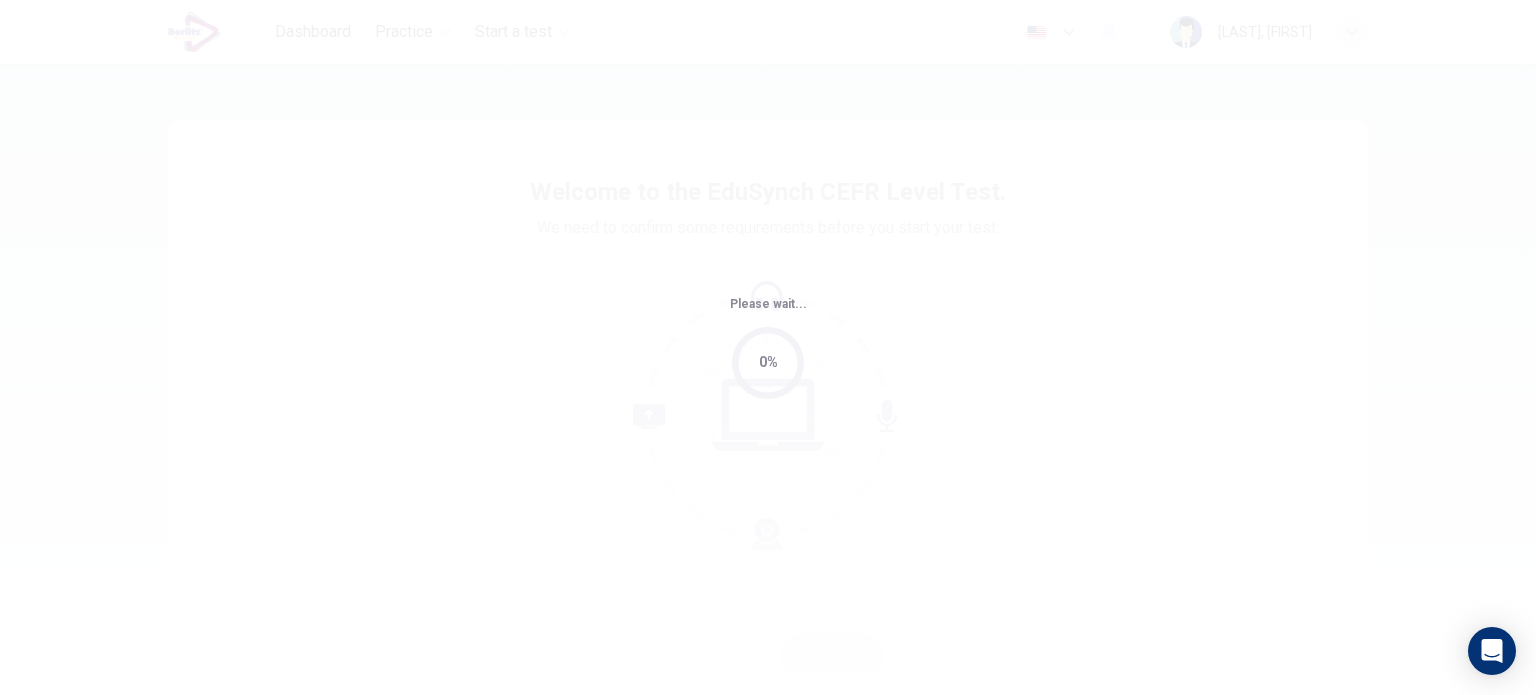 scroll, scrollTop: 0, scrollLeft: 0, axis: both 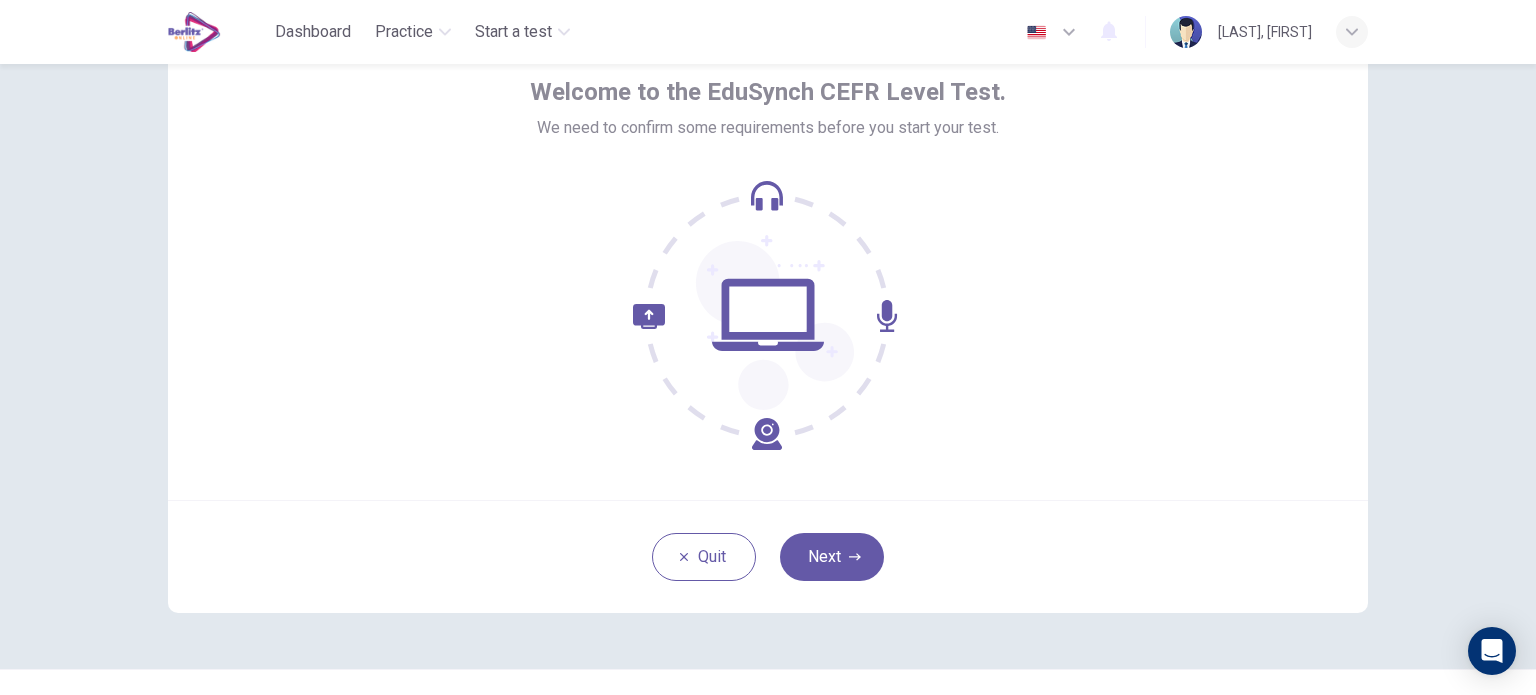 click at bounding box center (1052, 32) 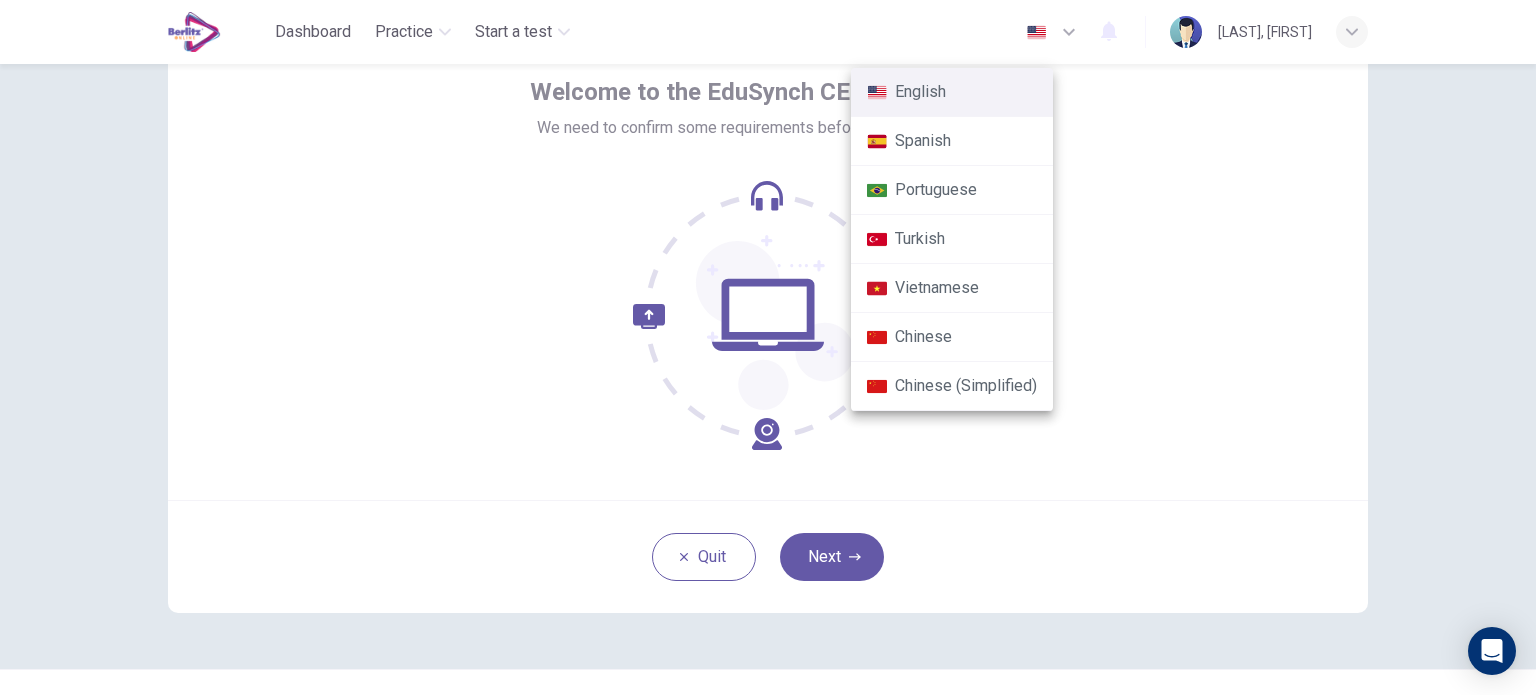 click at bounding box center [768, 347] 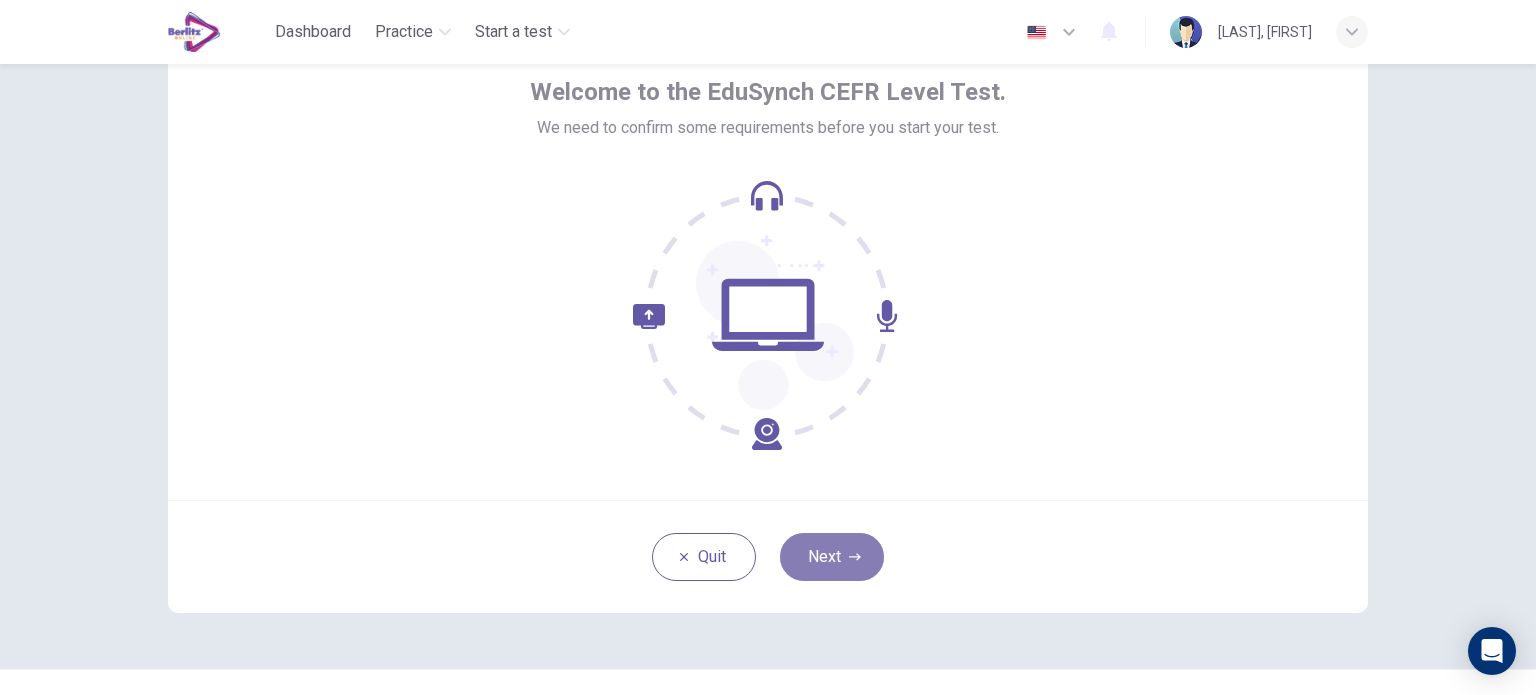 click on "Next" at bounding box center (832, 557) 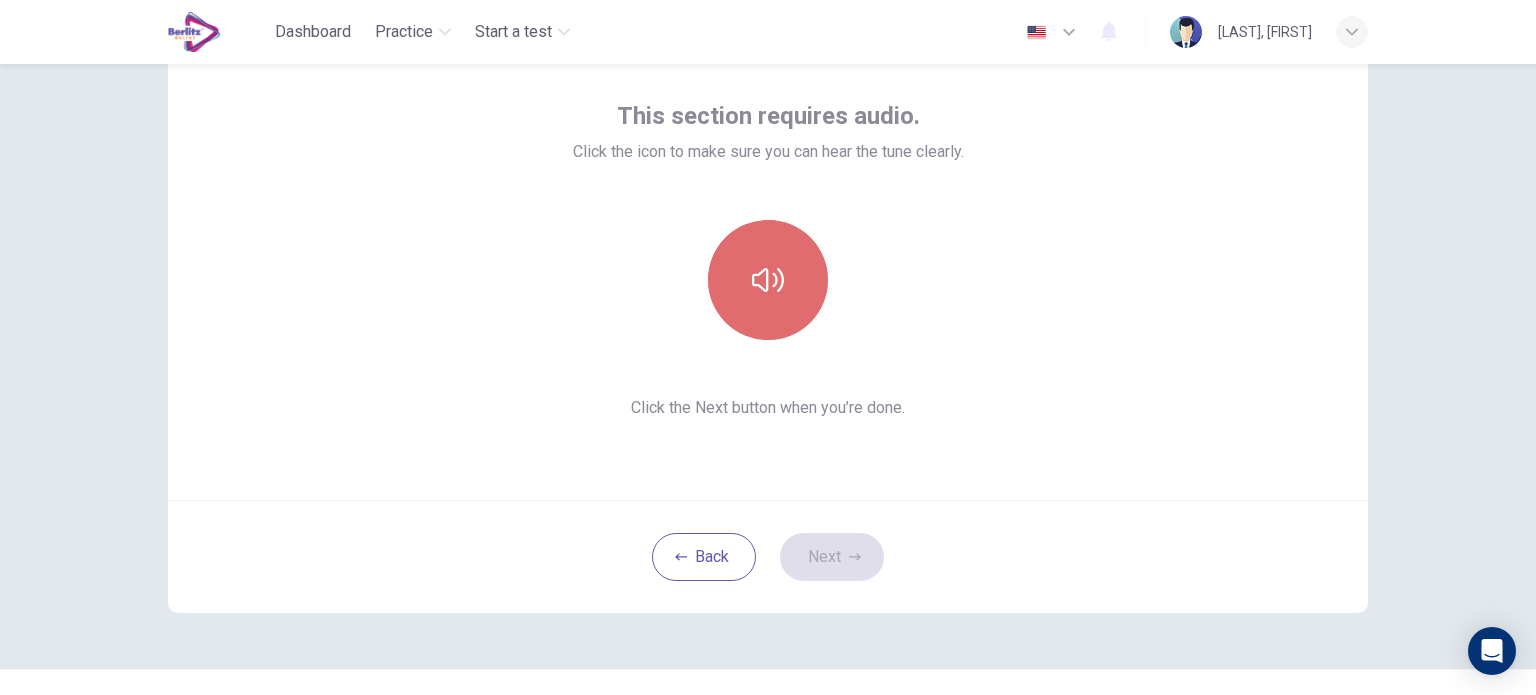 click 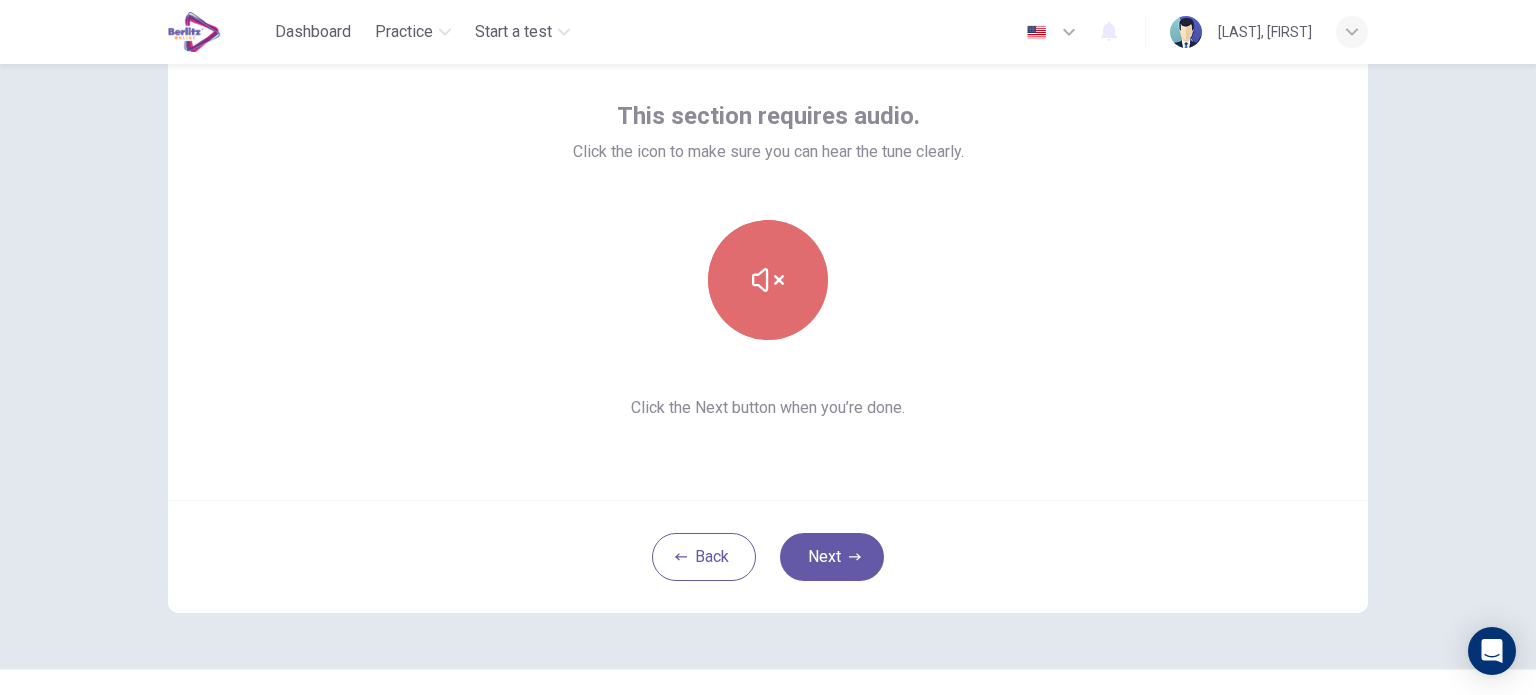 click 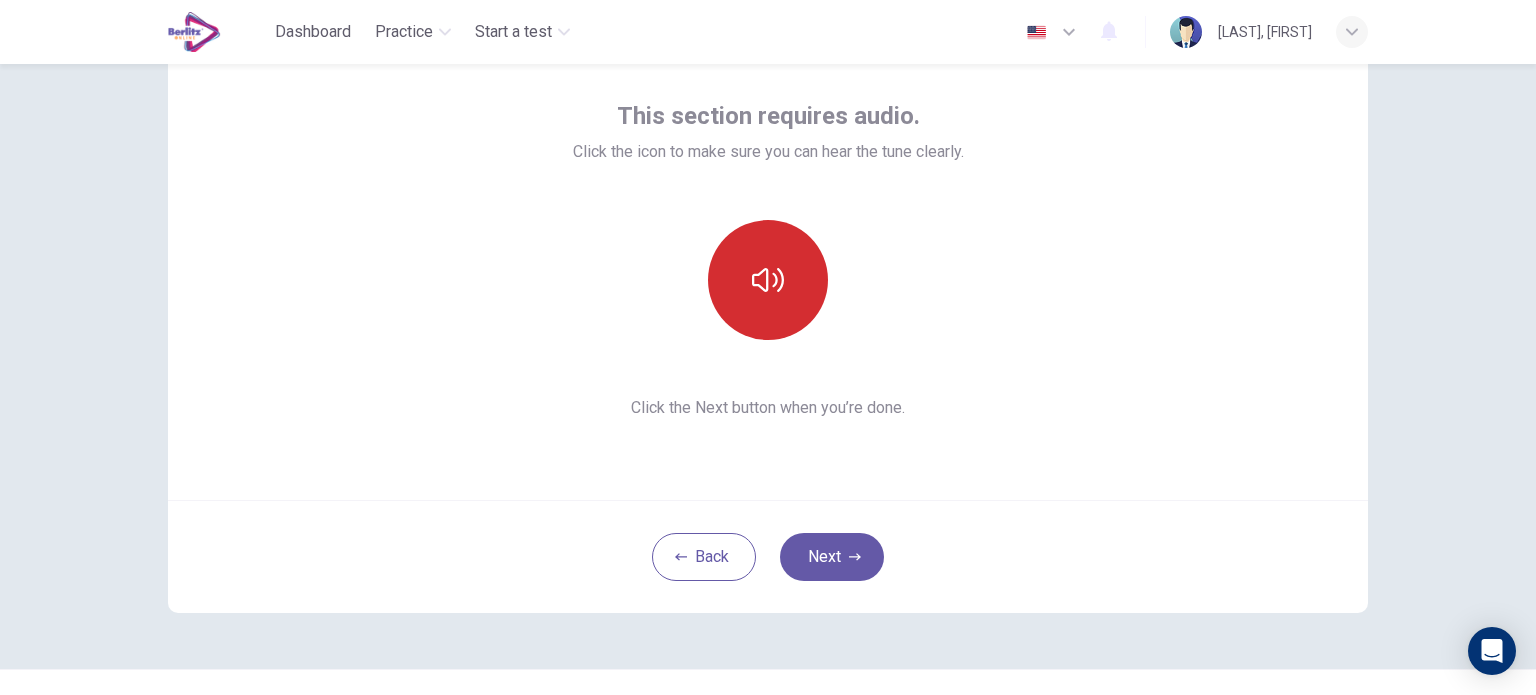 click 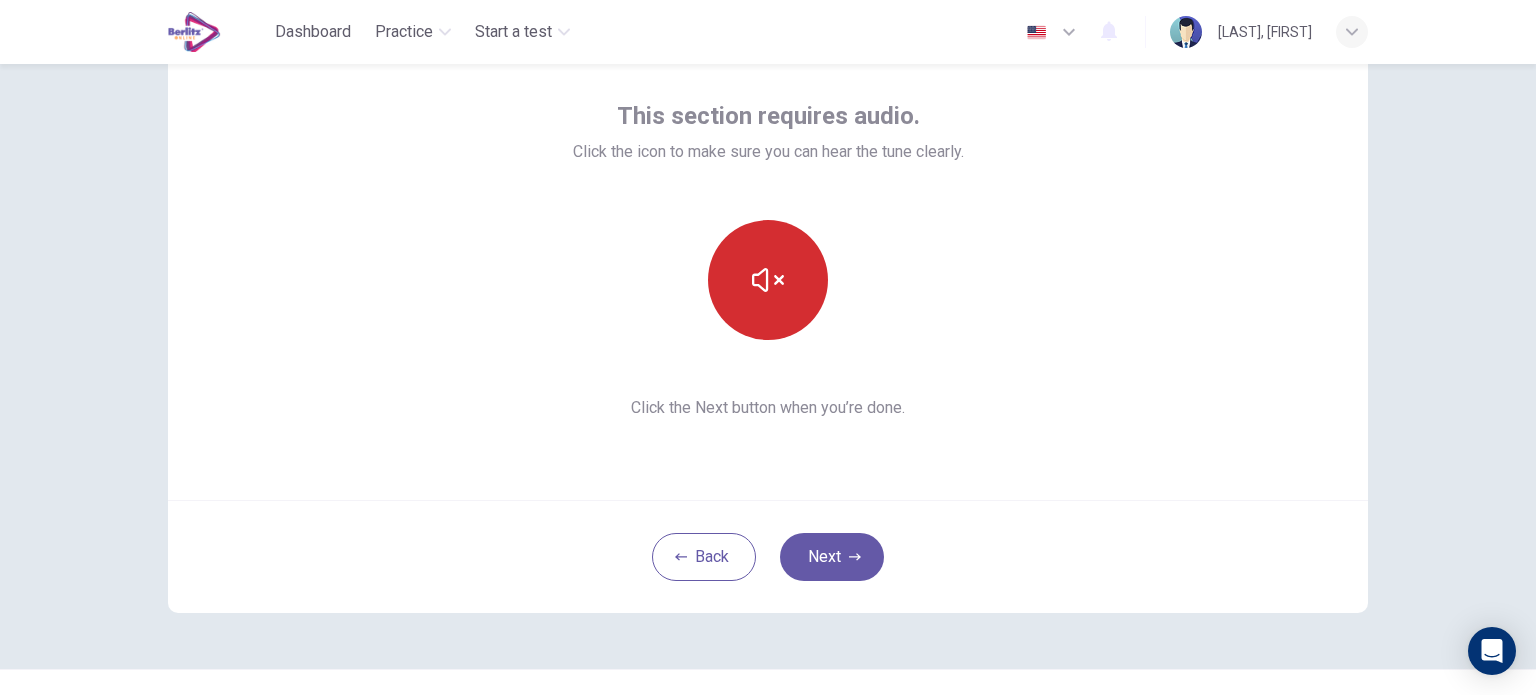 click 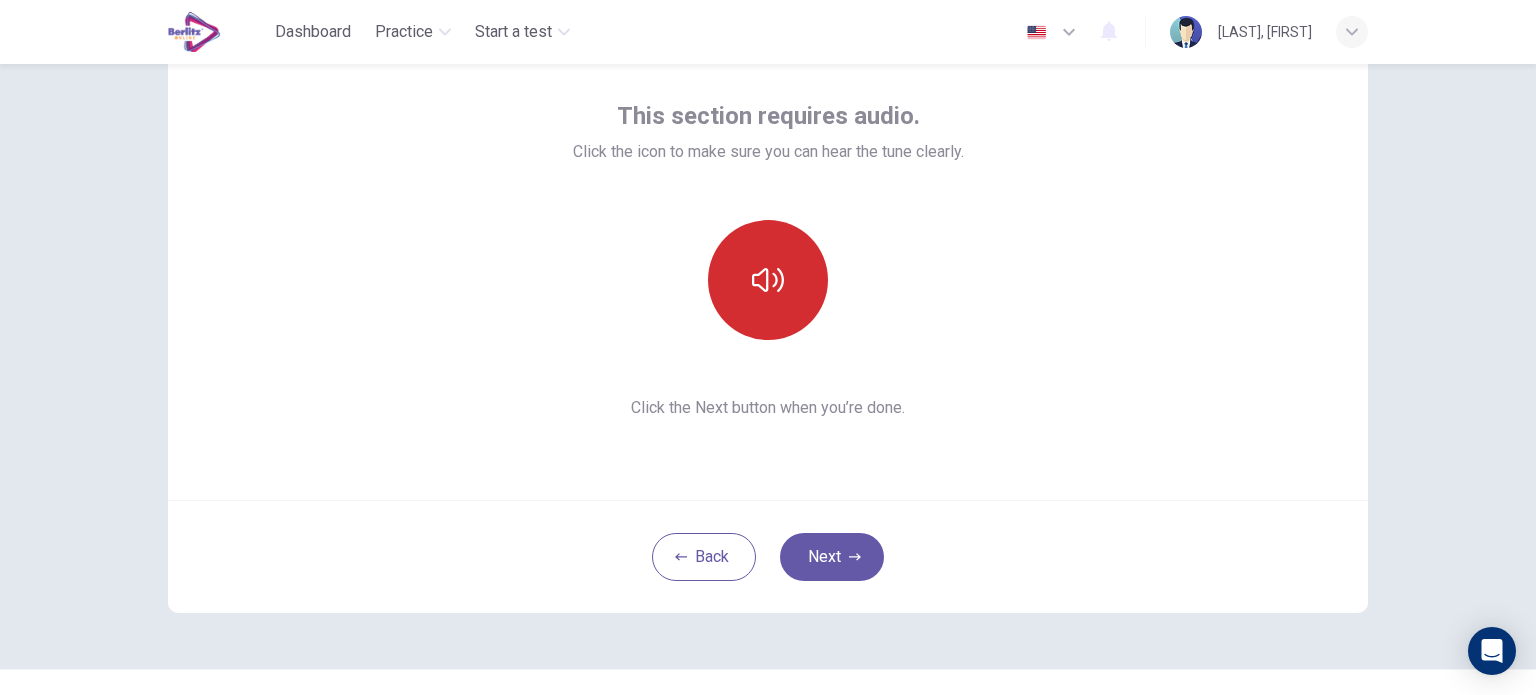 click 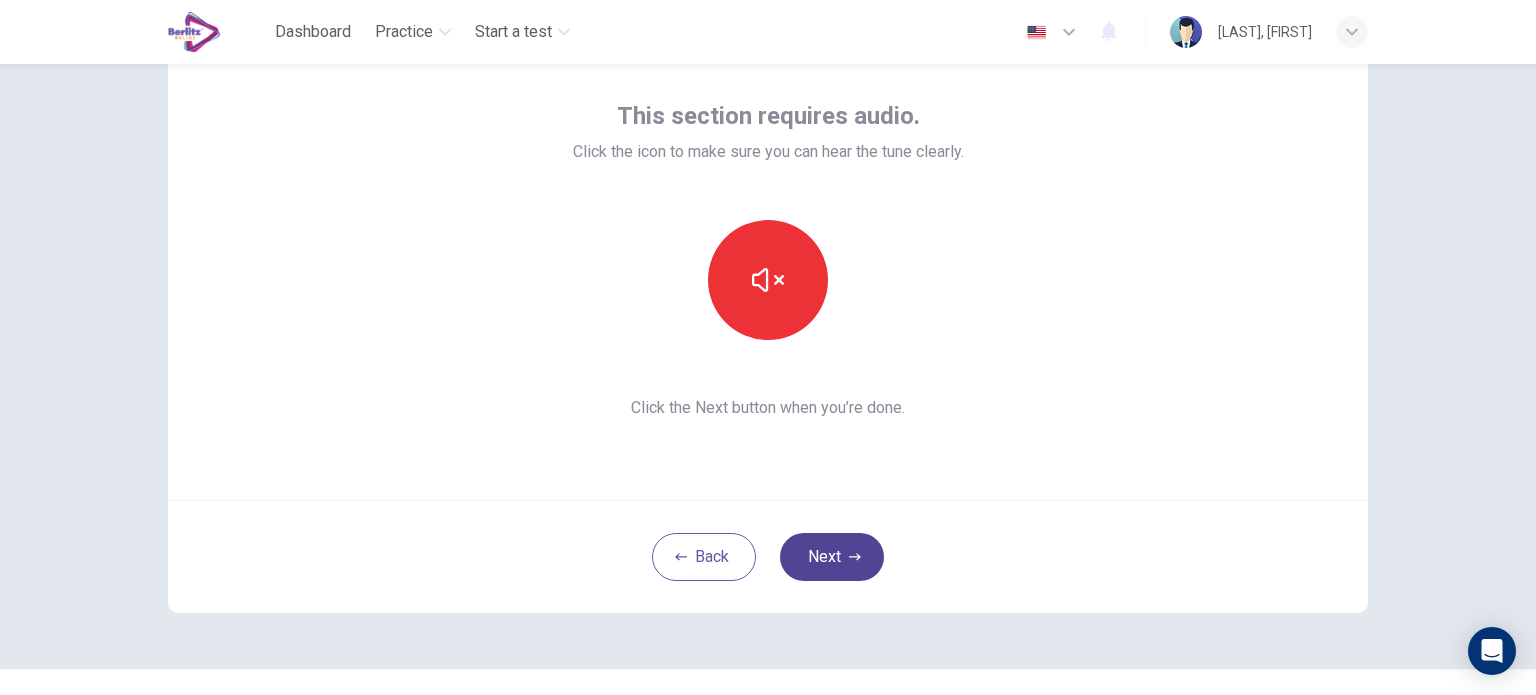 click 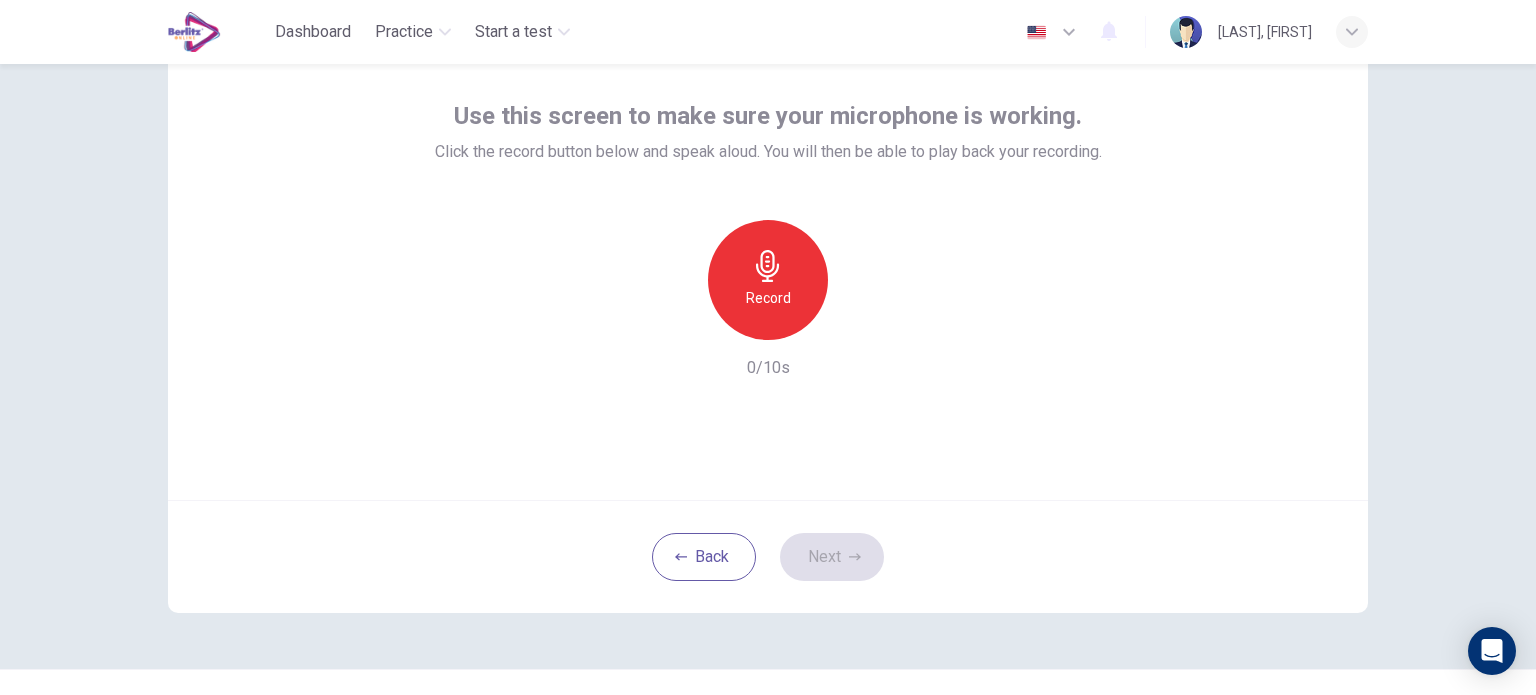 click on "Record" at bounding box center (768, 280) 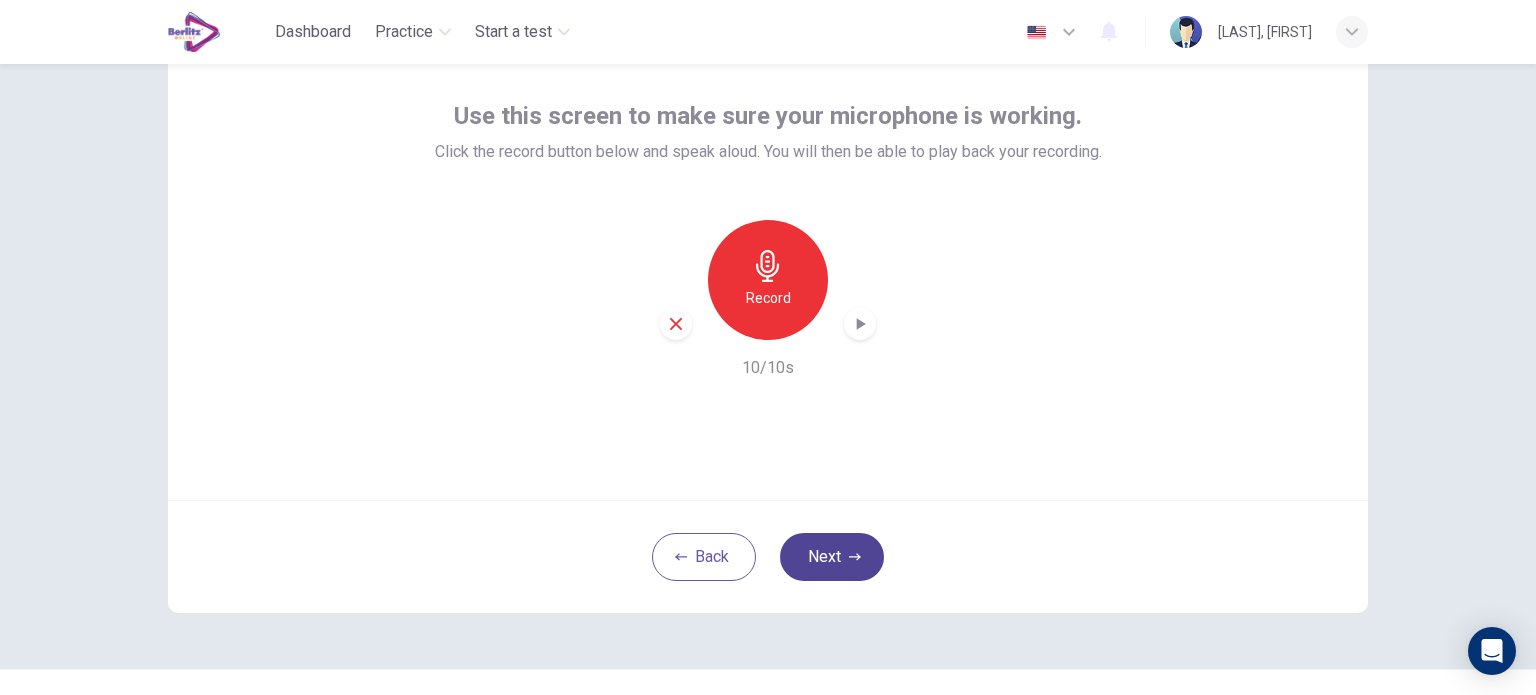 click on "Next" at bounding box center [832, 557] 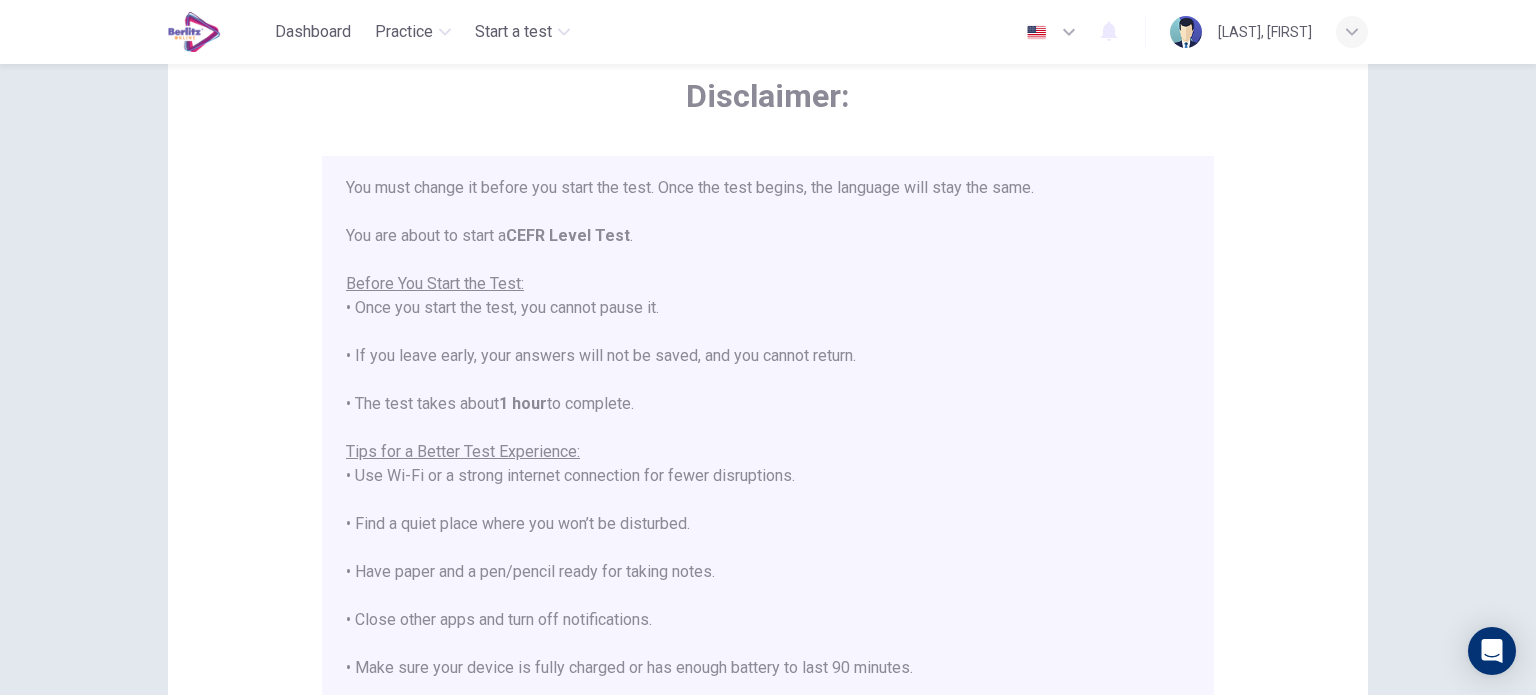 scroll, scrollTop: 191, scrollLeft: 0, axis: vertical 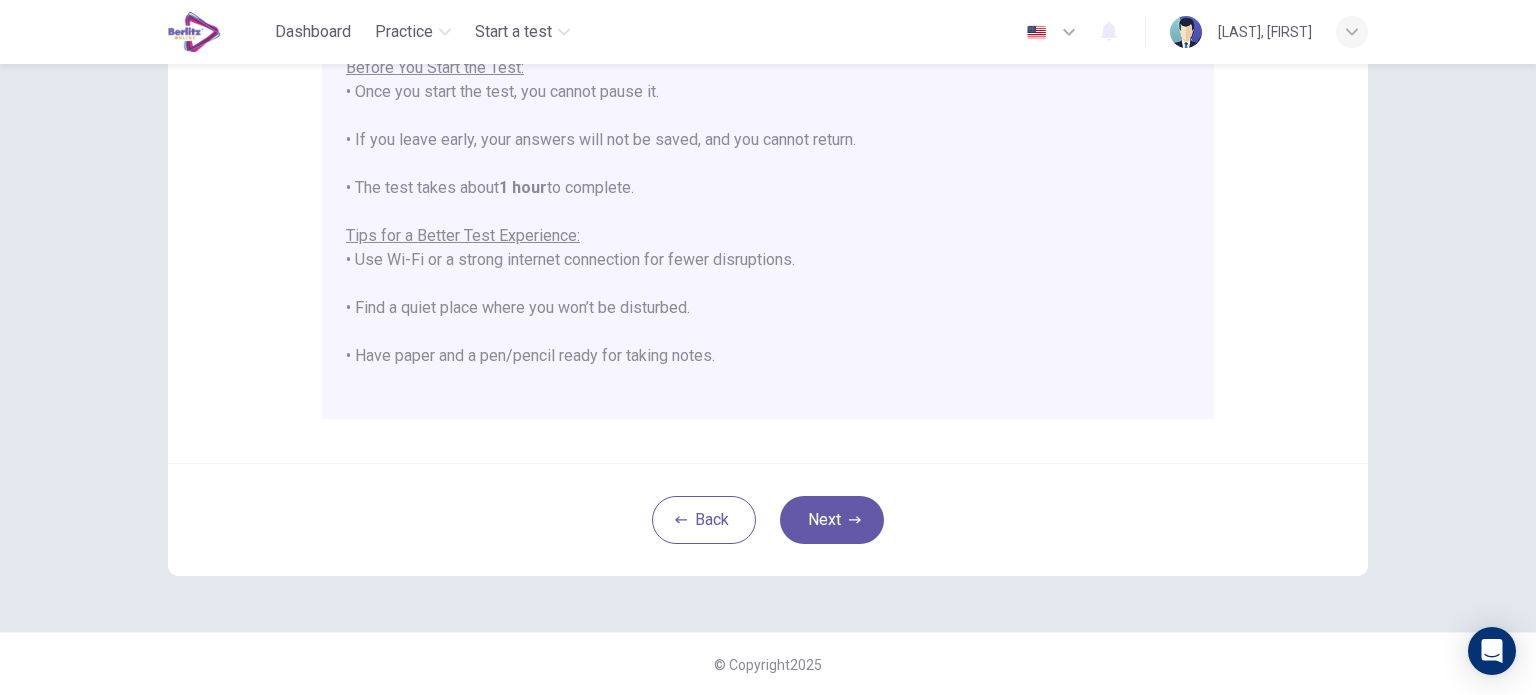 click on "Disclaimer: ****IMPORTANT: You cannot change the language during the test.****
Please choose your language now using the flags at the top of the screen. You must change it before you start the test. Once the test begins, the language will stay the same.
You are about to start a  CEFR Level Test .
Before You Start the Test:
• Once you start the test, you cannot pause it.
• If you leave early, your answers will not be saved, and you cannot return.
• The test takes about  1 hour  to complete.
Tips for a Better Test Experience:
• Use Wi-Fi or a strong internet connection for fewer disruptions.
• Find a quiet place where you won’t be disturbed.
• Have paper and a pen/pencil ready for taking notes.
• Close other apps and turn off notifications.
• Make sure your device is fully charged or has enough battery to last 90 minutes.
Make sure to uninstall Grammarly or any other apps that can help you during your test. This includes AI-powered extensions, ChatGPT, etc.
Back Next" at bounding box center [768, 140] 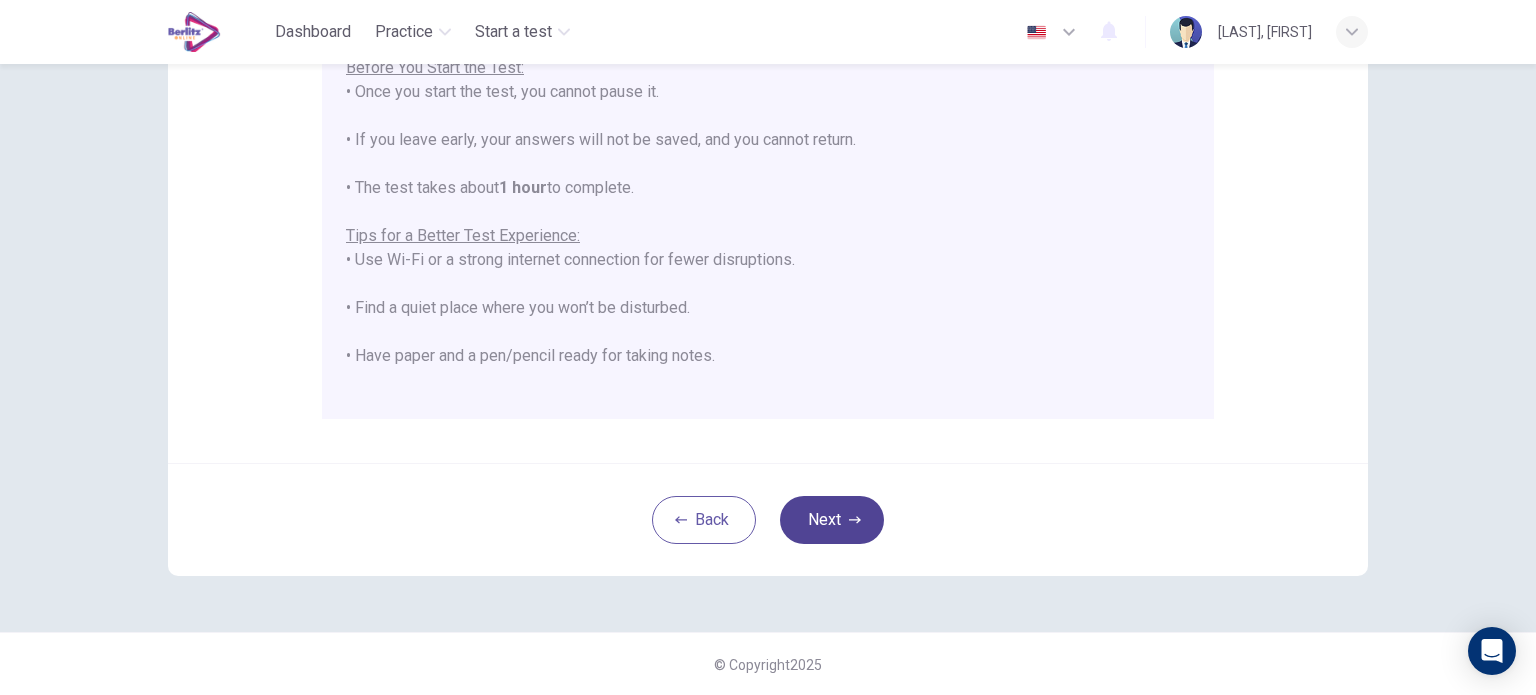 click on "Next" at bounding box center (832, 520) 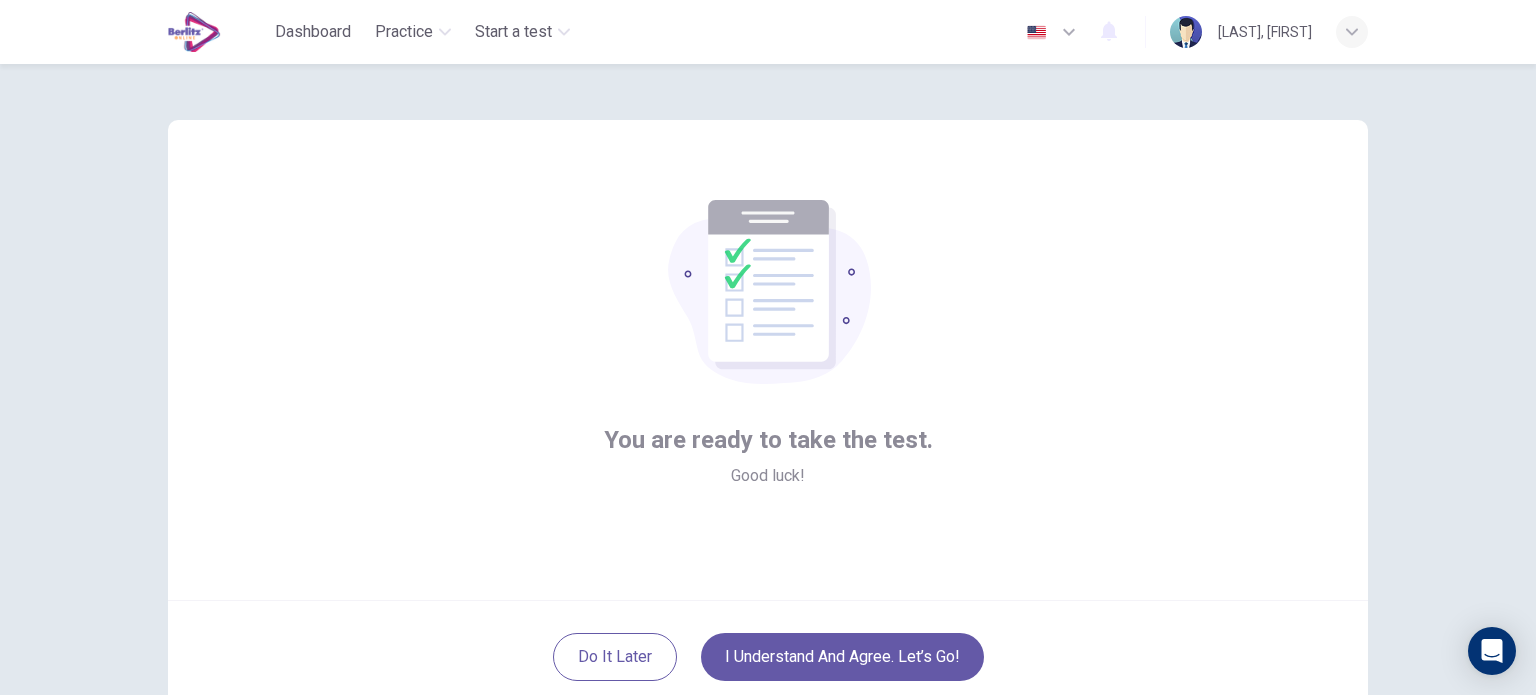 scroll, scrollTop: 100, scrollLeft: 0, axis: vertical 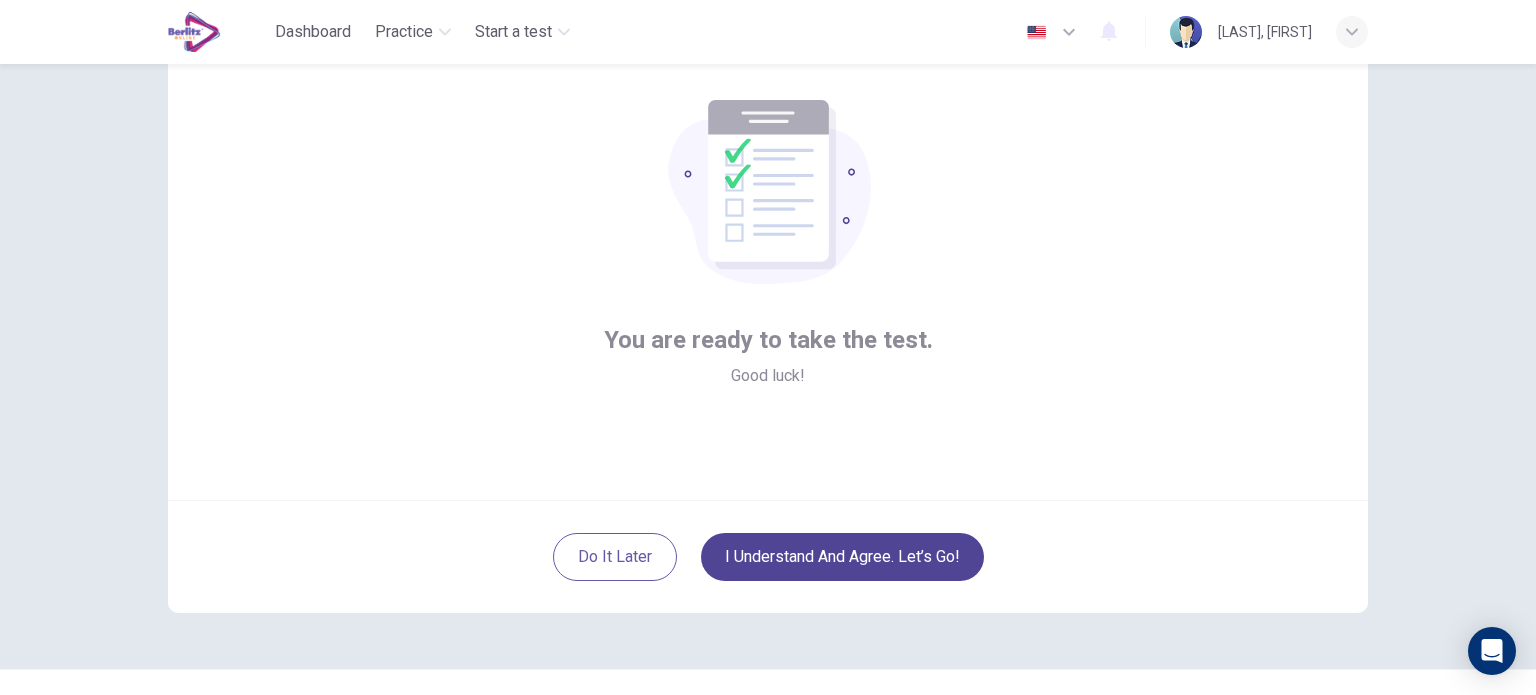 click on "I understand and agree. Let’s go!" at bounding box center (842, 557) 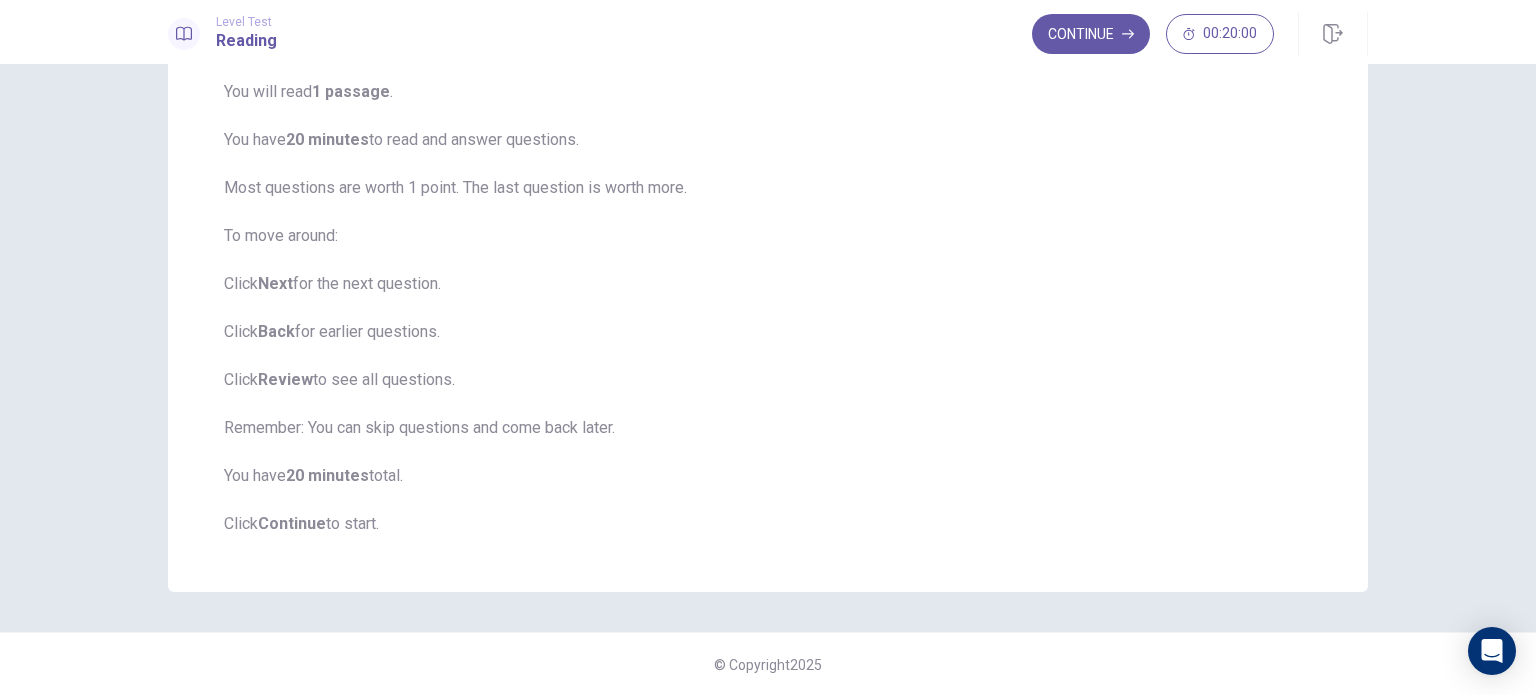 scroll, scrollTop: 60, scrollLeft: 0, axis: vertical 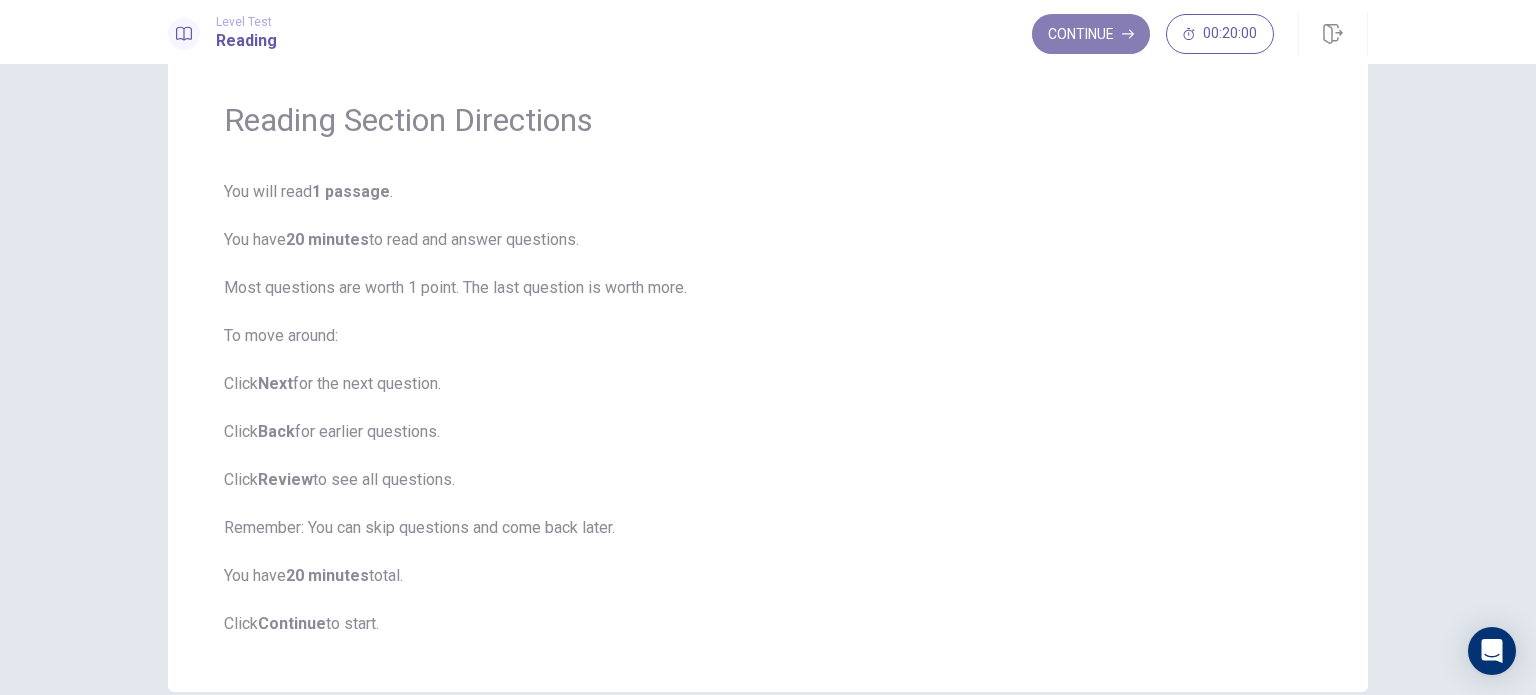 click on "Continue" at bounding box center (1091, 34) 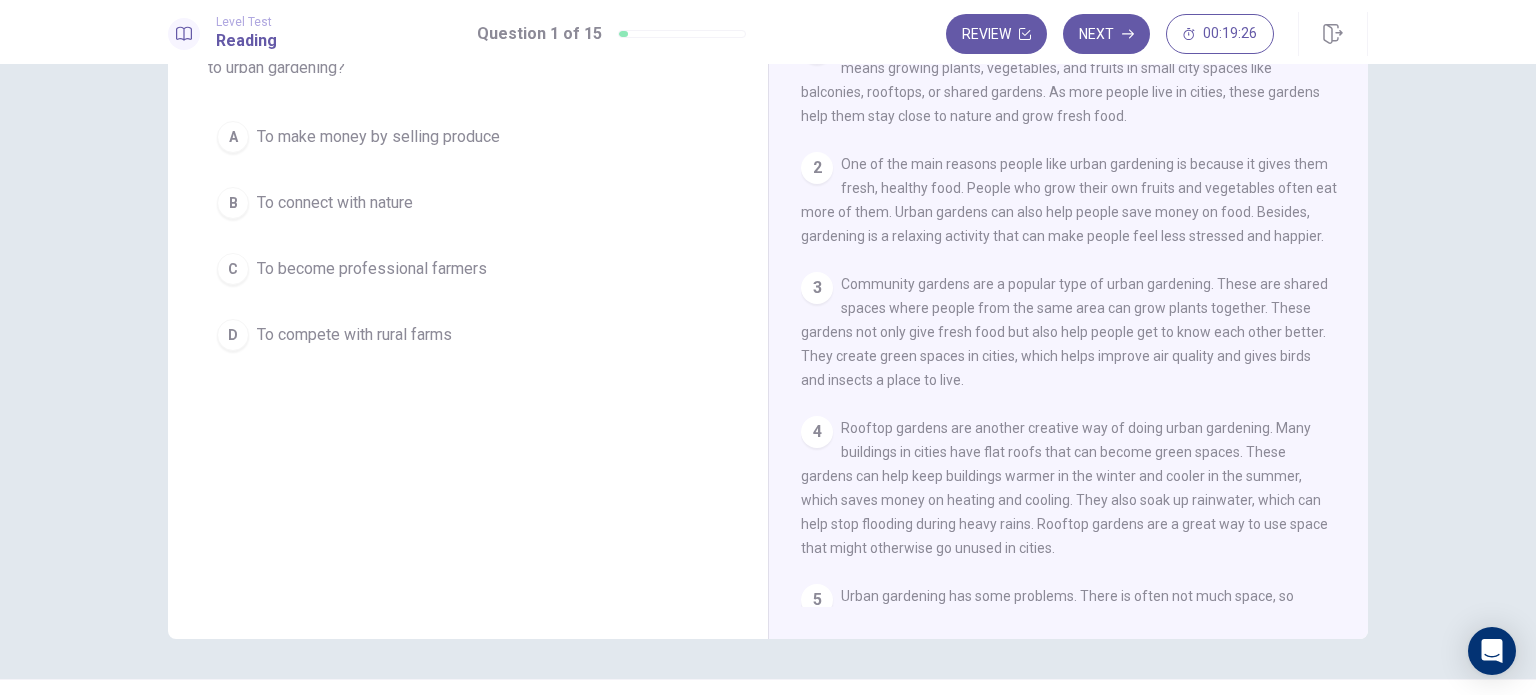 scroll, scrollTop: 0, scrollLeft: 0, axis: both 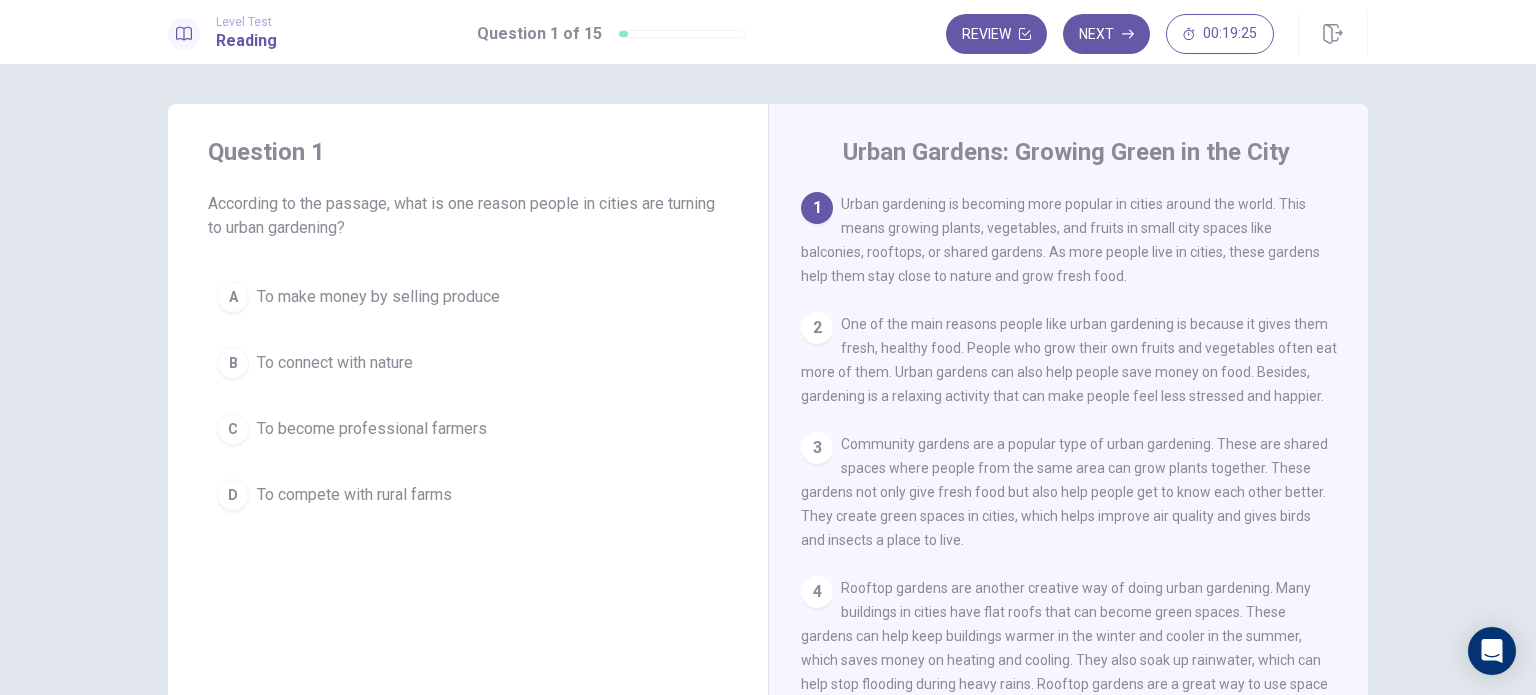 click on "2" at bounding box center [817, 328] 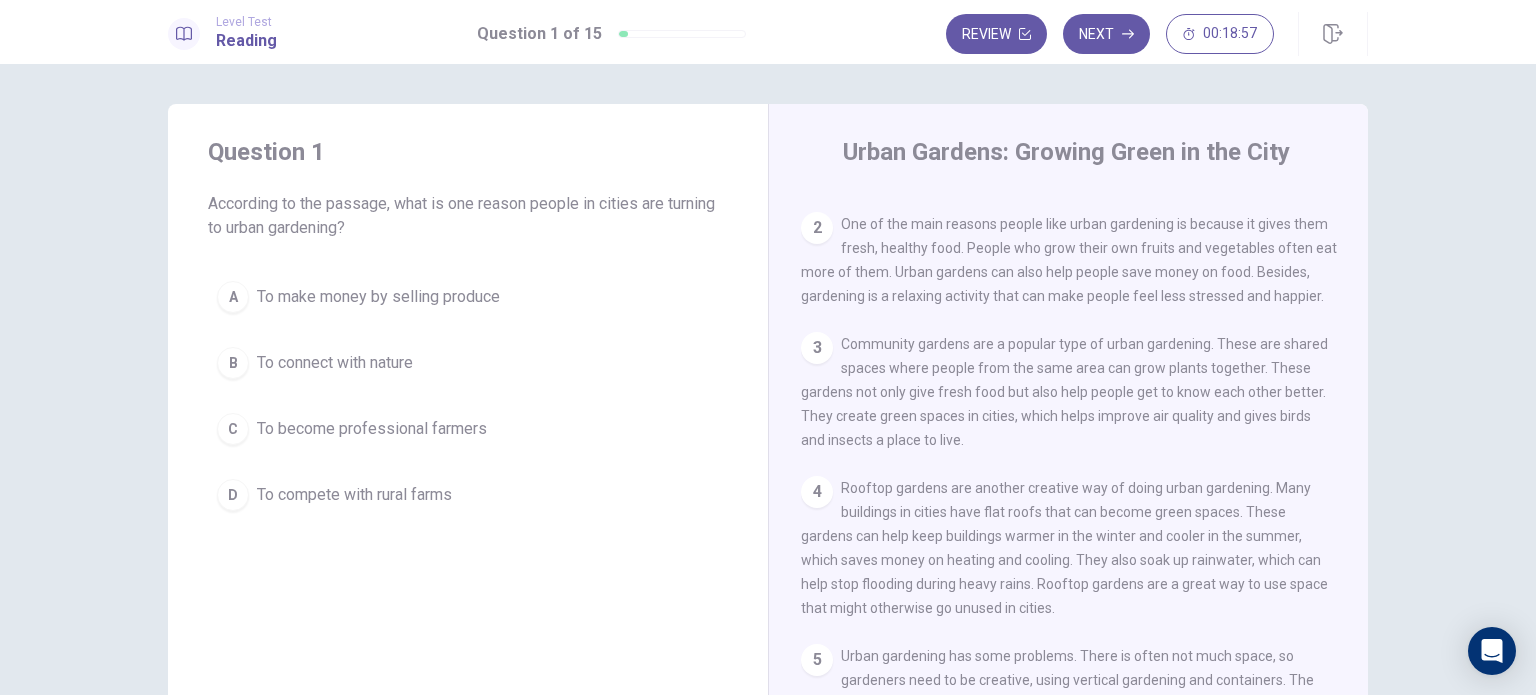 scroll, scrollTop: 0, scrollLeft: 0, axis: both 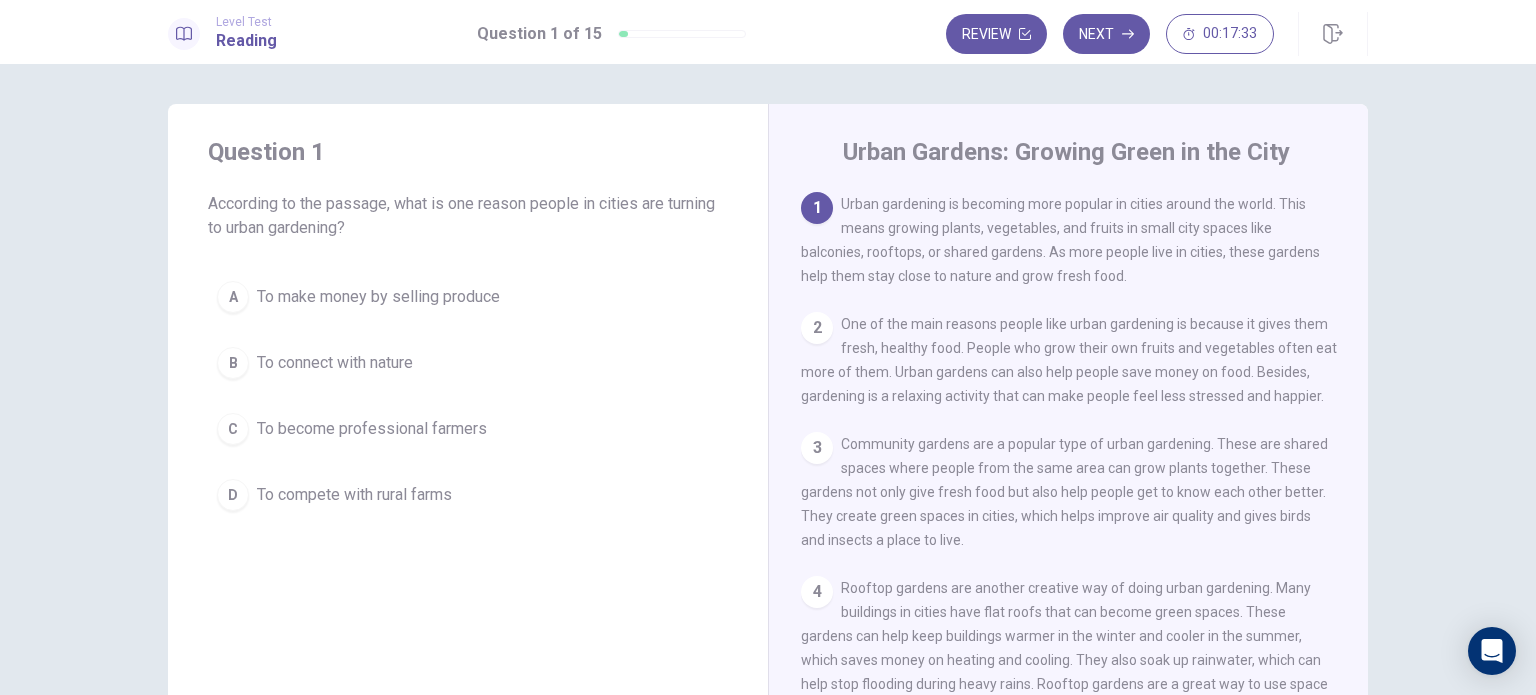 click on "B" at bounding box center (233, 363) 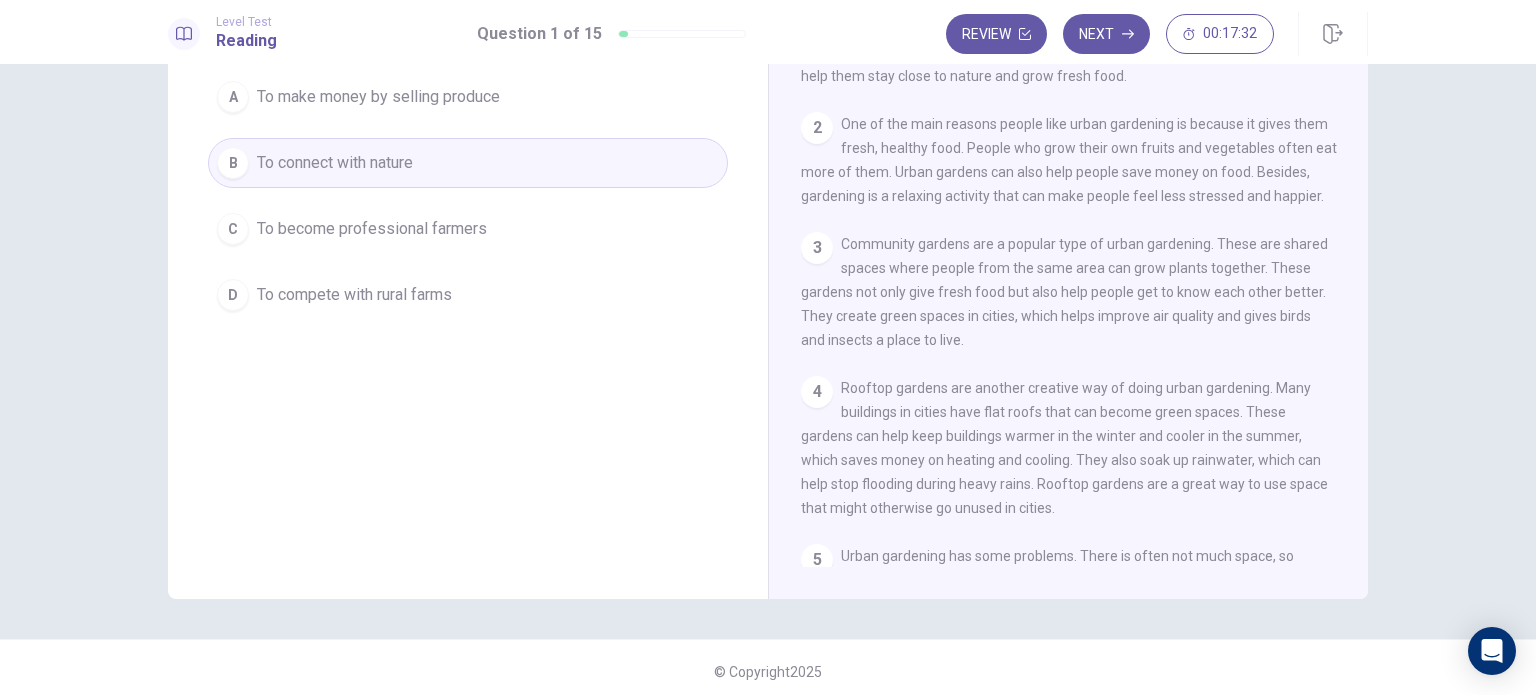 scroll, scrollTop: 100, scrollLeft: 0, axis: vertical 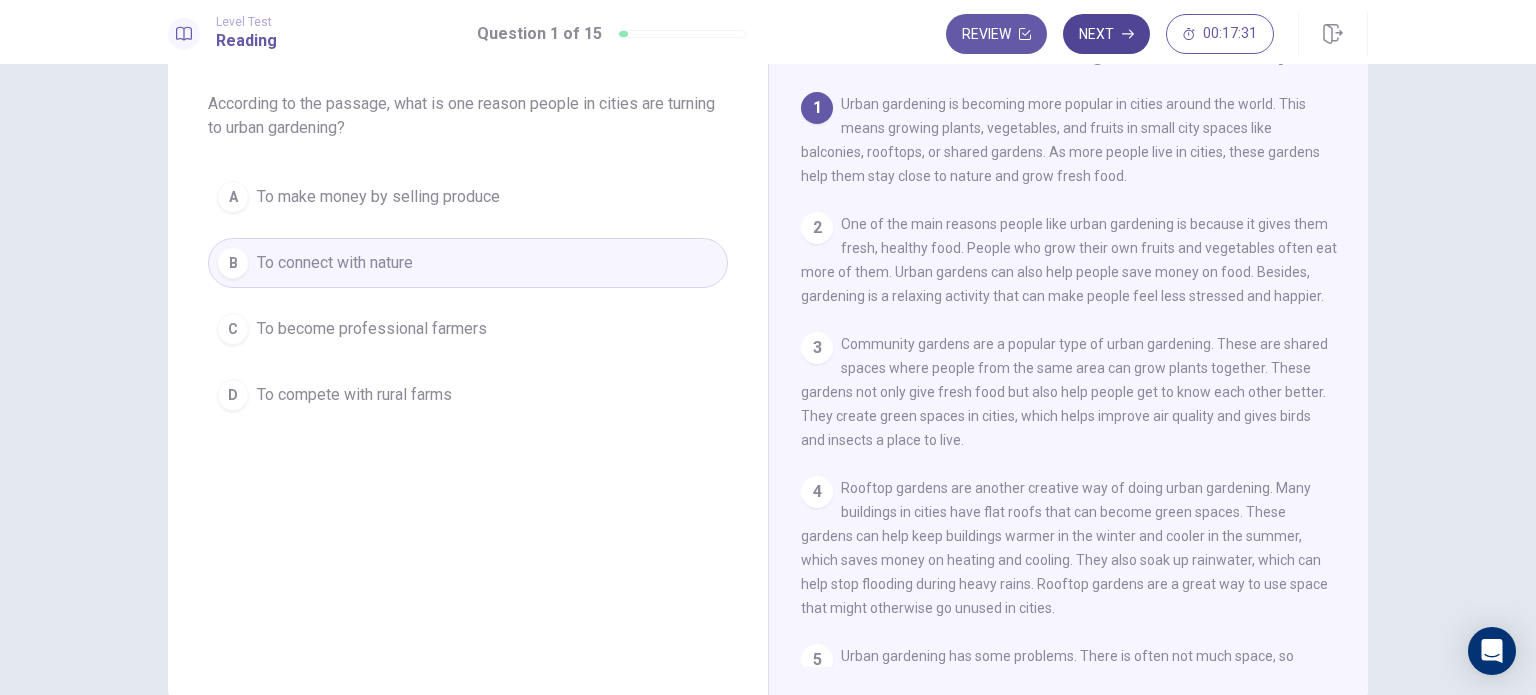 click on "Next" at bounding box center [1106, 34] 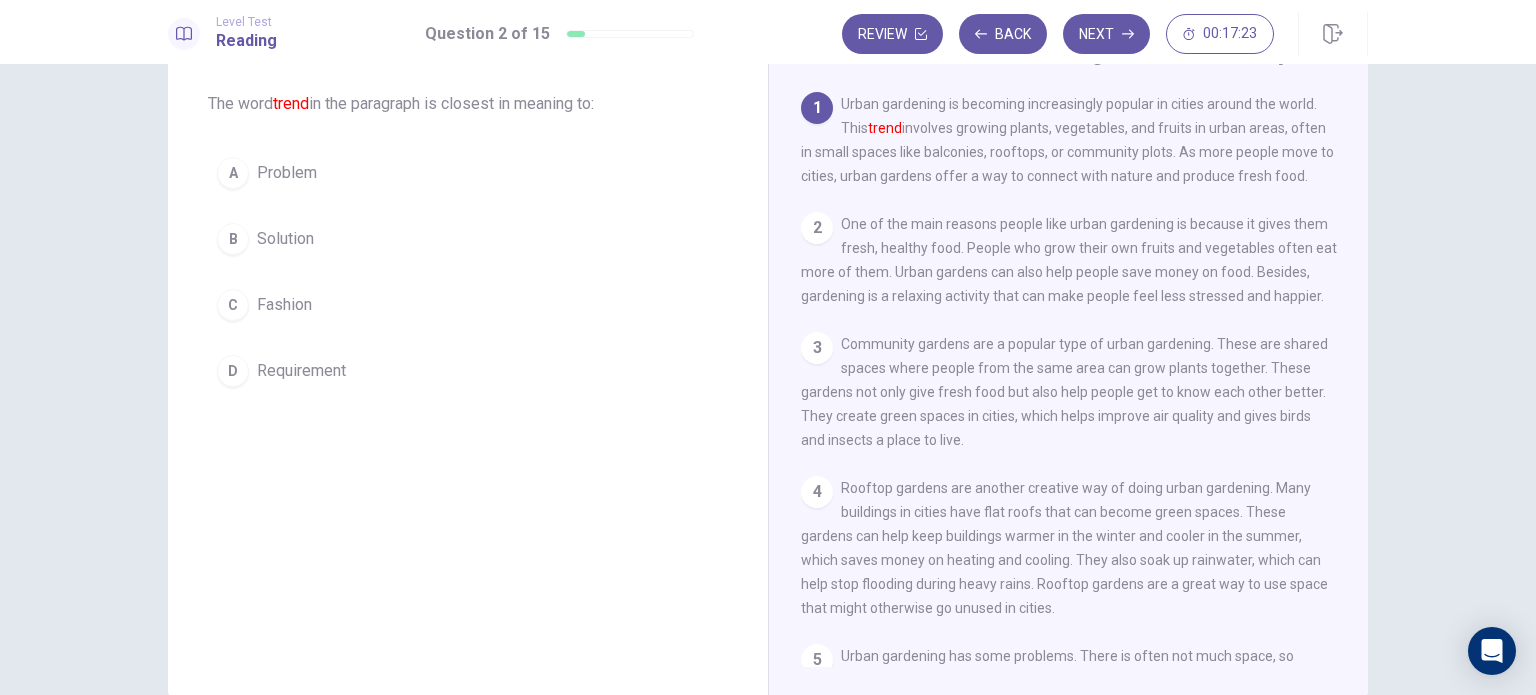 scroll, scrollTop: 0, scrollLeft: 0, axis: both 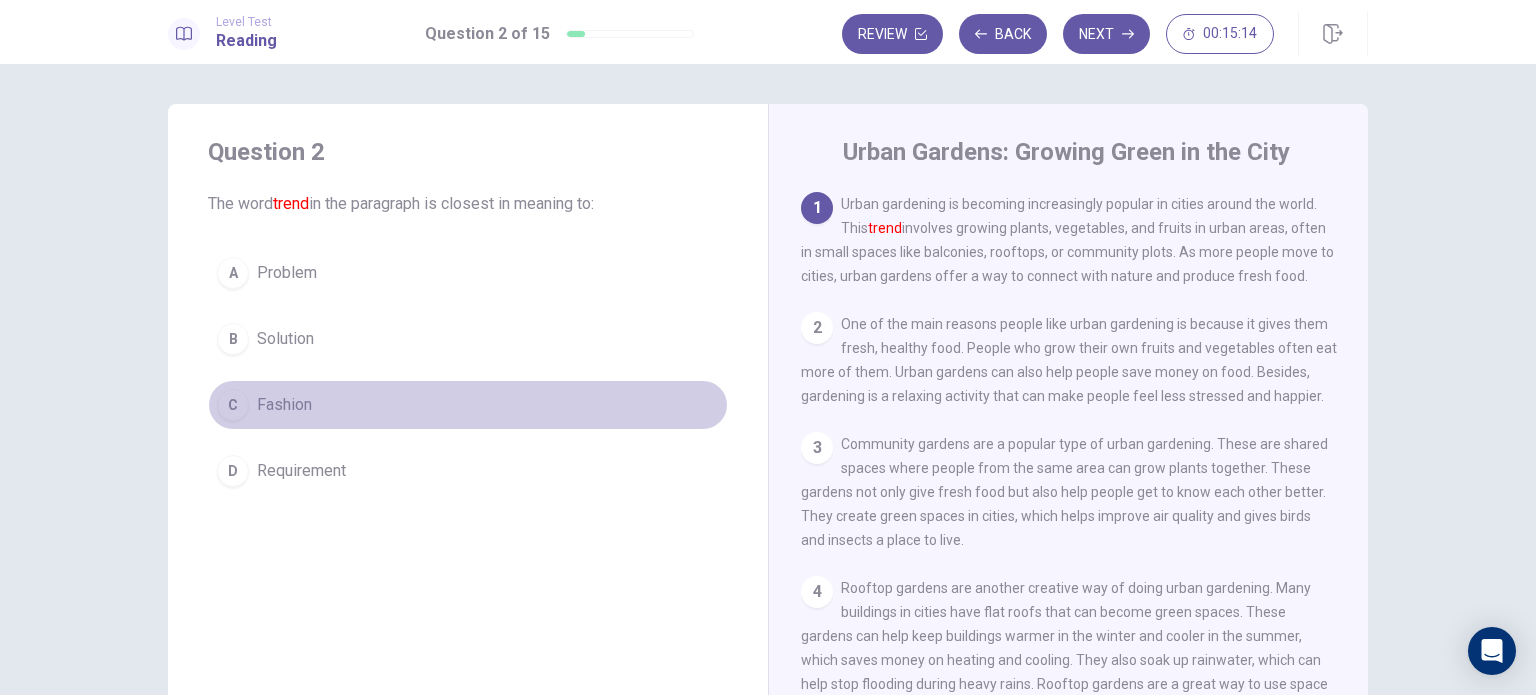 click on "C" at bounding box center (233, 405) 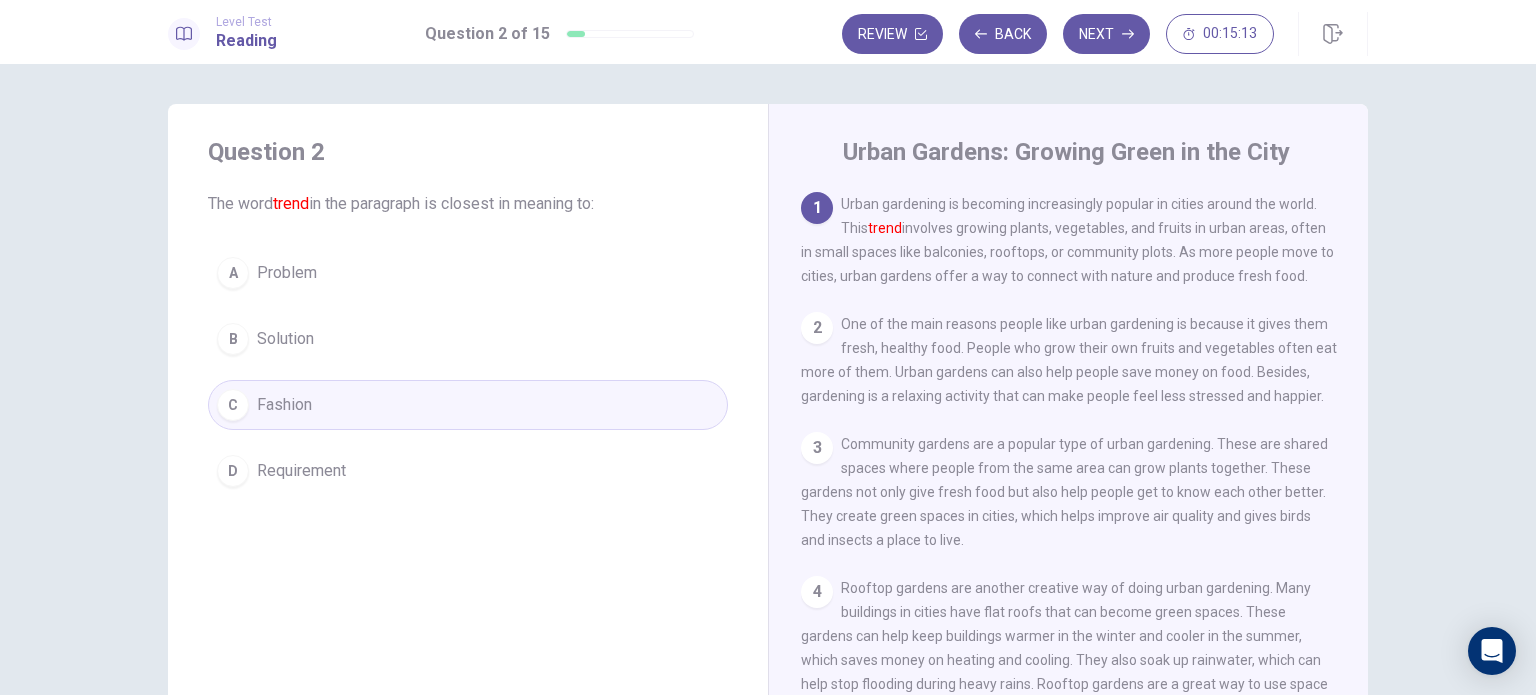 scroll, scrollTop: 100, scrollLeft: 0, axis: vertical 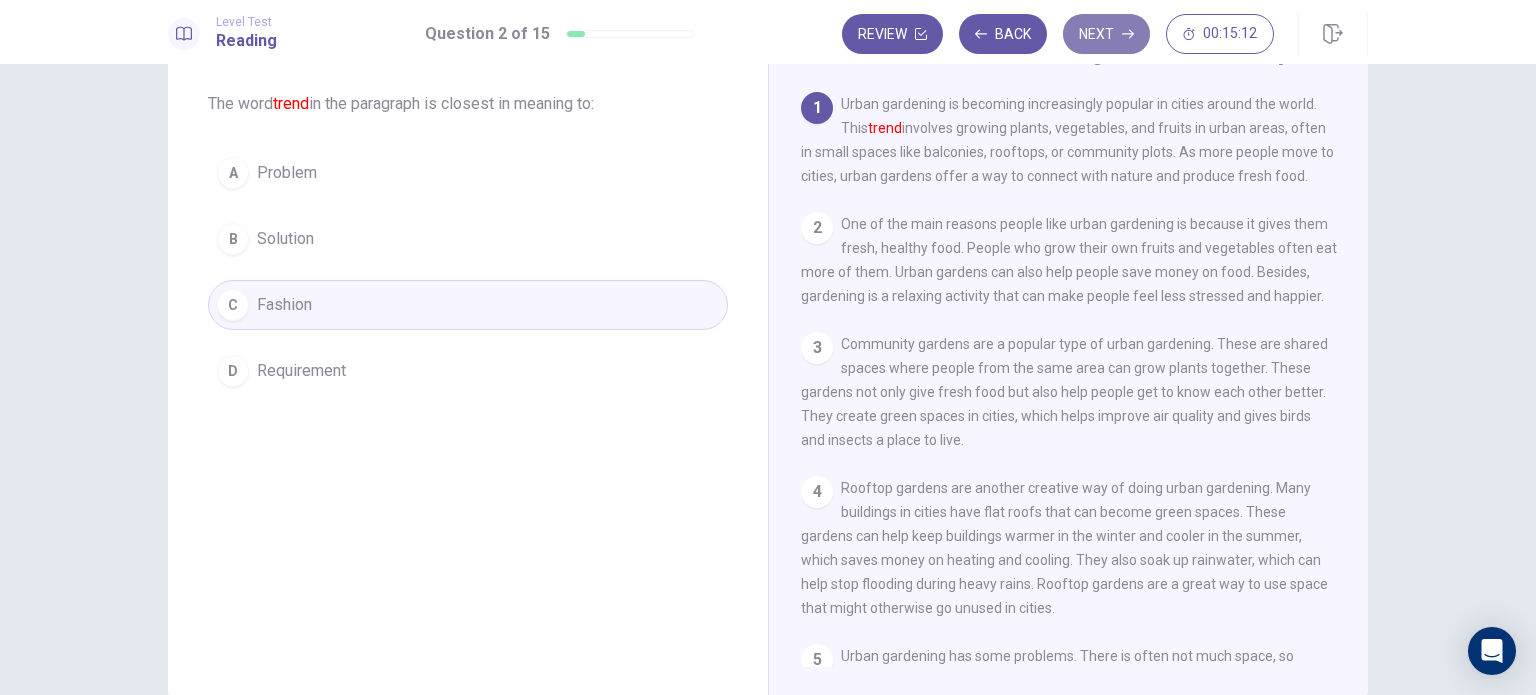 click on "Next" at bounding box center [1106, 34] 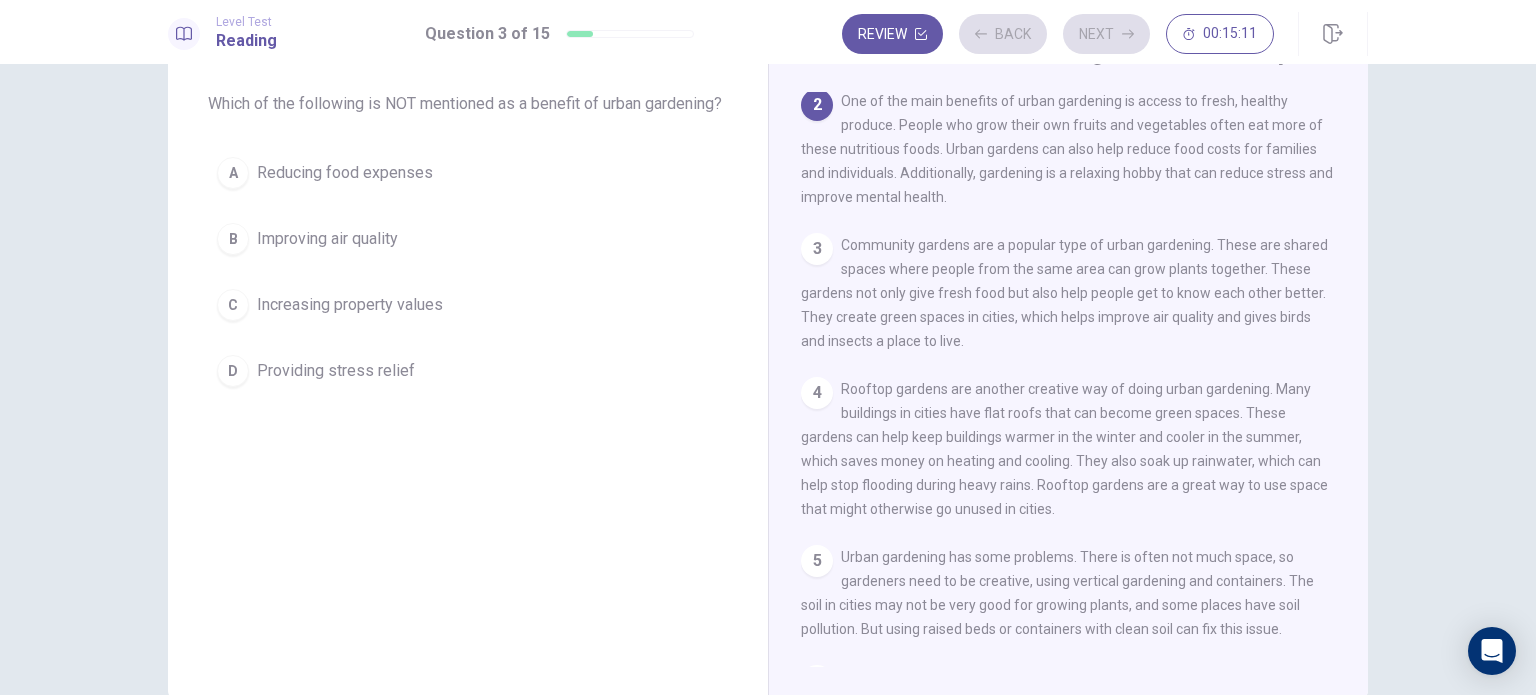scroll, scrollTop: 0, scrollLeft: 0, axis: both 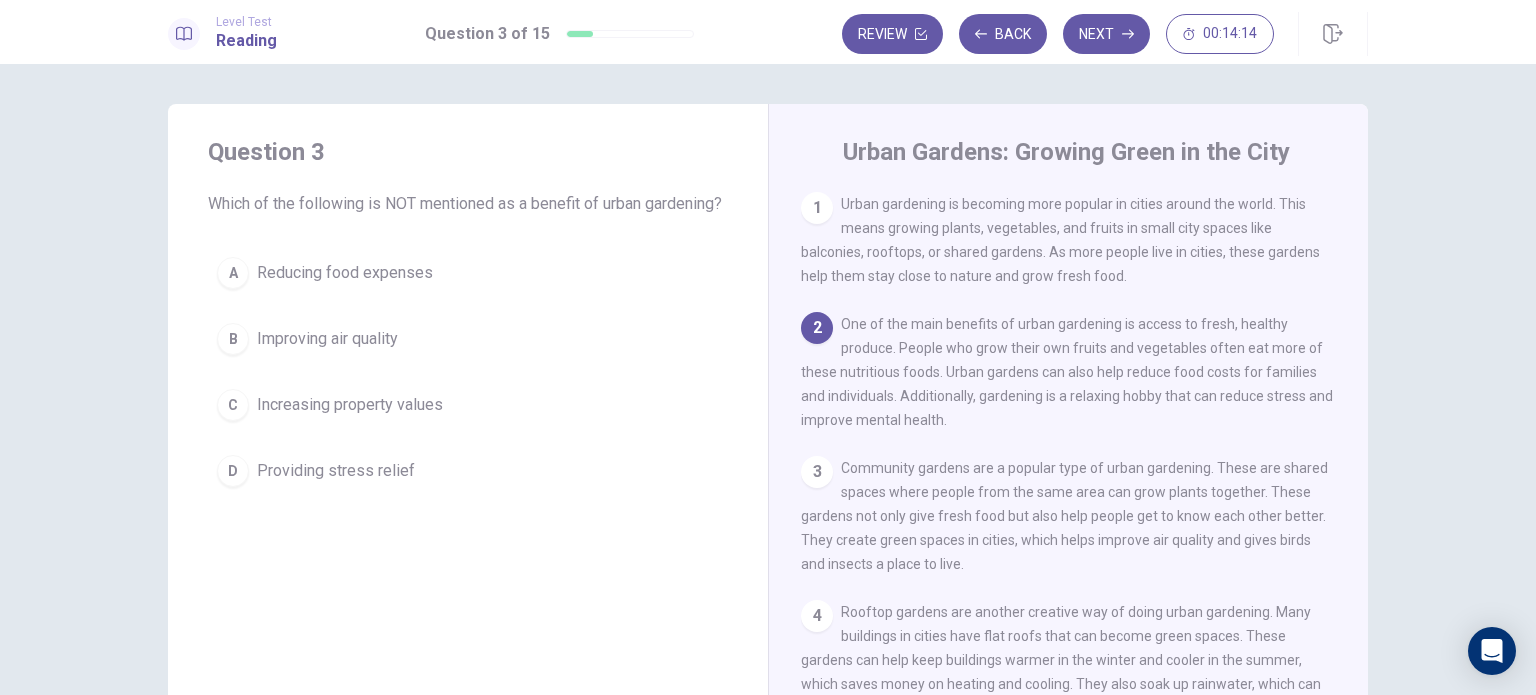 click on "1" at bounding box center [817, 208] 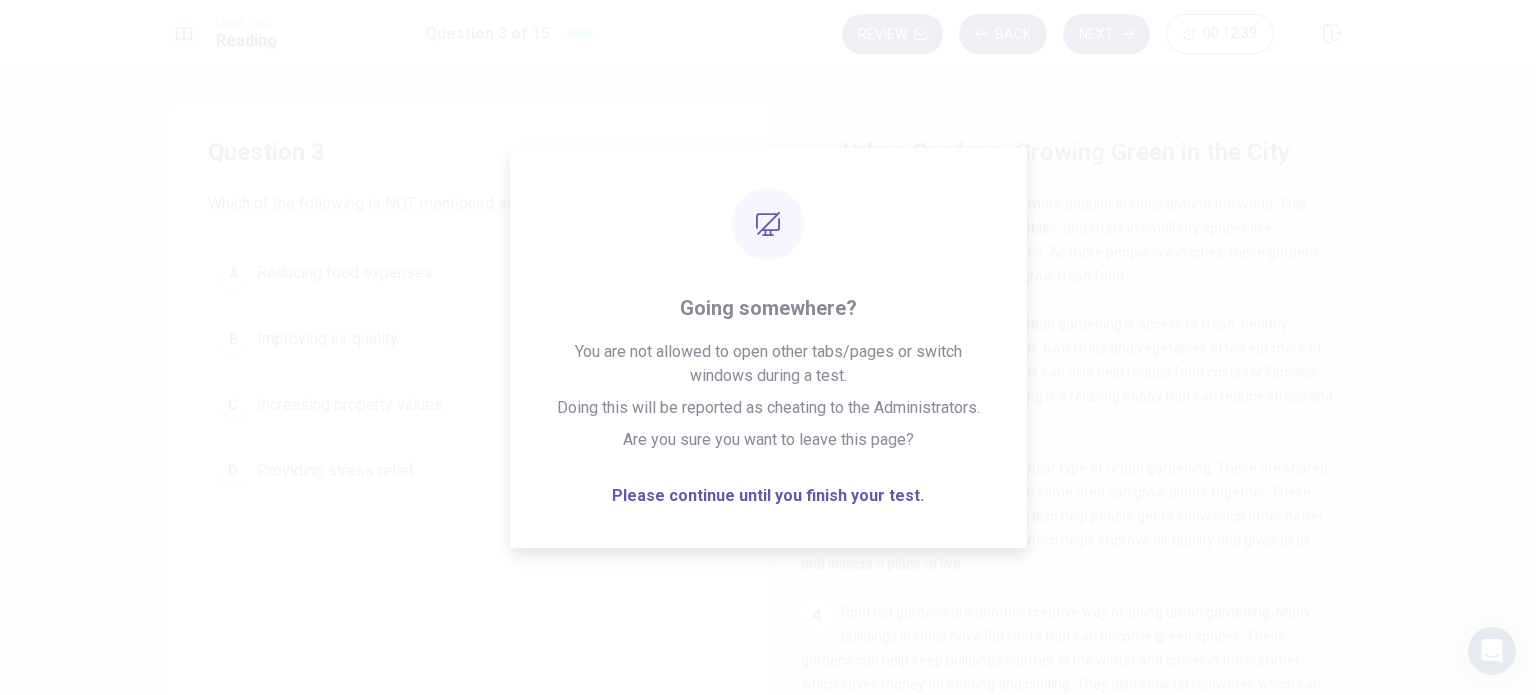 click on "Urban Gardens: Growing Green in the City" at bounding box center (1082, 152) 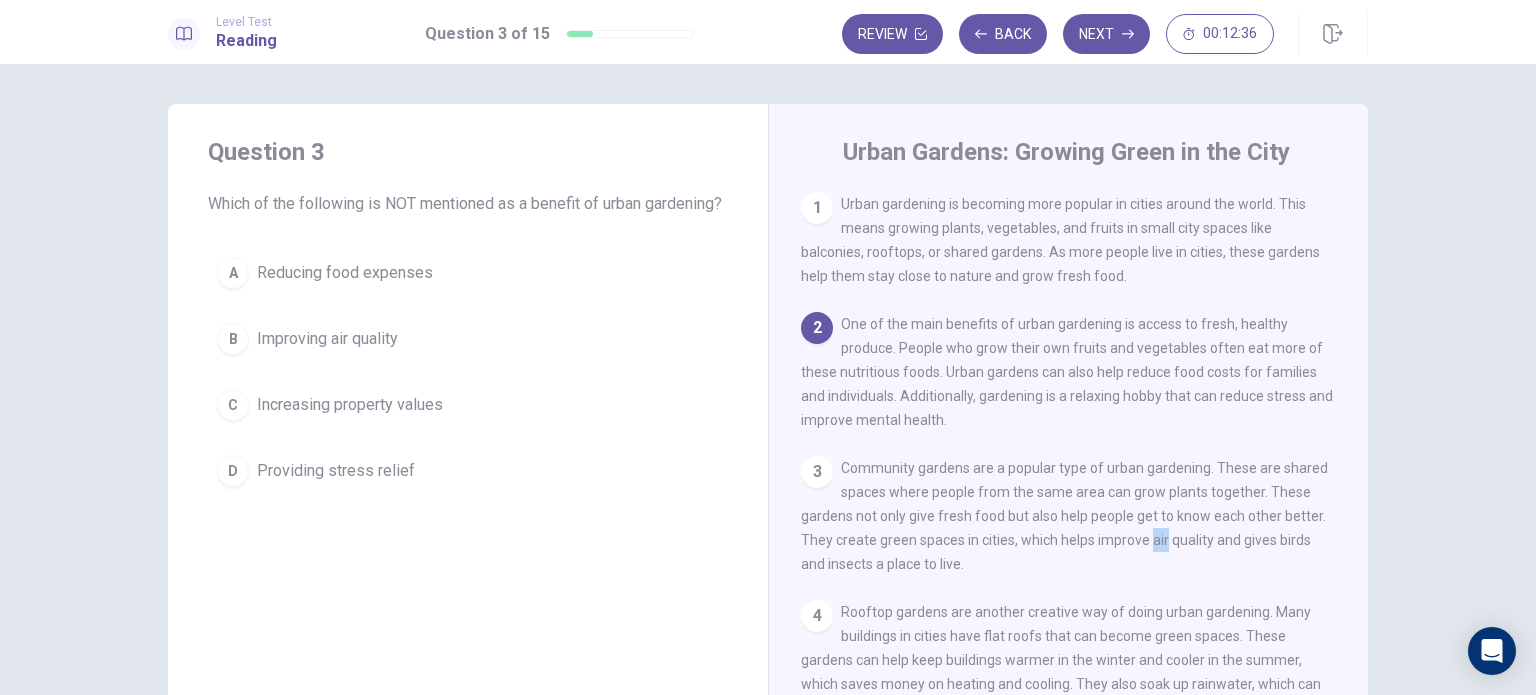click on "1 Urban gardening is becoming more popular in cities around the world. This means growing plants, vegetables, and fruits in small city spaces like balconies, rooftops, or shared gardens. As more people live in cities, these gardens help them stay close to nature and grow fresh food. 2 One of the main benefits of urban gardening is access to fresh, healthy produce. People who grow their own fruits and vegetables often eat more of these nutritious foods. Urban gardens can also help reduce food costs for families and individuals. Additionally, gardening is a relaxing hobby that can reduce stress and improve mental health. 3 Community gardens are a popular type of urban gardening. These are shared spaces where people from the same area can grow plants together. These gardens not only give fresh food but also help people get to know each other better. They create green spaces in cities, which helps improve air quality and gives birds and insects a place to live. 4 5 6" at bounding box center (1082, 479) 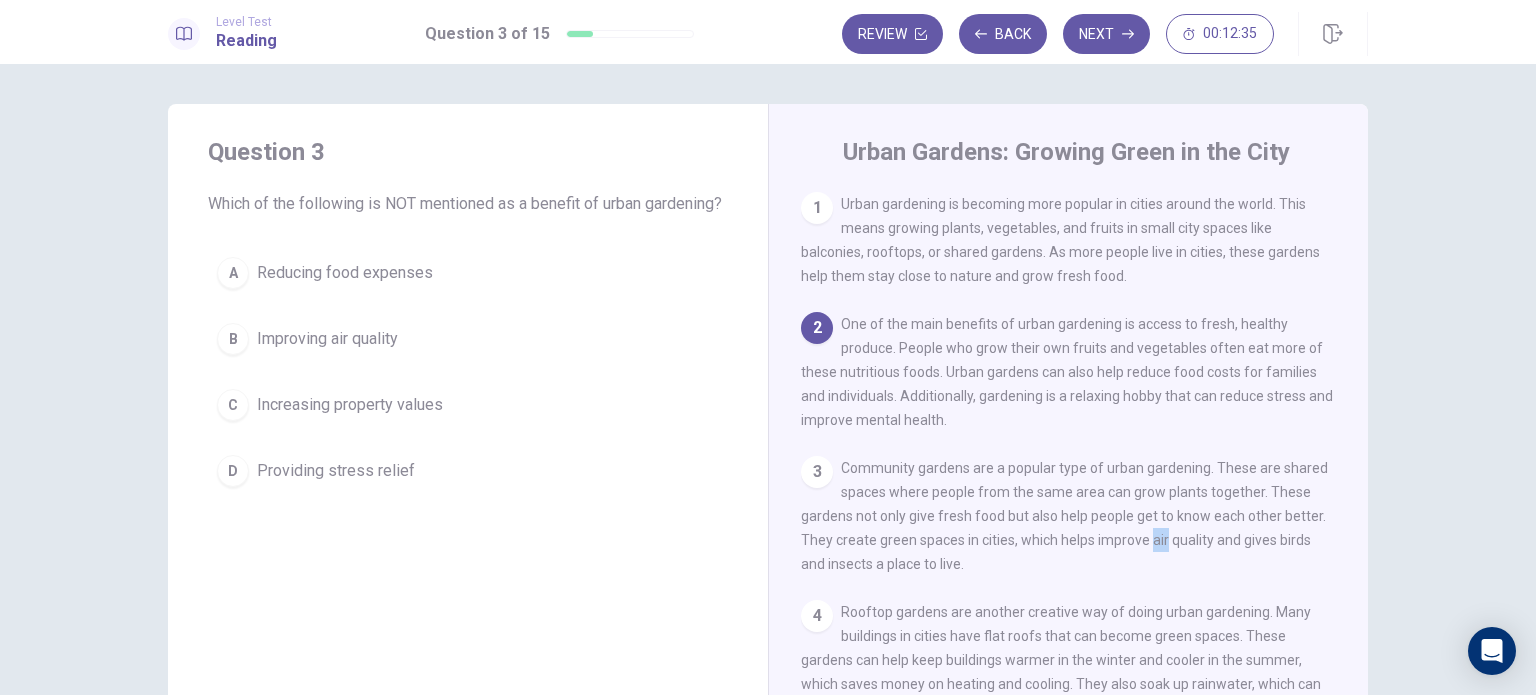 click on "Question 3 Which of the following is NOT mentioned as a benefit of urban gardening? A  Reducing food expenses B Improving air quality C Increasing property values D Providing stress relief Urban Gardens: Growing Green in the City 1 Urban gardening is becoming more popular in cities around the world. This means growing plants, vegetables, and fruits in small city spaces like balconies, rooftops, or shared gardens. As more people live in cities, these gardens help them stay close to nature and grow fresh food. 2 One of the main benefits of urban gardening is access to fresh, healthy produce. People who grow their own fruits and vegetables often eat more of these nutritious foods. Urban gardens can also help reduce food costs for families and individuals. Additionally, gardening is a relaxing hobby that can reduce stress and improve mental health. 3 4 5 6" at bounding box center (768, 451) 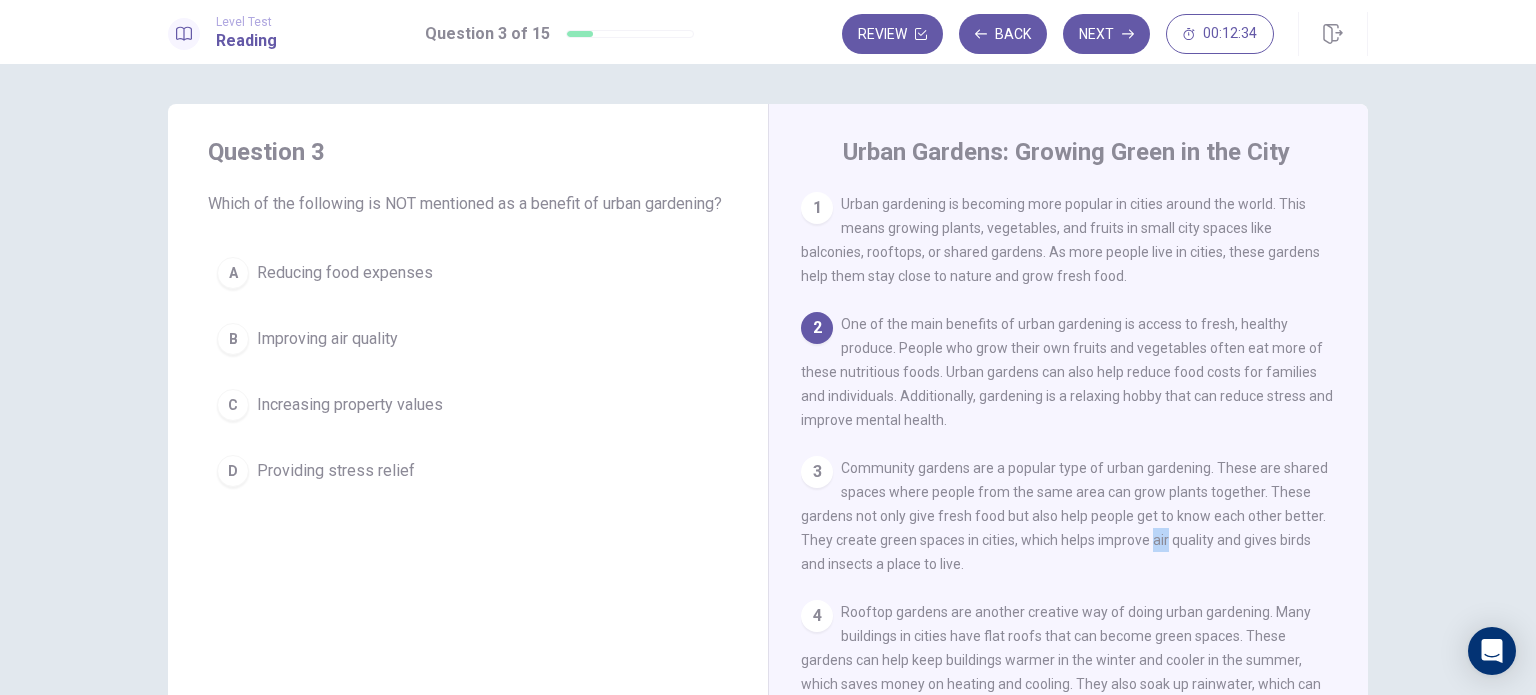 click on "3 Community gardens are a popular type of urban gardening. These are shared spaces where people from the same area can grow plants together. These gardens not only give fresh food but also help people get to know each other better. They create green spaces in cities, which helps improve air quality and gives birds and insects a place to live." at bounding box center (1069, 516) 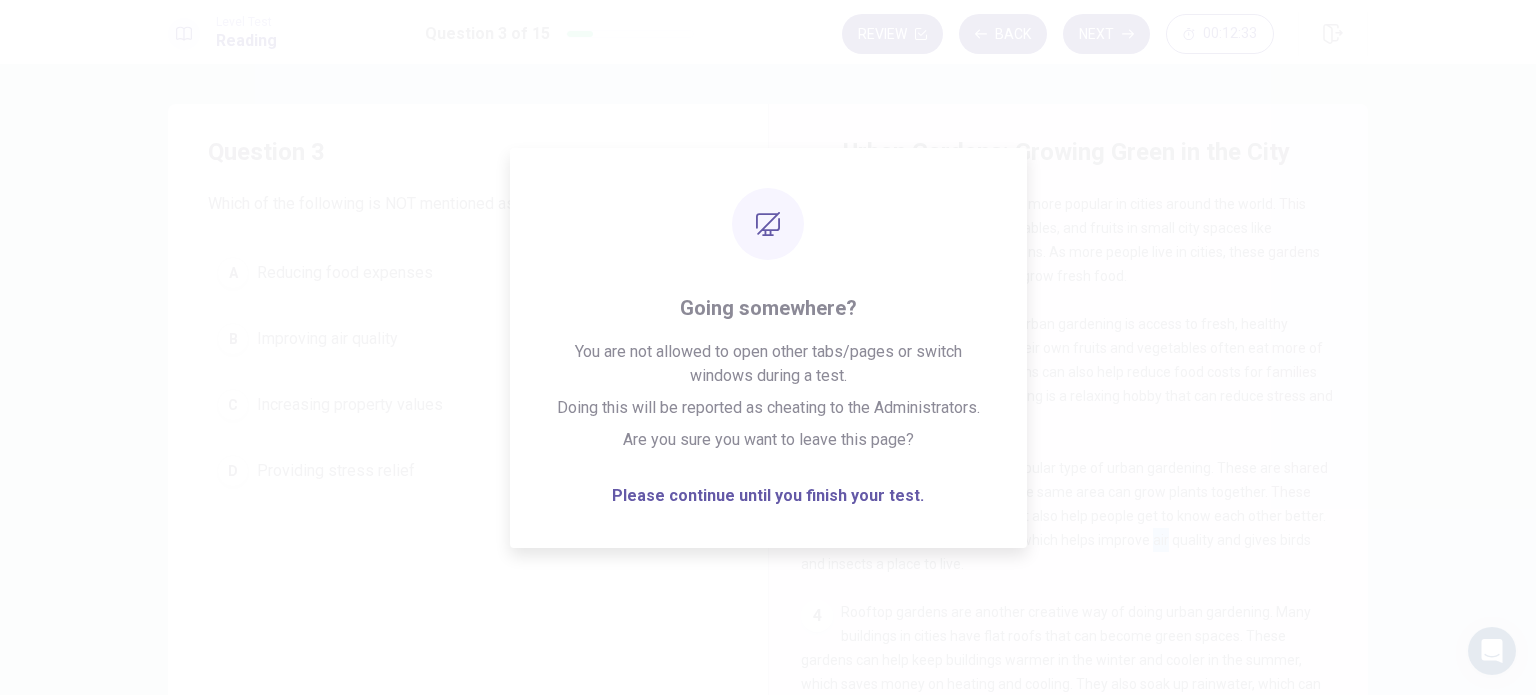 click on "1 Urban gardening is becoming more popular in cities around the world. This means growing plants, vegetables, and fruits in small city spaces like balconies, rooftops, or shared gardens. As more people live in cities, these gardens help them stay close to nature and grow fresh food. 2 One of the main benefits of urban gardening is access to fresh, healthy produce. People who grow their own fruits and vegetables often eat more of these nutritious foods. Urban gardens can also help reduce food costs for families and individuals. Additionally, gardening is a relaxing hobby that can reduce stress and improve mental health. 3 Community gardens are a popular type of urban gardening. These are shared spaces where people from the same area can grow plants together. These gardens not only give fresh food but also help people get to know each other better. They create green spaces in cities, which helps improve air quality and gives birds and insects a place to live. 4 5 6" at bounding box center [1082, 479] 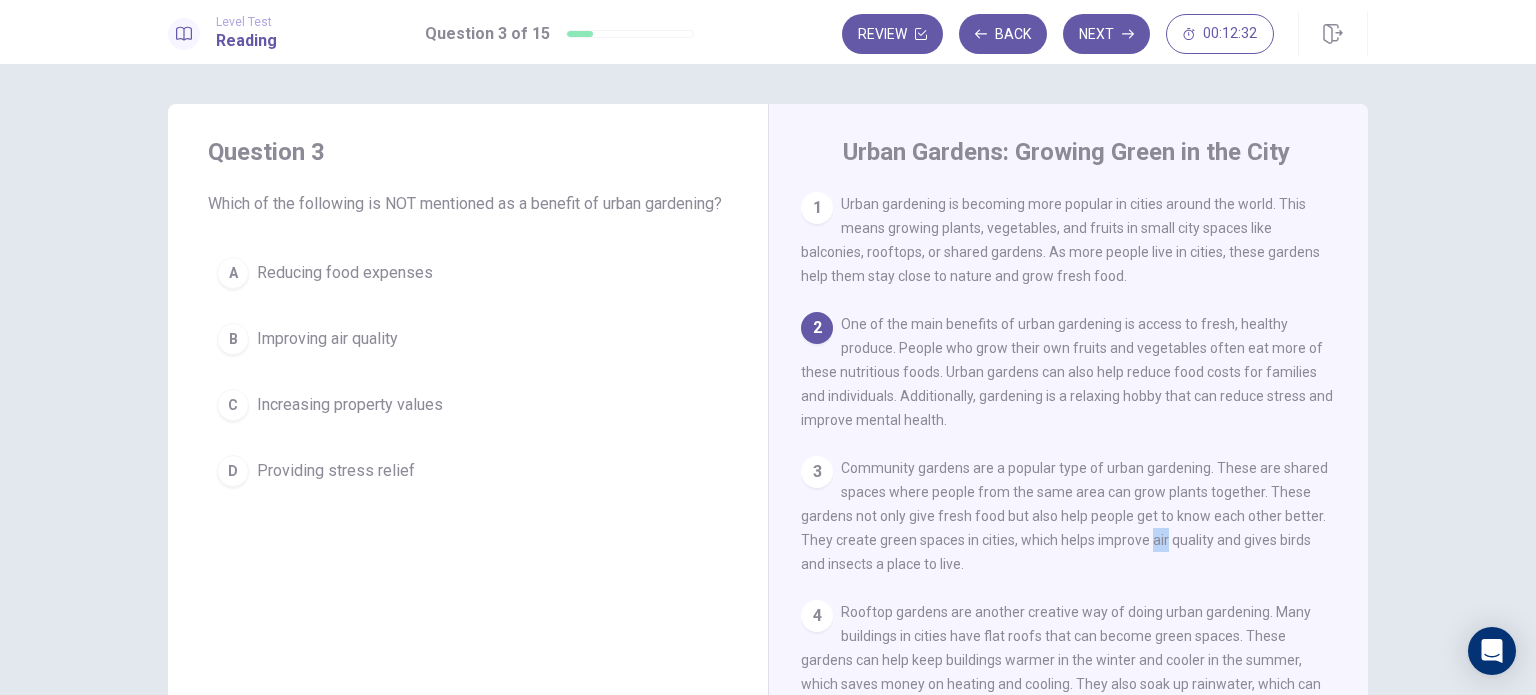 click on "1 Urban gardening is becoming more popular in cities around the world. This means growing plants, vegetables, and fruits in small city spaces like balconies, rooftops, or shared gardens. As more people live in cities, these gardens help them stay close to nature and grow fresh food. 2 One of the main benefits of urban gardening is access to fresh, healthy produce. People who grow their own fruits and vegetables often eat more of these nutritious foods. Urban gardens can also help reduce food costs for families and individuals. Additionally, gardening is a relaxing hobby that can reduce stress and improve mental health. 3 Community gardens are a popular type of urban gardening. These are shared spaces where people from the same area can grow plants together. These gardens not only give fresh food but also help people get to know each other better. They create green spaces in cities, which helps improve air quality and gives birds and insects a place to live. 4 5 6" at bounding box center [1082, 479] 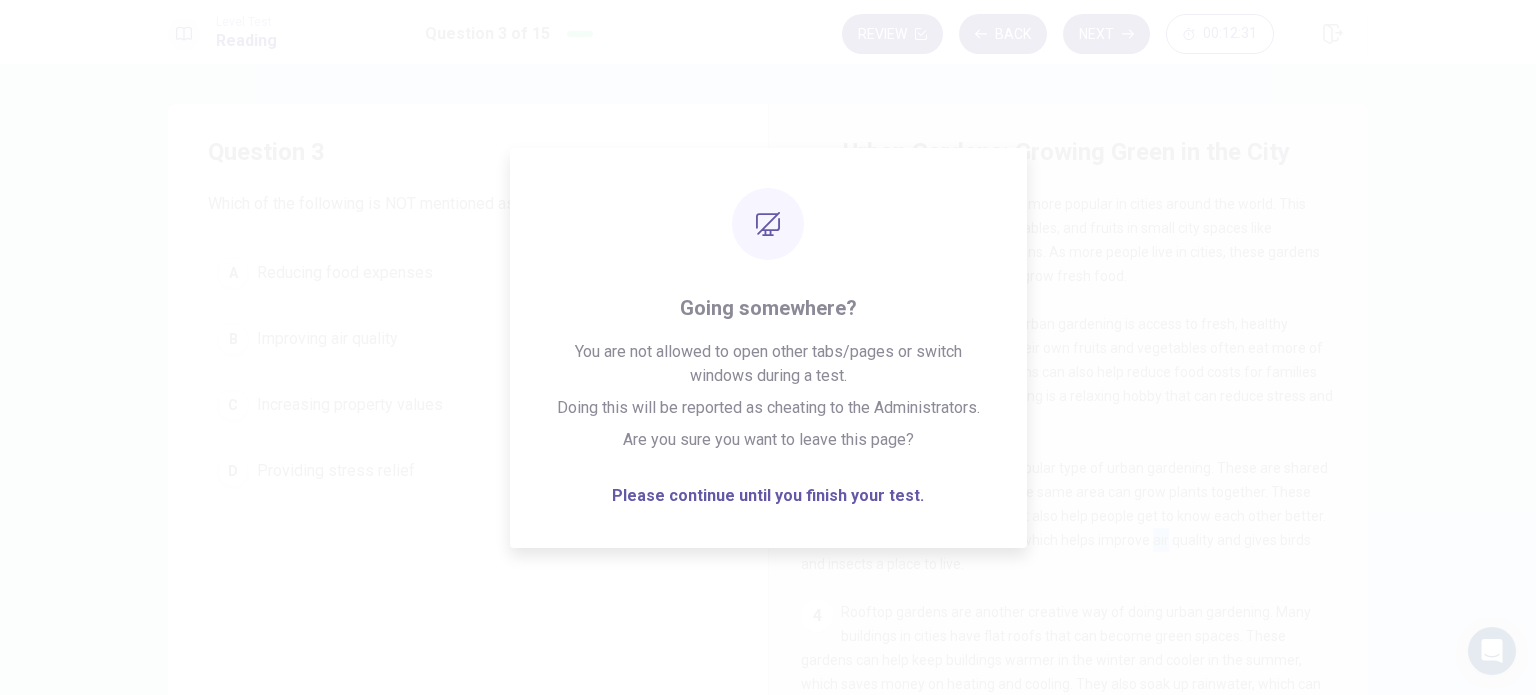 click on "One of the main benefits of urban gardening is access to fresh, healthy produce. People who grow their own fruits and vegetables often eat more of these nutritious foods. Urban gardens can also help reduce food costs for families and individuals. Additionally, gardening is a relaxing hobby that can reduce stress and improve mental health." at bounding box center (1067, 372) 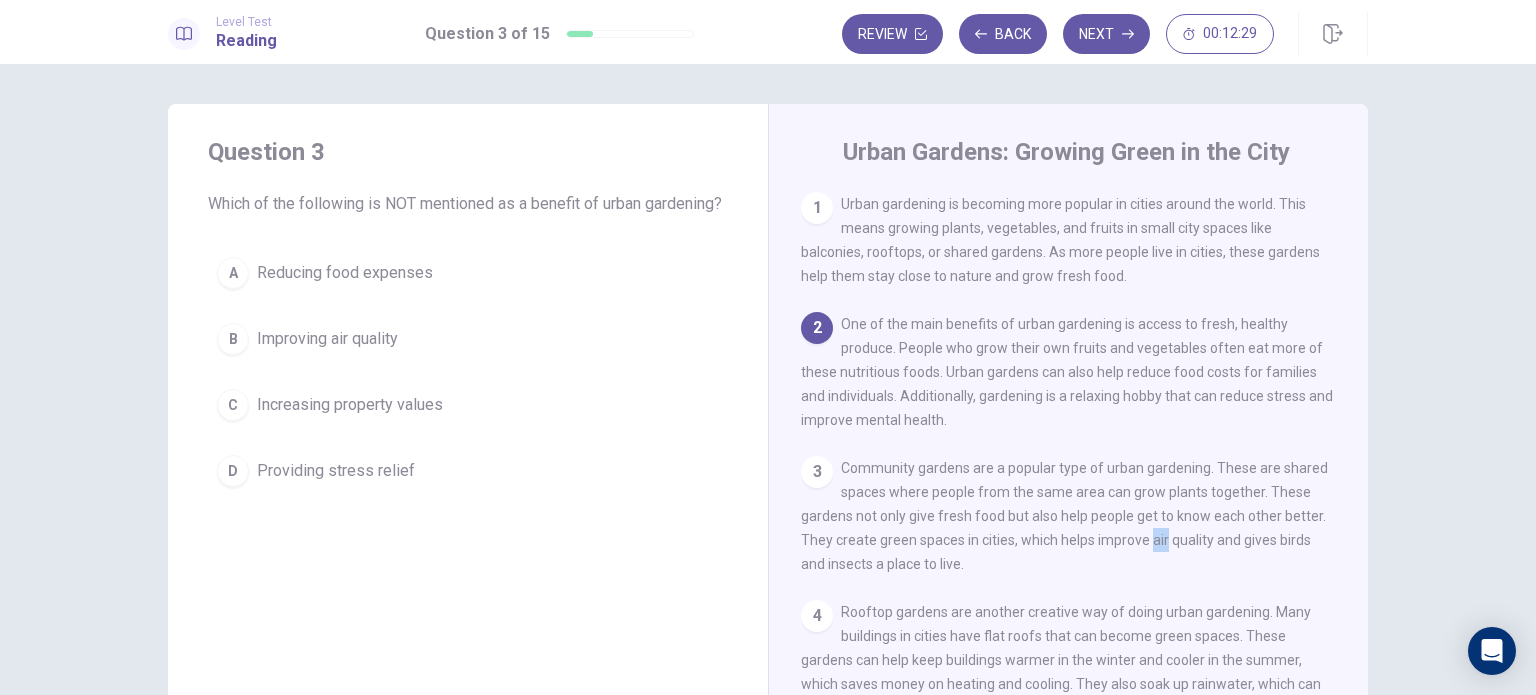 click on "Urban Gardens: Growing Green in the City 1 Urban gardening is becoming more popular in cities around the world. This means growing plants, vegetables, and fruits in small city spaces like balconies, rooftops, or shared gardens. As more people live in cities, these gardens help them stay close to nature and grow fresh food. 2 One of the main benefits of urban gardening is access to fresh, healthy produce. People who grow their own fruits and vegetables often eat more of these nutritious foods. Urban gardens can also help reduce food costs for families and individuals. Additionally, gardening is a relaxing hobby that can reduce stress and improve mental health. 3 Community gardens are a popular type of urban gardening. These are shared spaces where people from the same area can grow plants together. These gardens not only give fresh food but also help people get to know each other better. They create green spaces in cities, which helps improve air quality and gives birds and insects a place to live. 4 5 6" at bounding box center [1068, 451] 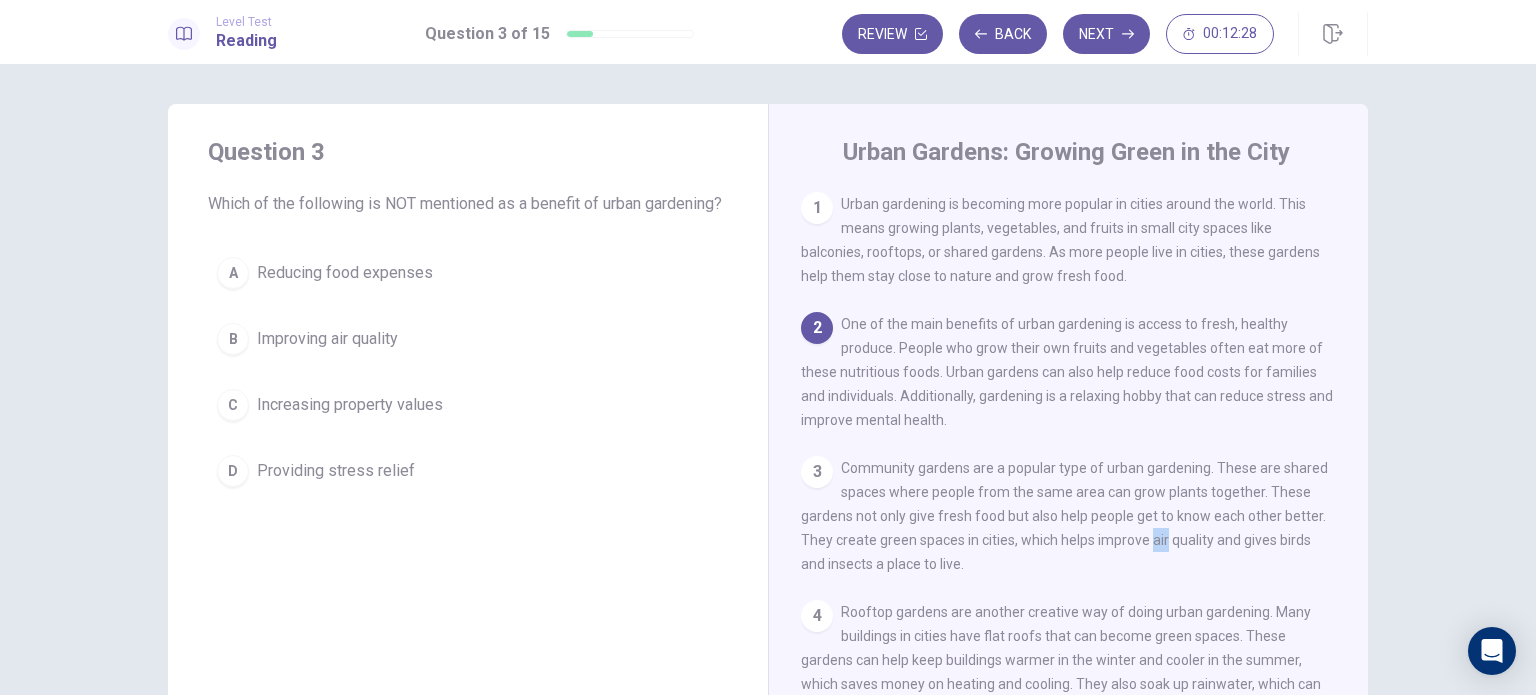 drag, startPoint x: 784, startPoint y: 223, endPoint x: 814, endPoint y: 263, distance: 50 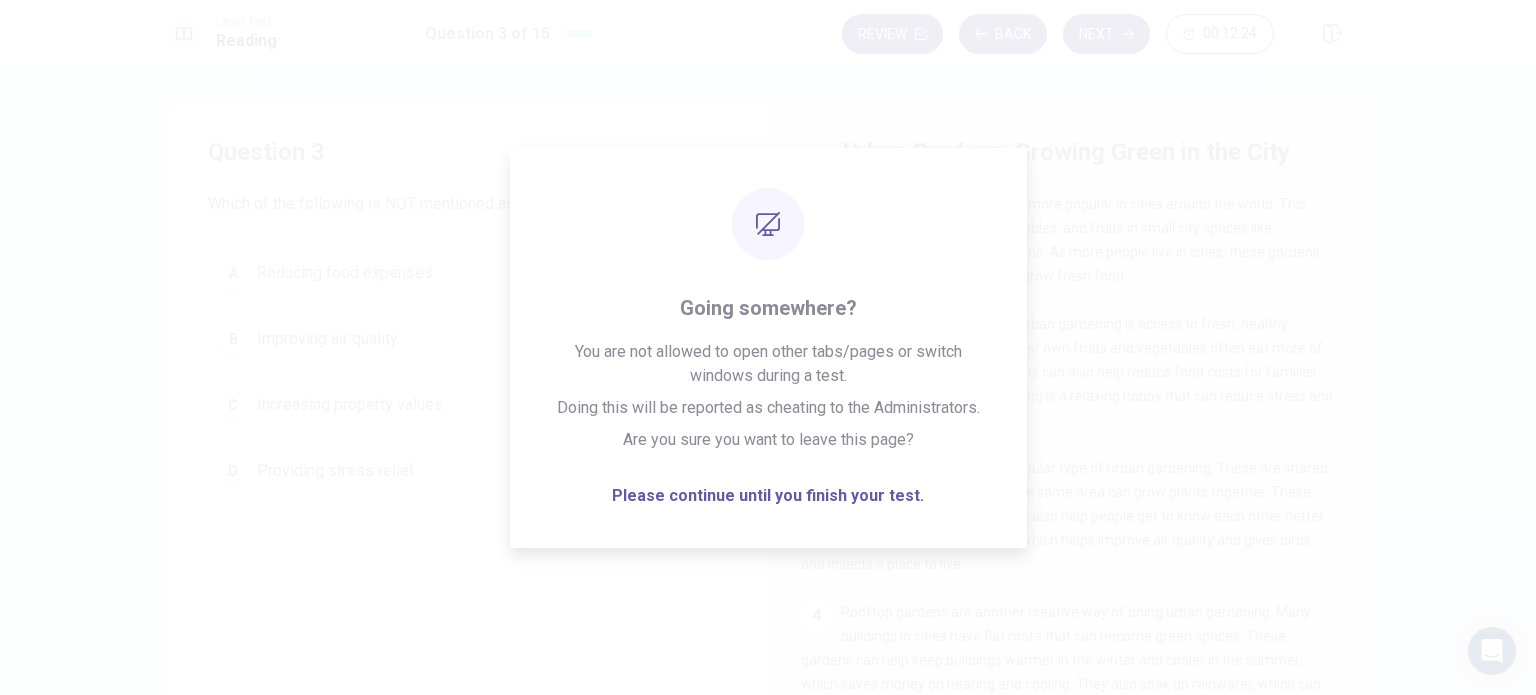 click on "Question 3 Which of the following is NOT mentioned as a benefit of urban gardening? A  Reducing food expenses B Improving air quality C Increasing property values D Providing stress relief Urban Gardens: Growing Green in the City 1 Urban gardening is becoming more popular in cities around the world. This means growing plants, vegetables, and fruits in small city spaces like balconies, rooftops, or shared gardens. As more people live in cities, these gardens help them stay close to nature and grow fresh food. 2 One of the main benefits of urban gardening is access to fresh, healthy produce. People who grow their own fruits and vegetables often eat more of these nutritious foods. Urban gardens can also help reduce food costs for families and individuals. Additionally, gardening is a relaxing hobby that can reduce stress and improve mental health. 3 4 5 6" at bounding box center (768, 451) 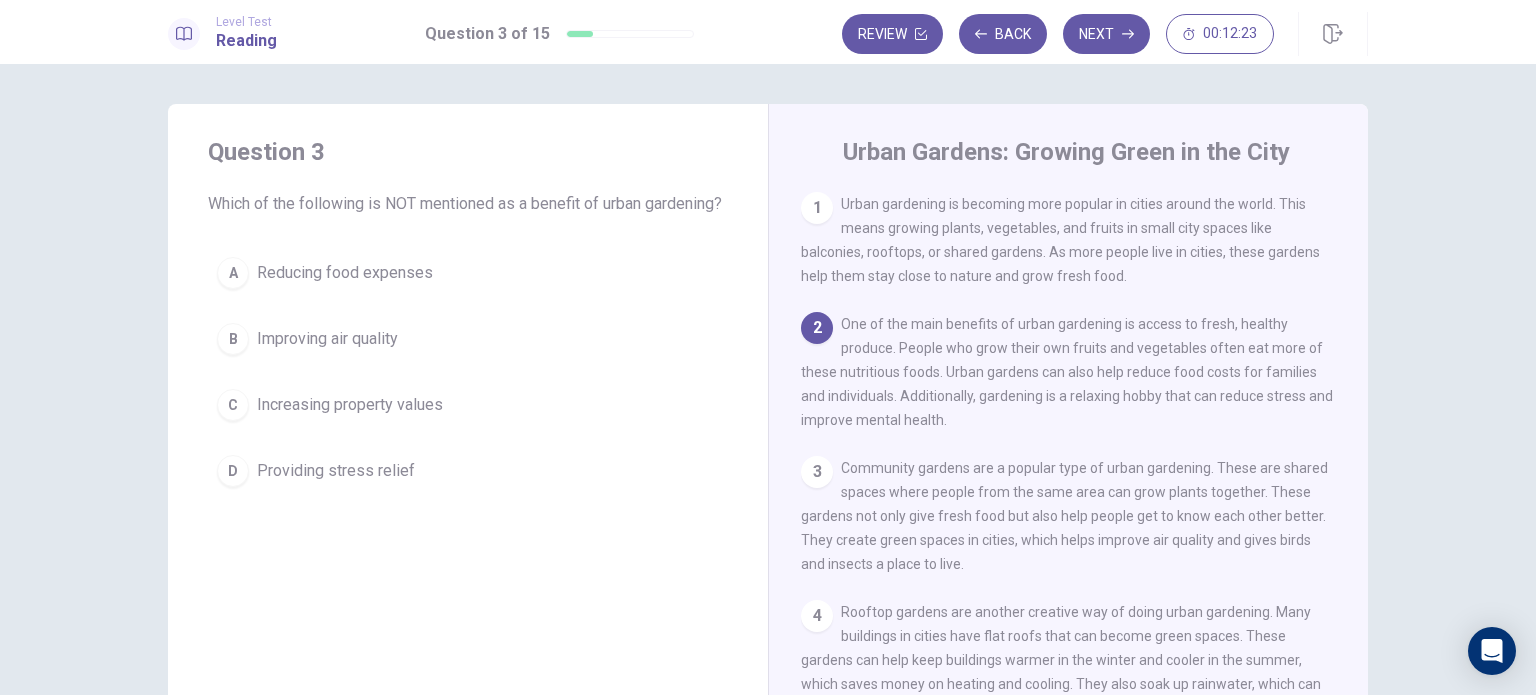 drag, startPoint x: 1216, startPoint y: 363, endPoint x: 1203, endPoint y: 371, distance: 15.264338 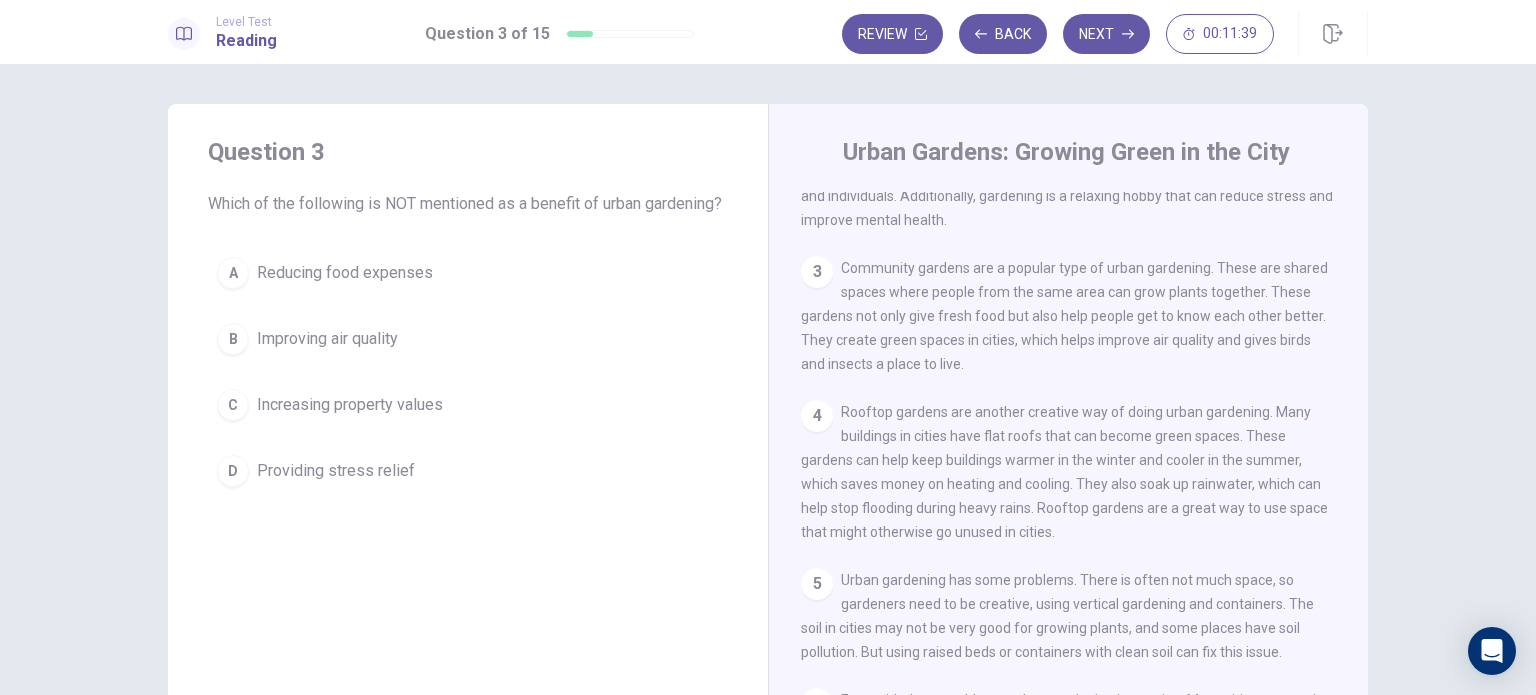 scroll, scrollTop: 100, scrollLeft: 0, axis: vertical 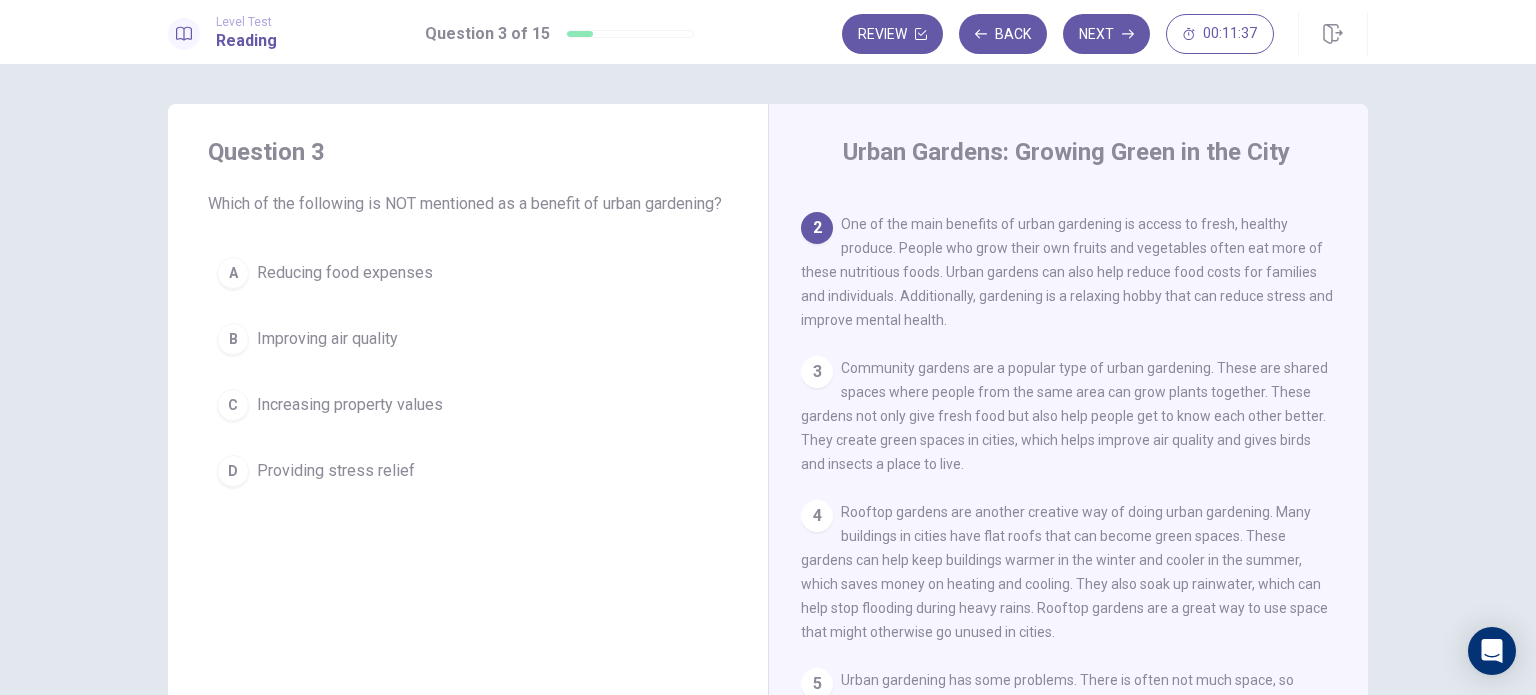 click on "C" at bounding box center (233, 405) 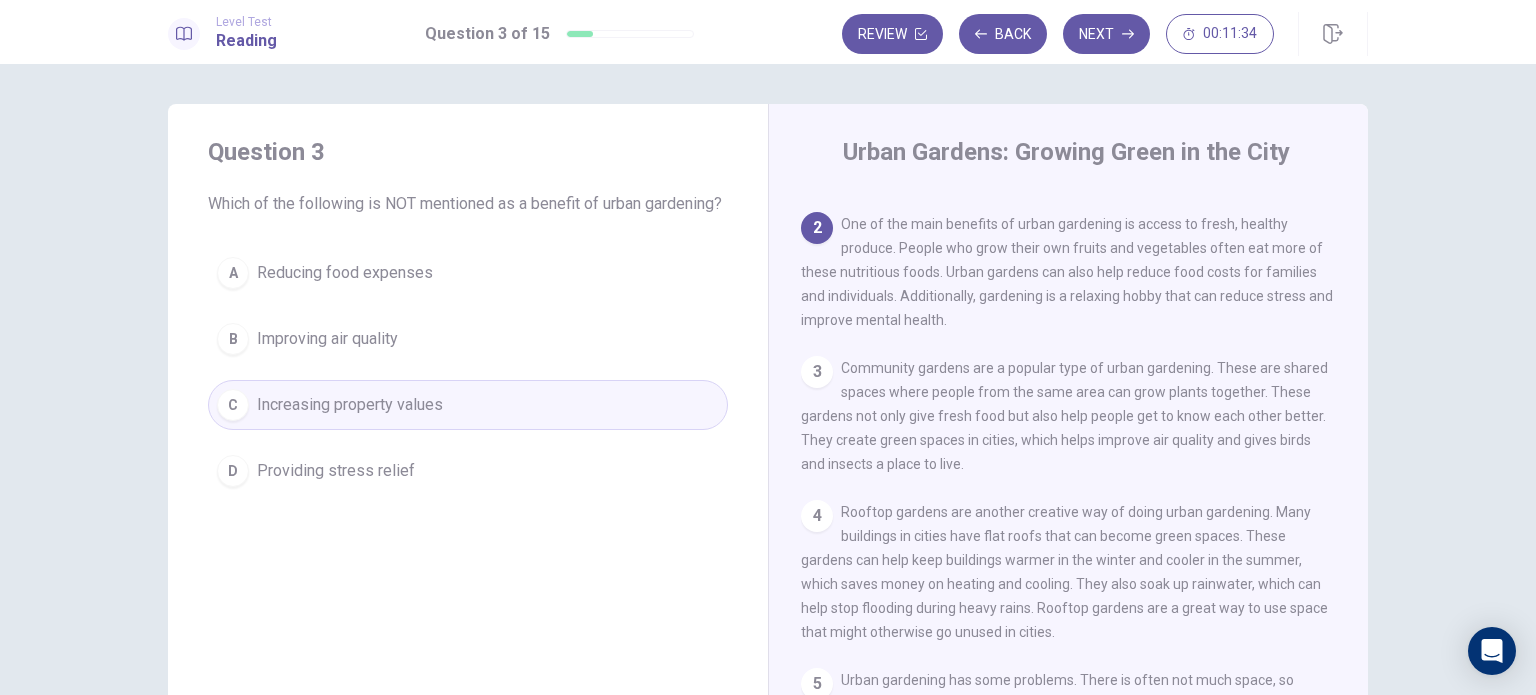 scroll, scrollTop: 208, scrollLeft: 0, axis: vertical 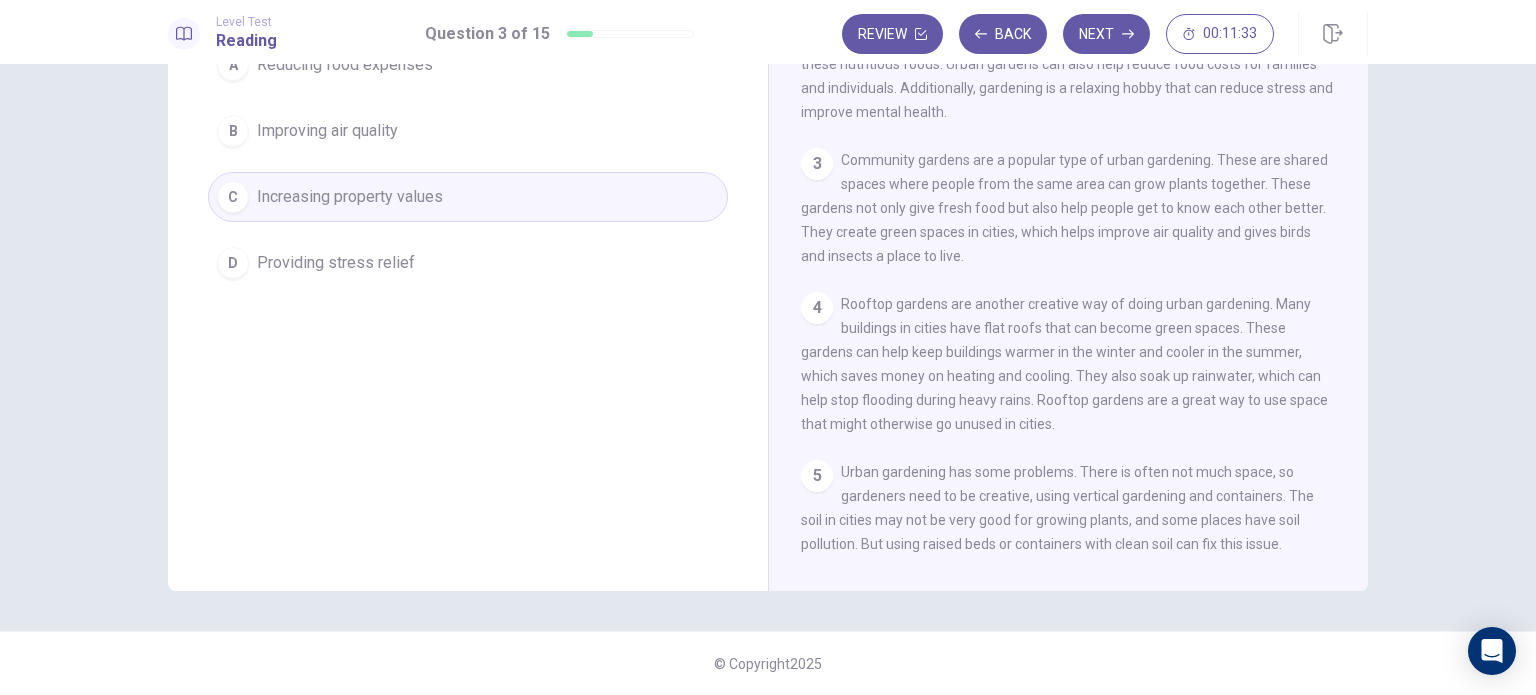 click on "Next" at bounding box center [1106, 34] 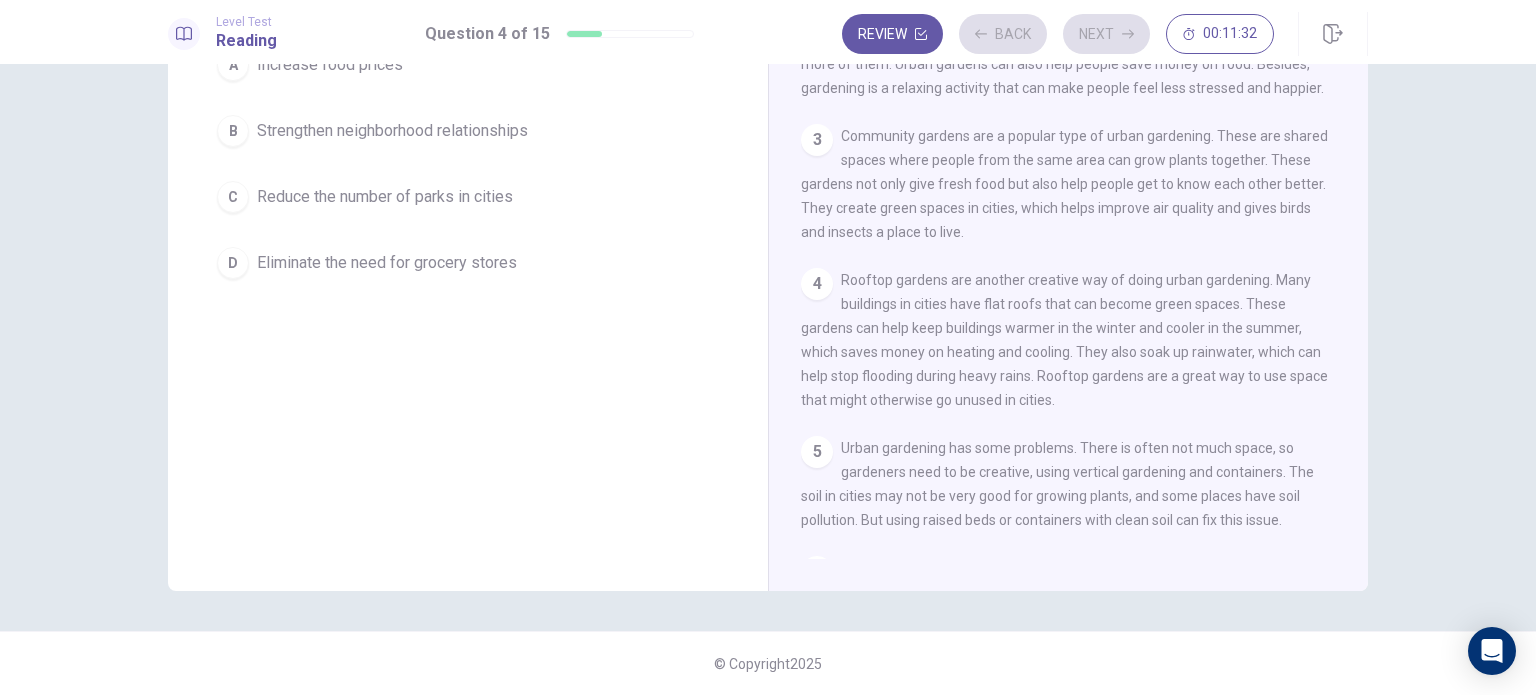 scroll, scrollTop: 0, scrollLeft: 0, axis: both 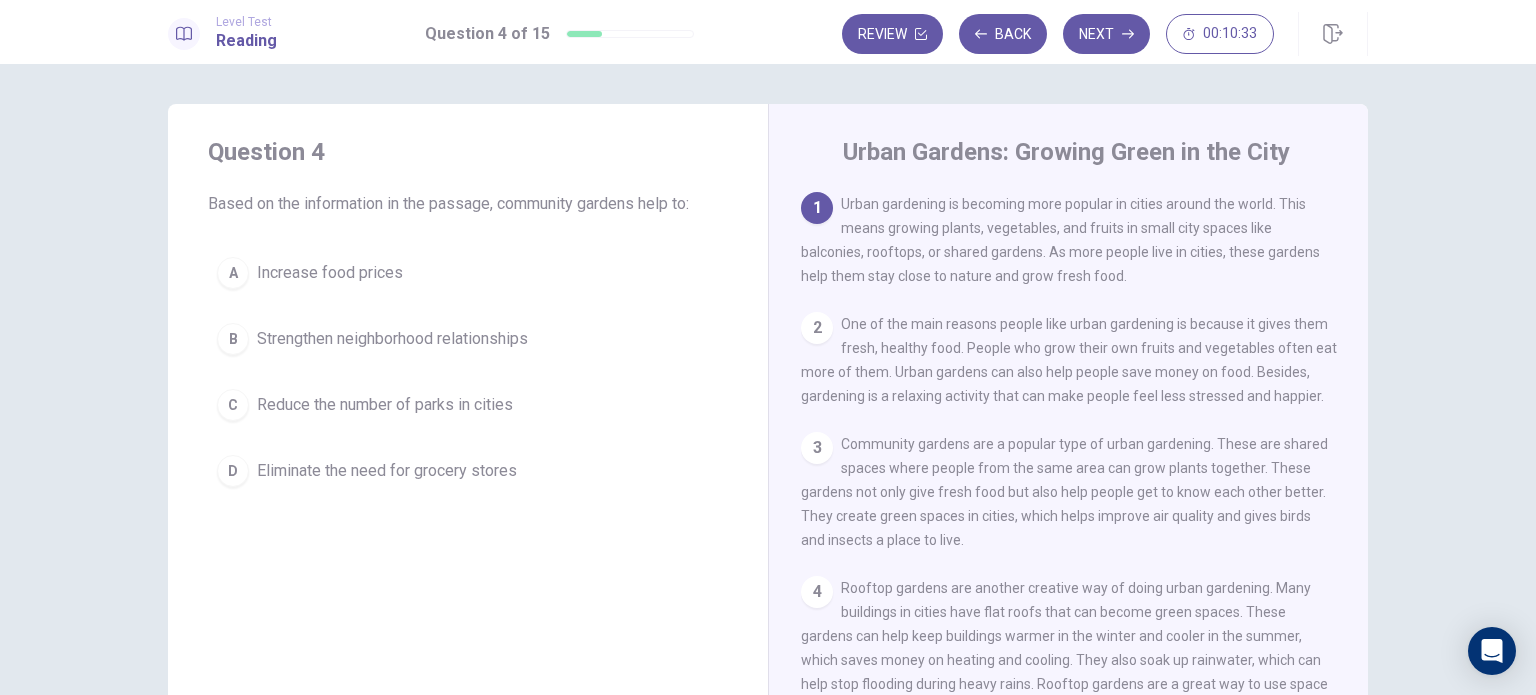 click on "B" at bounding box center (233, 339) 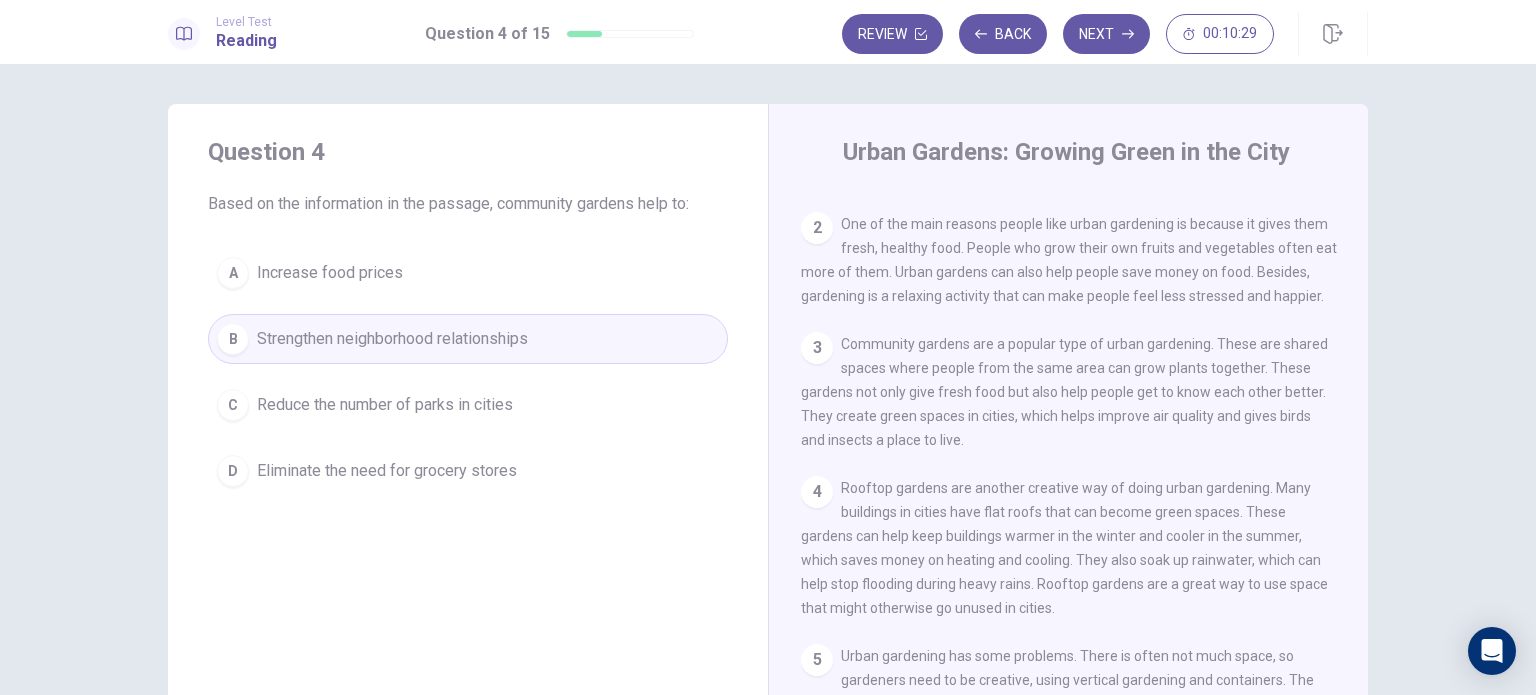 scroll, scrollTop: 288, scrollLeft: 0, axis: vertical 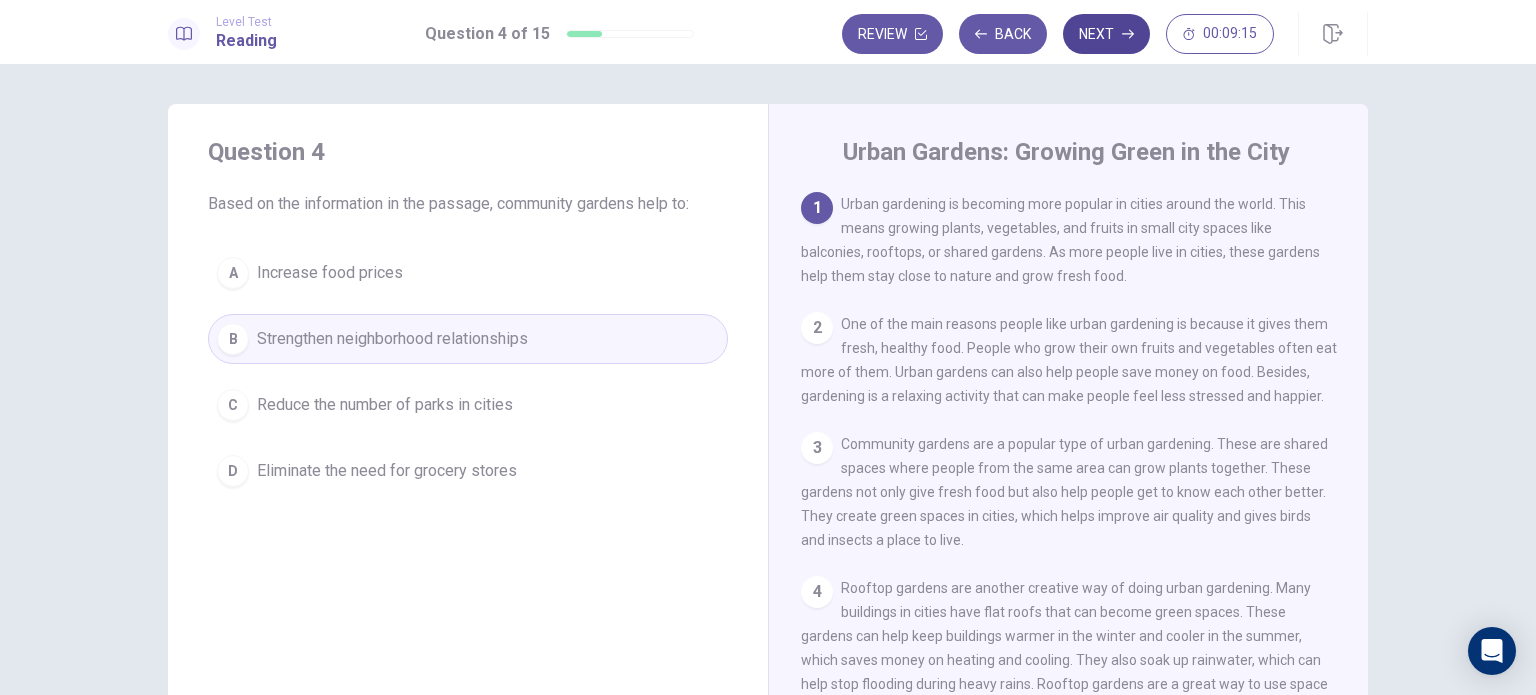 click on "Next" at bounding box center (1106, 34) 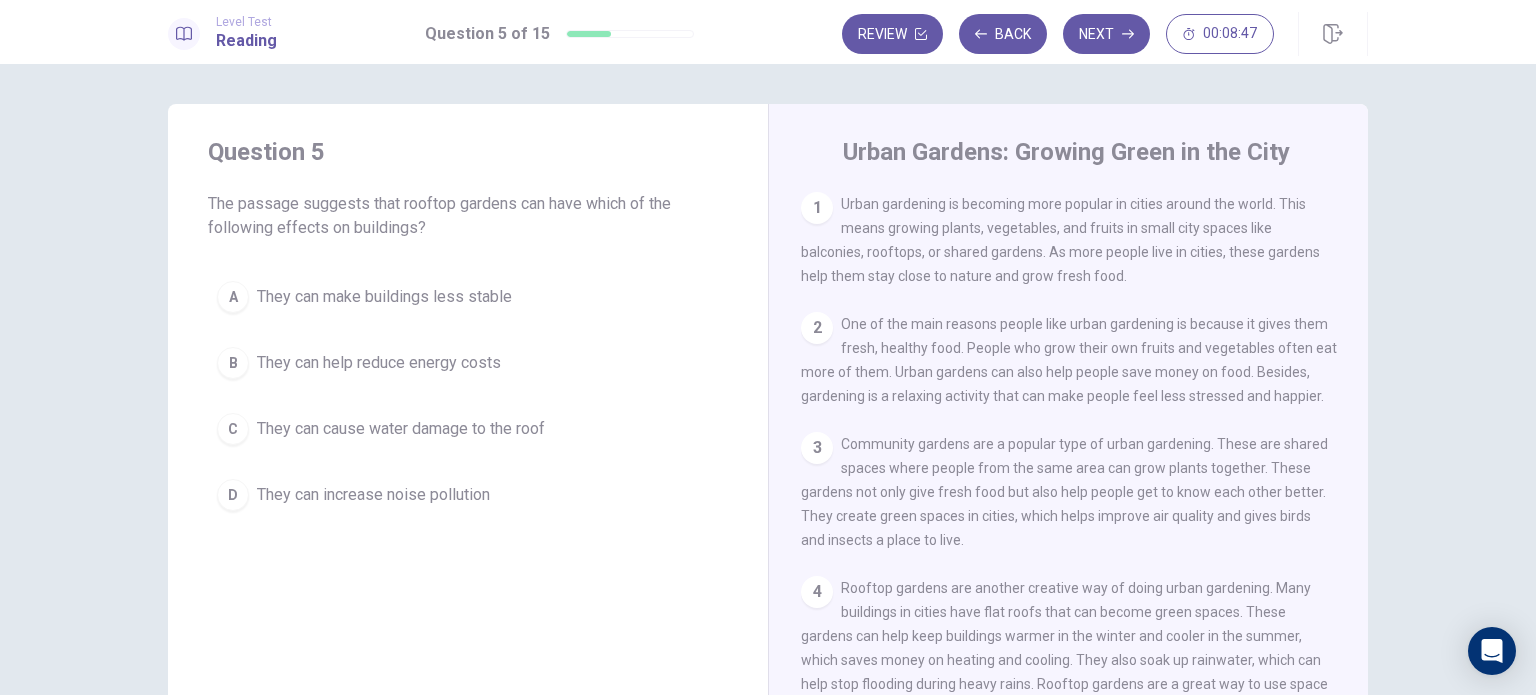 scroll, scrollTop: 100, scrollLeft: 0, axis: vertical 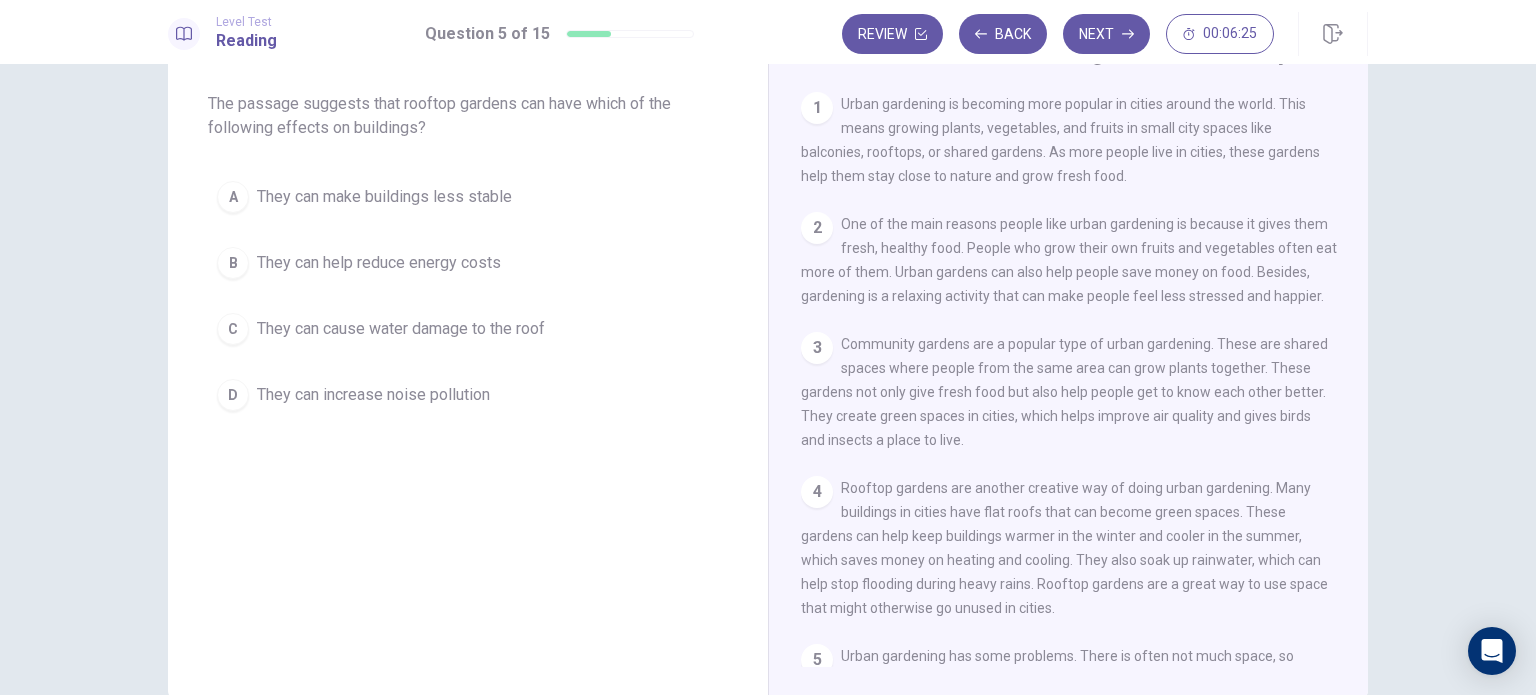 click on "A They can make buildings less stable" at bounding box center [468, 197] 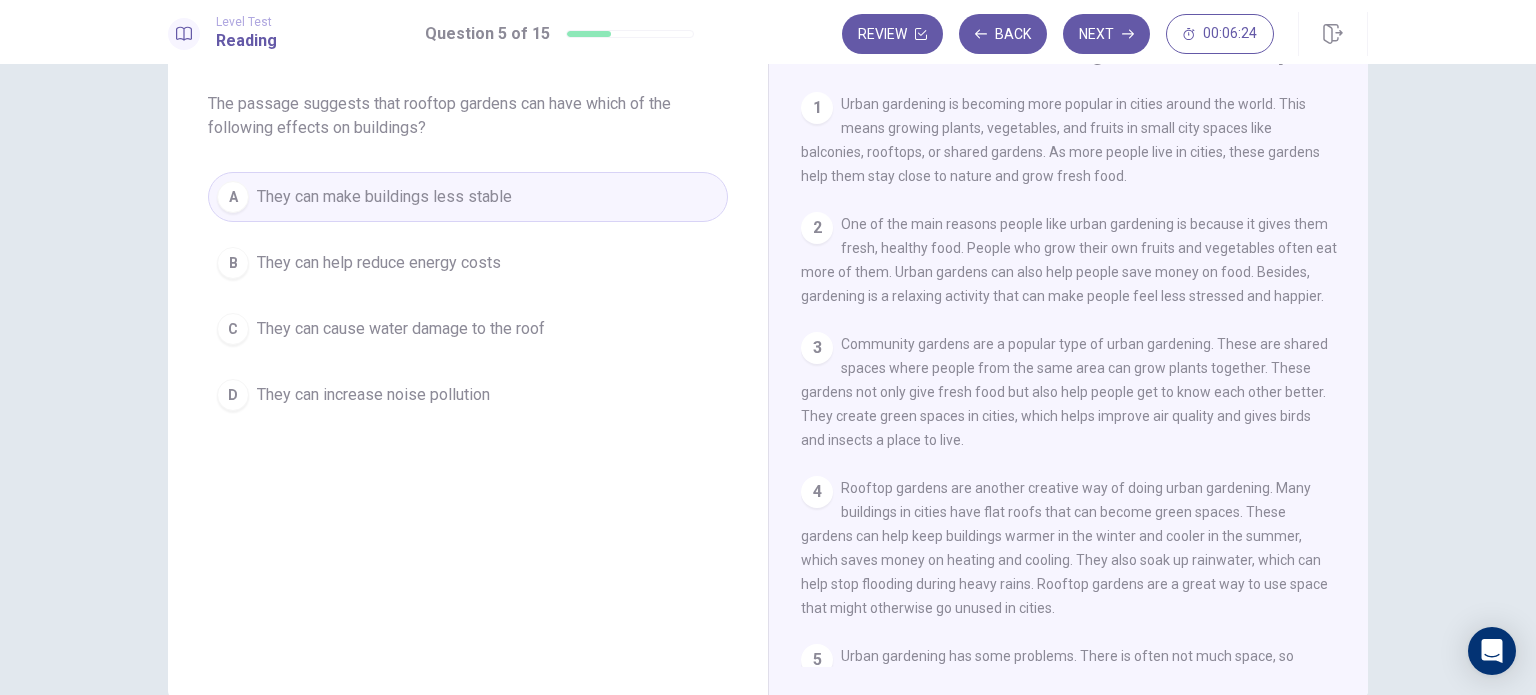 scroll, scrollTop: 208, scrollLeft: 0, axis: vertical 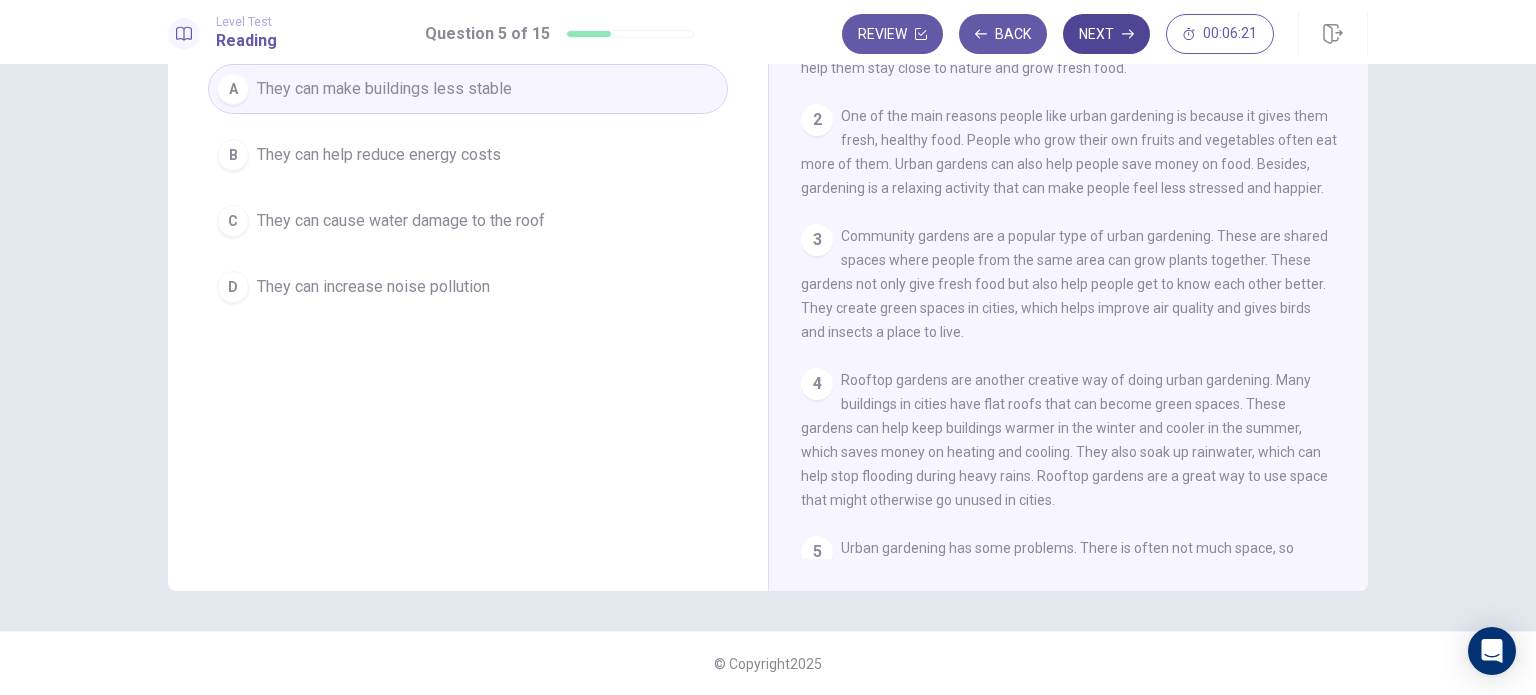 click on "Next" at bounding box center (1106, 34) 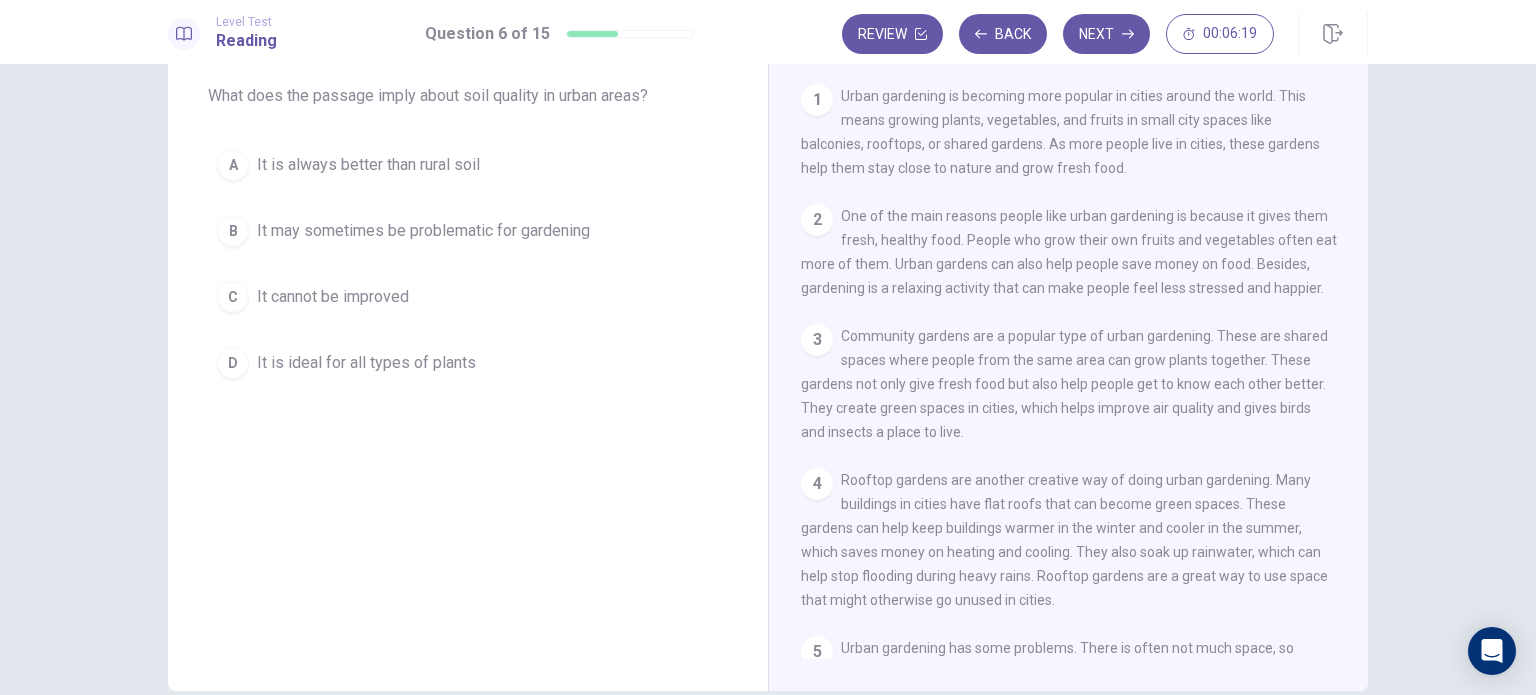 scroll, scrollTop: 0, scrollLeft: 0, axis: both 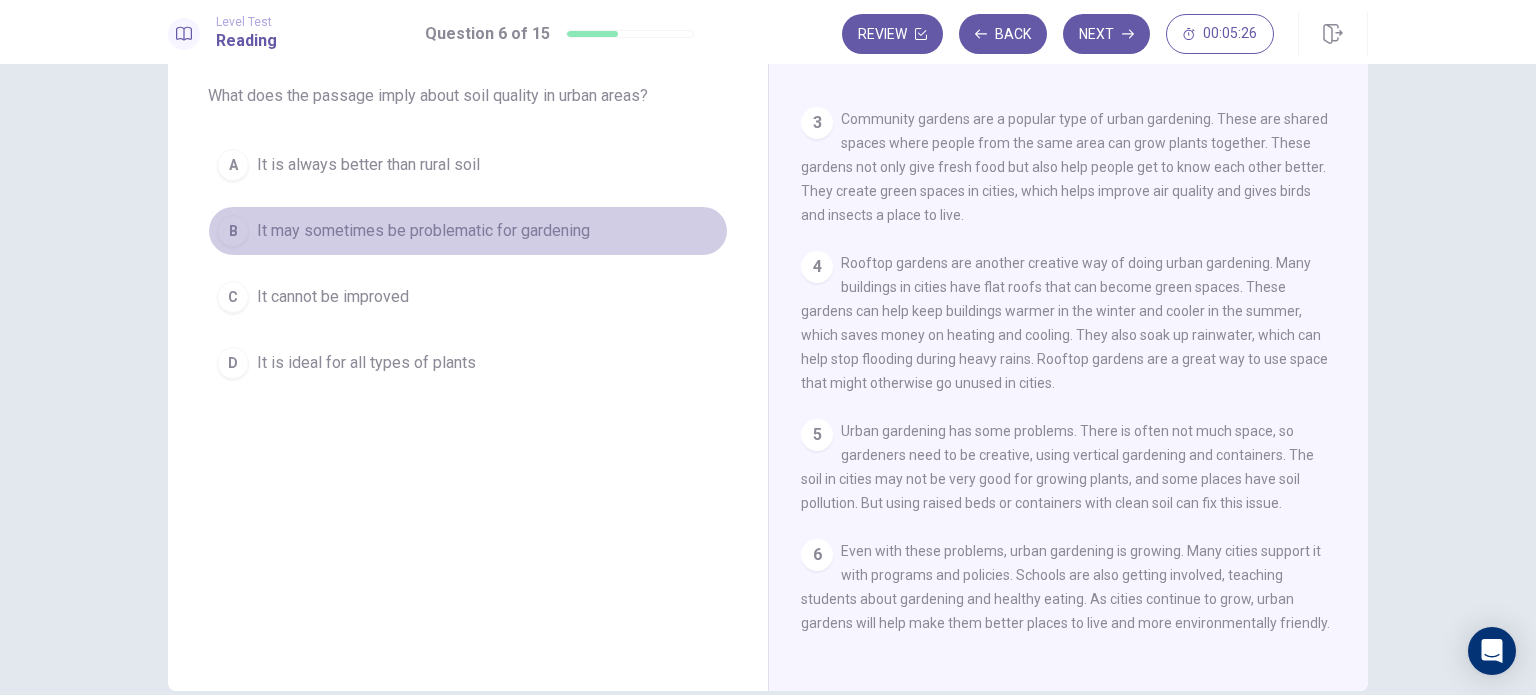 click on "B" at bounding box center (233, 231) 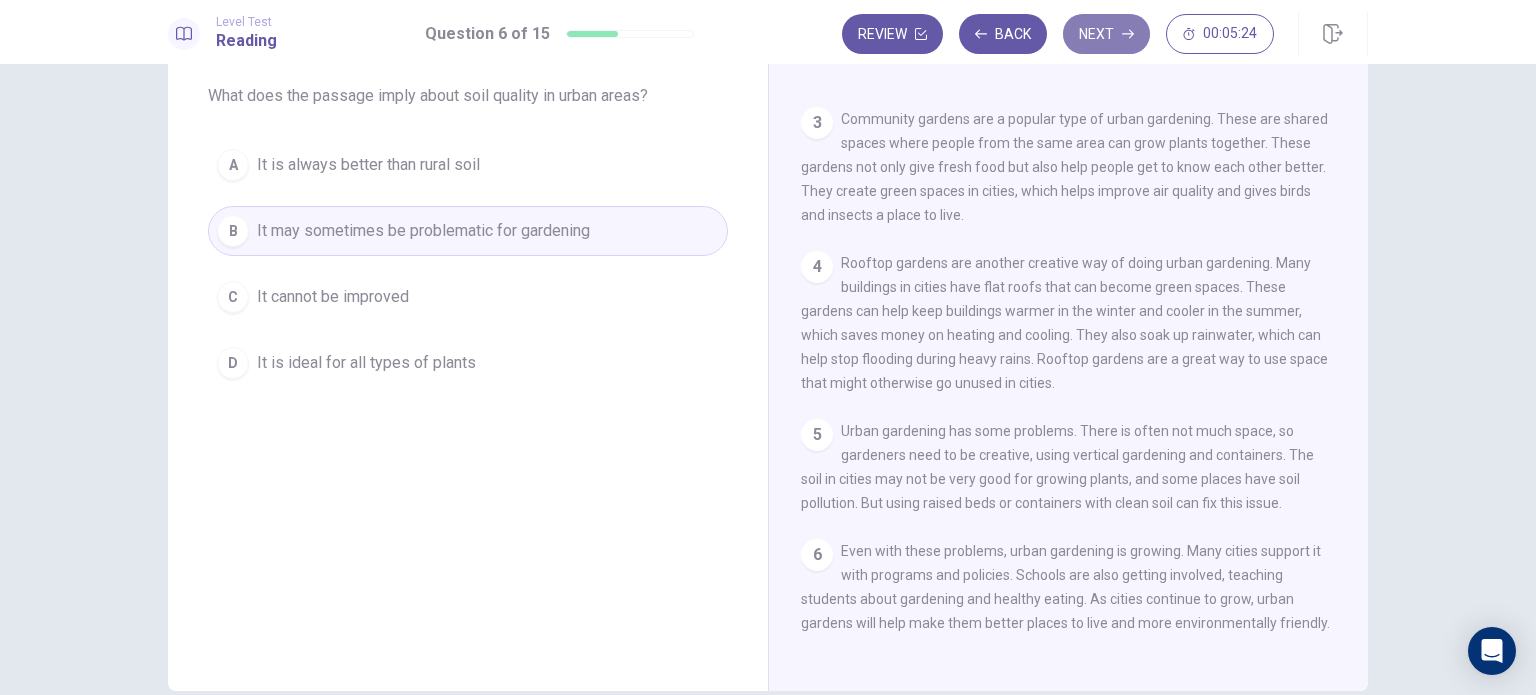 click on "Next" at bounding box center (1106, 34) 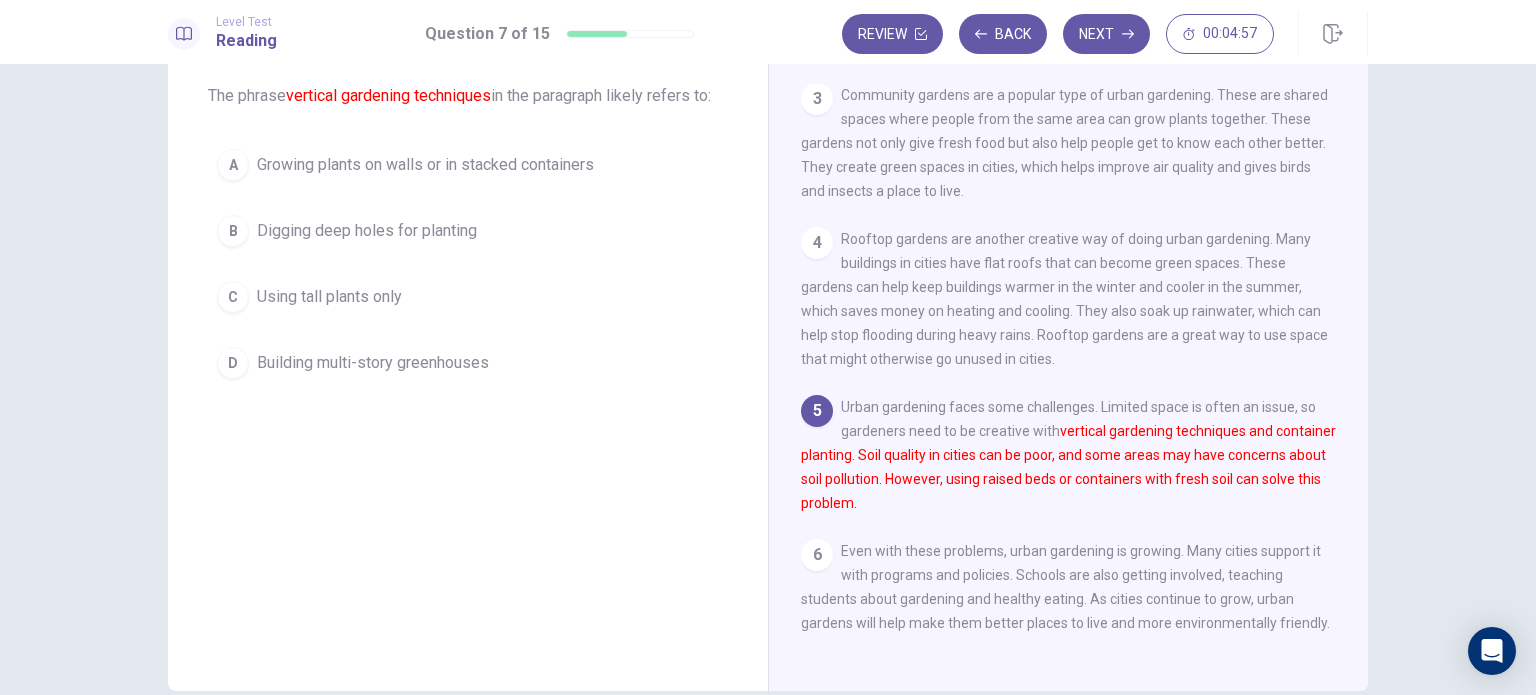 click on "A" at bounding box center [233, 165] 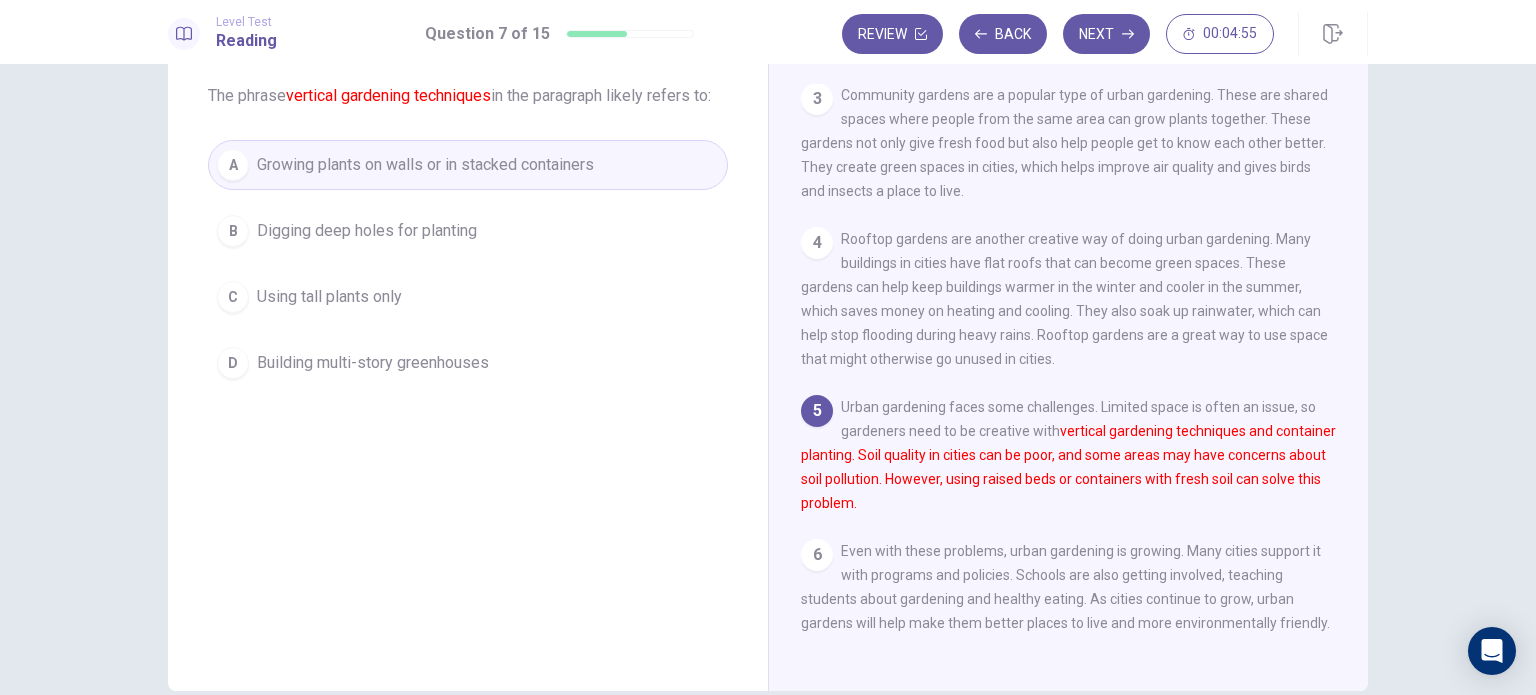 scroll, scrollTop: 208, scrollLeft: 0, axis: vertical 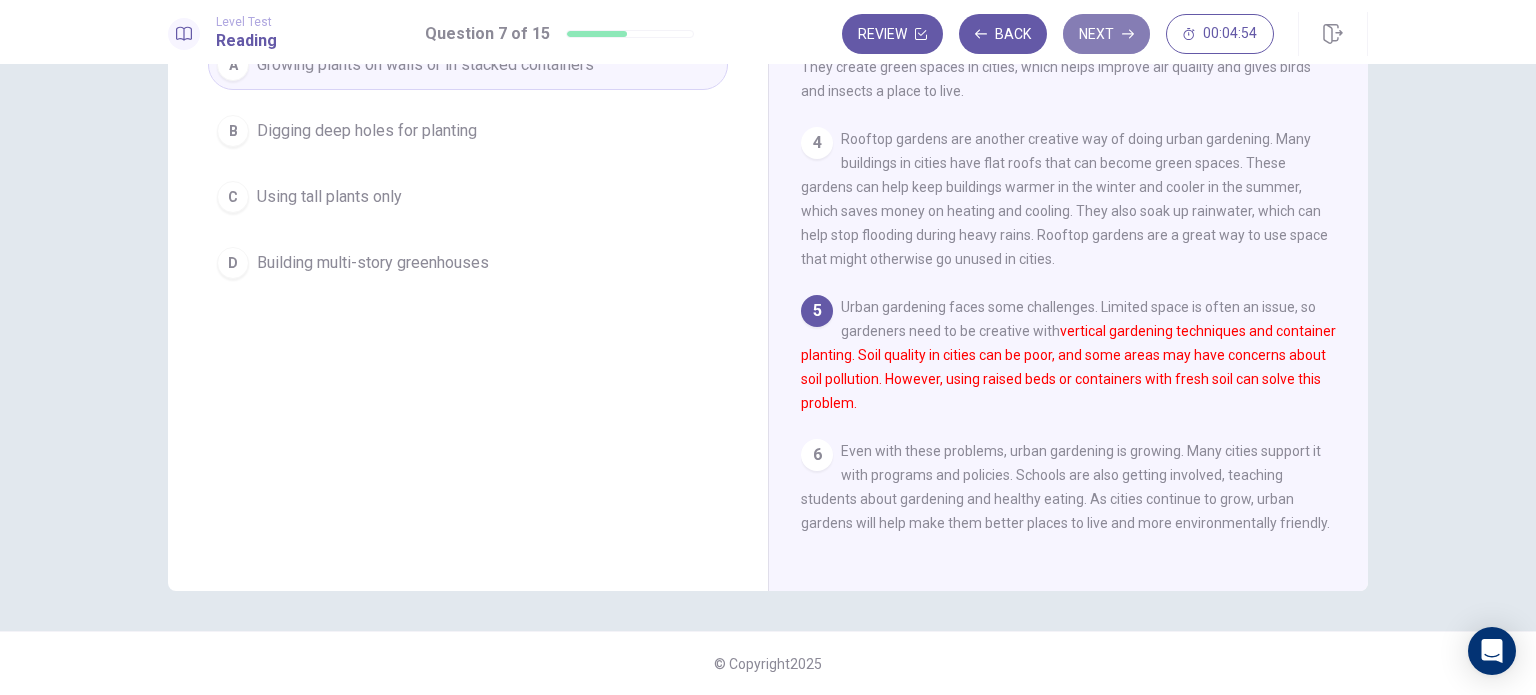click on "Next" at bounding box center (1106, 34) 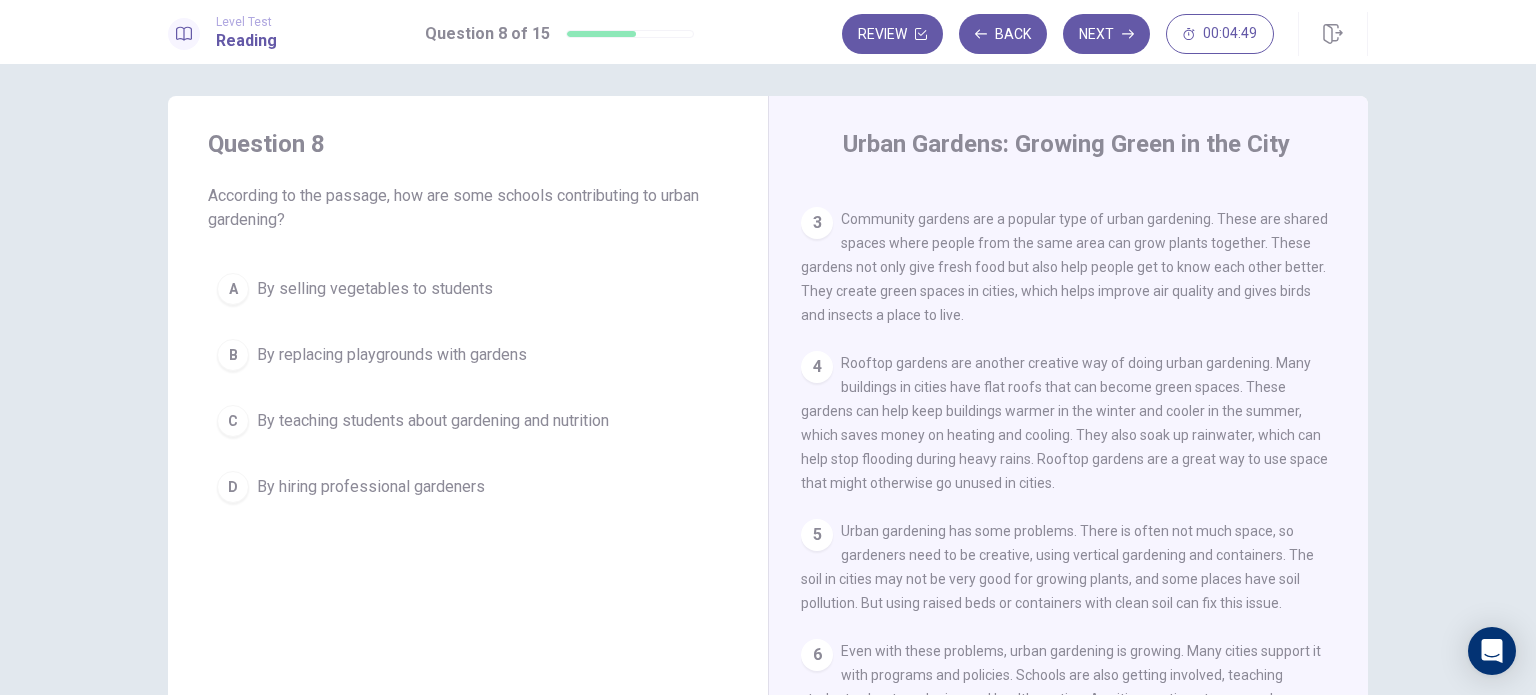 scroll, scrollTop: 208, scrollLeft: 0, axis: vertical 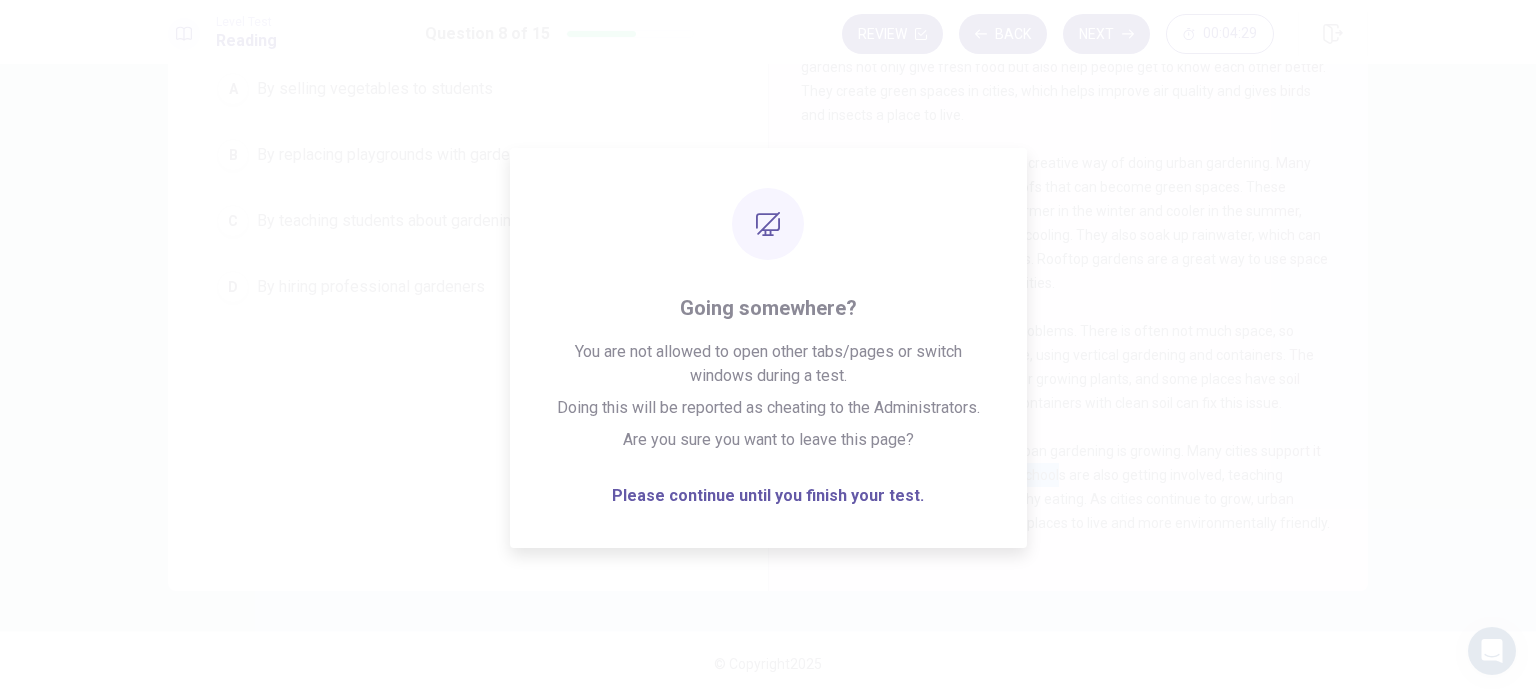 click on "4 Rooftop gardens are another creative way of doing urban gardening. Many buildings in cities have flat roofs that can become green spaces. These gardens can help keep buildings warmer in the winter and cooler in the summer, which saves money on heating and cooling. They also soak up rainwater, which can help stop flooding during heavy rains. Rooftop gardens are a great way to use space that might otherwise go unused in cities." at bounding box center [1069, 223] 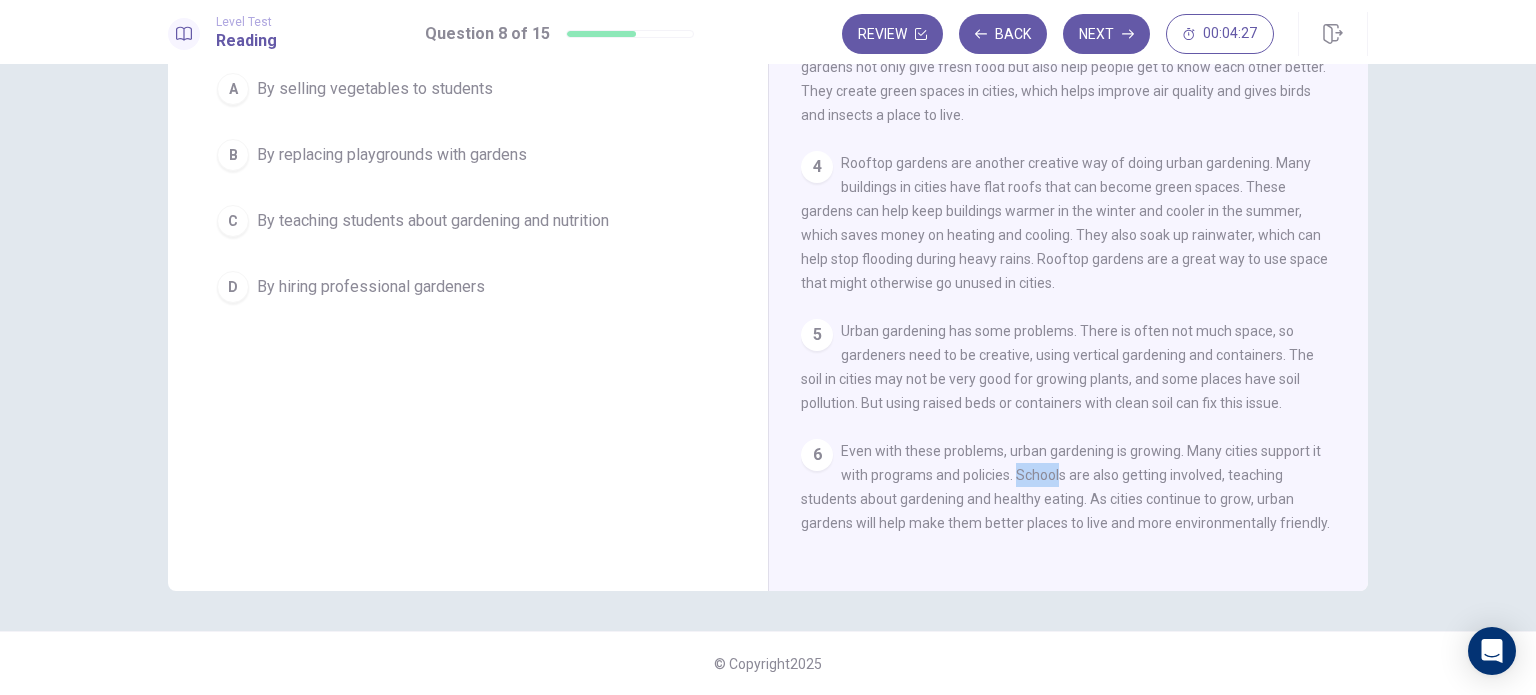 click on "Even with these problems, urban gardening is growing. Many cities support it with programs and policies. Schools are also getting involved, teaching students about gardening and healthy eating. As cities continue to grow, urban gardens will help make them better places to live and more environmentally friendly." at bounding box center (1065, 487) 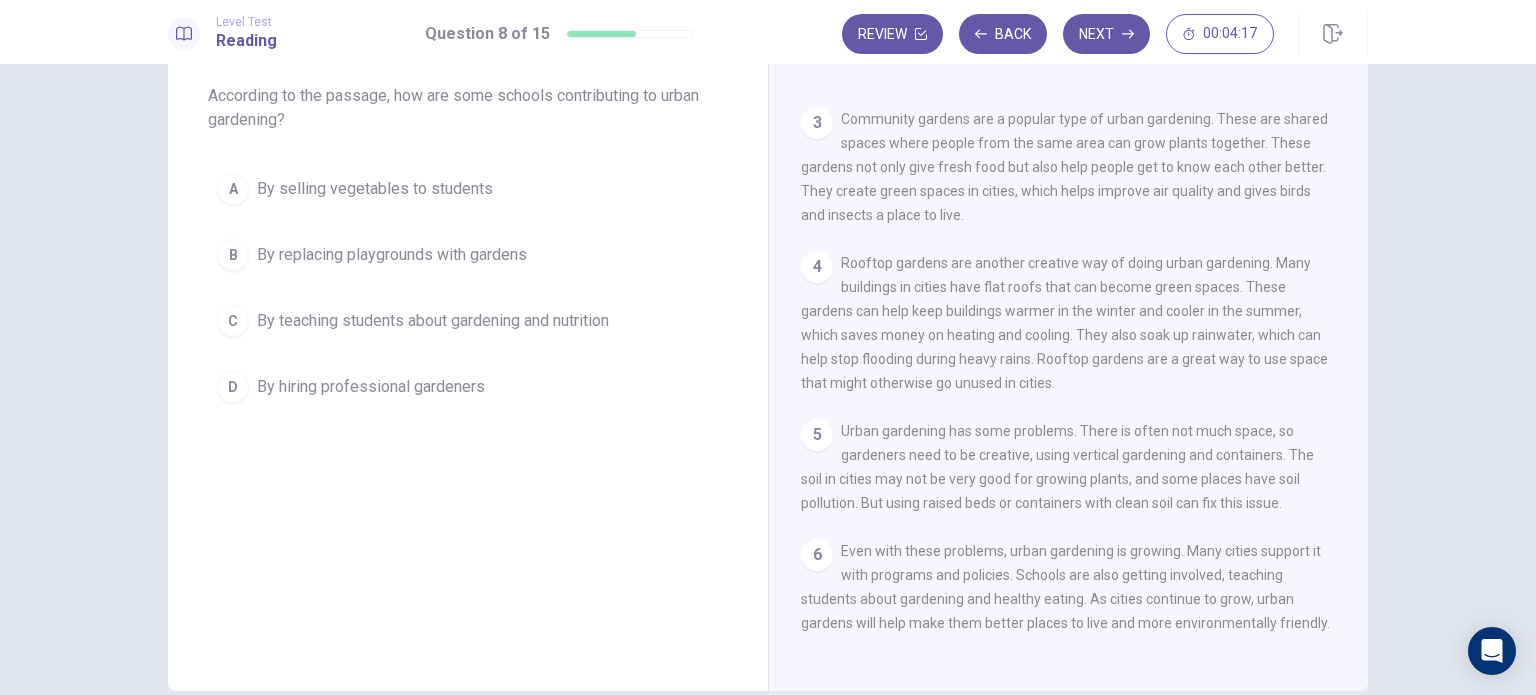 scroll, scrollTop: 8, scrollLeft: 0, axis: vertical 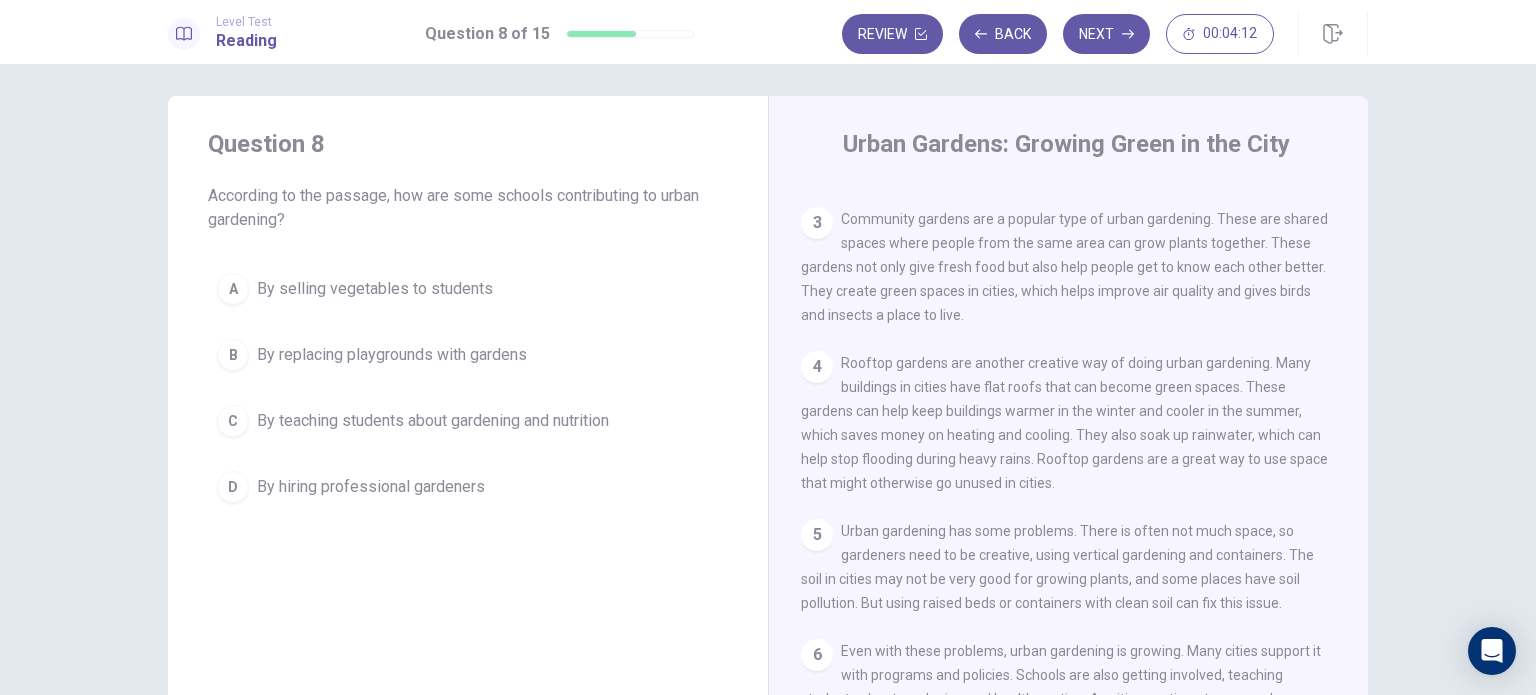 click on "C" at bounding box center [233, 421] 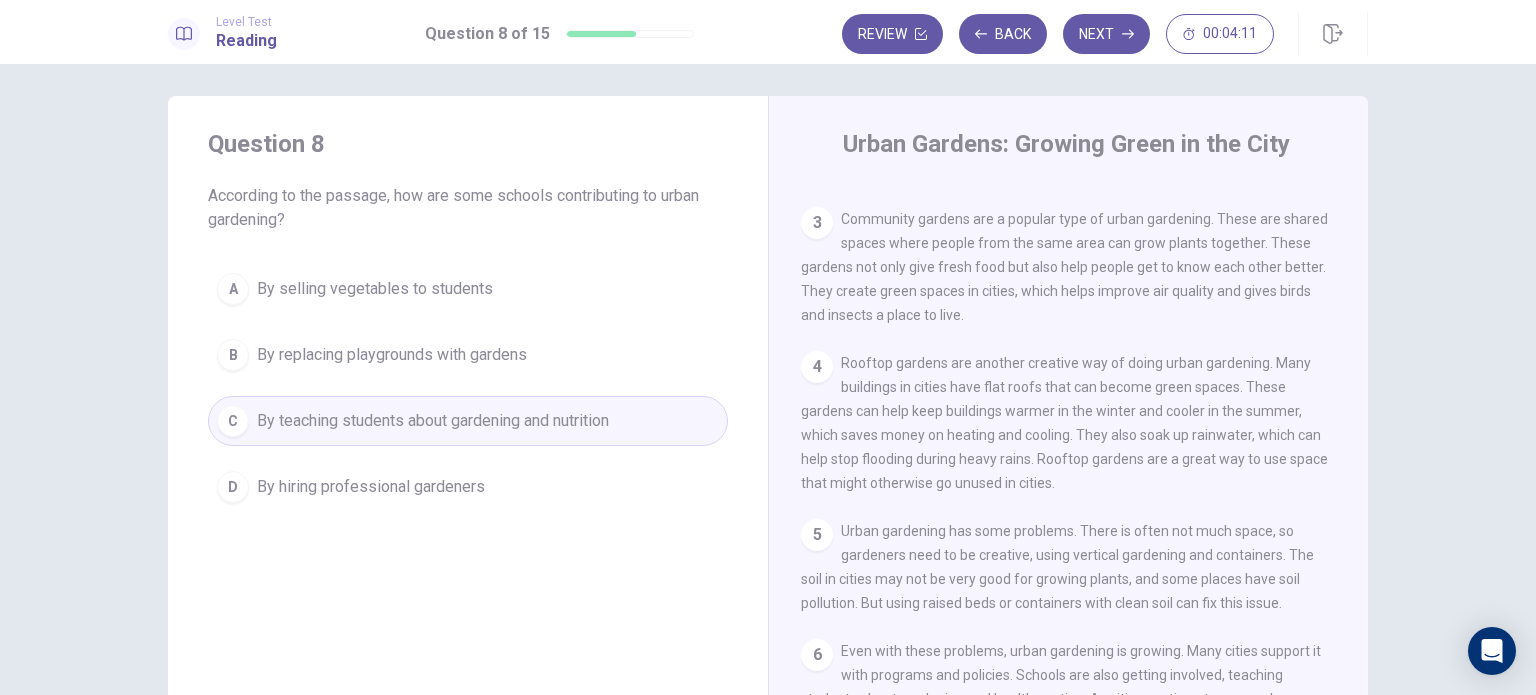 click on "Next" at bounding box center [1106, 34] 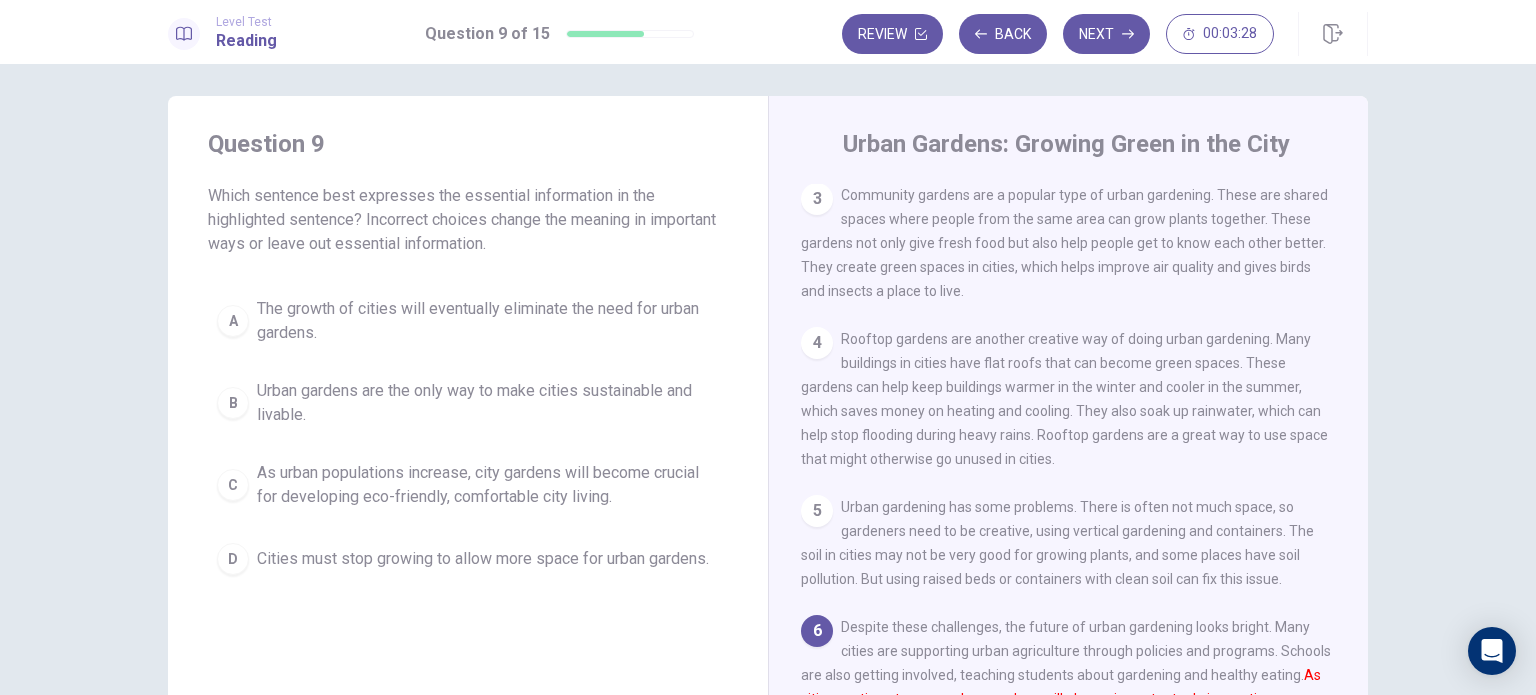 scroll, scrollTop: 108, scrollLeft: 0, axis: vertical 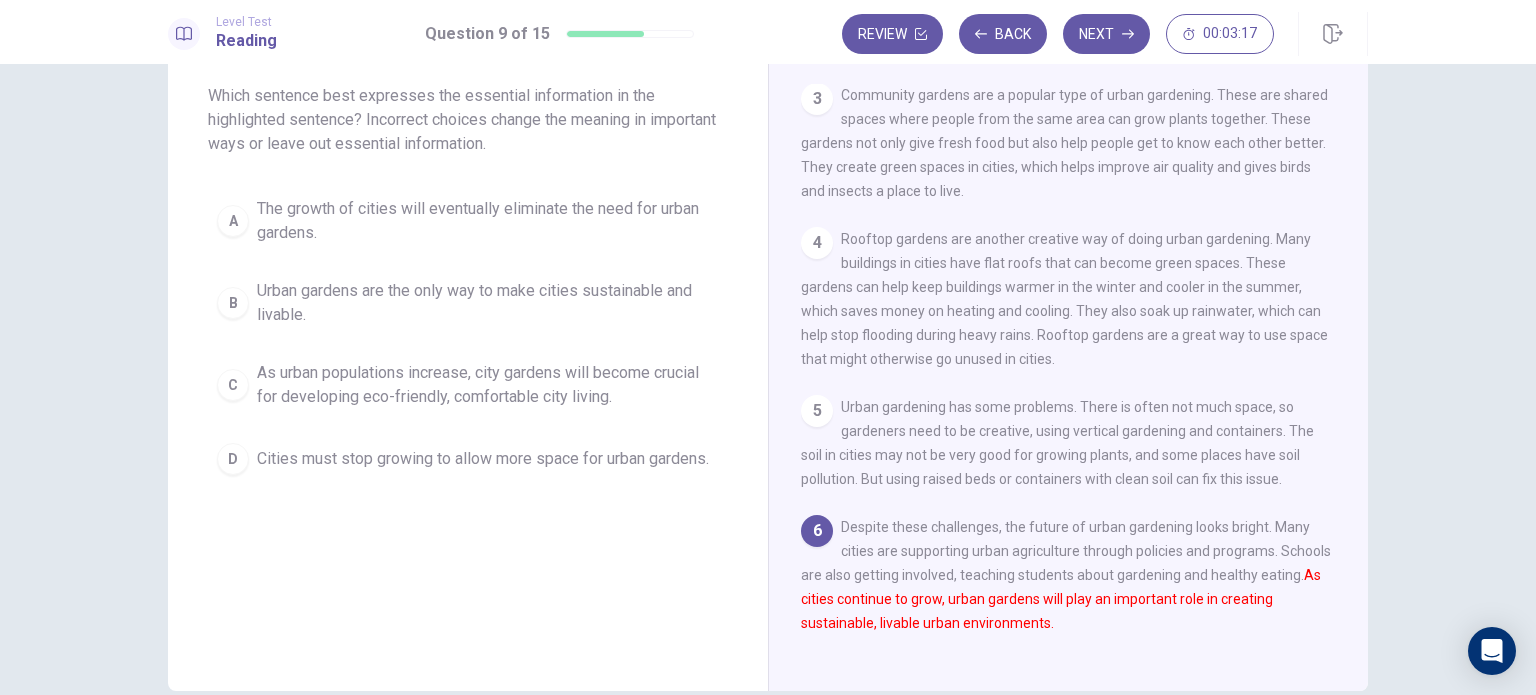 click on "C" at bounding box center (233, 385) 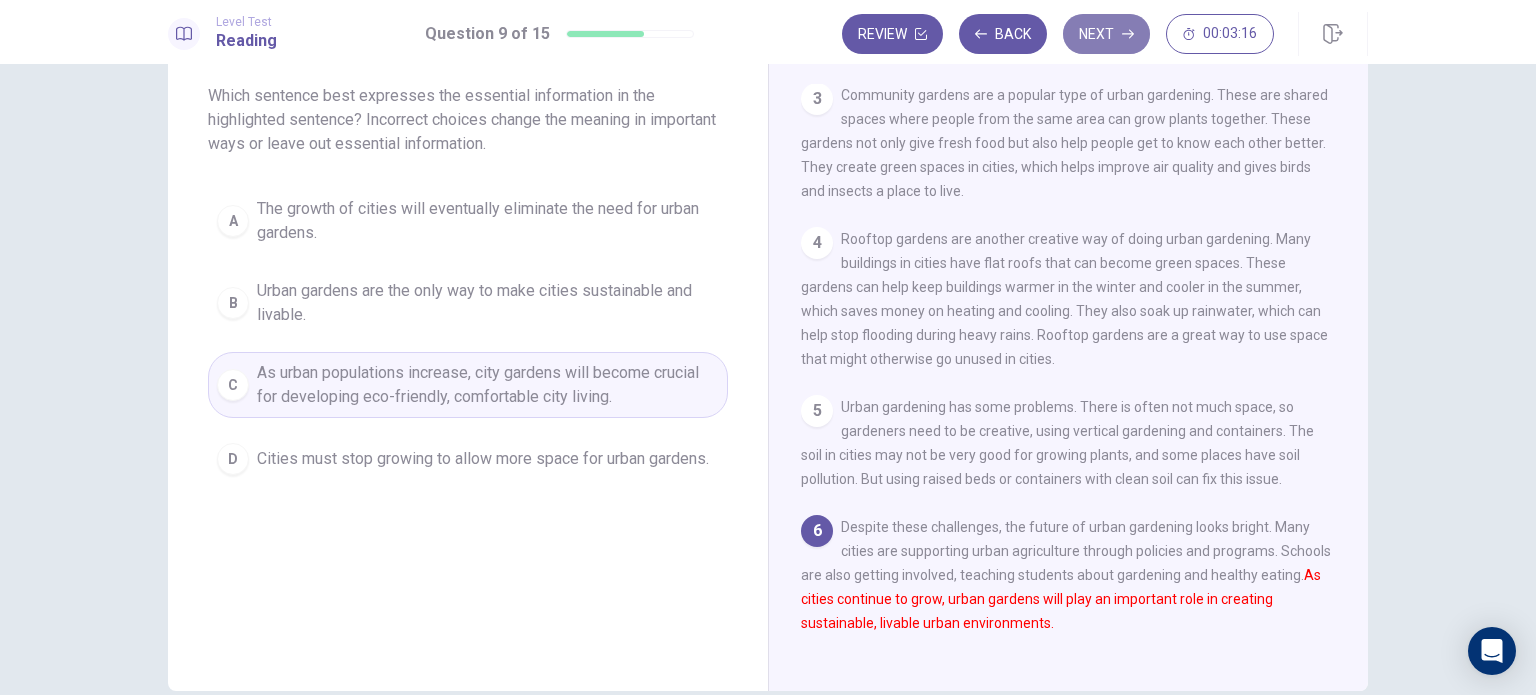 click on "Next" at bounding box center (1106, 34) 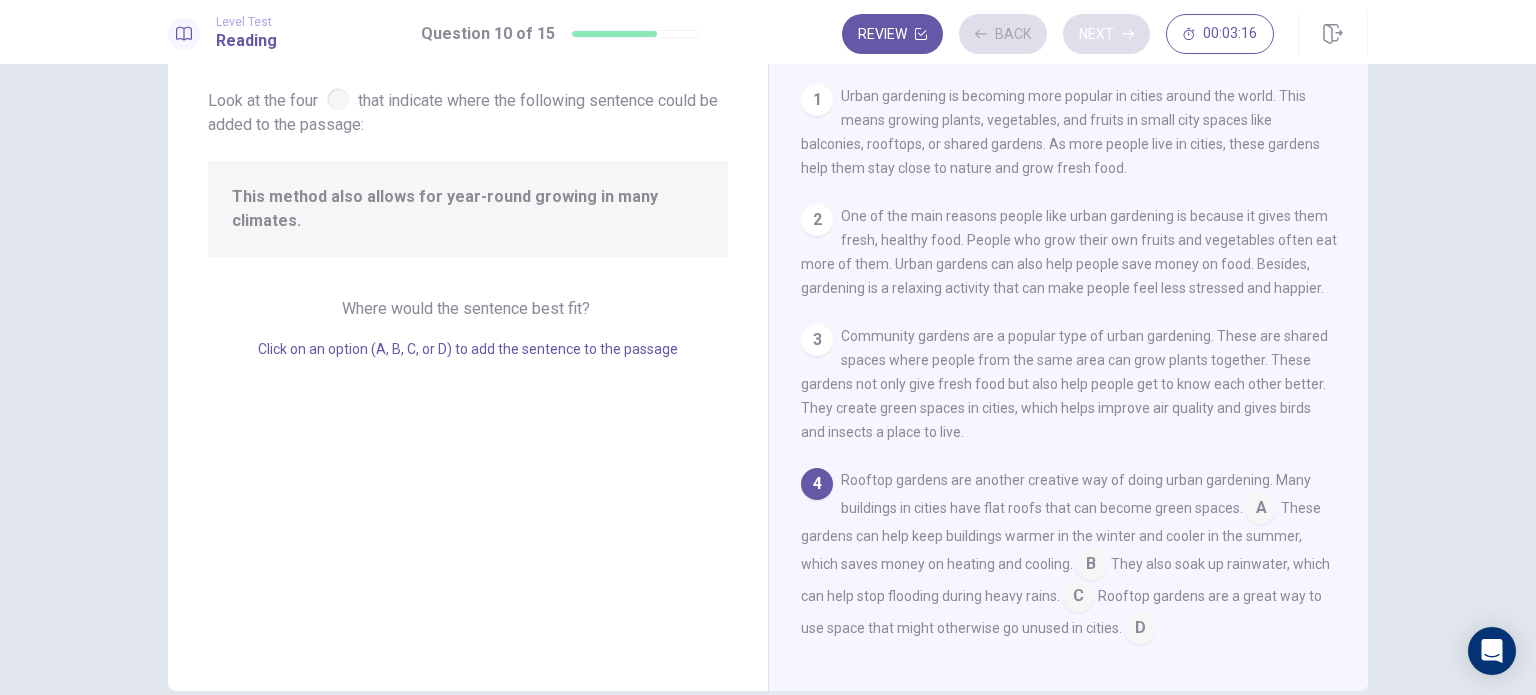scroll, scrollTop: 220, scrollLeft: 0, axis: vertical 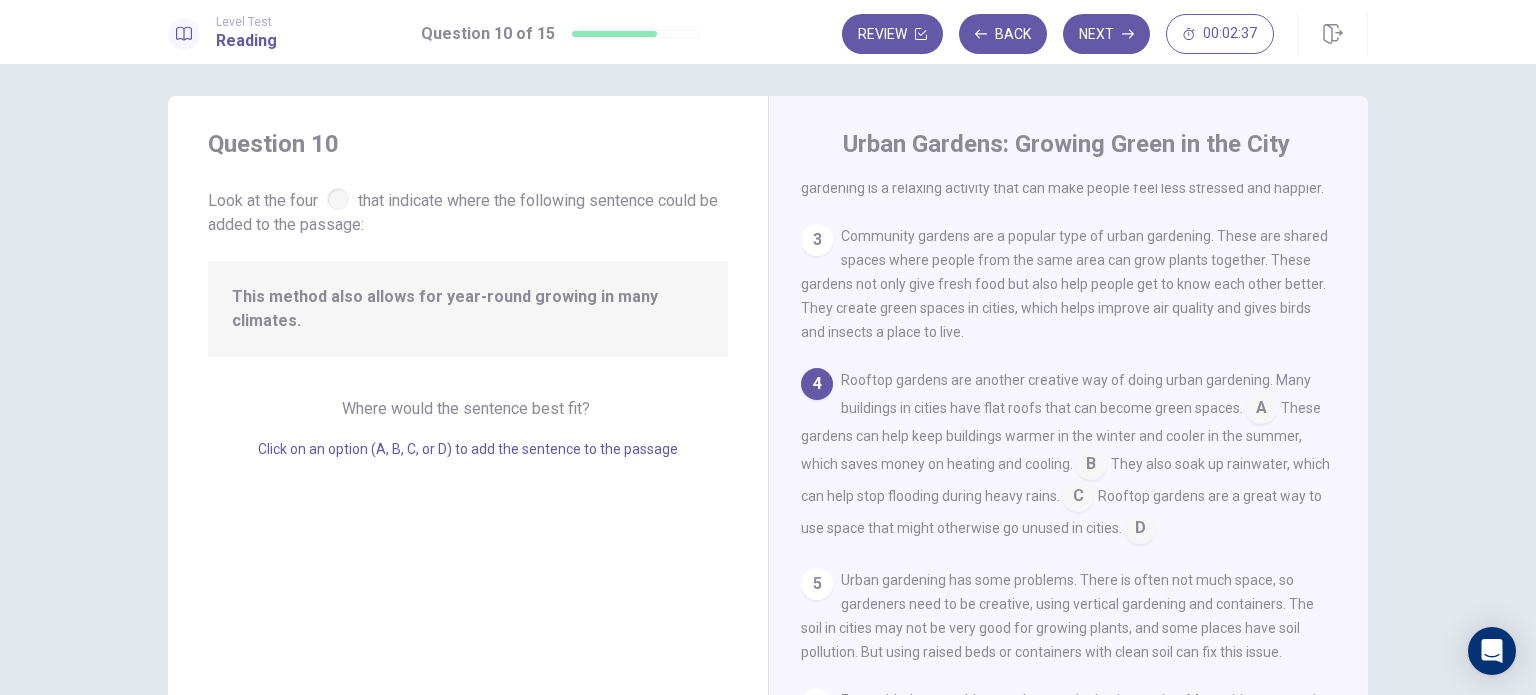click at bounding box center [1261, 410] 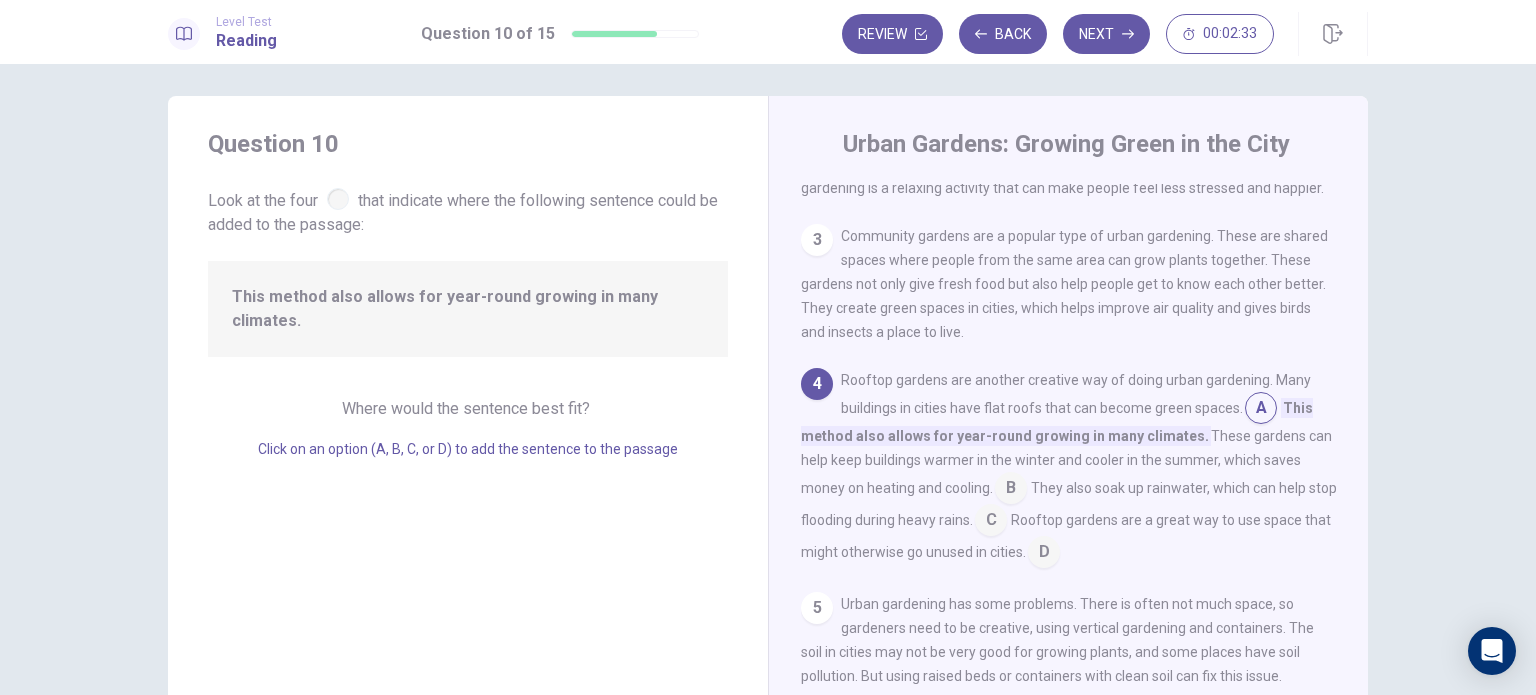 click at bounding box center [1011, 490] 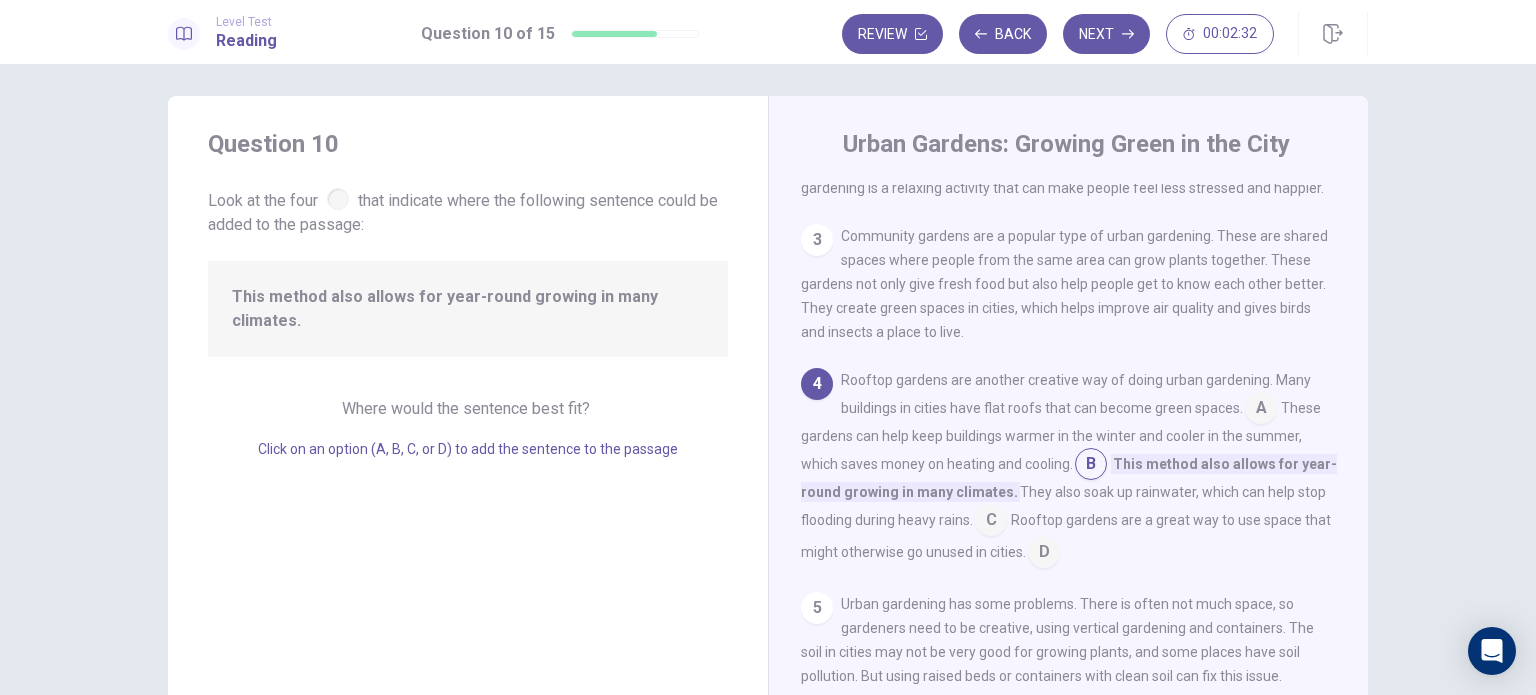 click at bounding box center [991, 522] 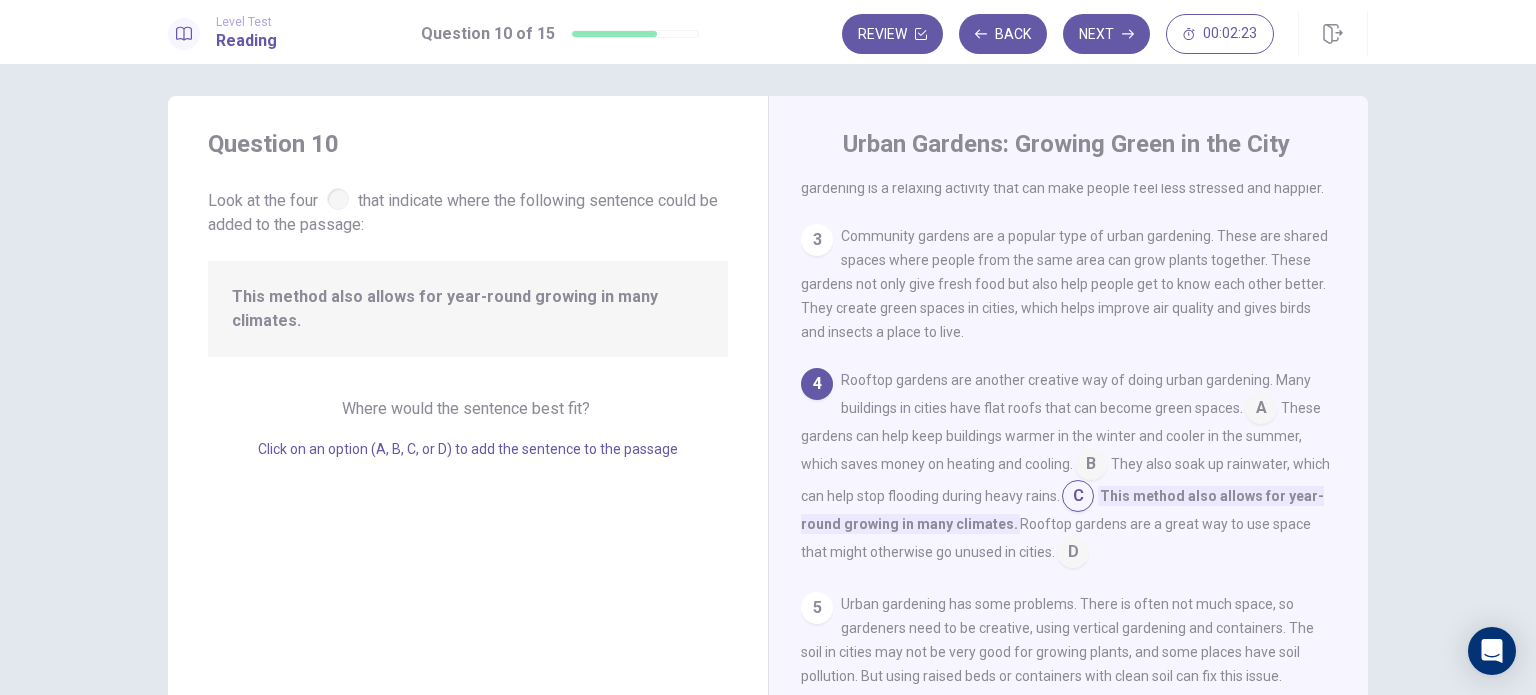 click at bounding box center [1261, 410] 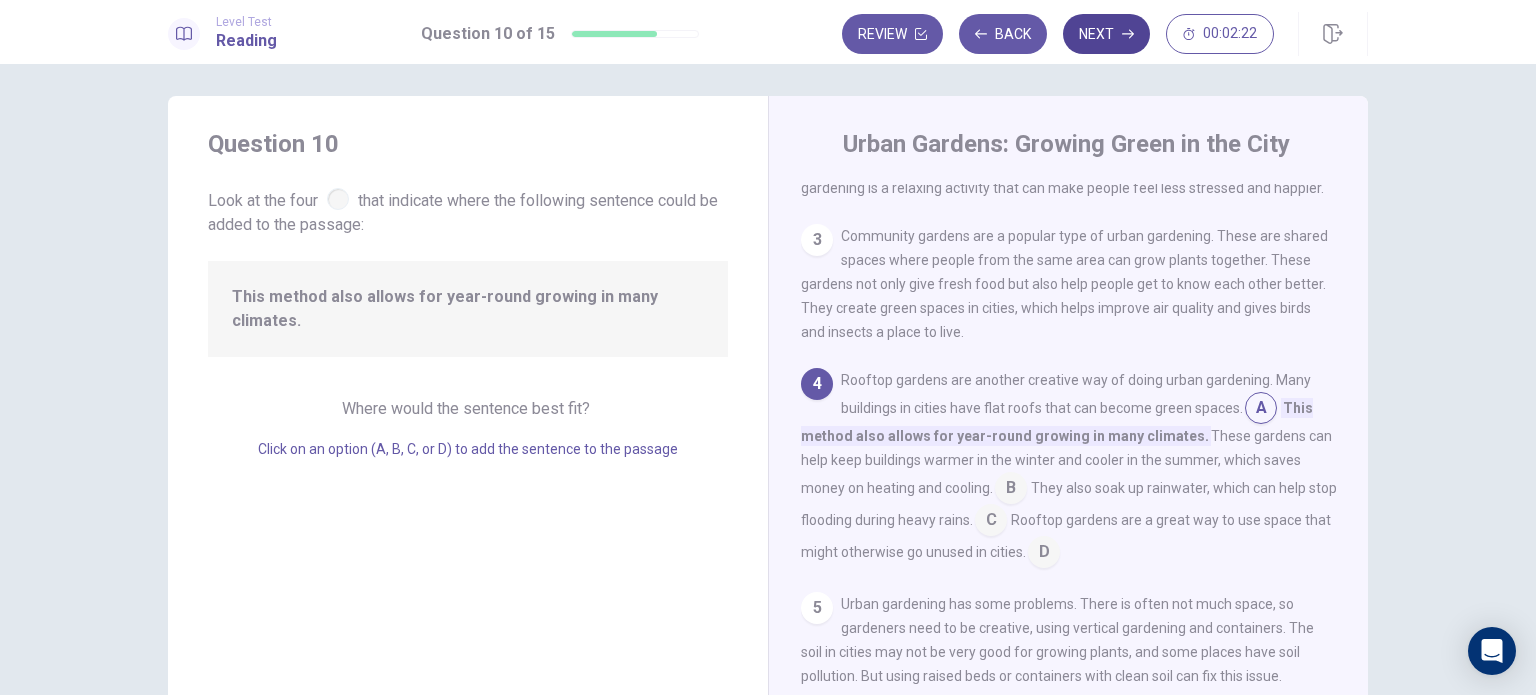 click on "Next" at bounding box center (1106, 34) 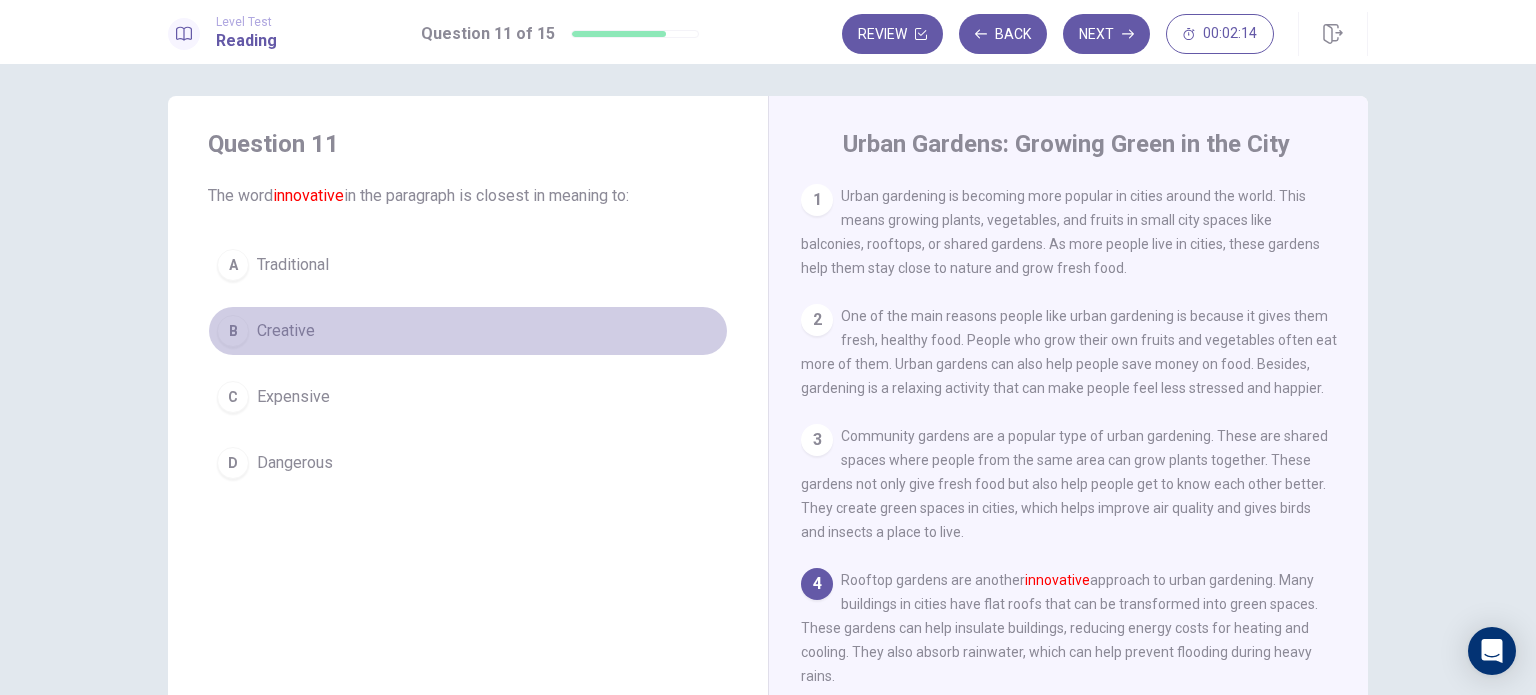click on "B" at bounding box center (233, 331) 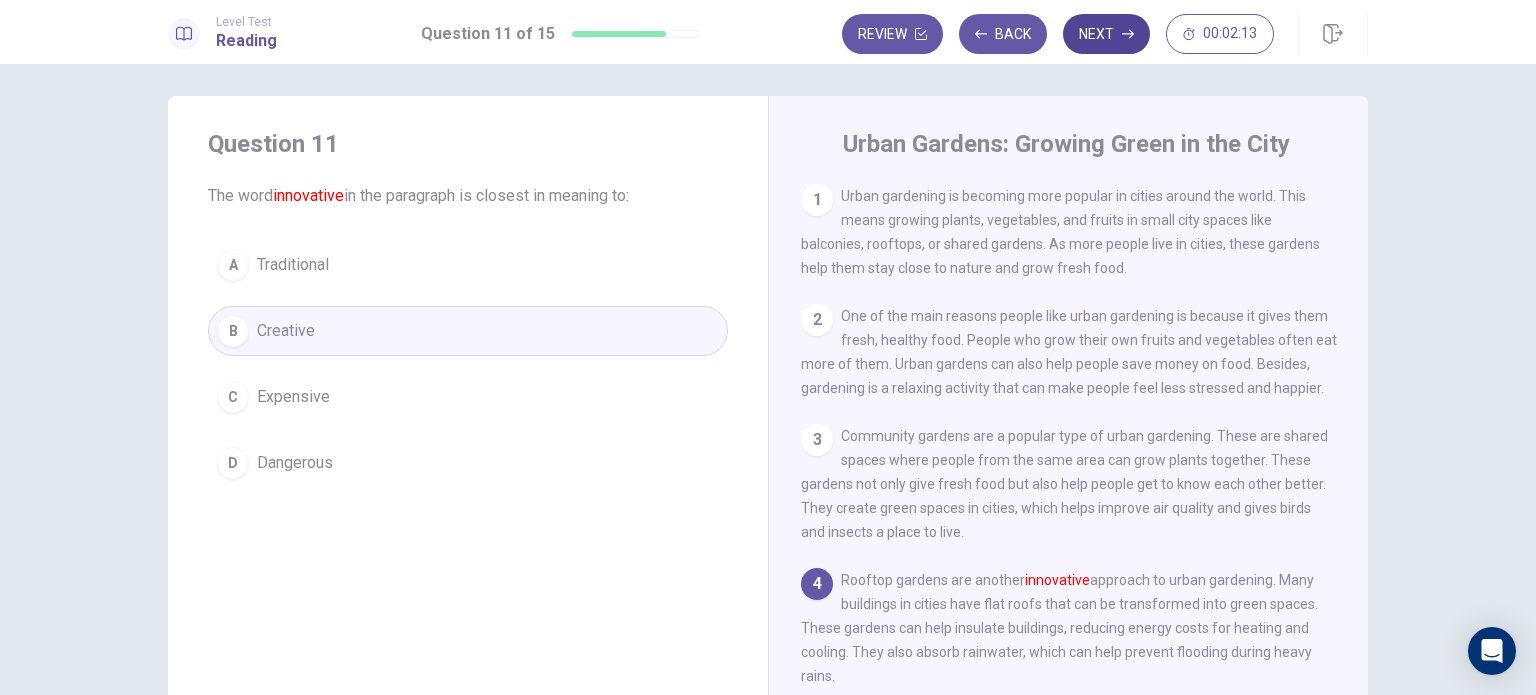 click on "Next" at bounding box center (1106, 34) 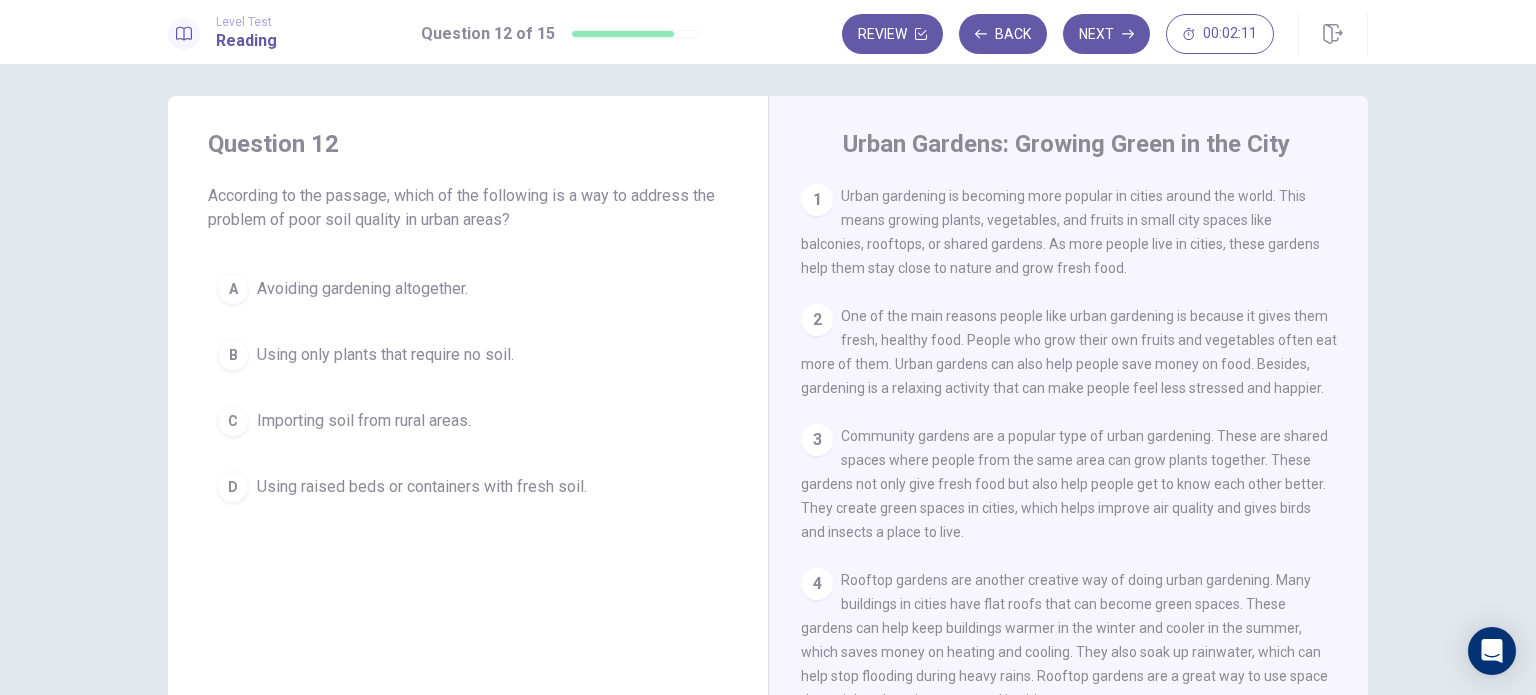 click on "According to the passage, which of the following is a way to address the problem of poor soil quality in urban areas?" at bounding box center [468, 208] 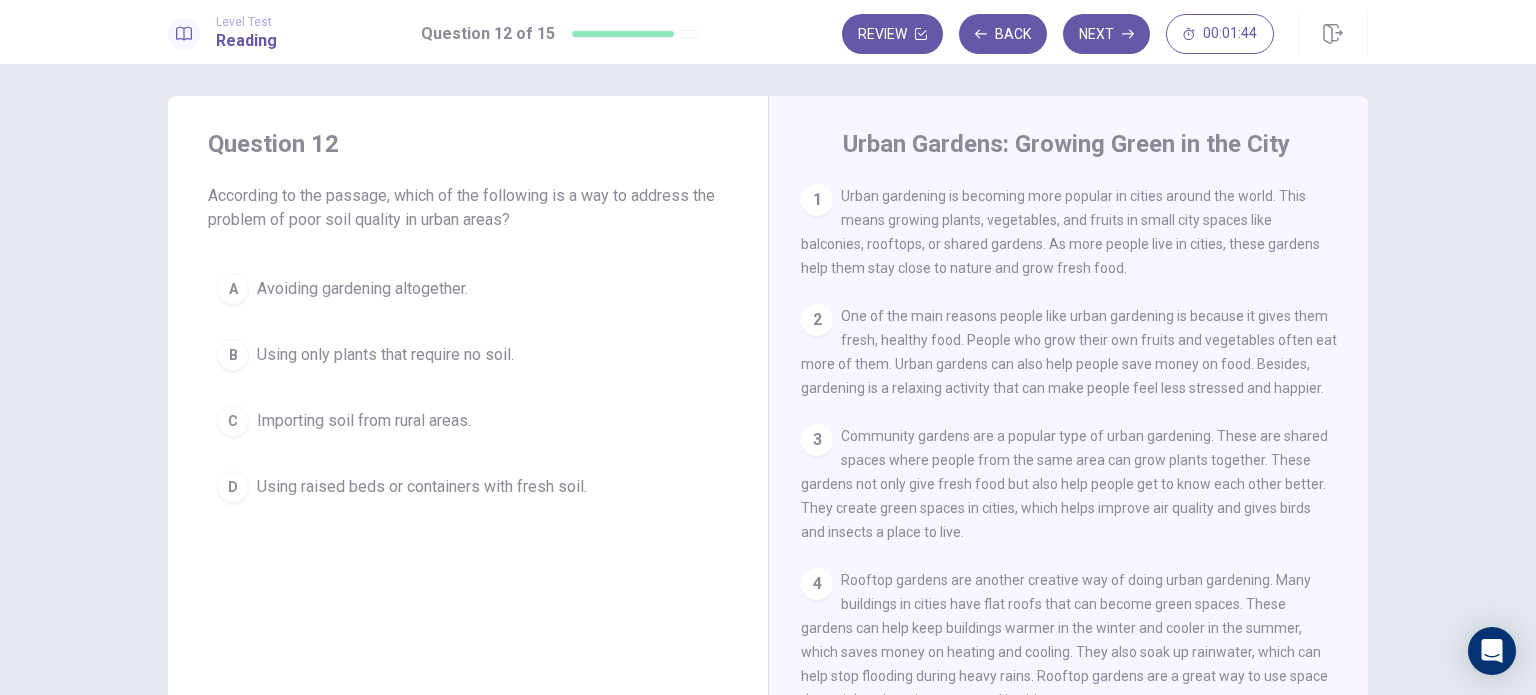 scroll, scrollTop: 108, scrollLeft: 0, axis: vertical 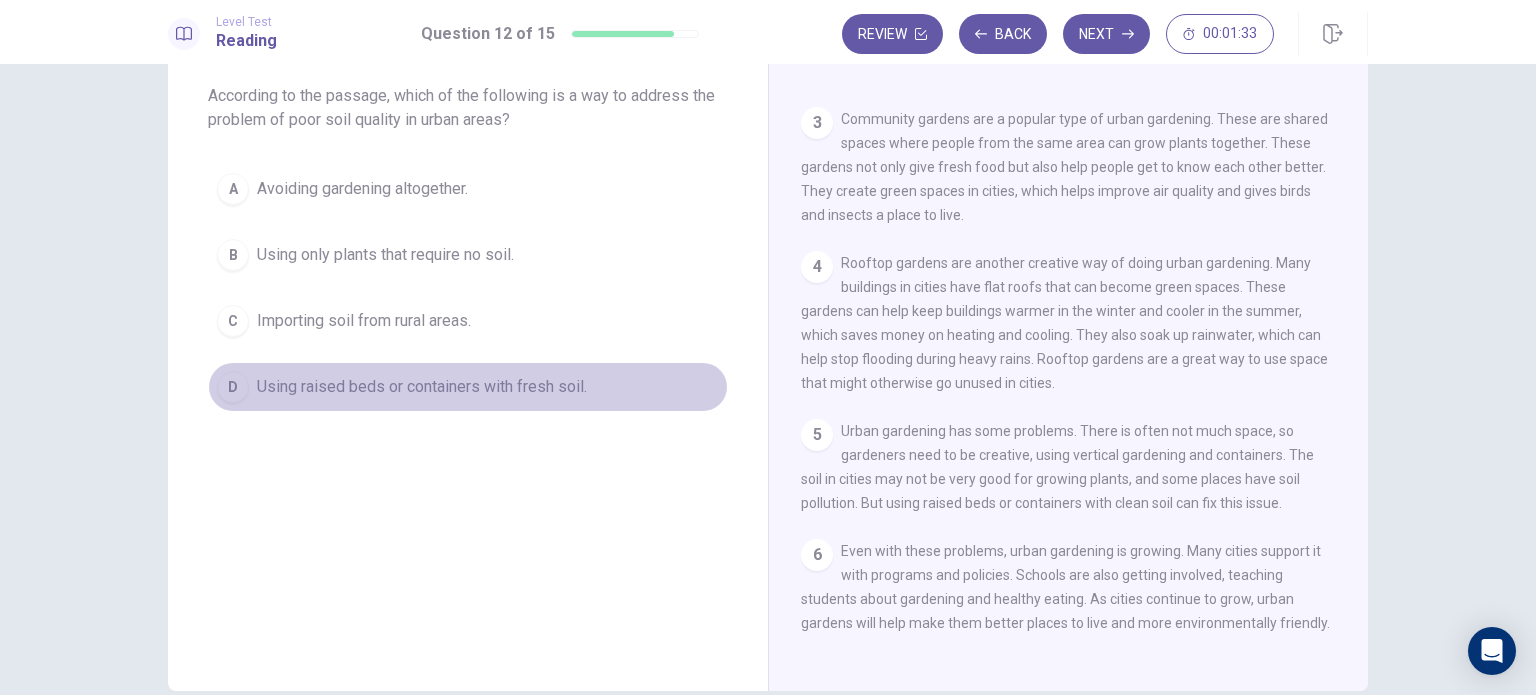click on "D Using raised beds or containers with fresh soil." at bounding box center (468, 387) 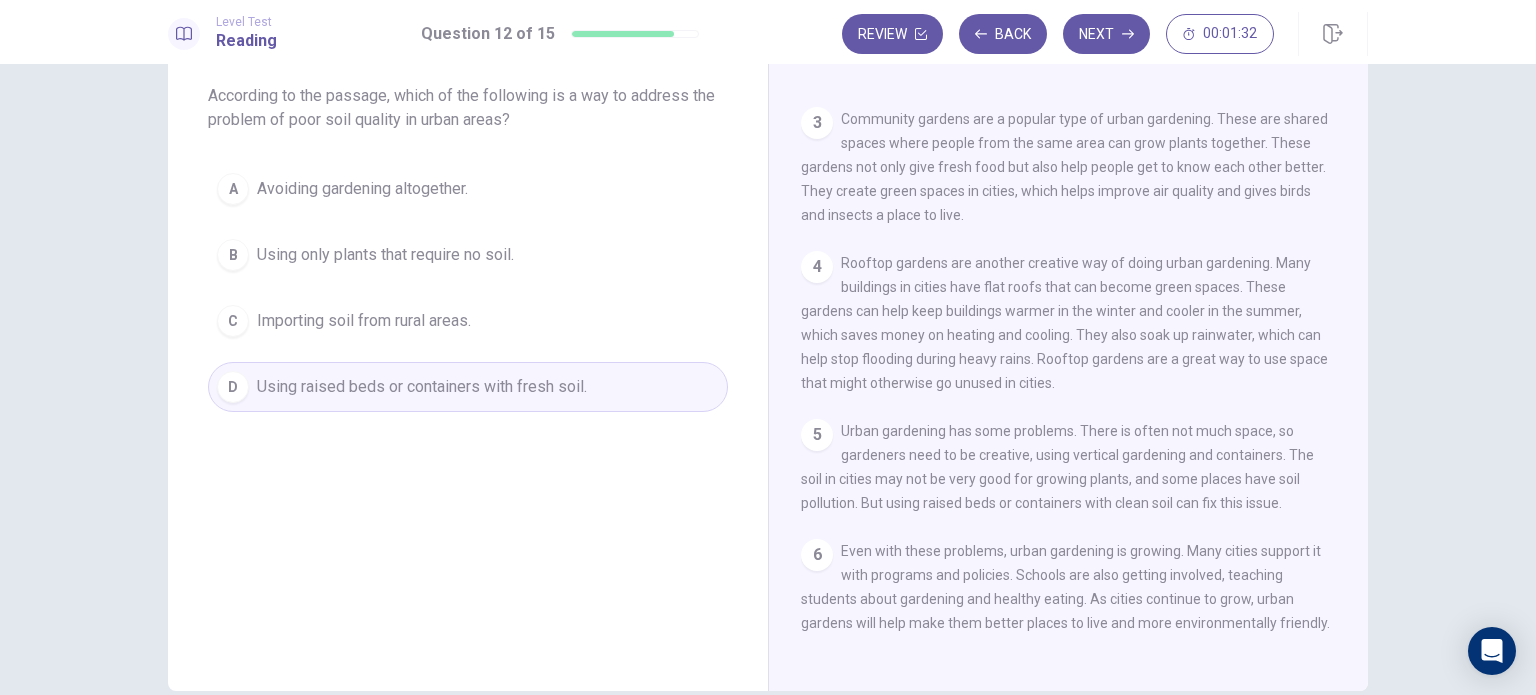 click on "Next" at bounding box center [1106, 34] 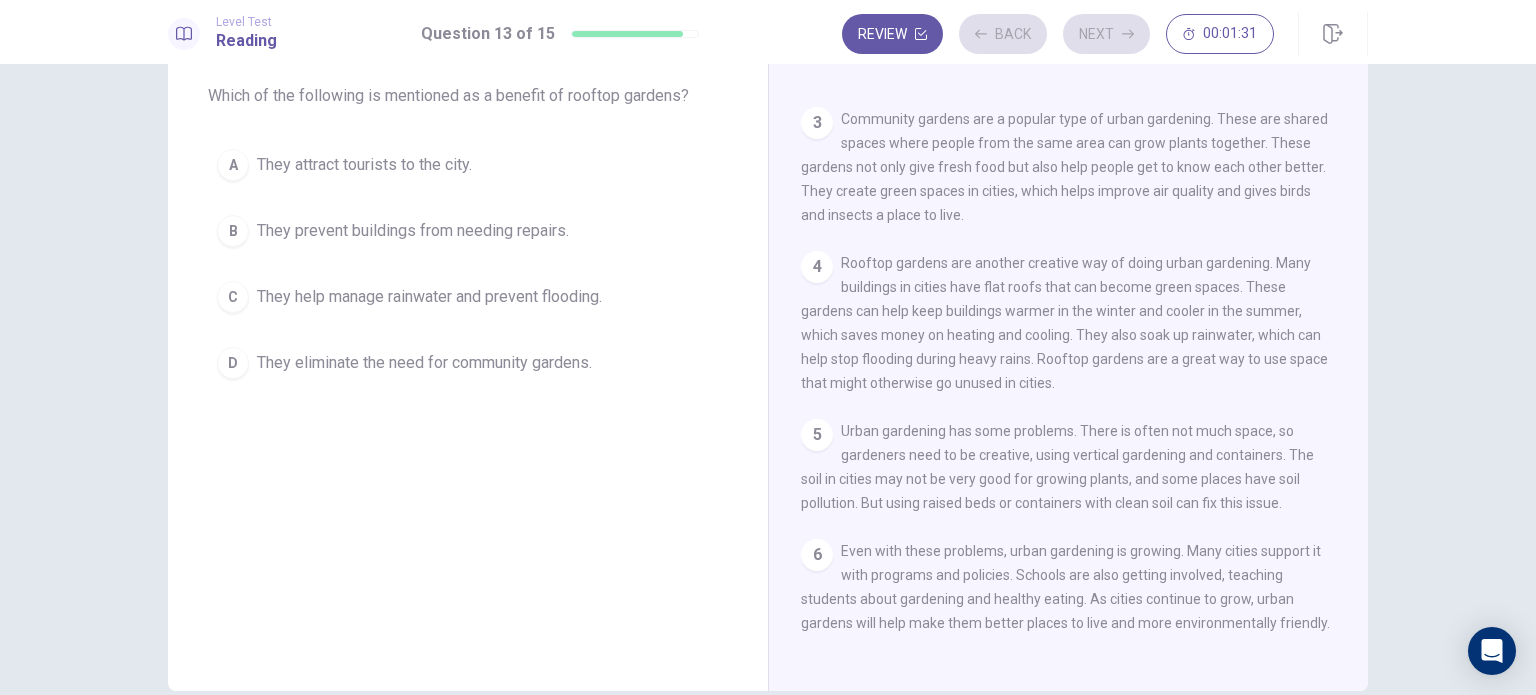 scroll, scrollTop: 0, scrollLeft: 0, axis: both 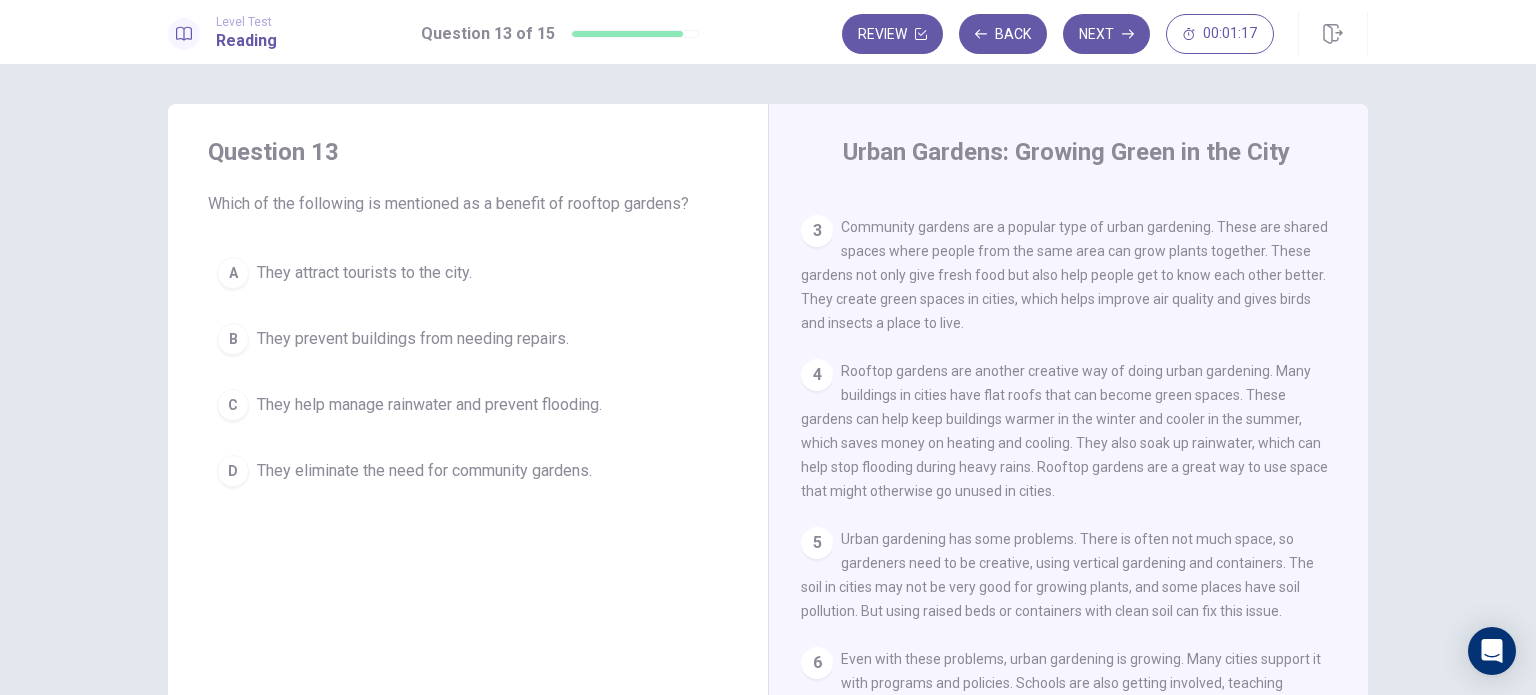 drag, startPoint x: 569, startPoint y: 207, endPoint x: 616, endPoint y: 209, distance: 47.042534 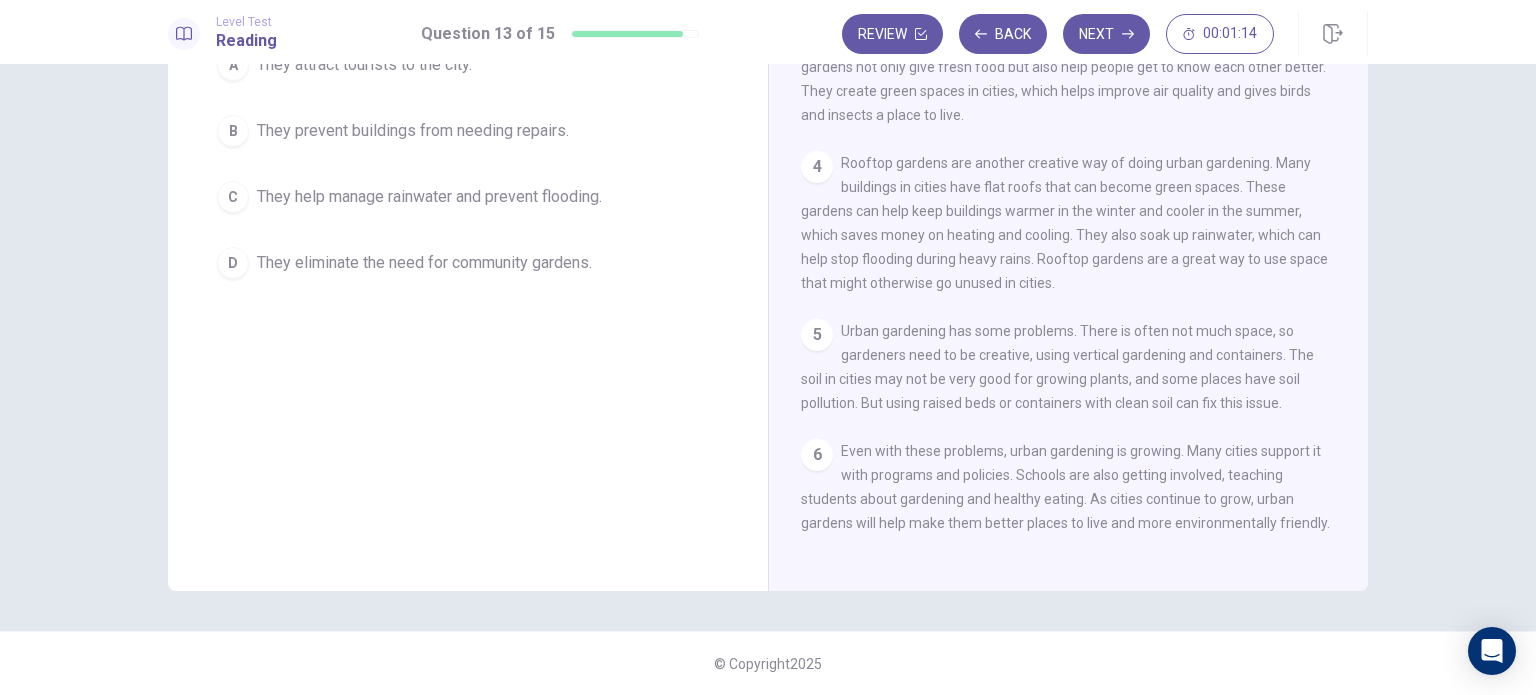 scroll, scrollTop: 0, scrollLeft: 0, axis: both 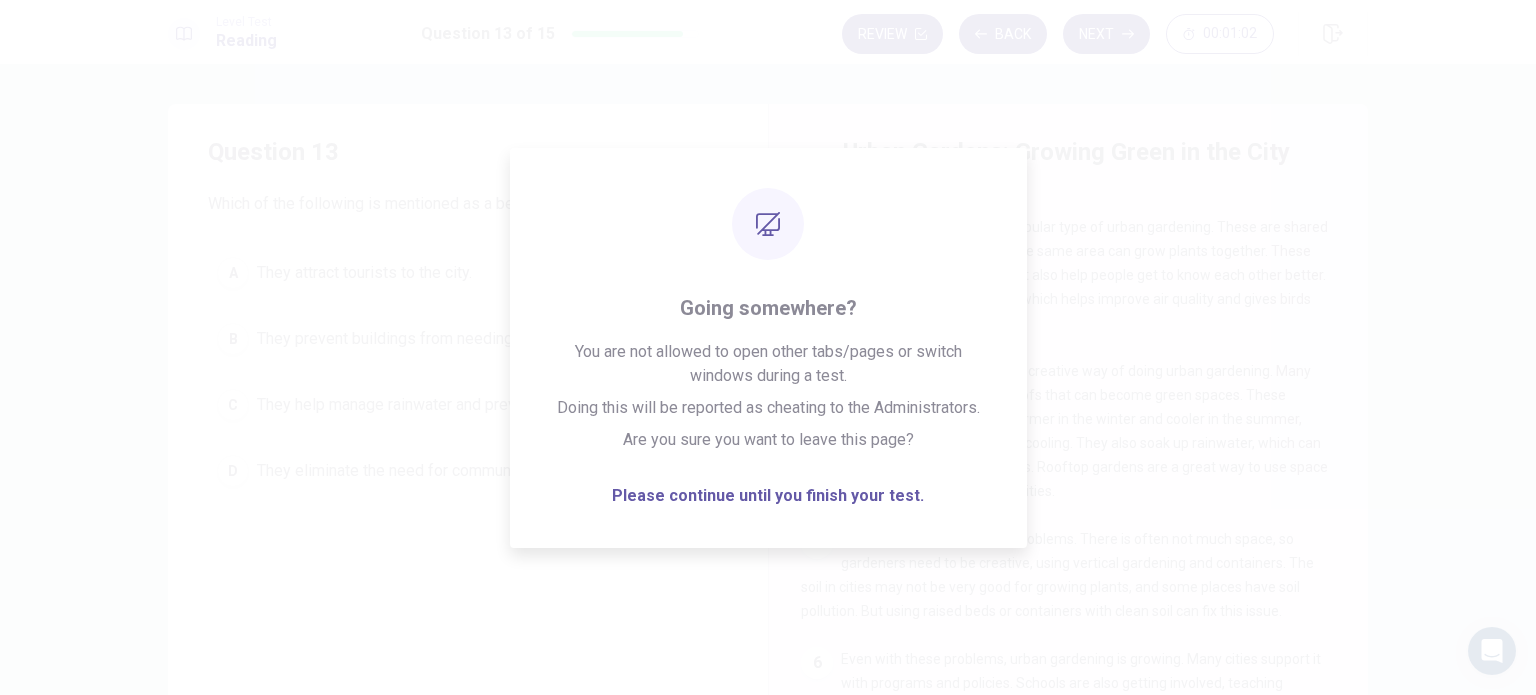 click on "1 Urban gardening is becoming more popular in cities around the world. This means growing plants, vegetables, and fruits in small city spaces like balconies, rooftops, or shared gardens. As more people live in cities, these gardens help them stay close to nature and grow fresh food. 2 One of the main reasons people like urban gardening is because it gives them fresh, healthy food. People who grow their own fruits and vegetables often eat more of them. Urban gardens can also help people save money on food. Besides, gardening is a relaxing activity that can make people feel less stressed and happier. 3 Community gardens are a popular type of urban gardening. These are shared spaces where people from the same area can grow plants together. These gardens not only give fresh food but also help people get to know each other better. They create green spaces in cities, which helps improve air quality and gives birds and insects a place to live. 4 5 6" at bounding box center (1082, 479) 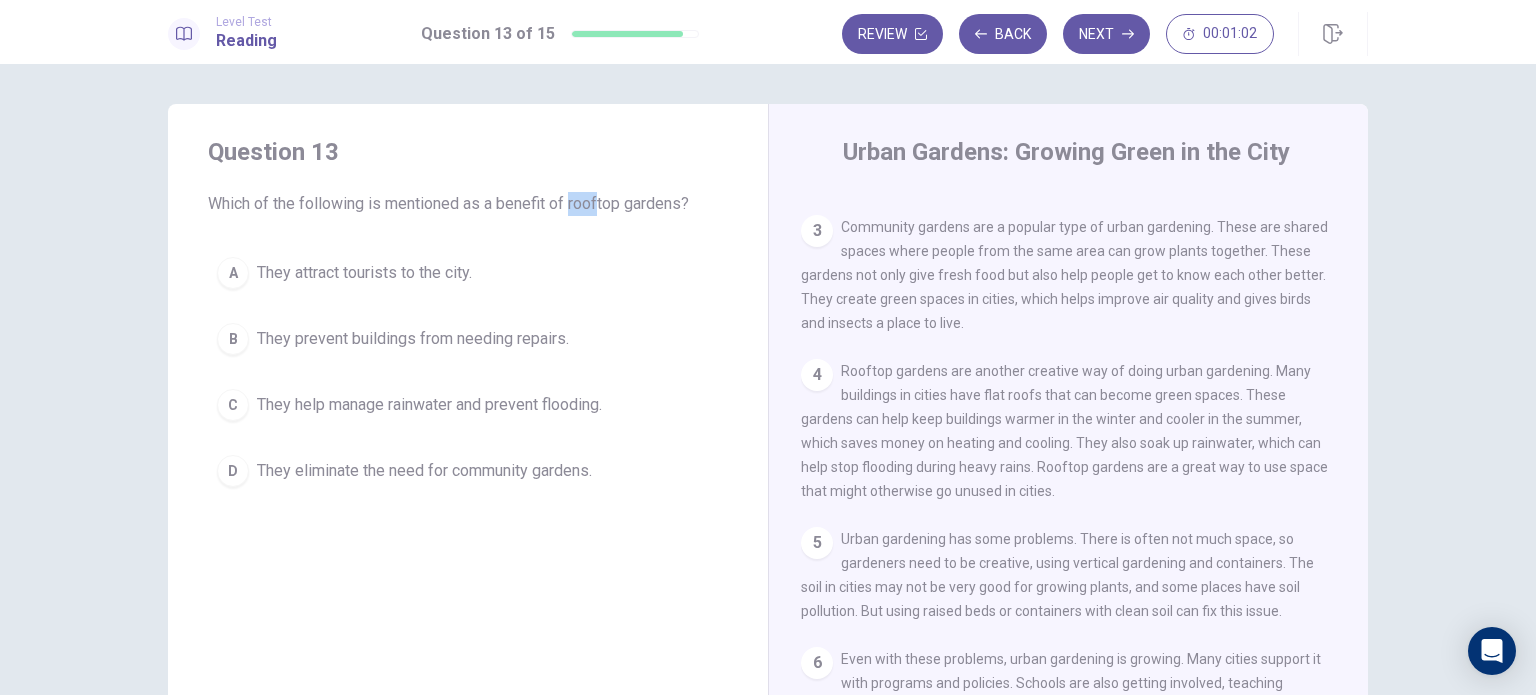 click on "A They attract tourists to the city." at bounding box center (468, 273) 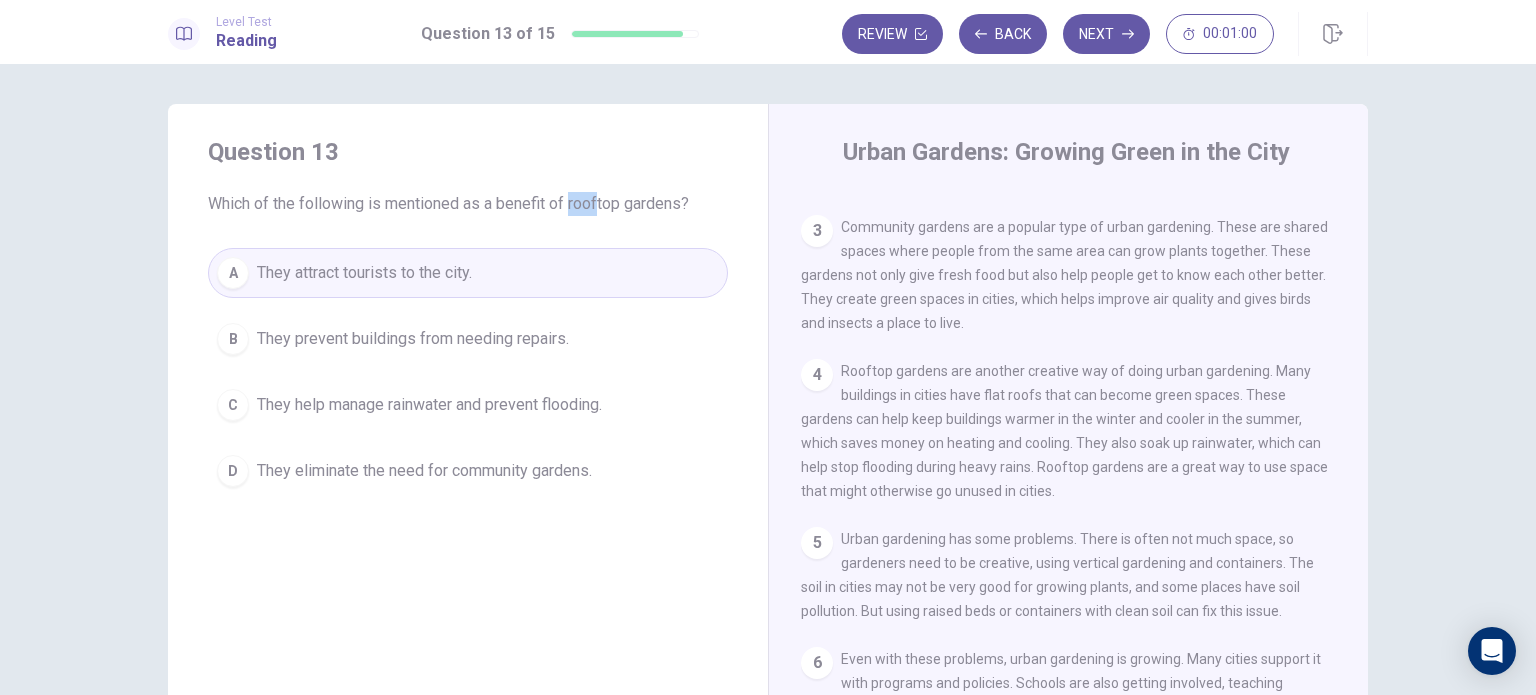 click on "Which of the following is mentioned as a benefit of rooftop gardens?" at bounding box center (468, 204) 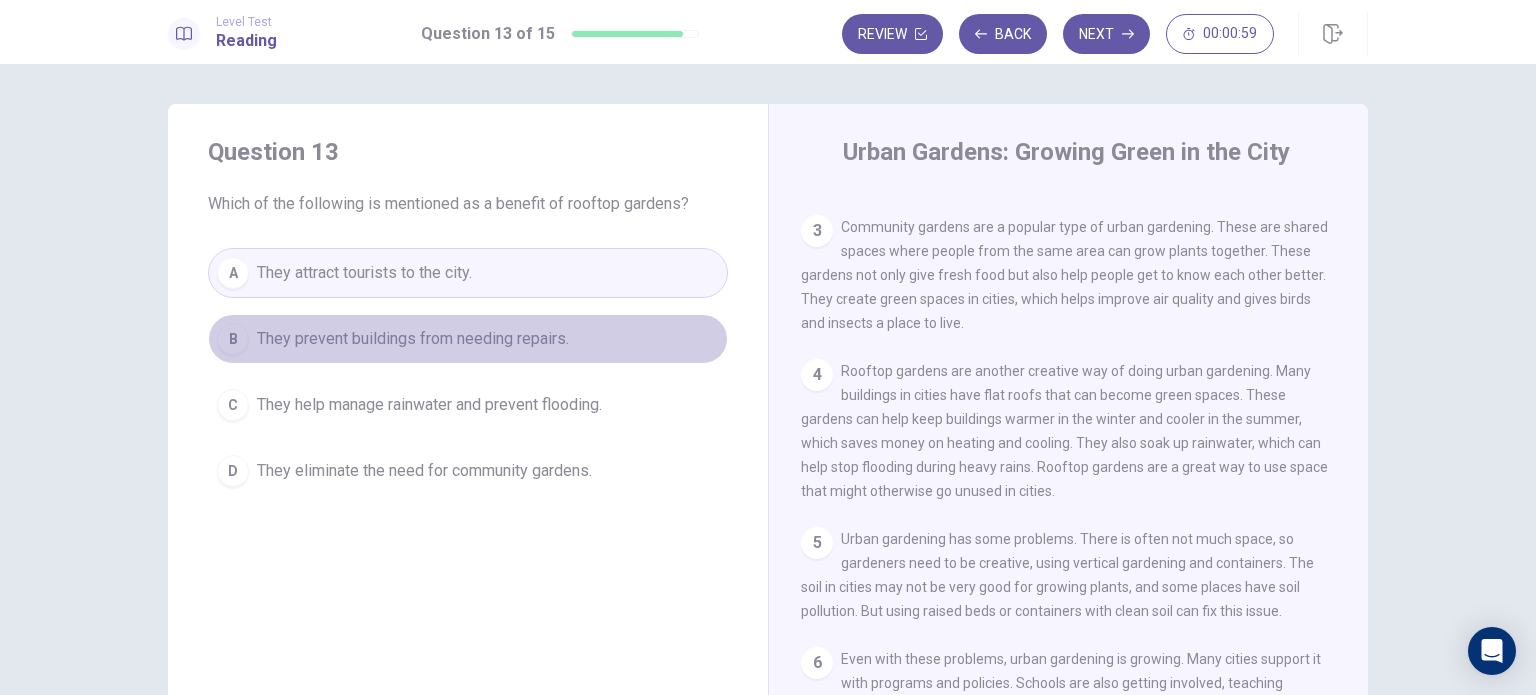 click on "B They prevent buildings from needing repairs." at bounding box center (468, 339) 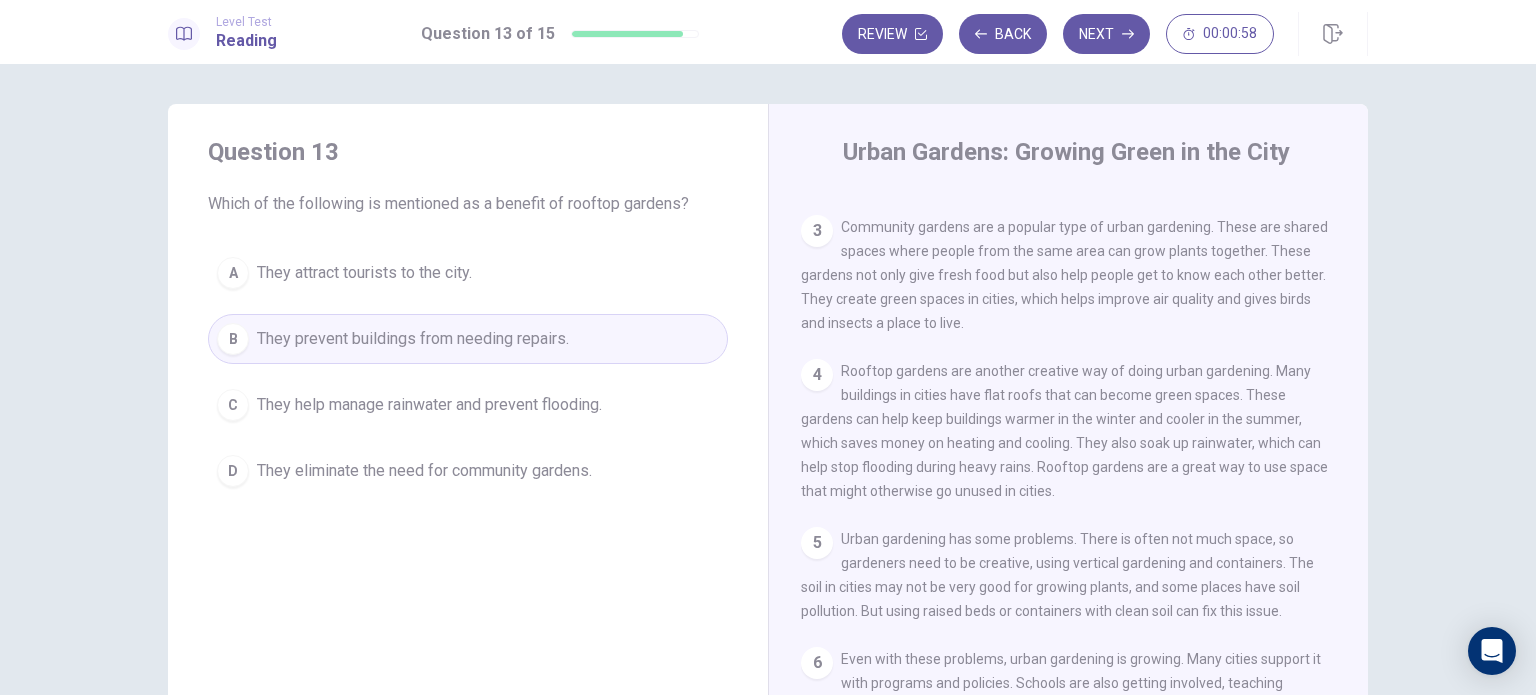 click on "C They help manage rainwater and prevent flooding." at bounding box center [468, 405] 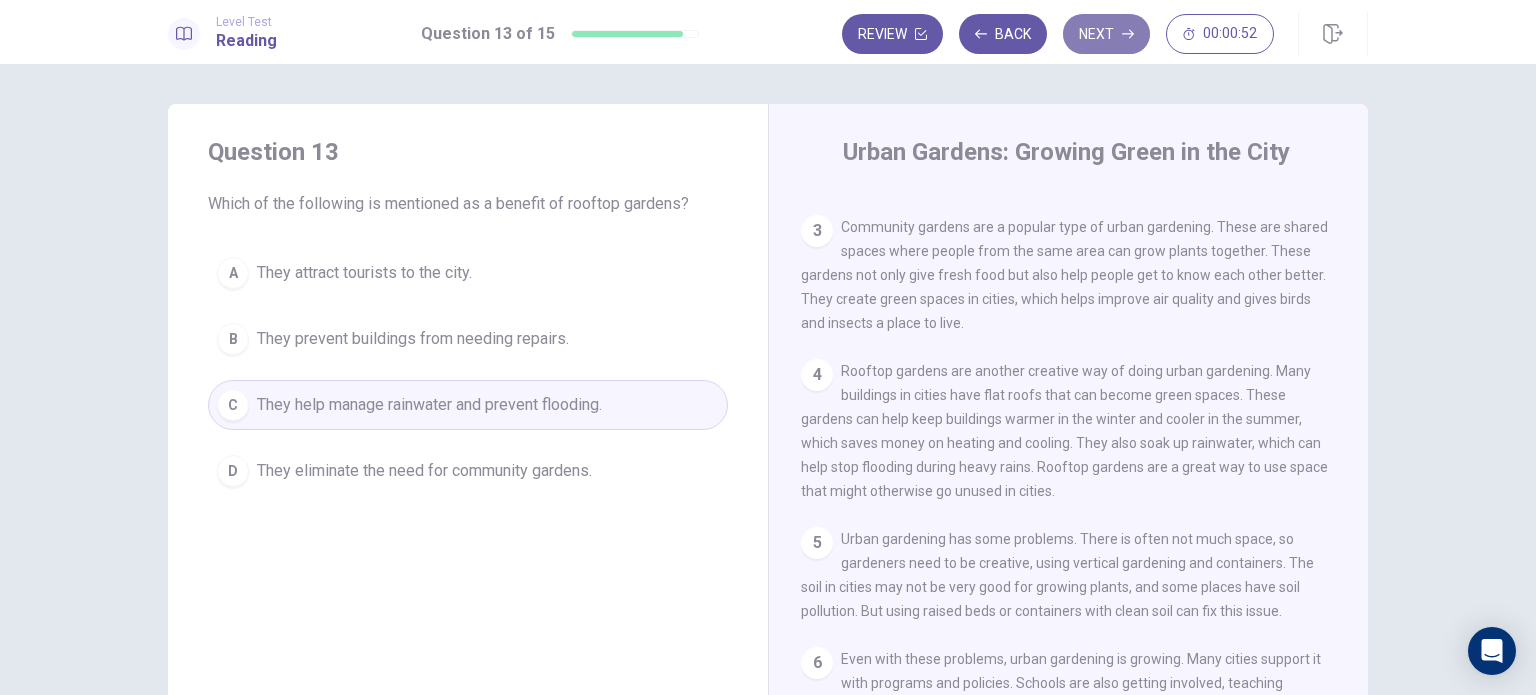 click on "Next" at bounding box center [1106, 34] 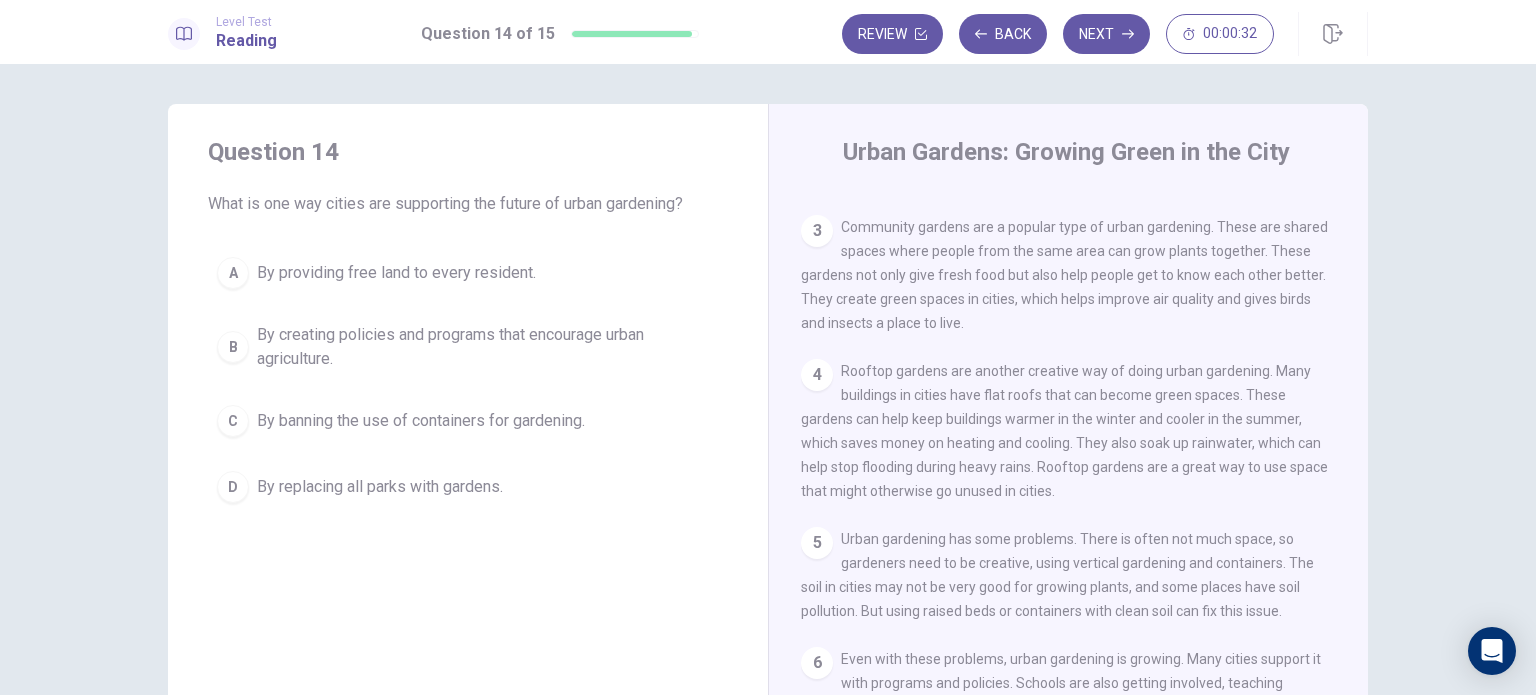 click on "B" at bounding box center [233, 347] 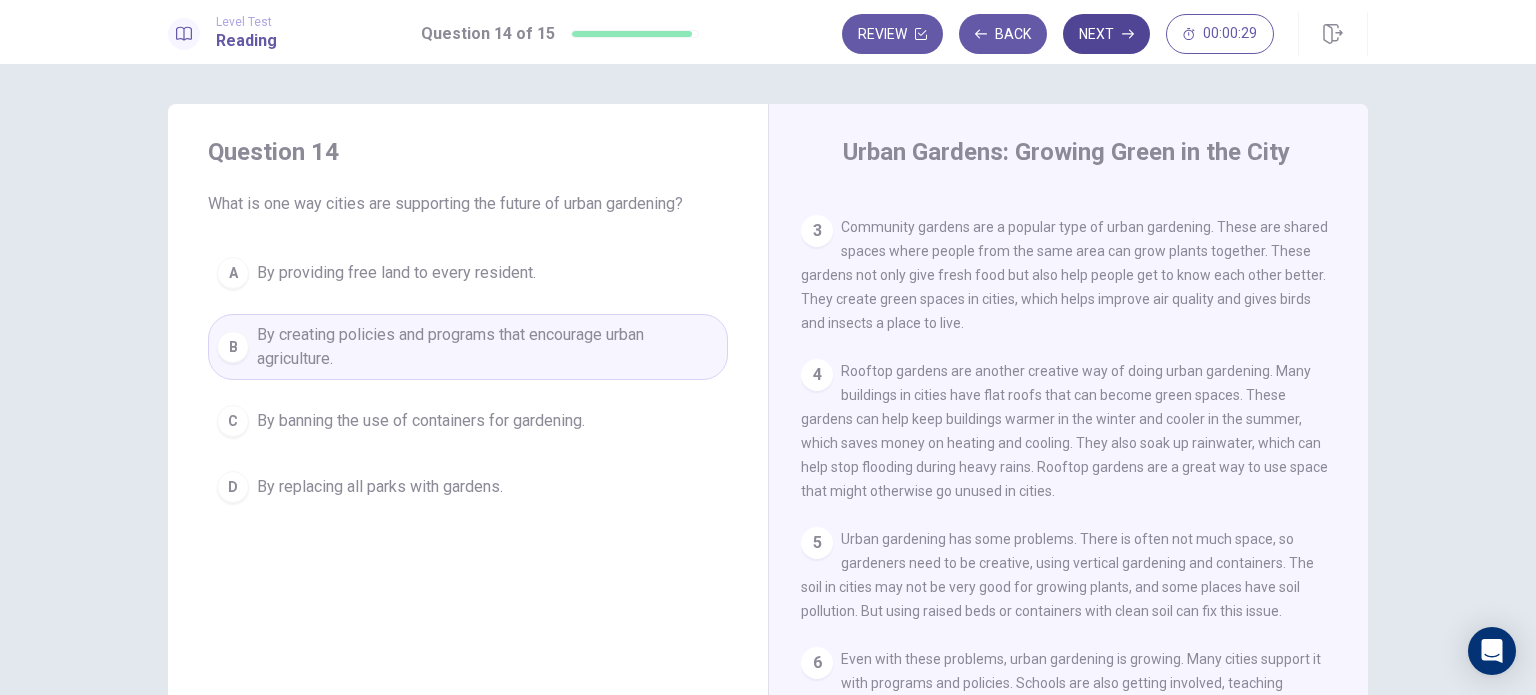 click 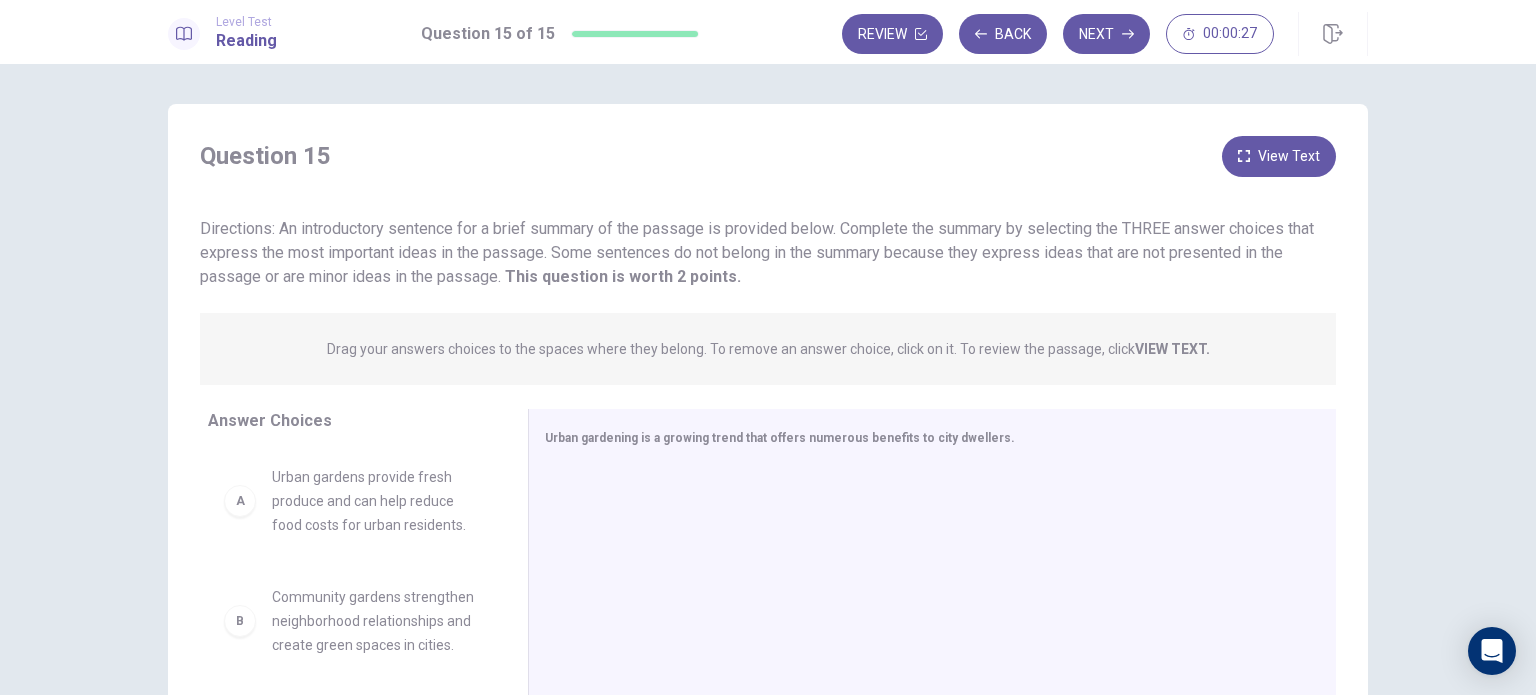 scroll, scrollTop: 200, scrollLeft: 0, axis: vertical 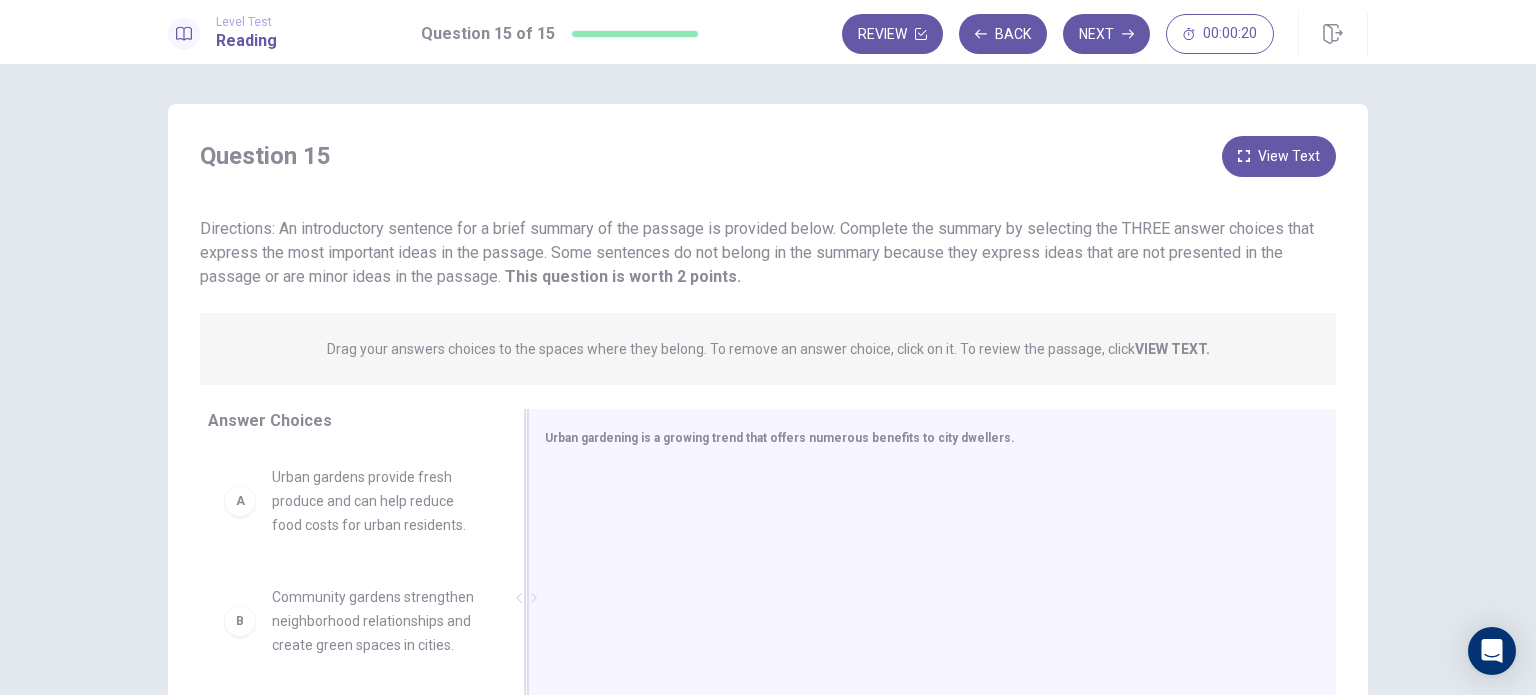click on "Urban gardening is a growing trend that offers numerous benefits to city dwellers." at bounding box center [932, 598] 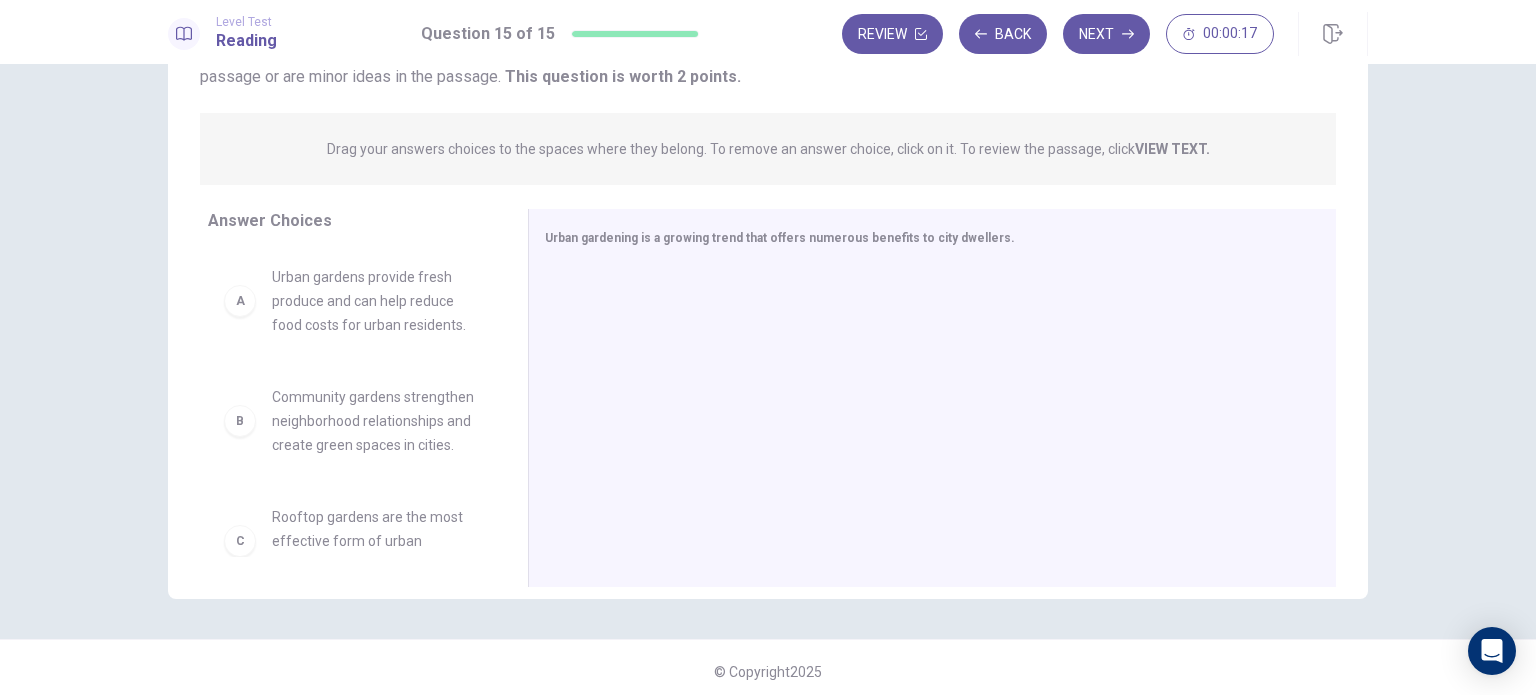 scroll, scrollTop: 208, scrollLeft: 0, axis: vertical 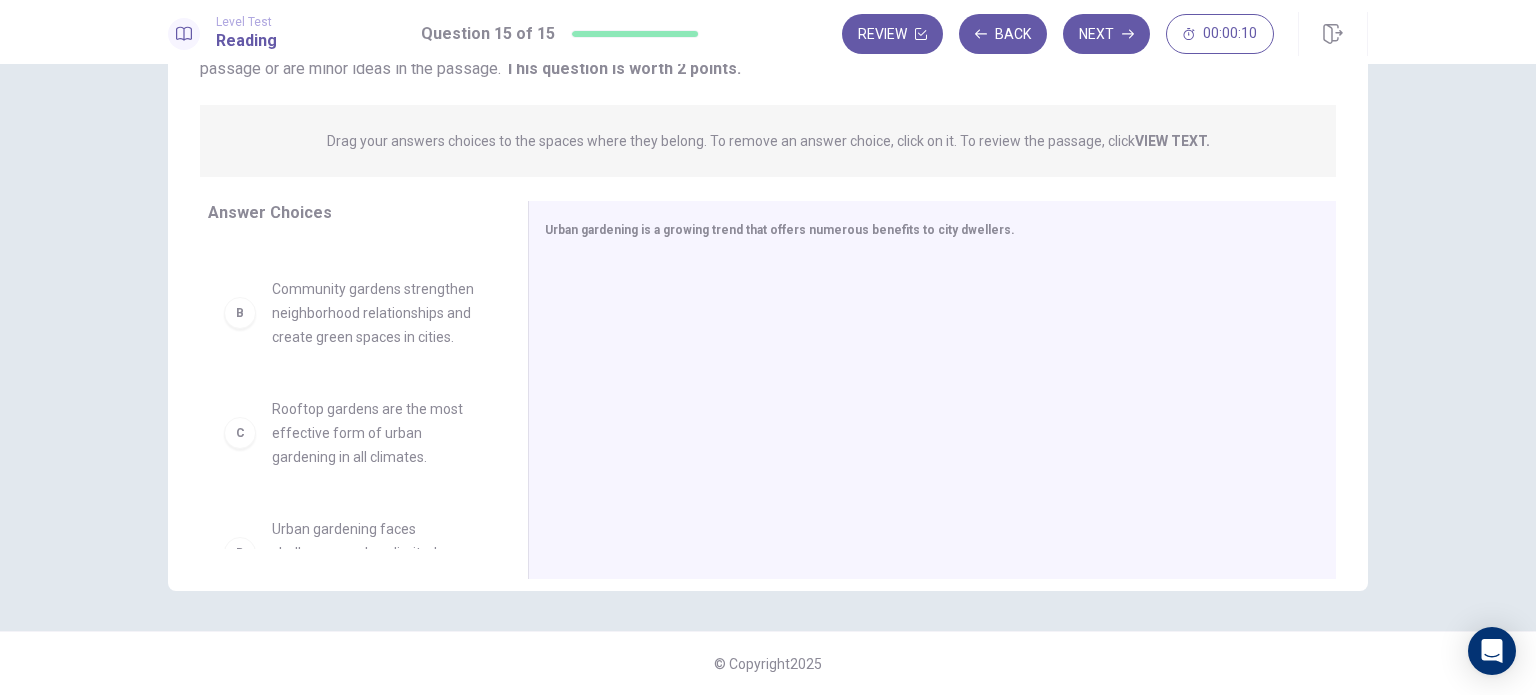click on "B Community gardens strengthen neighborhood relationships and create green spaces in cities." at bounding box center [352, 313] 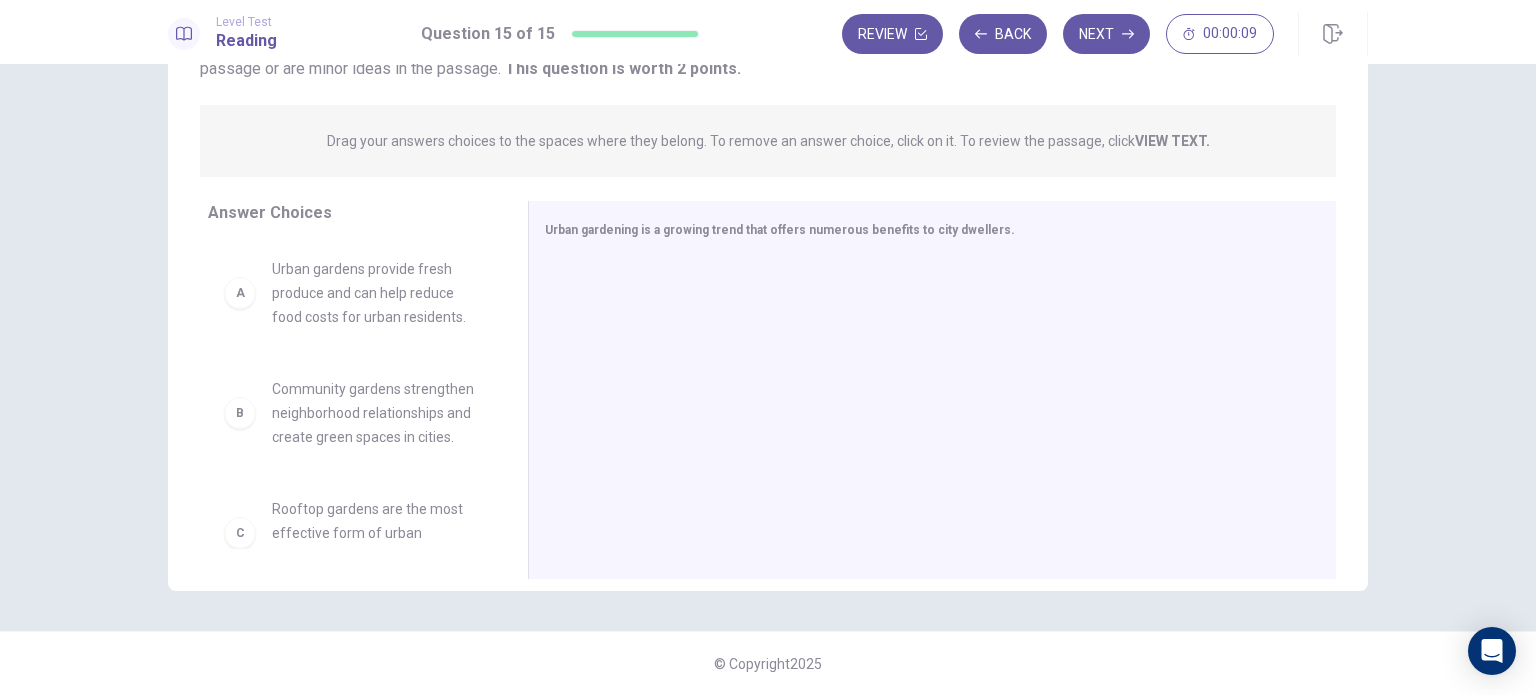 click on "A  Urban gardens provide fresh produce and can help reduce food costs for urban residents. B Community gardens strengthen neighborhood relationships and create green spaces in cities. C Rooftop gardens are the most effective form of urban gardening in all climates. D Urban gardening faces challenges such as limited space and potential soil quality issues. E Most city governments are against the implementation of urban gardening projects. F Schools are beginning to incorporate gardening education into their curricula." at bounding box center [352, 395] 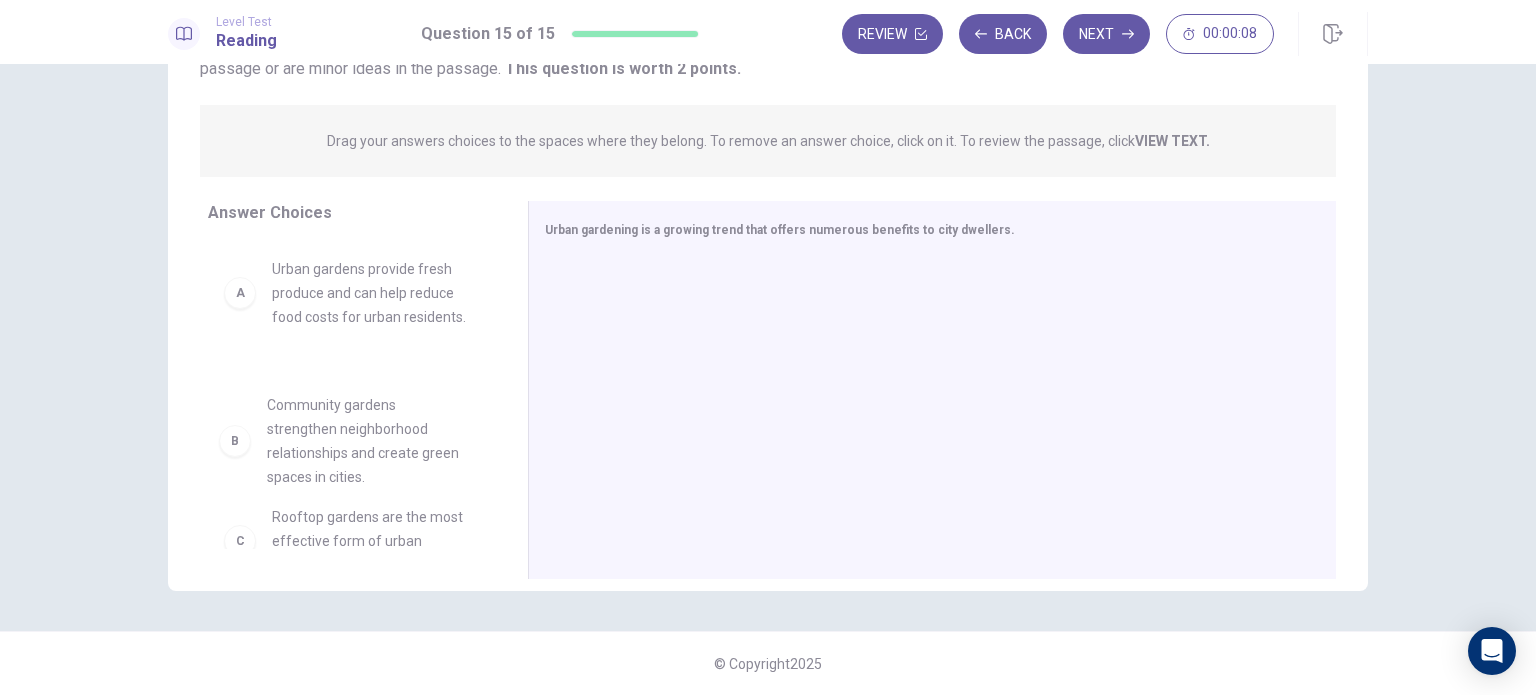 drag, startPoint x: 238, startPoint y: 447, endPoint x: 259, endPoint y: 443, distance: 21.377558 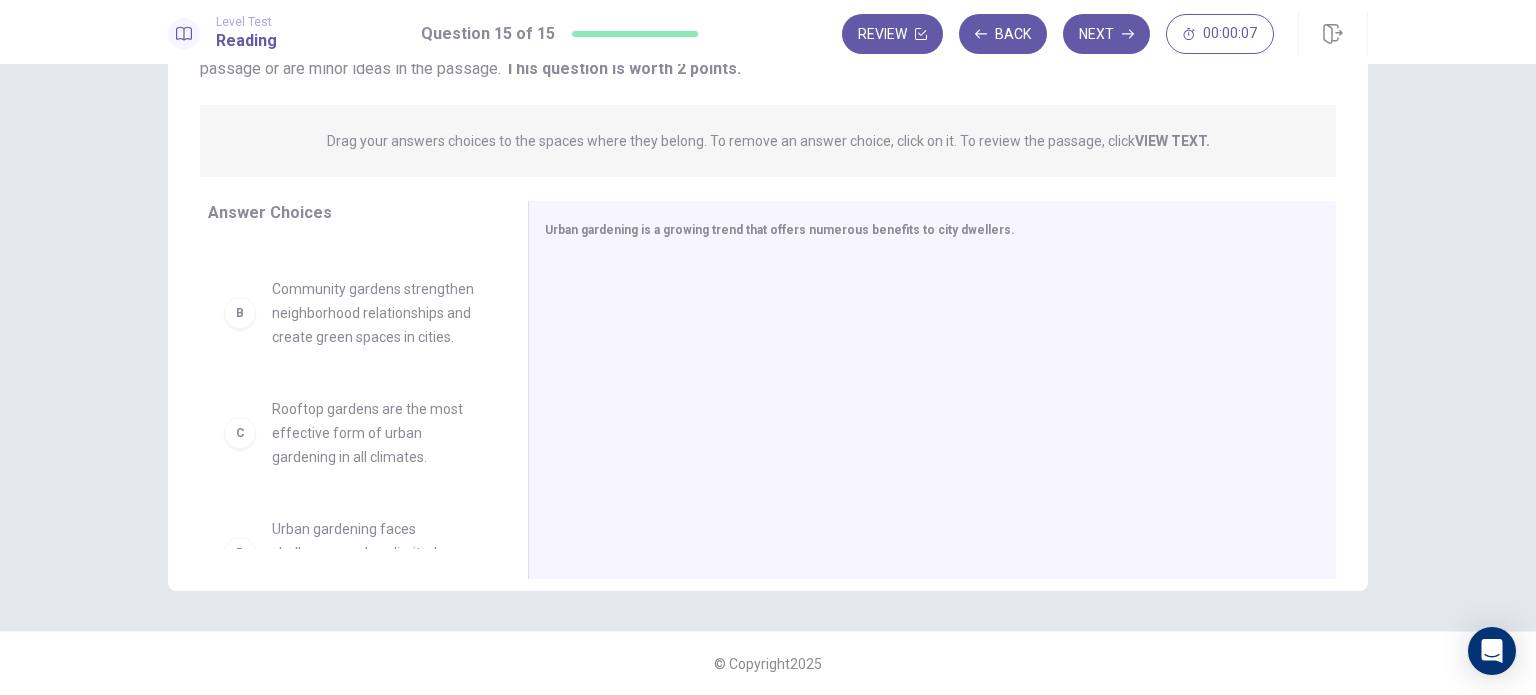 scroll, scrollTop: 200, scrollLeft: 0, axis: vertical 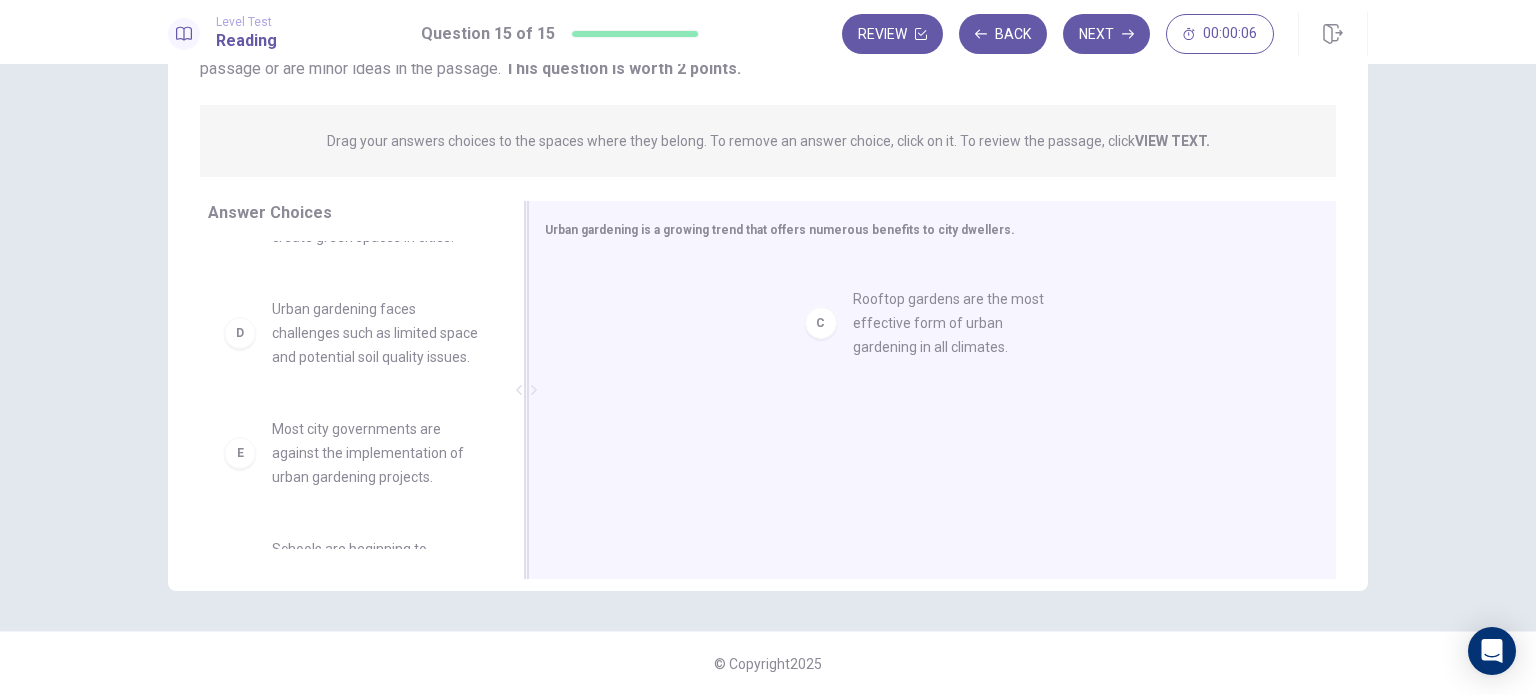 drag, startPoint x: 284, startPoint y: 389, endPoint x: 855, endPoint y: 353, distance: 572.1337 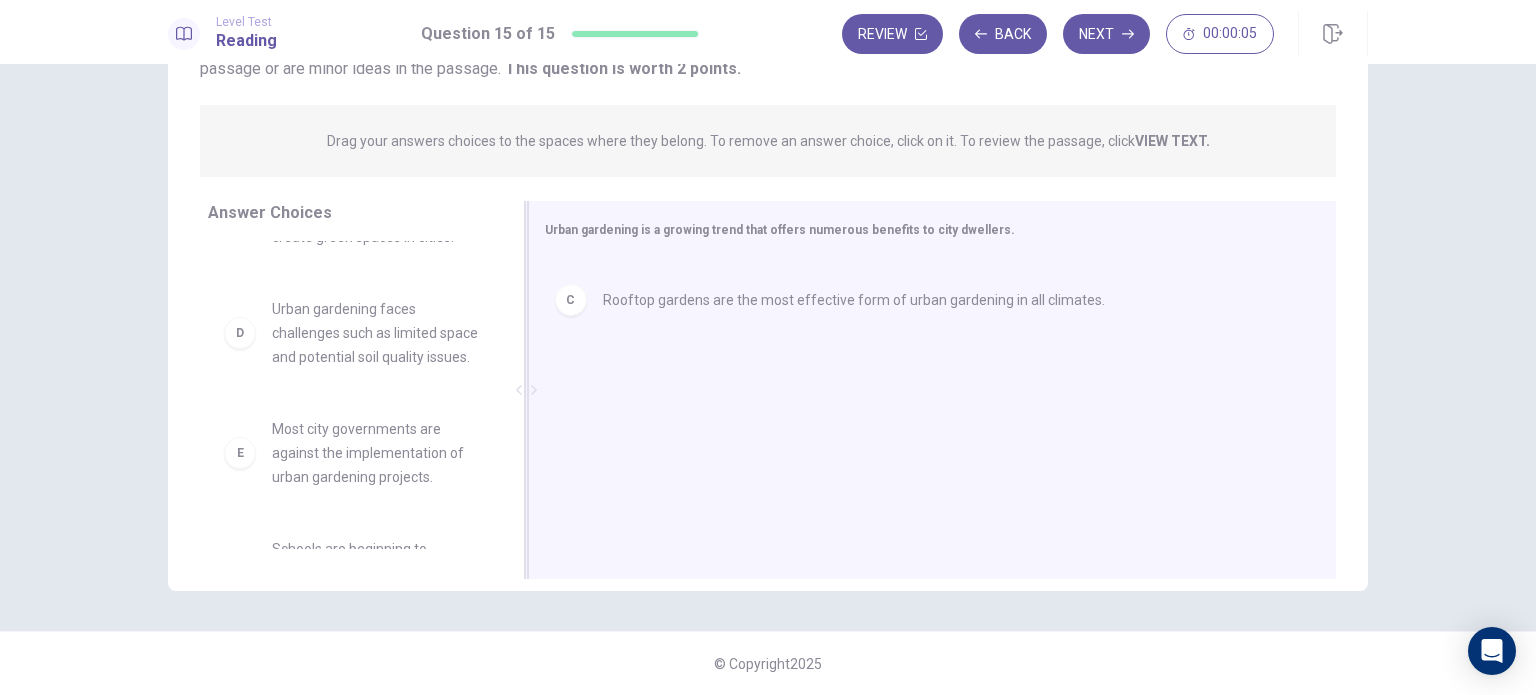drag, startPoint x: 713, startPoint y: 297, endPoint x: 400, endPoint y: 325, distance: 314.2499 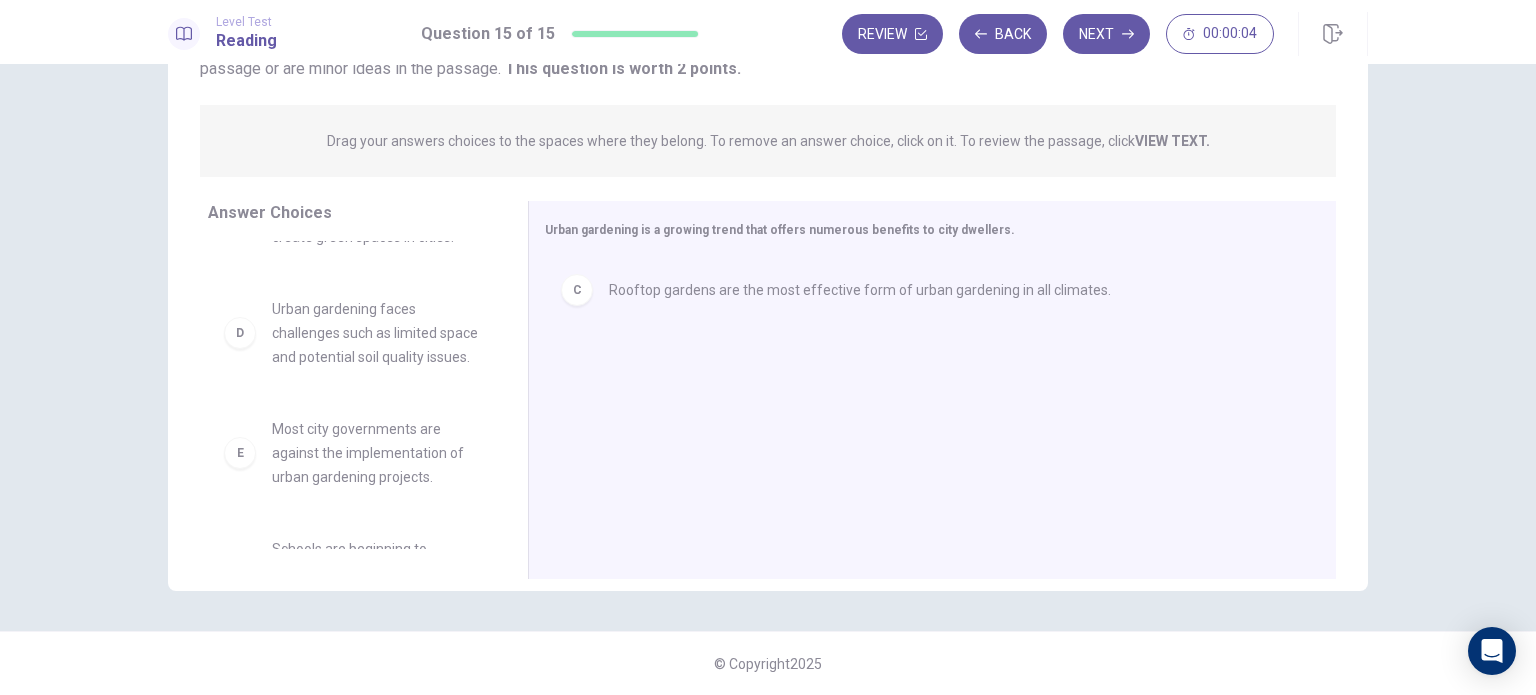 scroll, scrollTop: 100, scrollLeft: 0, axis: vertical 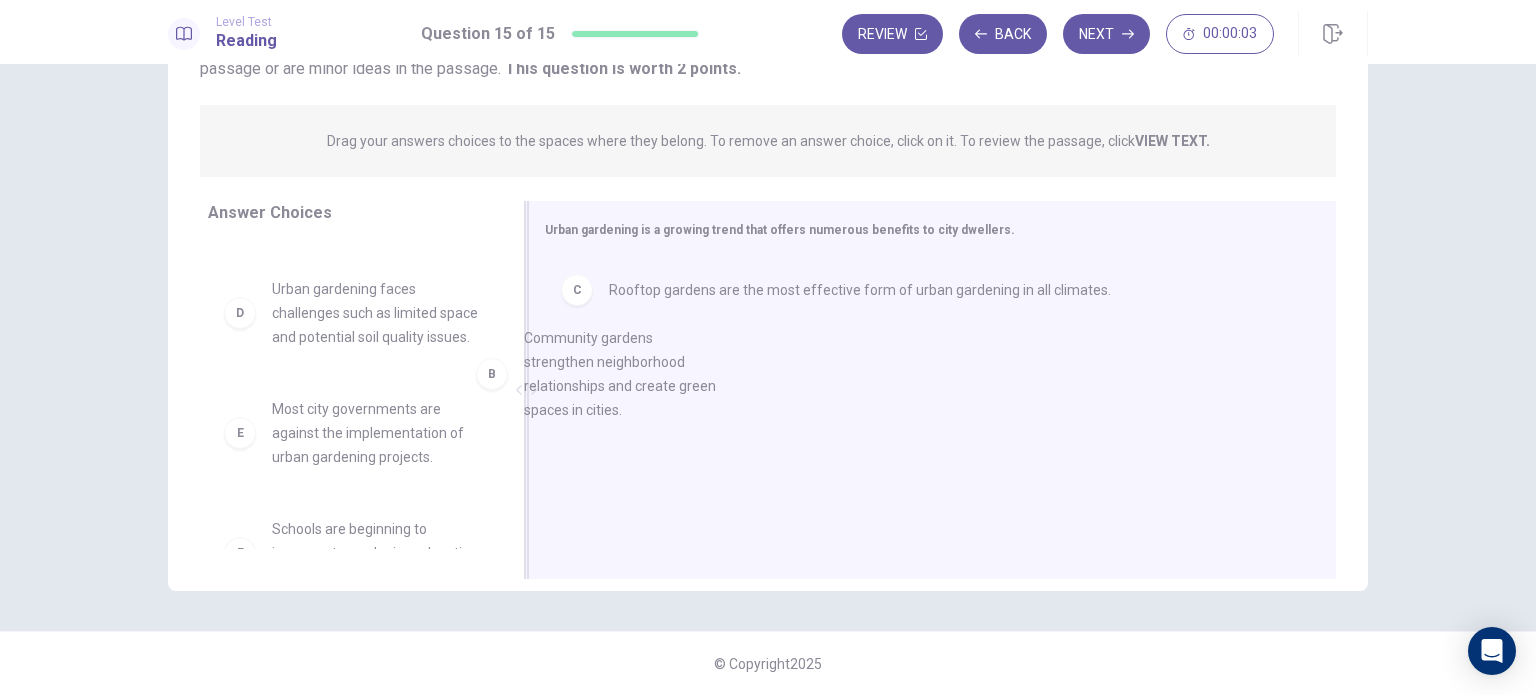 drag, startPoint x: 338, startPoint y: 335, endPoint x: 756, endPoint y: 379, distance: 420.30942 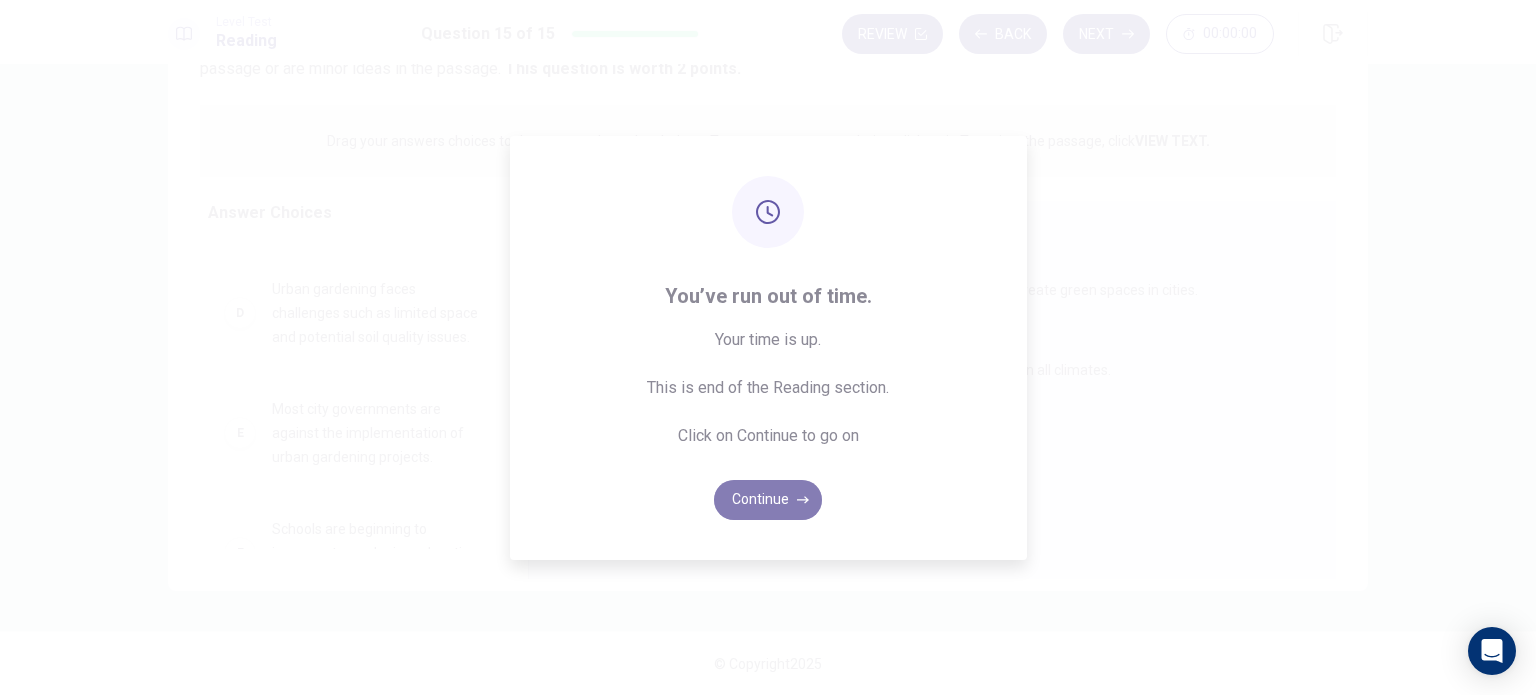 click on "Continue" at bounding box center [768, 500] 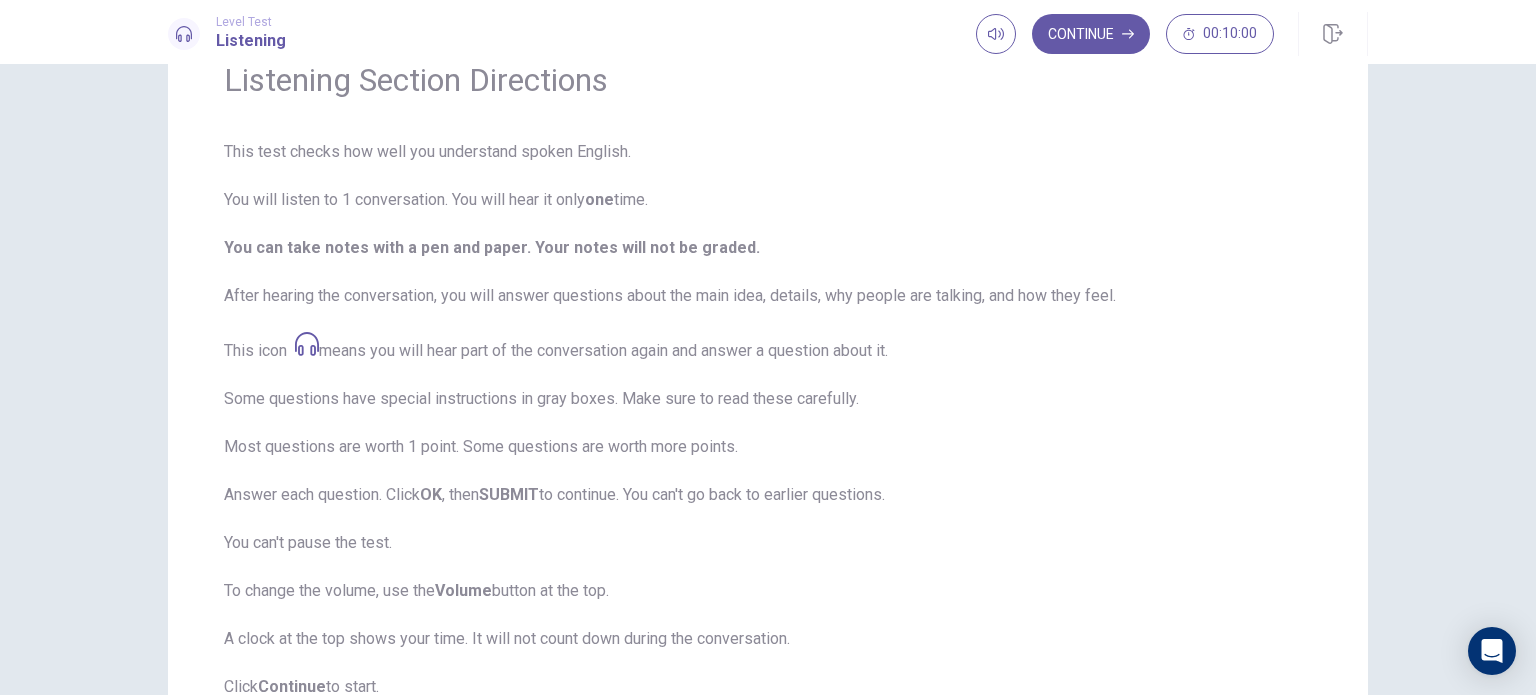 scroll, scrollTop: 263, scrollLeft: 0, axis: vertical 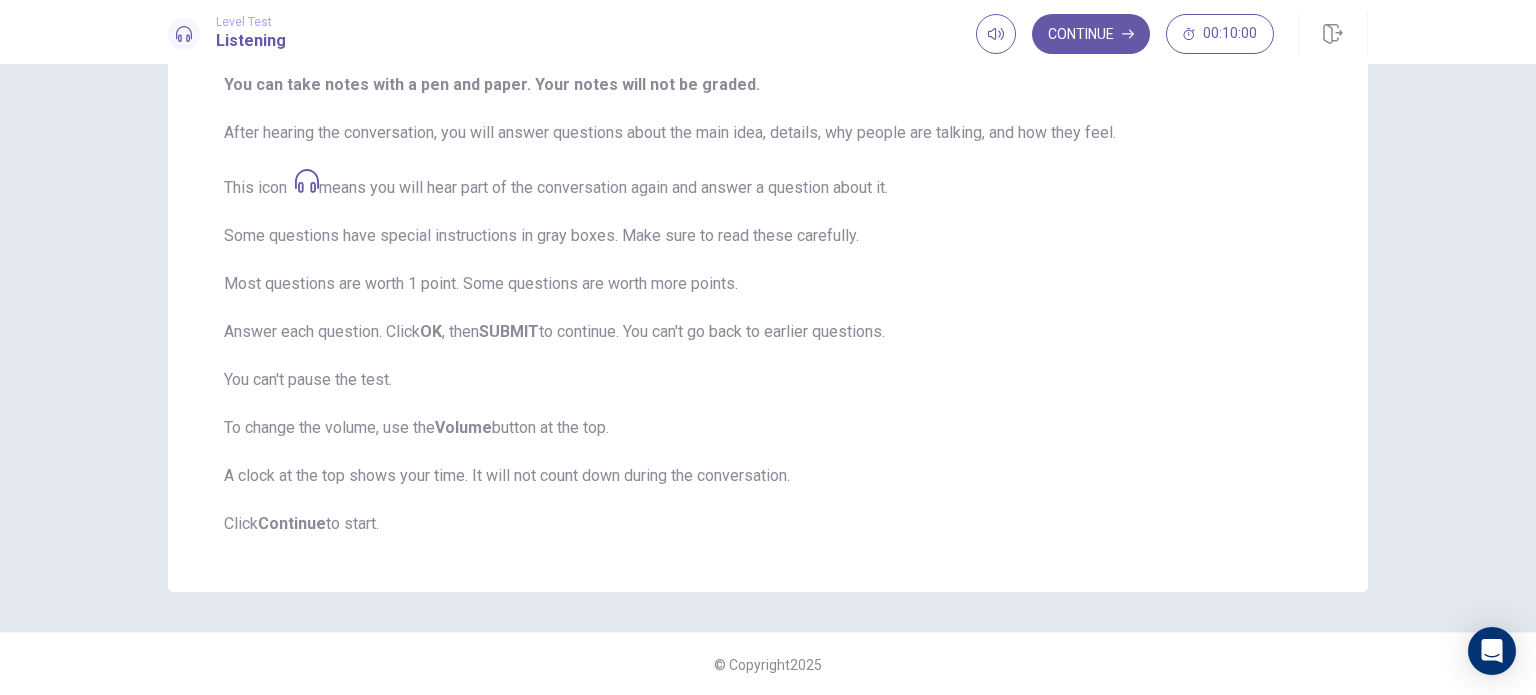 click on "Continue 00:10:00" at bounding box center (1172, 34) 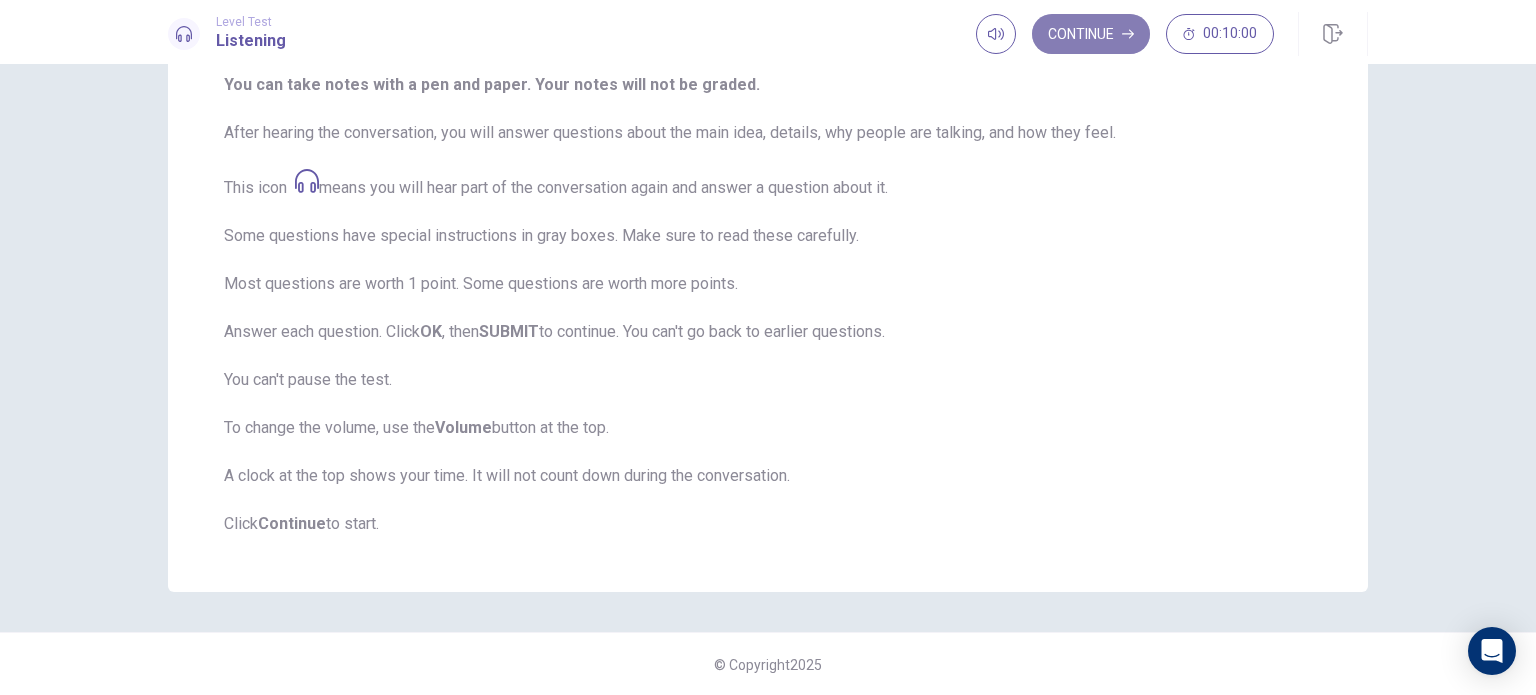 click on "Continue" at bounding box center [1091, 34] 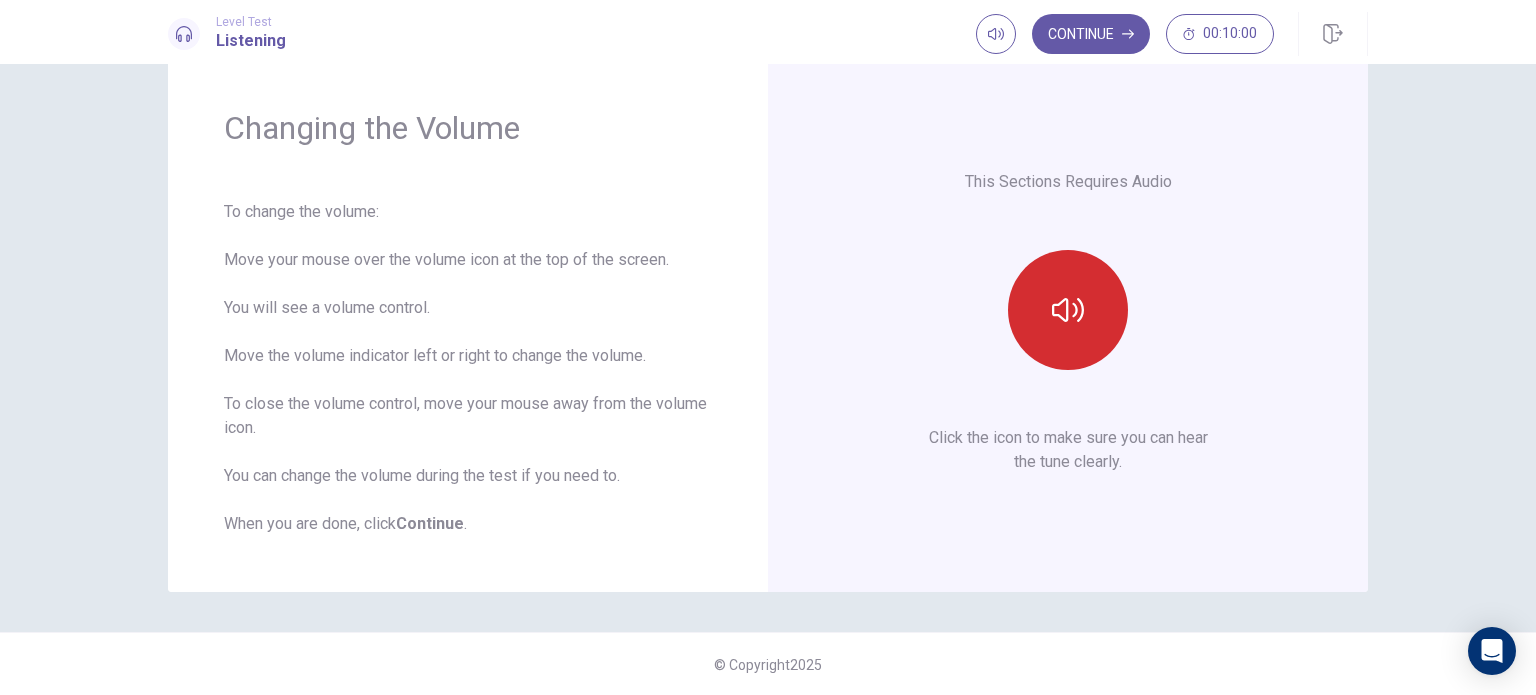click at bounding box center (1068, 310) 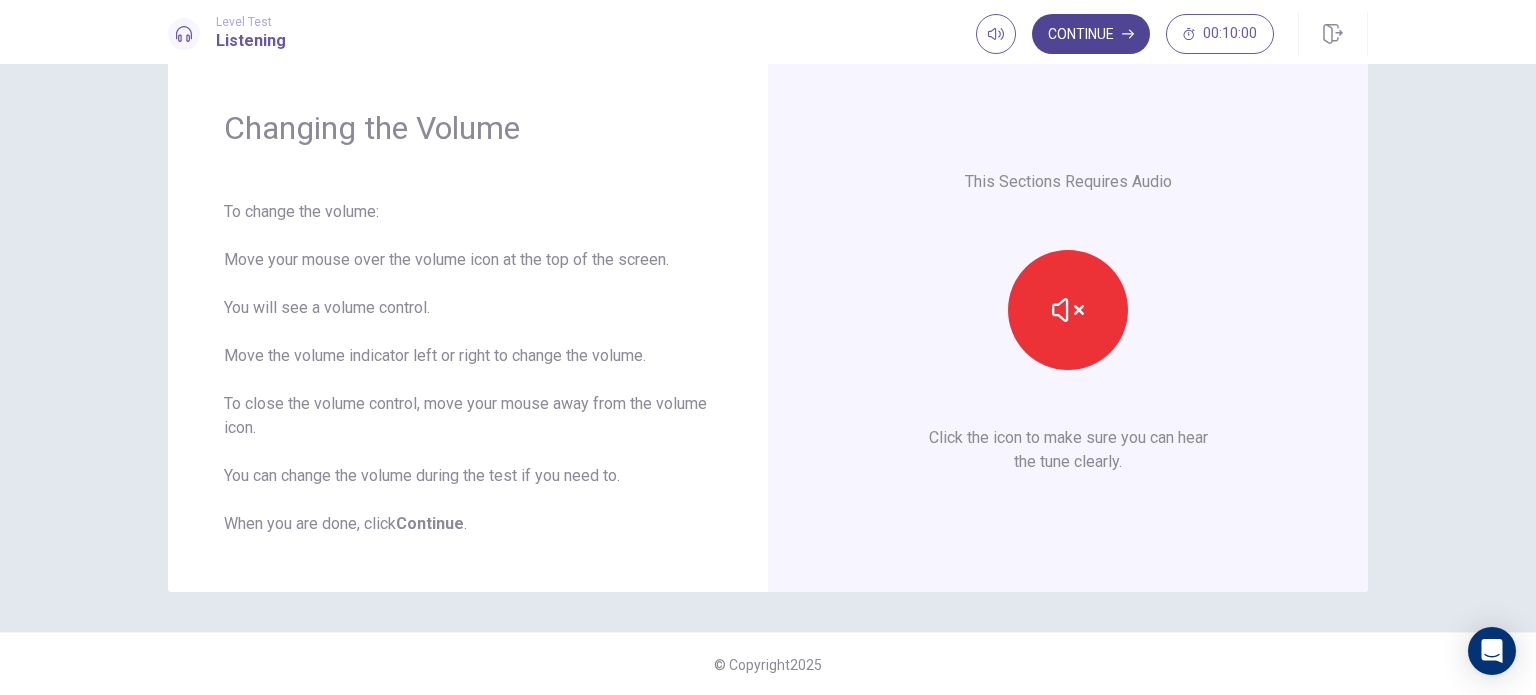 click on "Continue" at bounding box center [1091, 34] 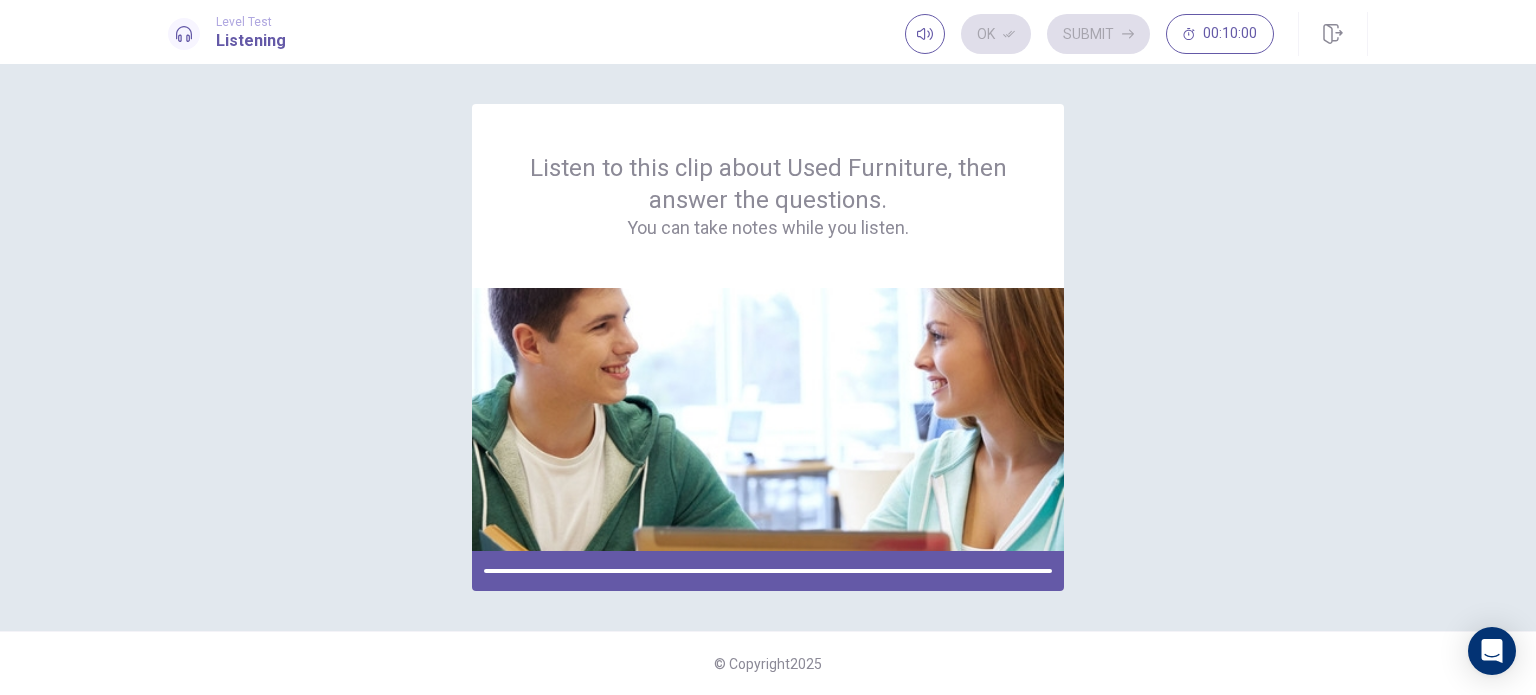 scroll, scrollTop: 0, scrollLeft: 0, axis: both 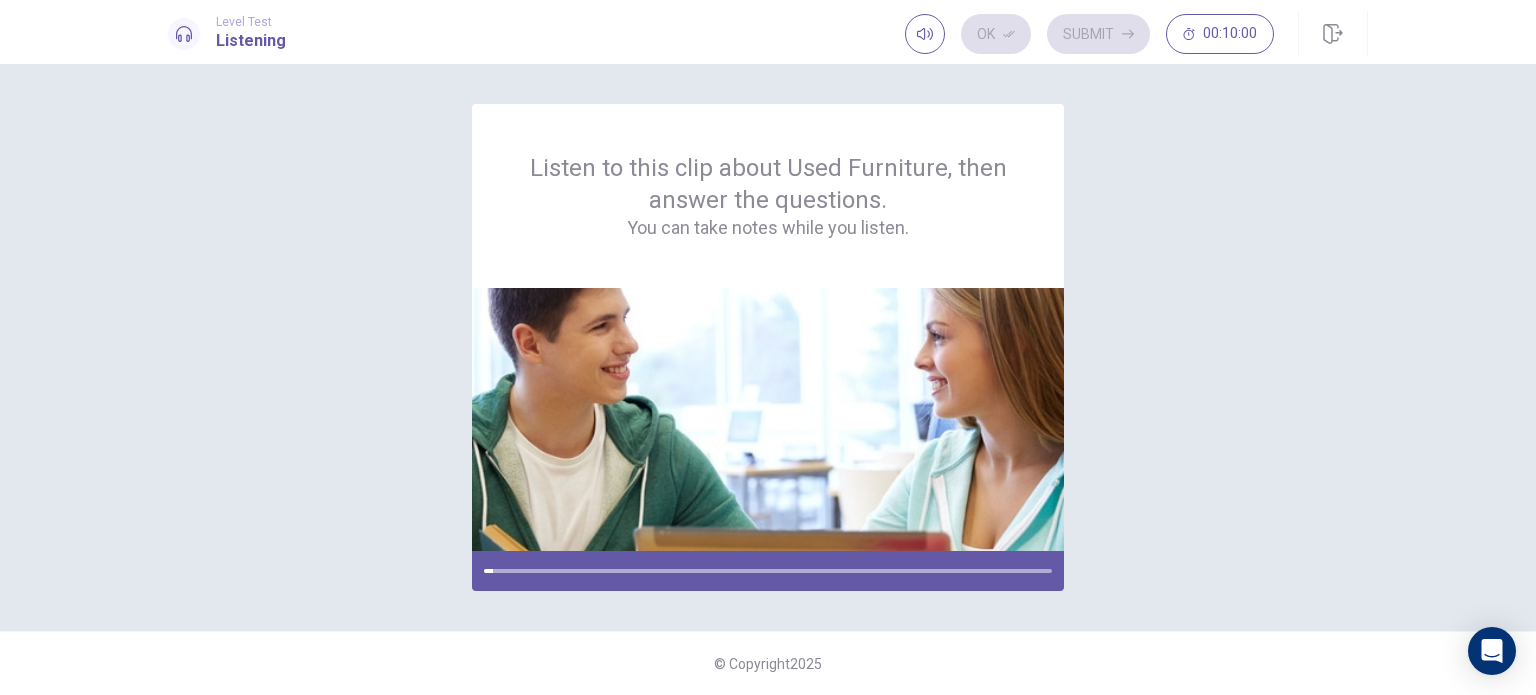 click on "Listen to this clip about Used Furniture, then answer the questions.  You can take notes while you listen." at bounding box center (768, 347) 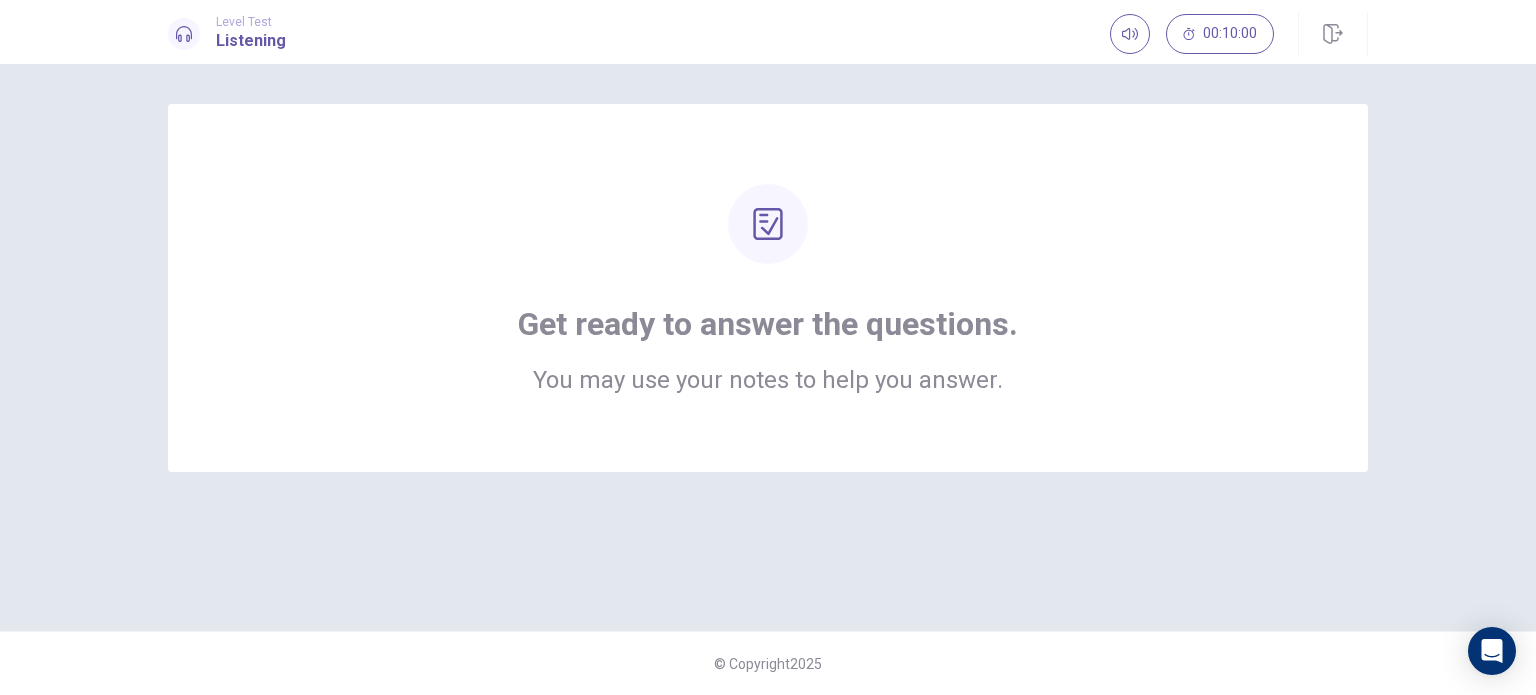 click on "Get ready to answer the questions. You may use your notes to help you answer." at bounding box center [768, 288] 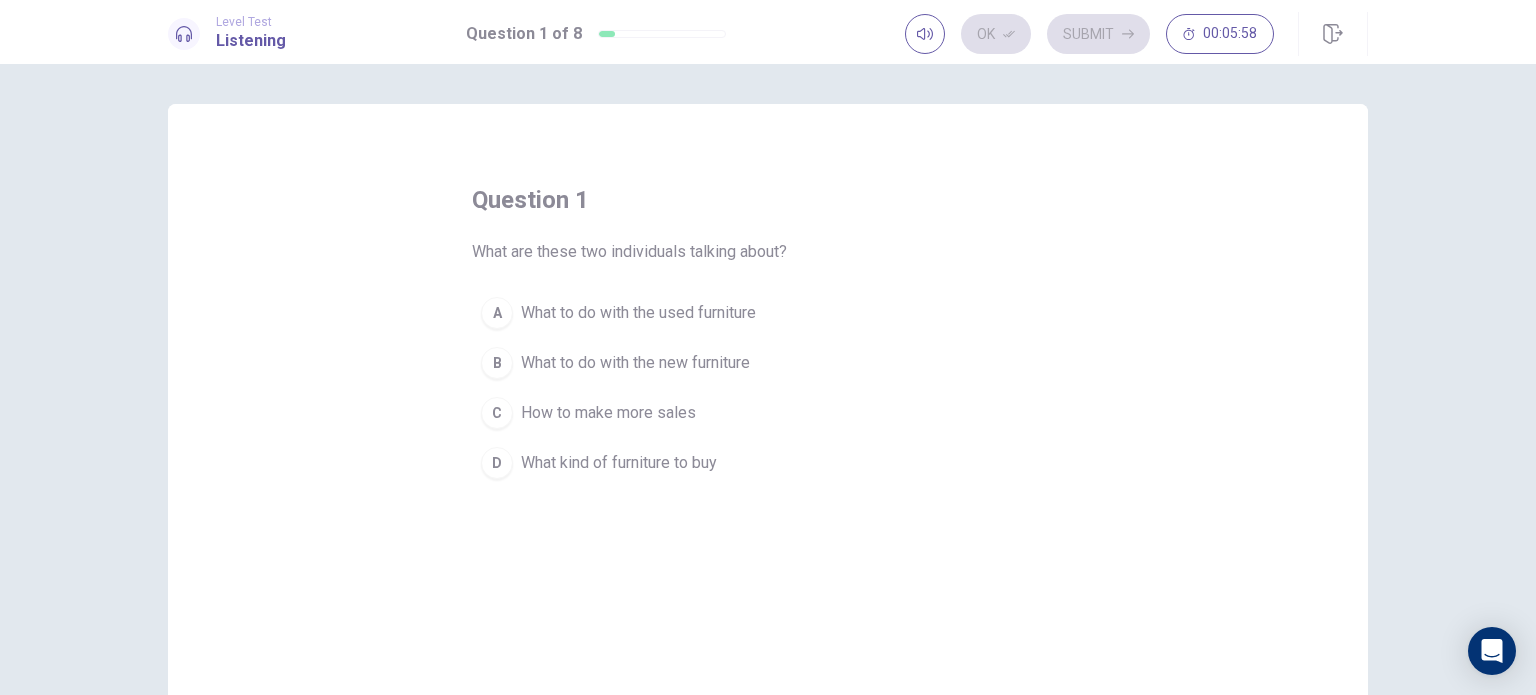 click on "D" at bounding box center [497, 463] 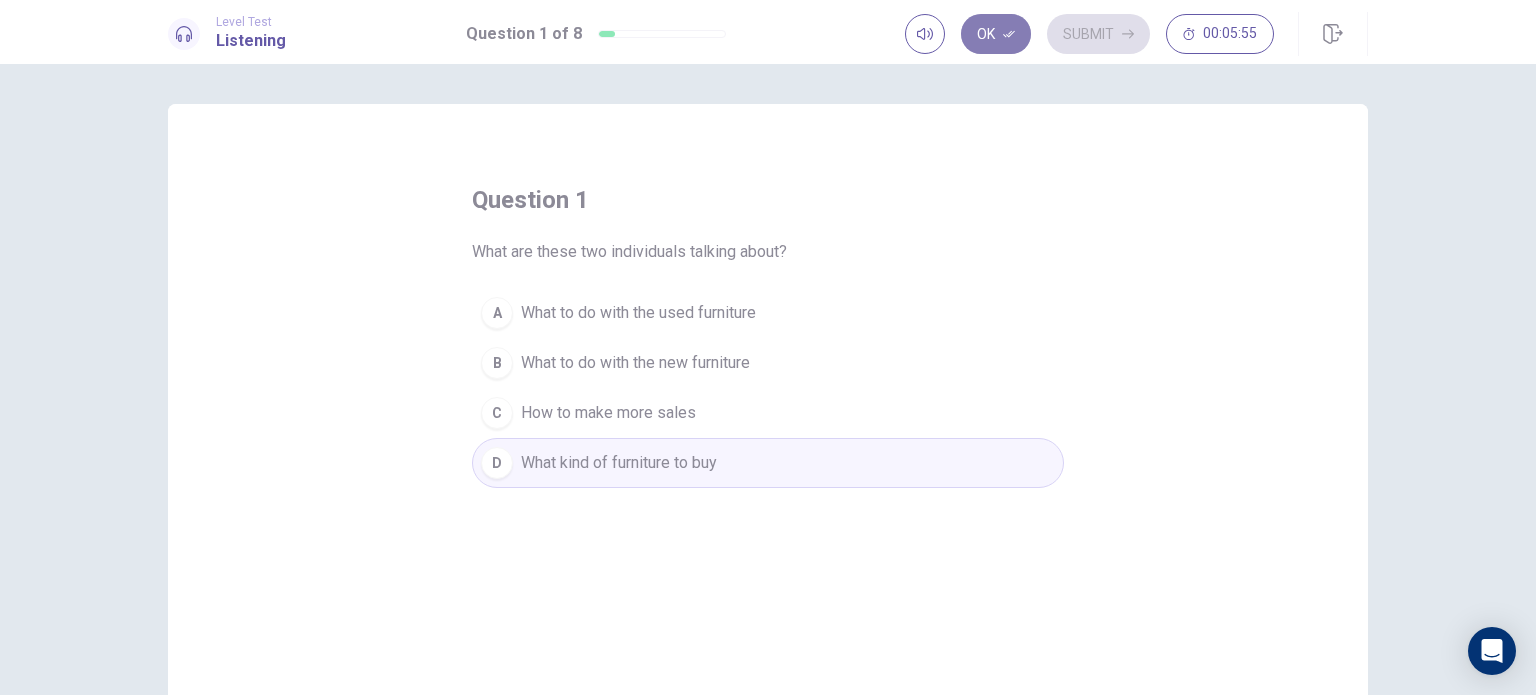 click on "Ok" at bounding box center [996, 34] 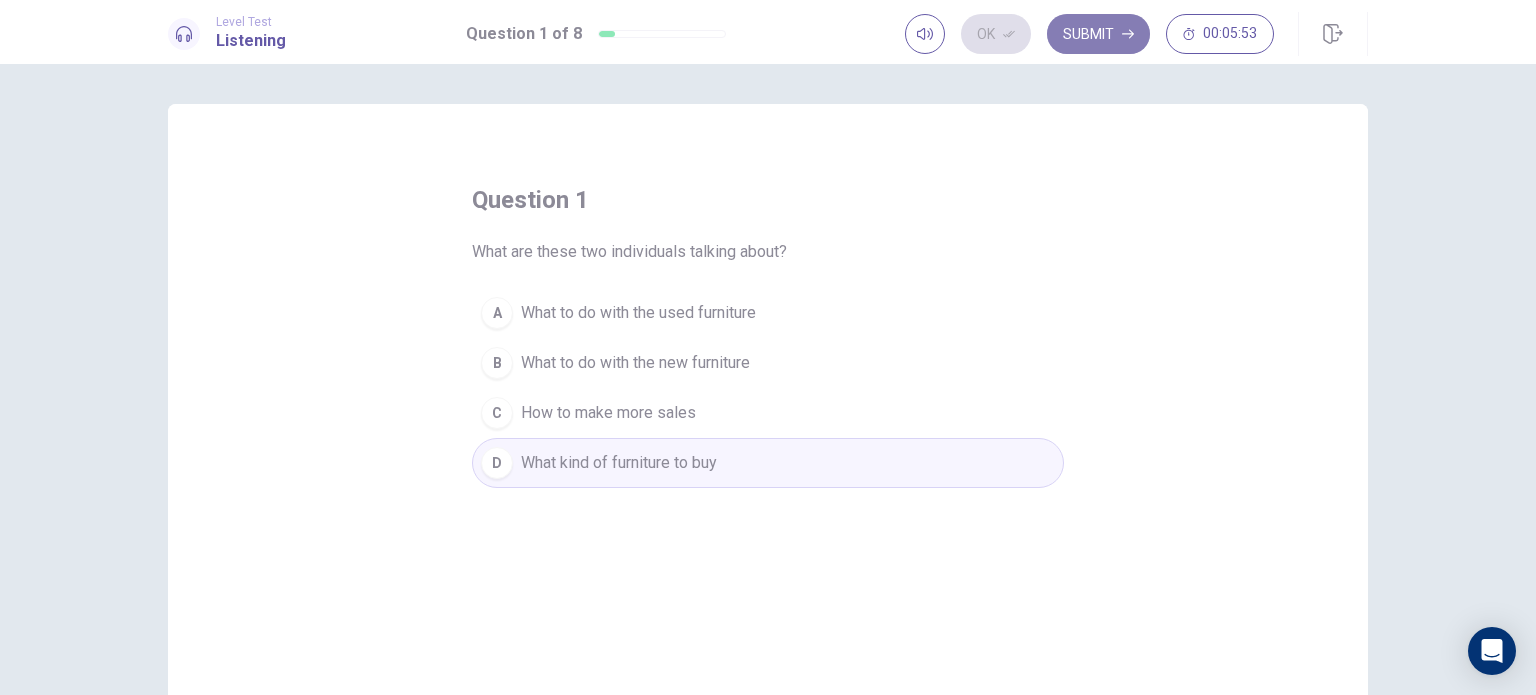 click on "Submit" at bounding box center (1098, 34) 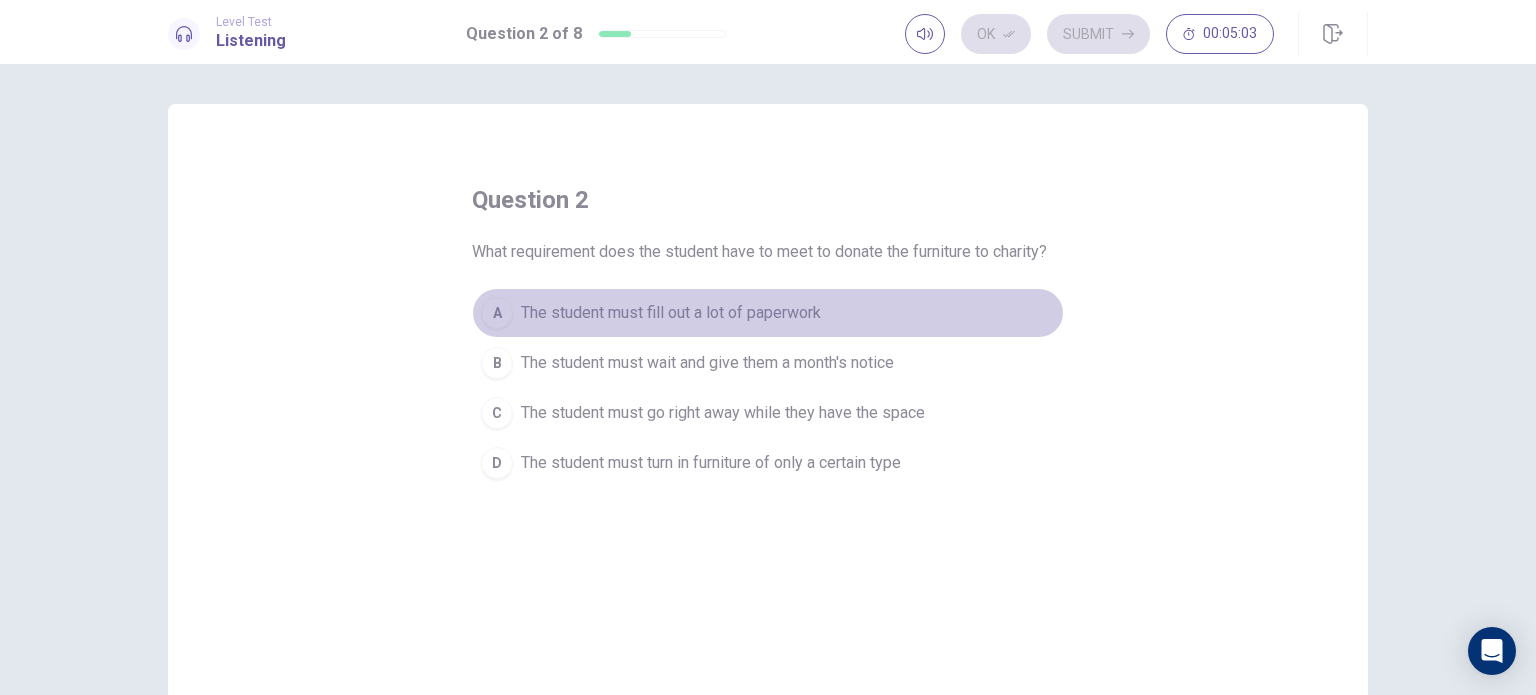 click on "A The student must fill out a lot of paperwork" at bounding box center [768, 313] 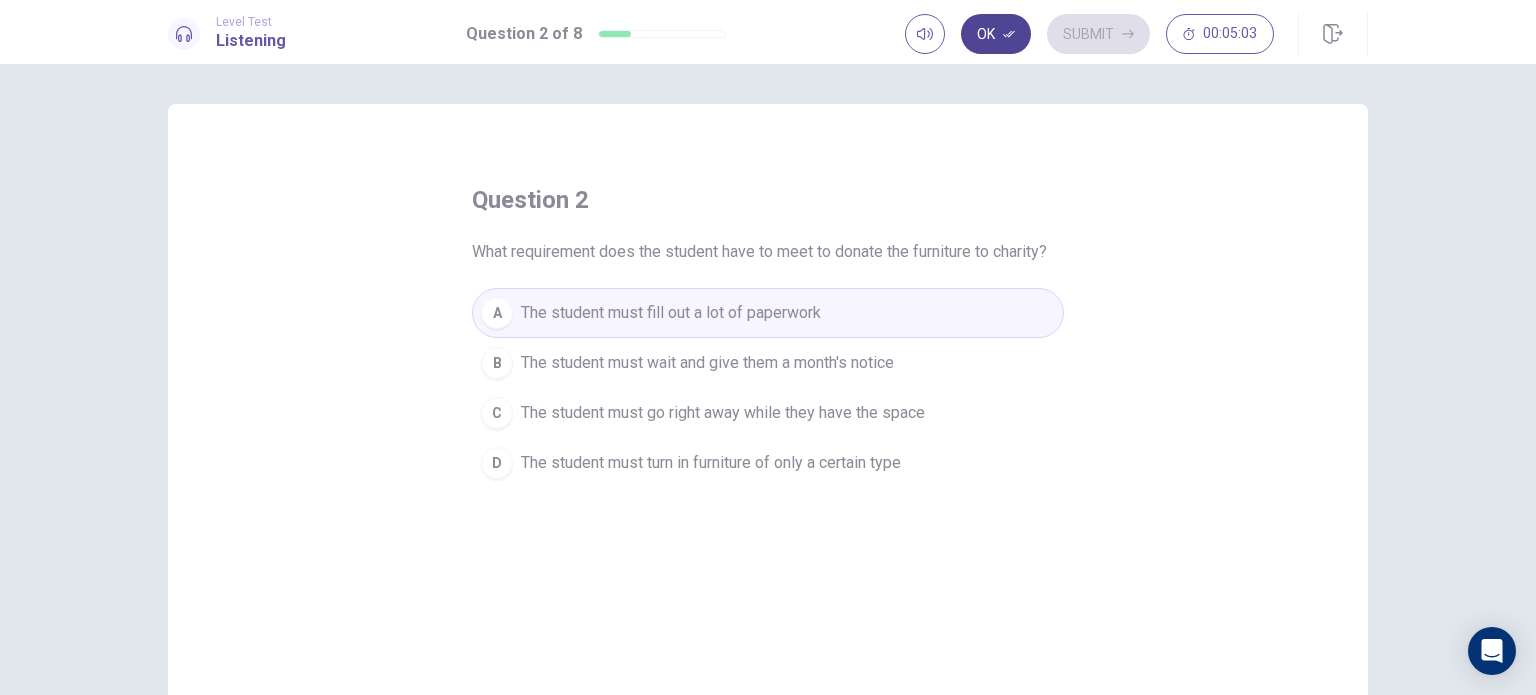 click on "Ok" at bounding box center [996, 34] 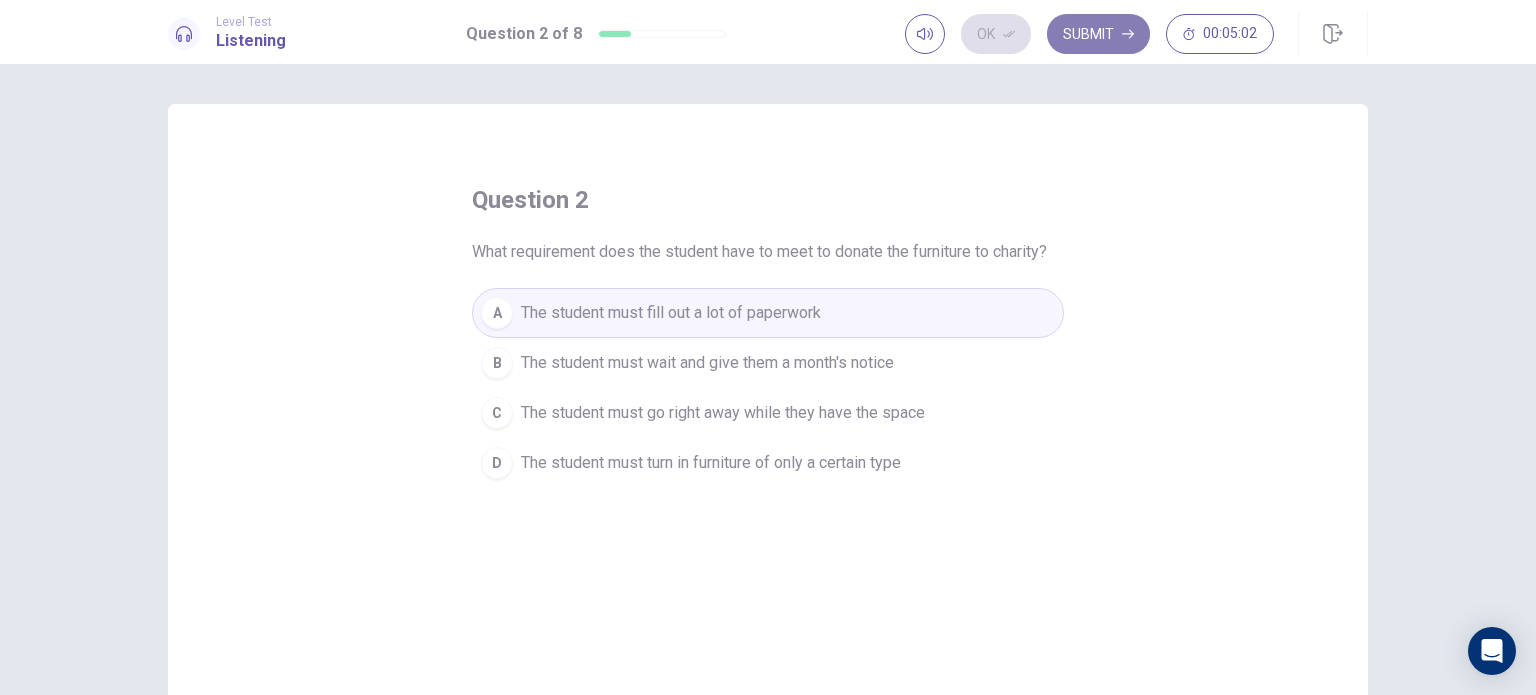 click on "Submit" at bounding box center [1098, 34] 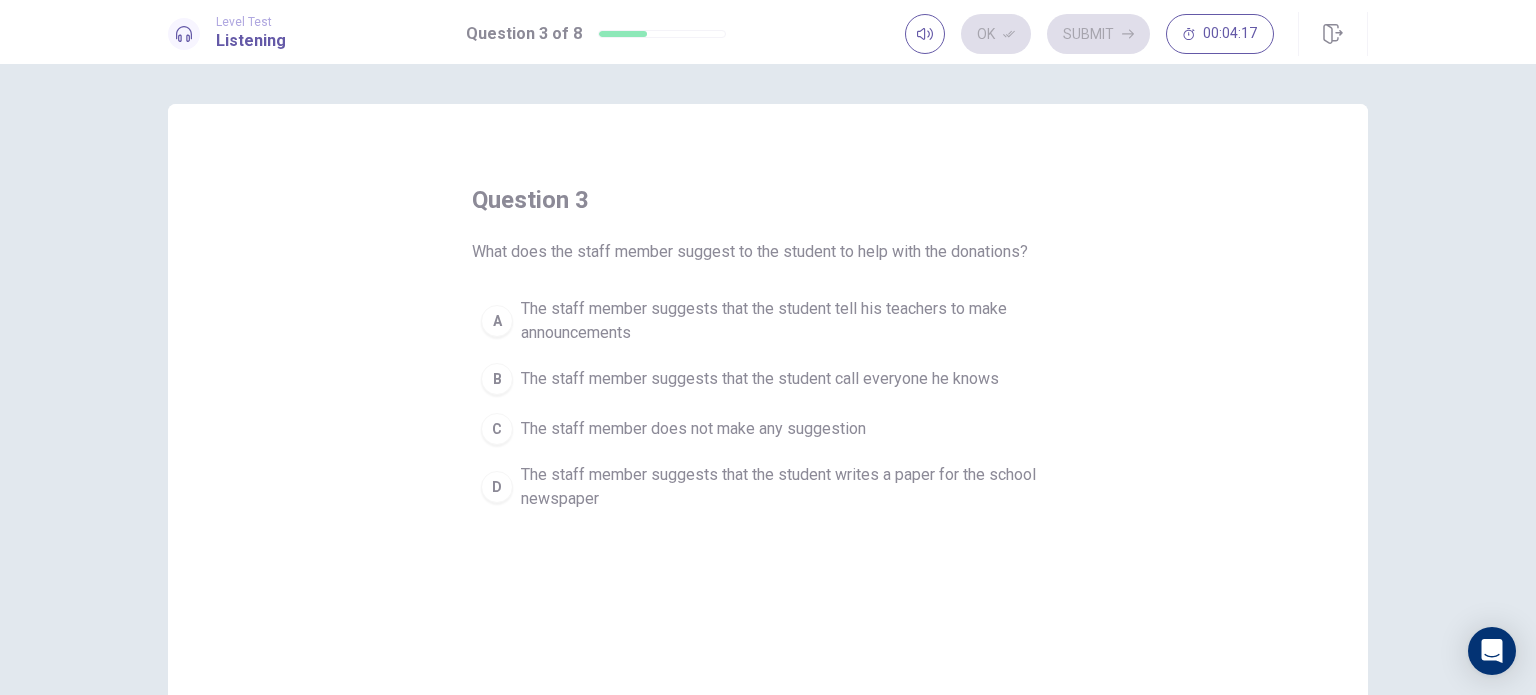 click on "D" at bounding box center (497, 487) 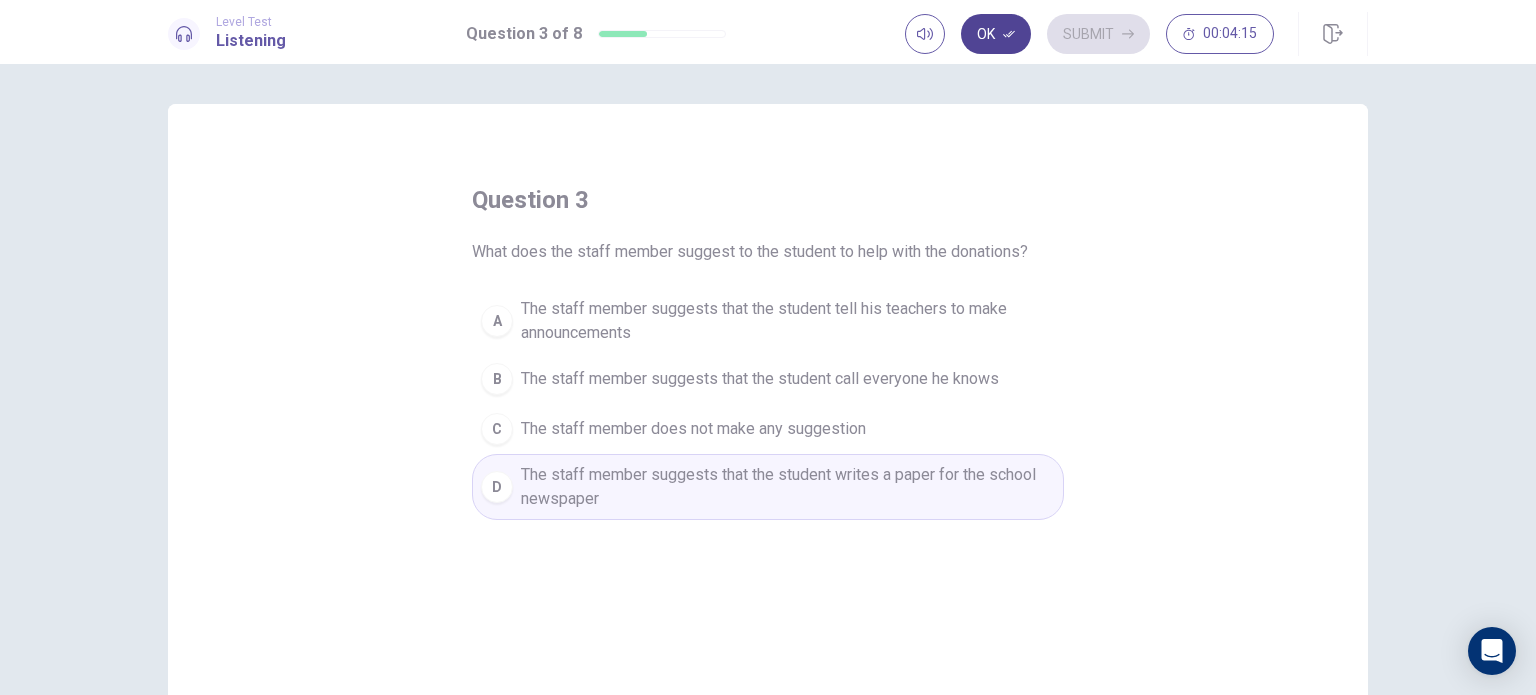 click 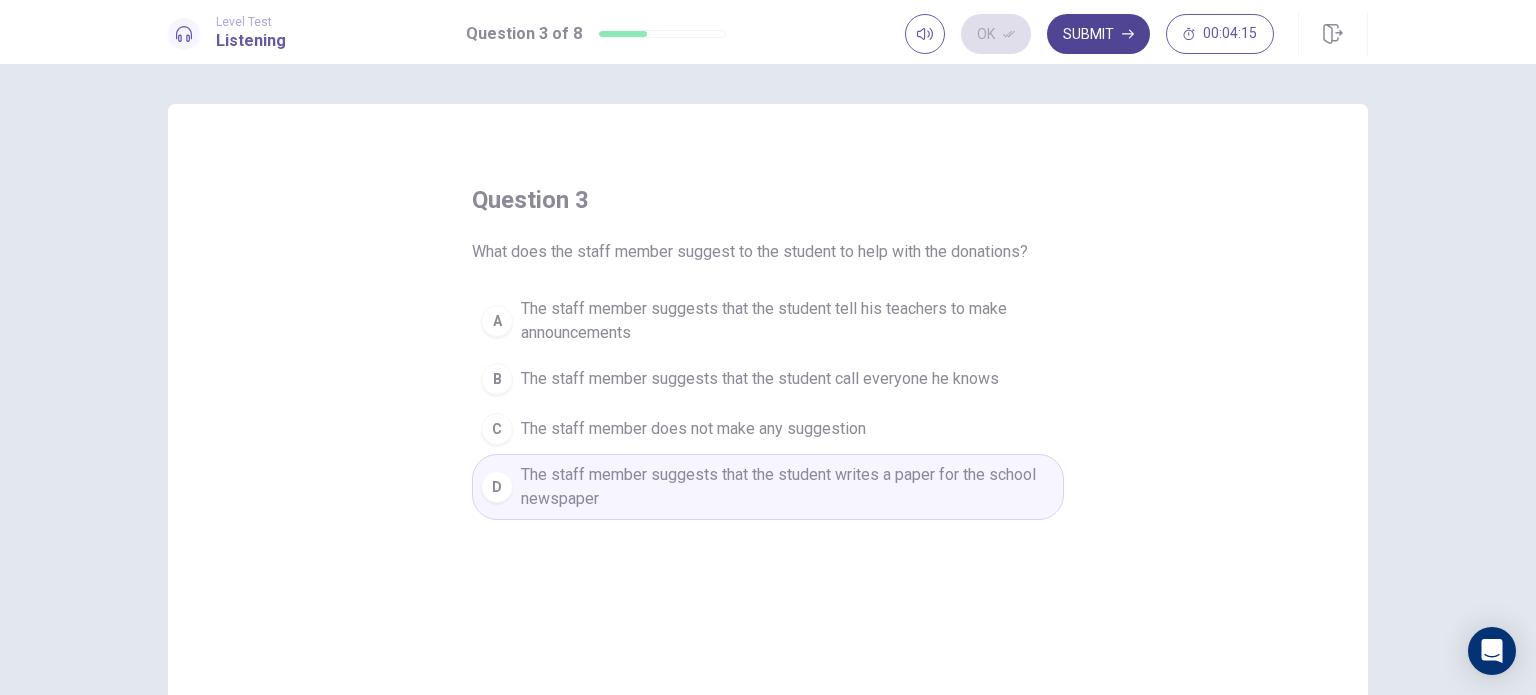 click on "Submit" at bounding box center (1098, 34) 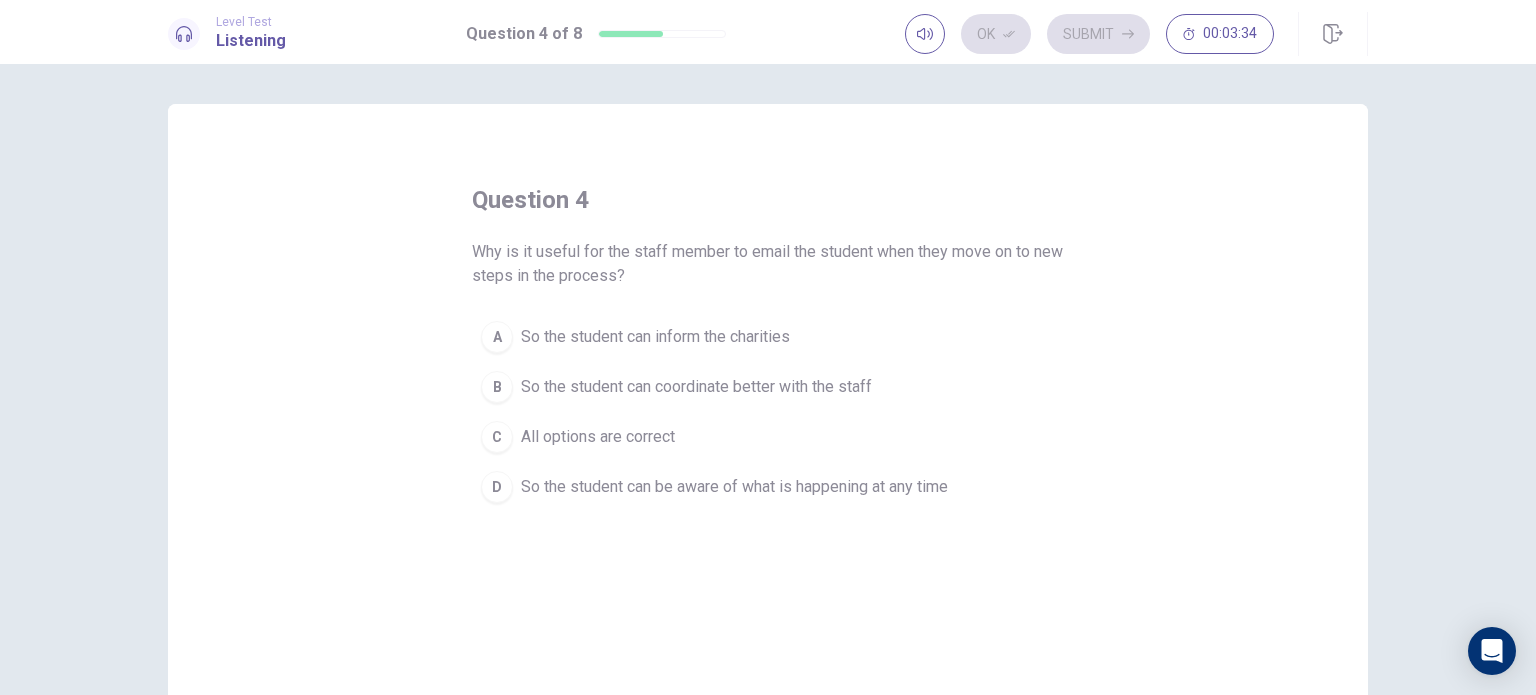 click on "C" at bounding box center (497, 437) 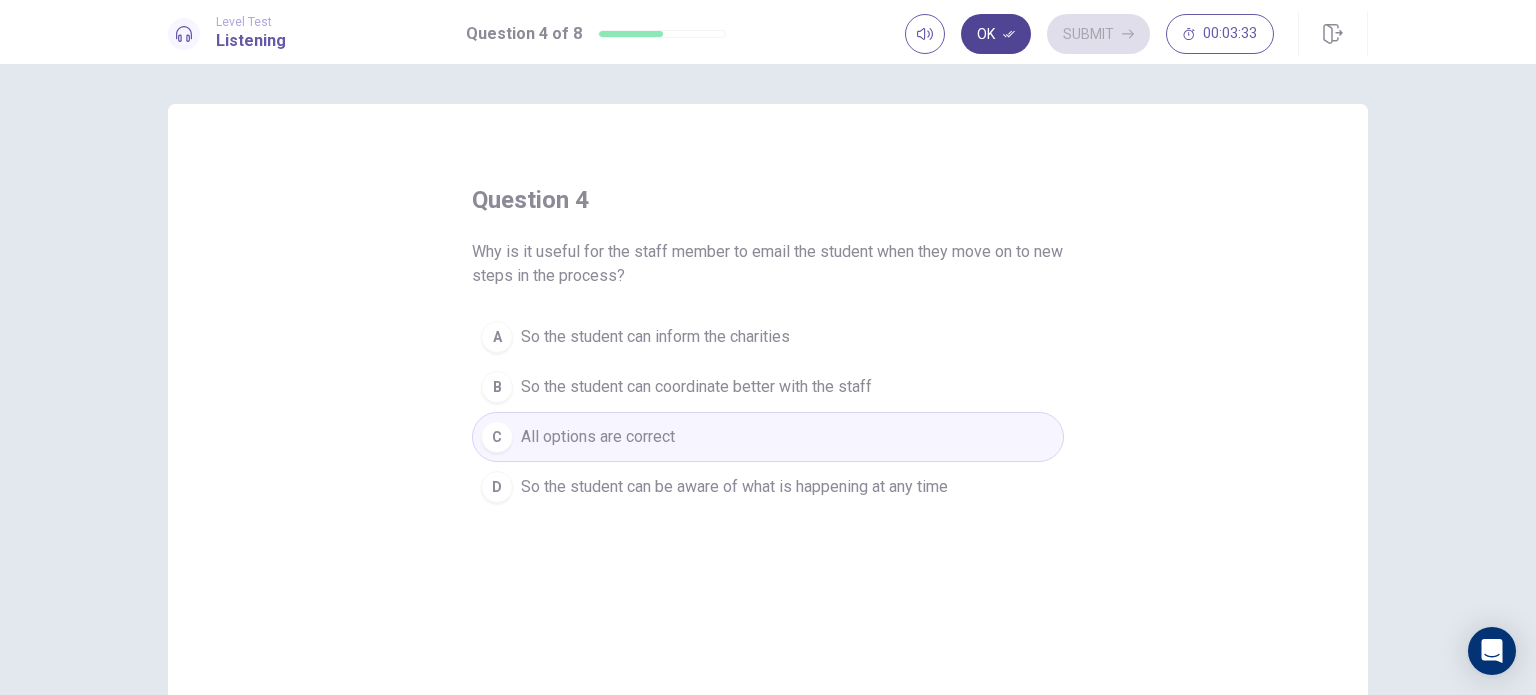 click on "Ok" at bounding box center [996, 34] 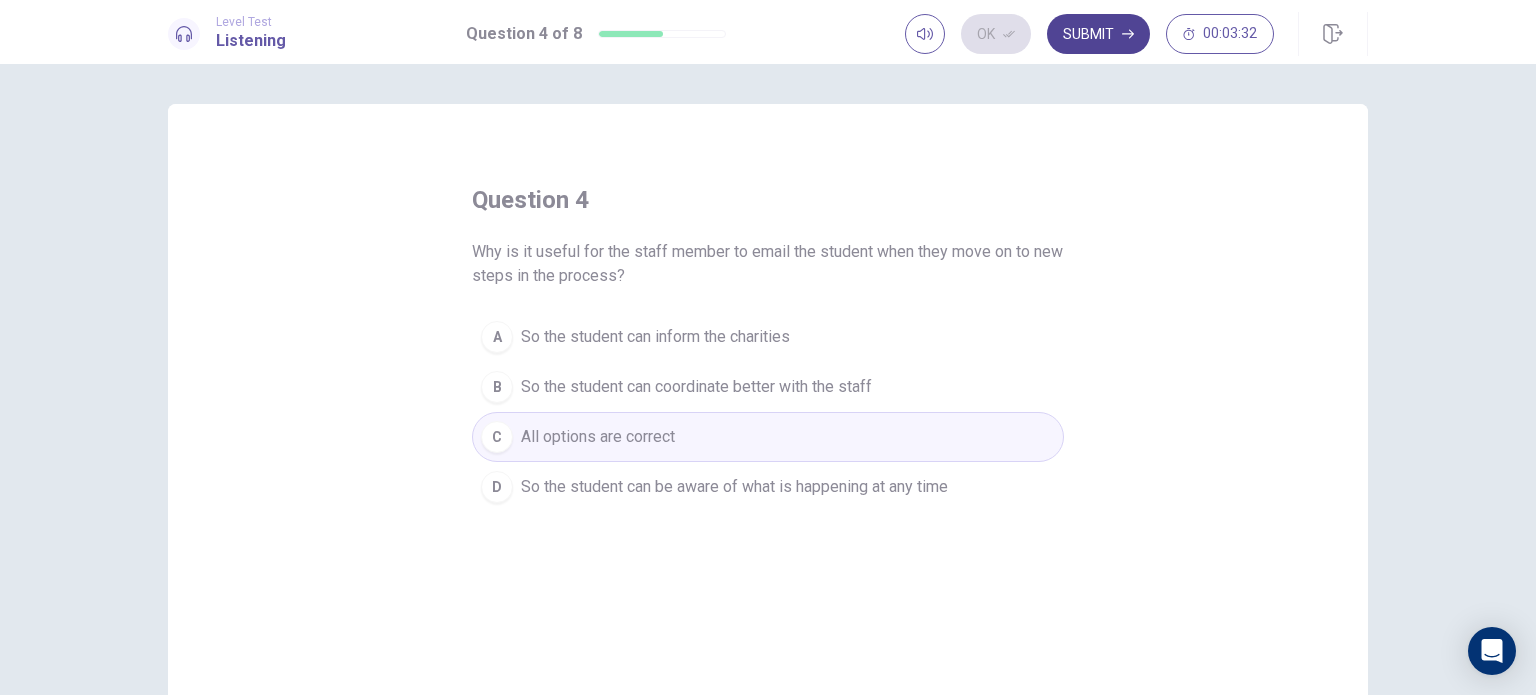 click on "Submit" at bounding box center [1098, 34] 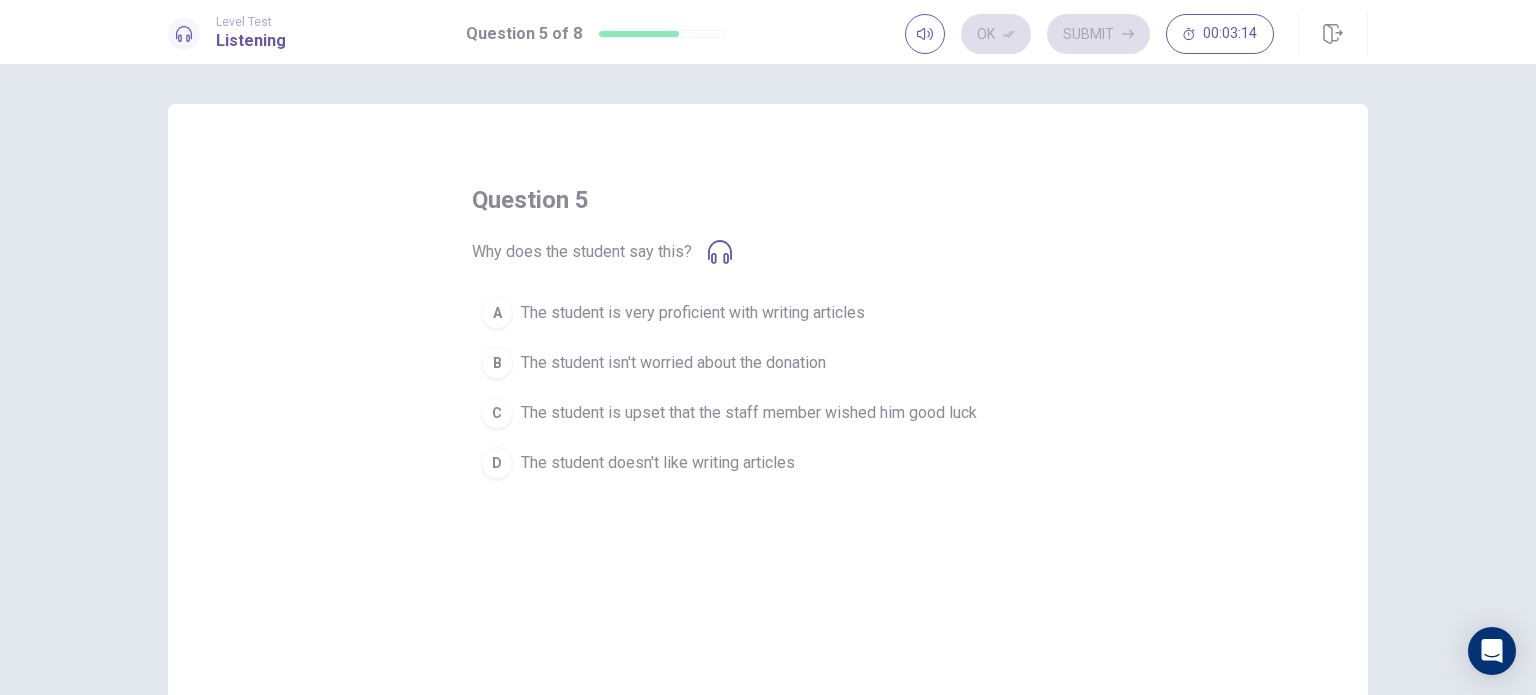 click 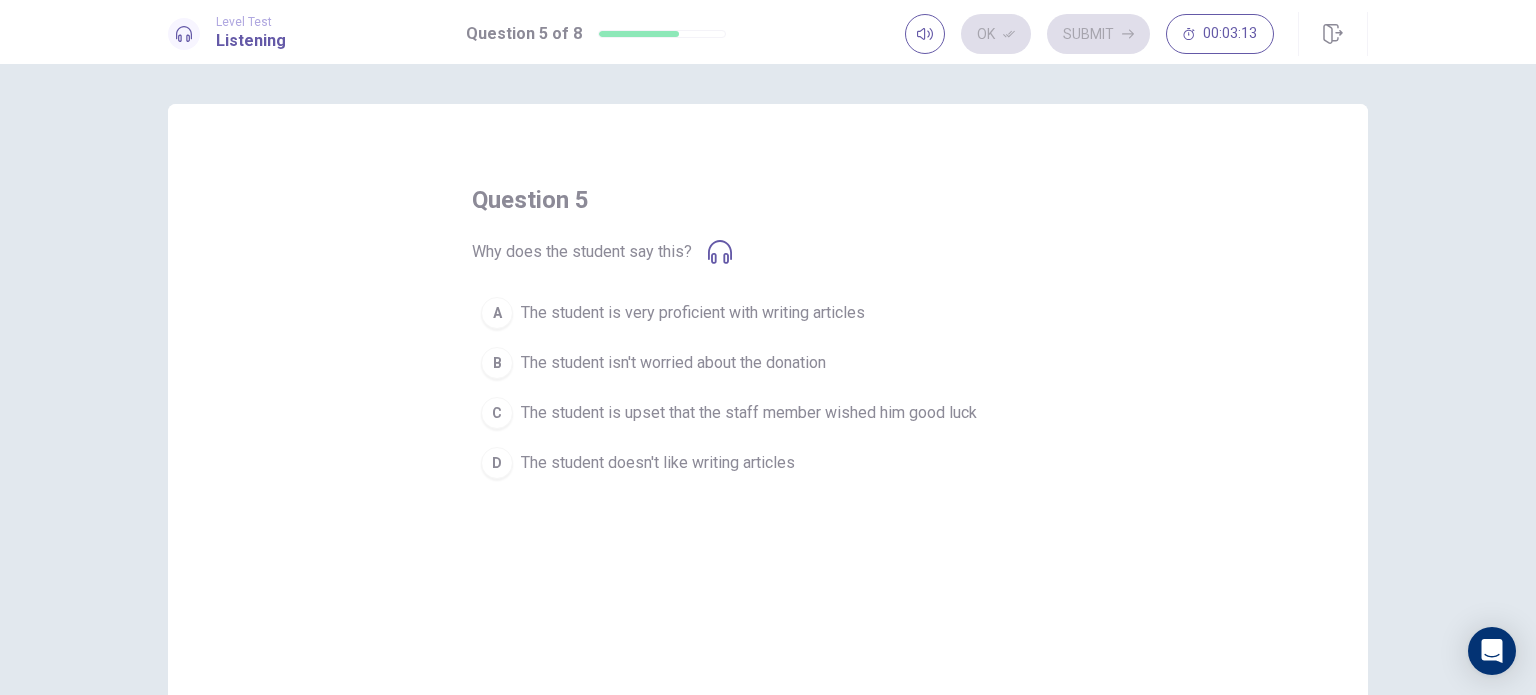 click 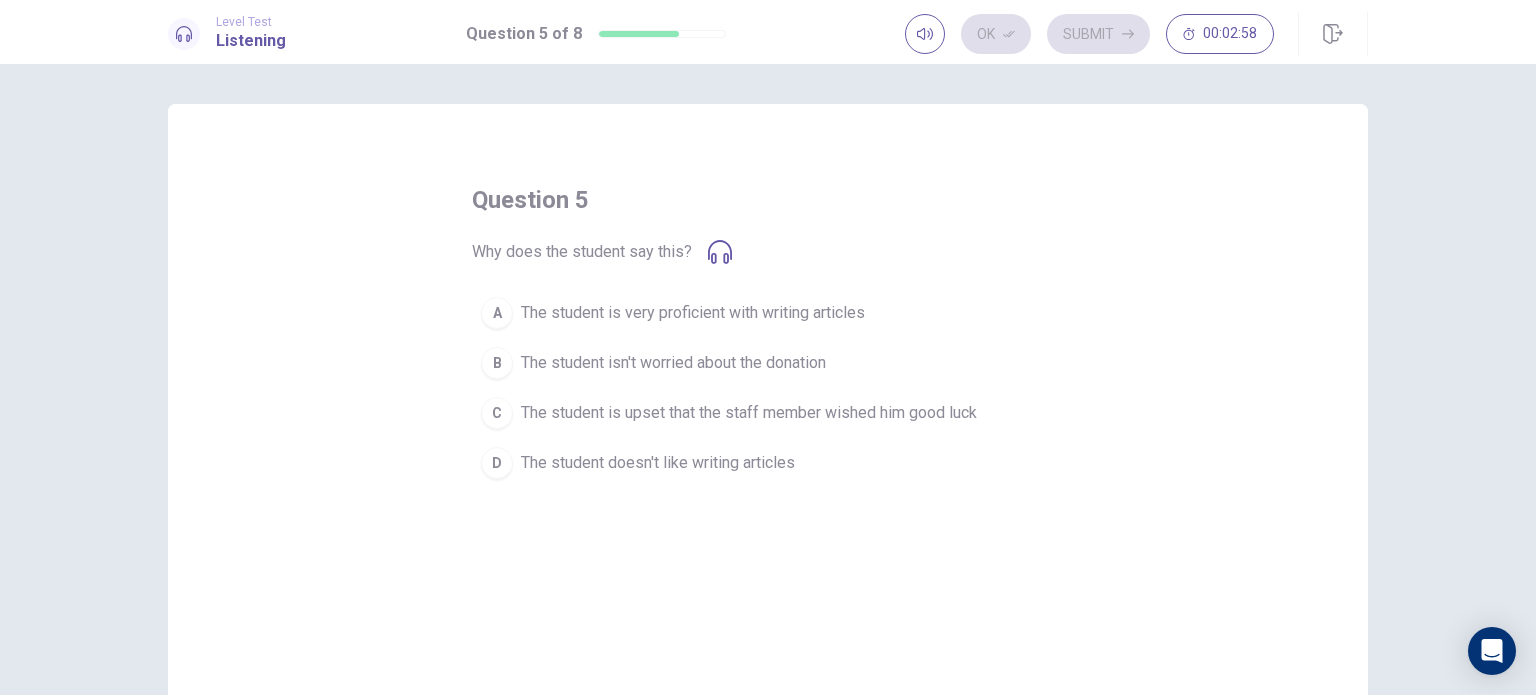 click on "A" at bounding box center [497, 313] 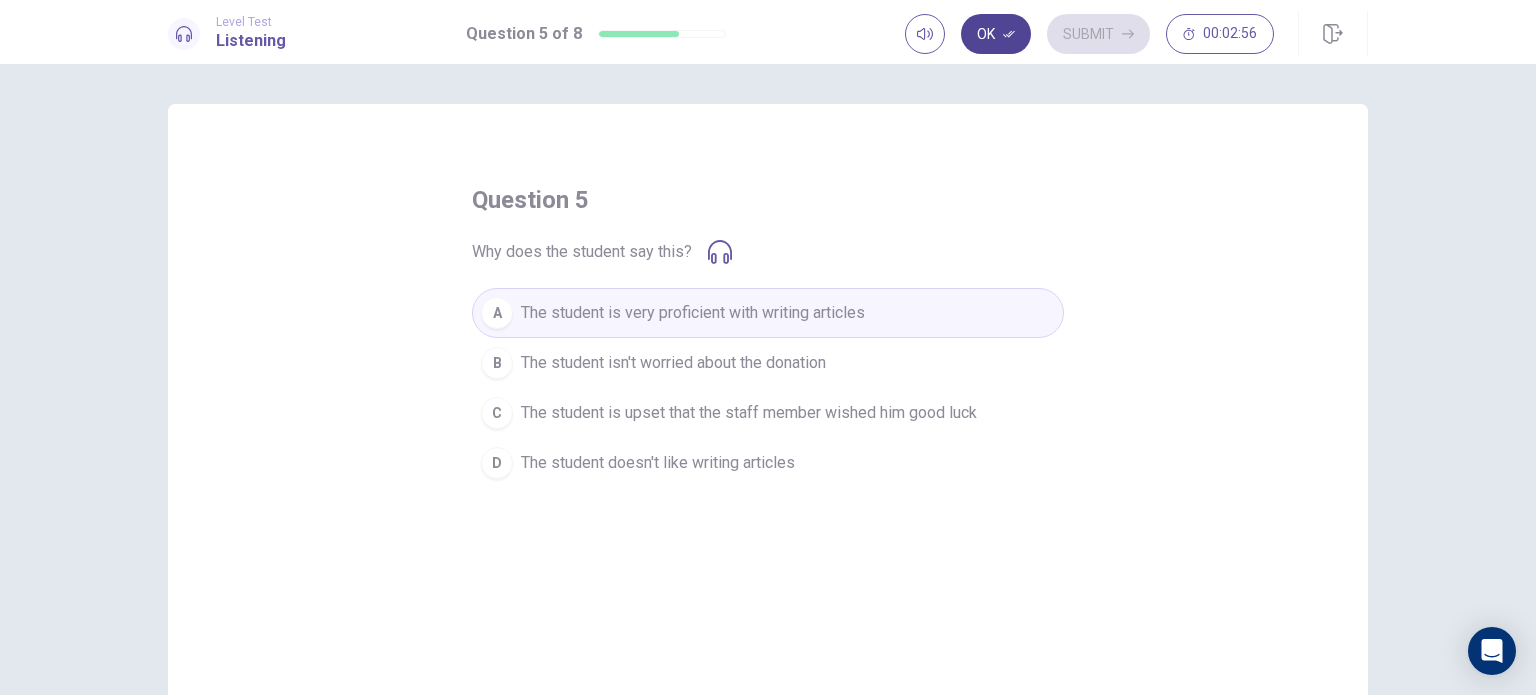 click on "Ok" at bounding box center (996, 34) 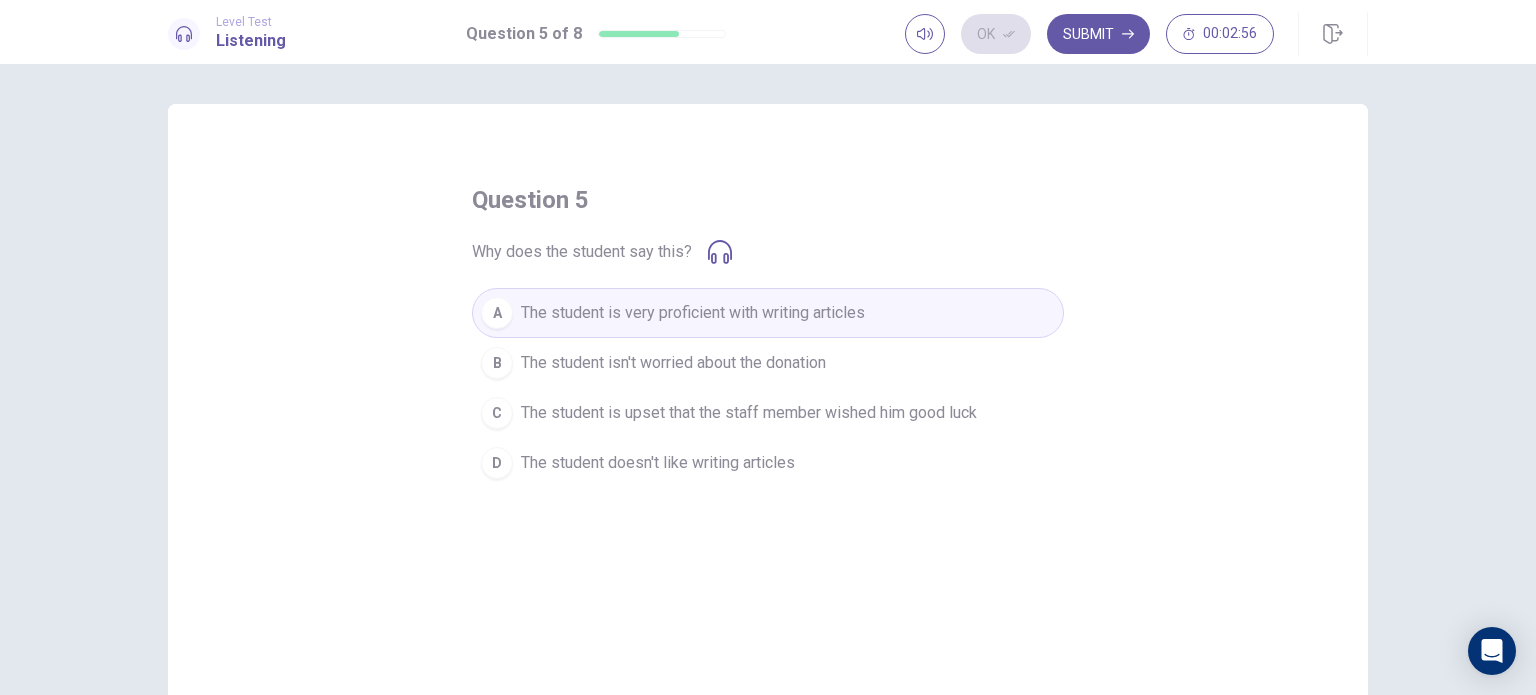 click on "Ok Submit 00:02:56" at bounding box center [1089, 34] 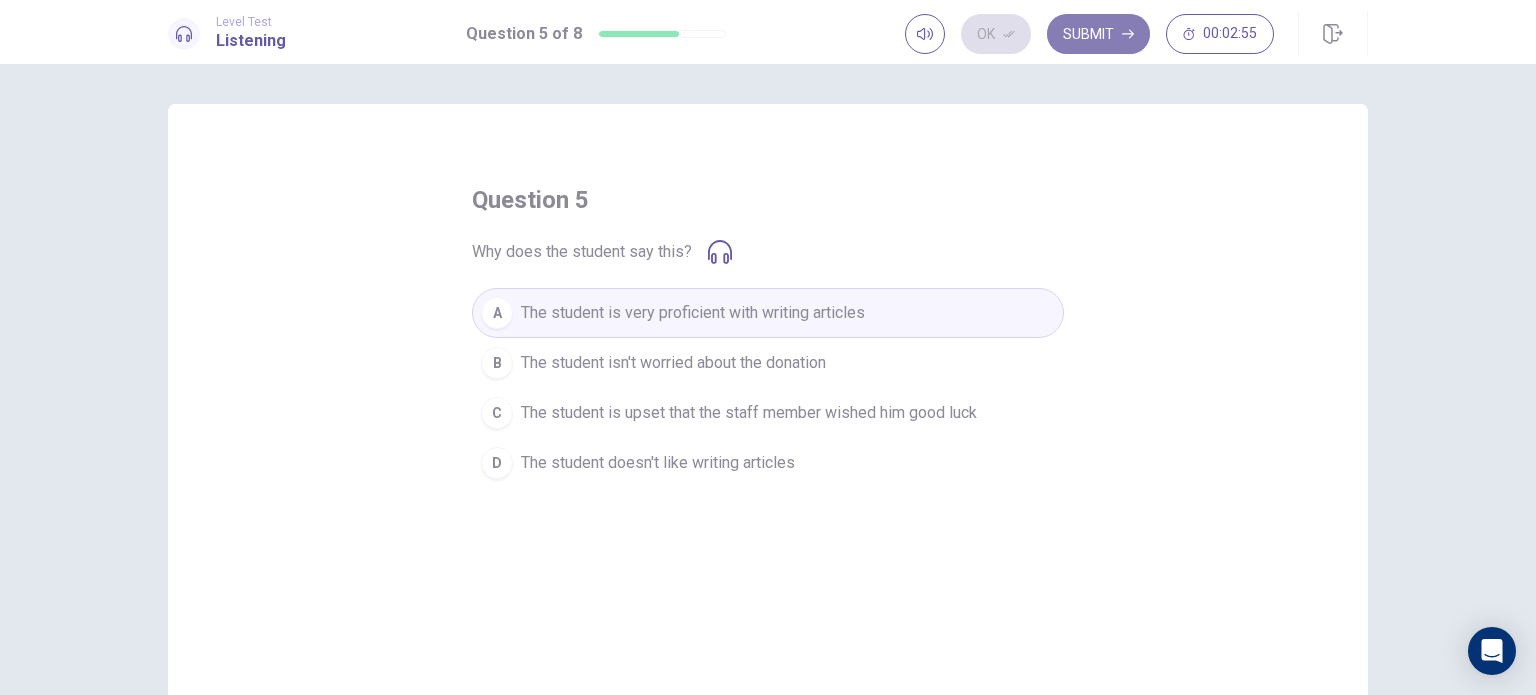 click on "Submit" at bounding box center [1098, 34] 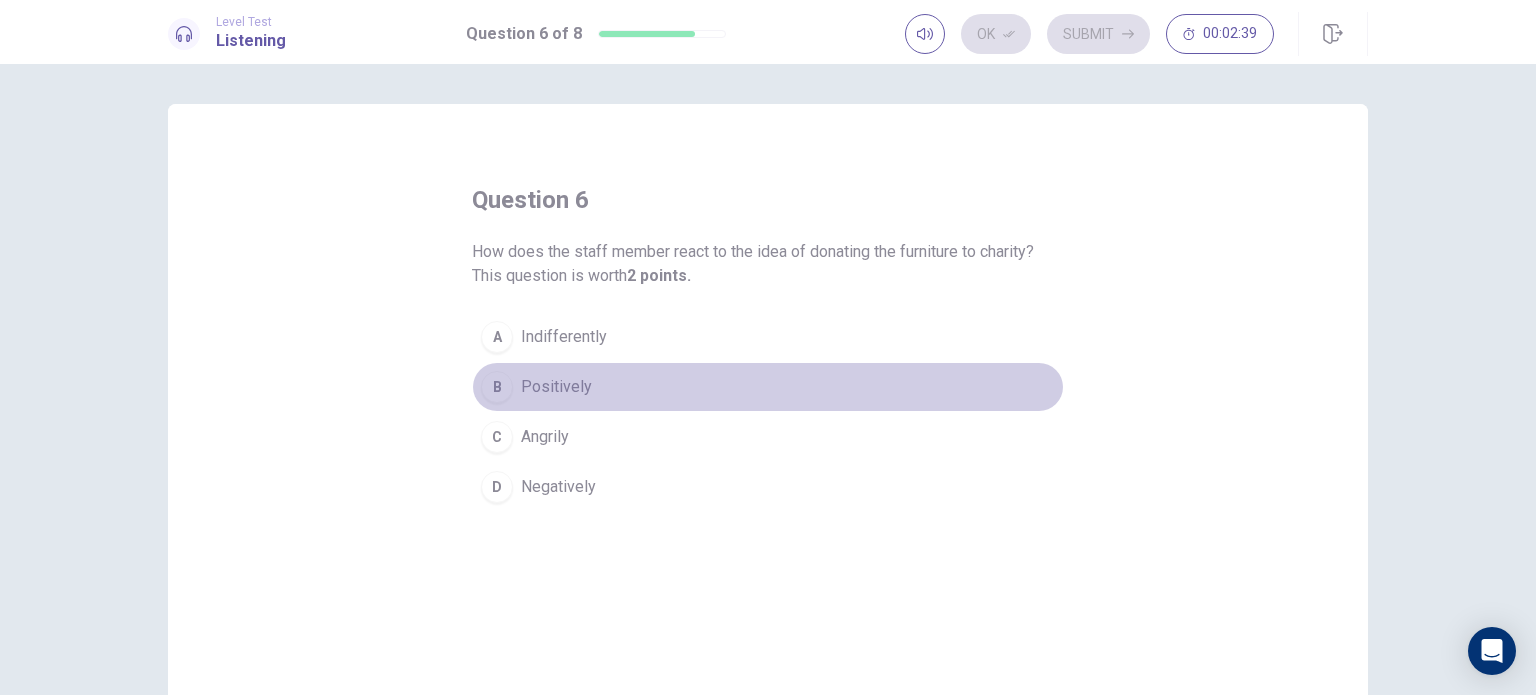 click on "B" at bounding box center (497, 387) 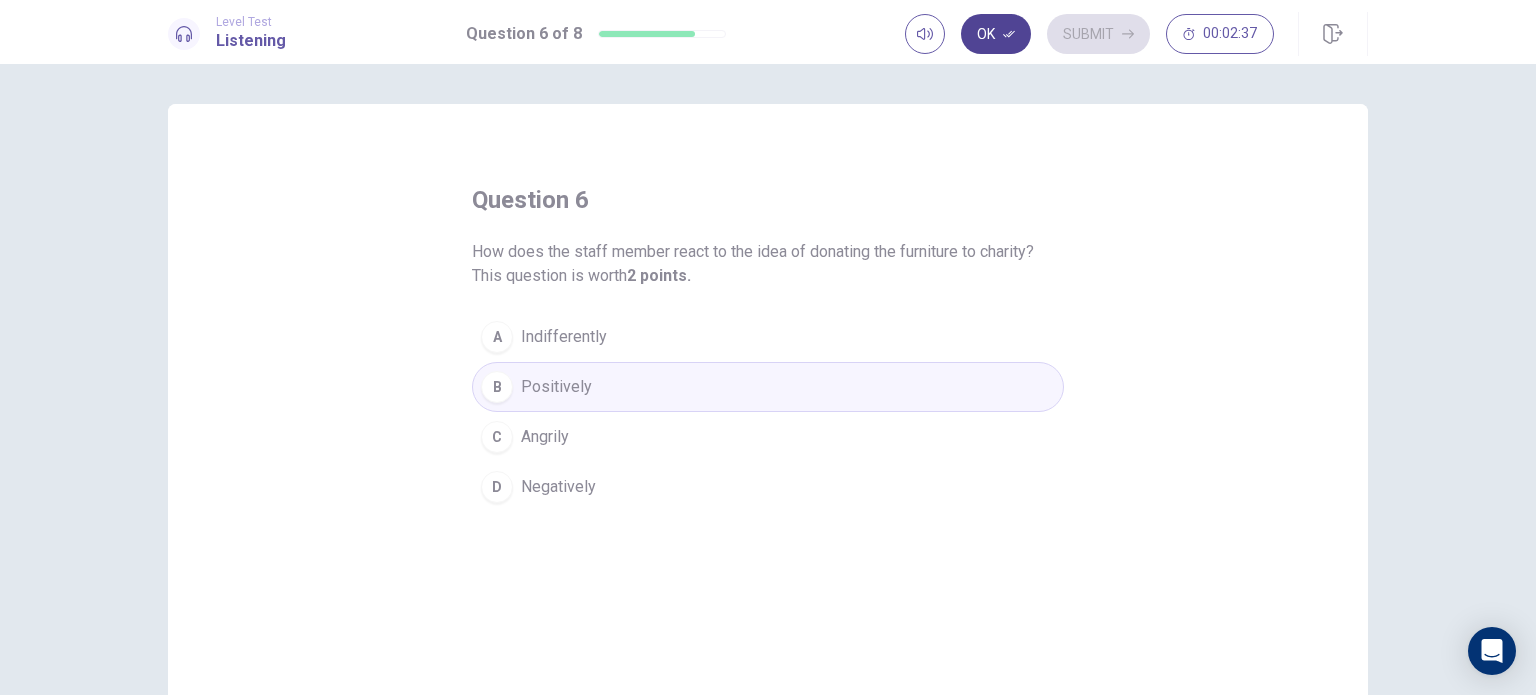 click on "Ok" at bounding box center (996, 34) 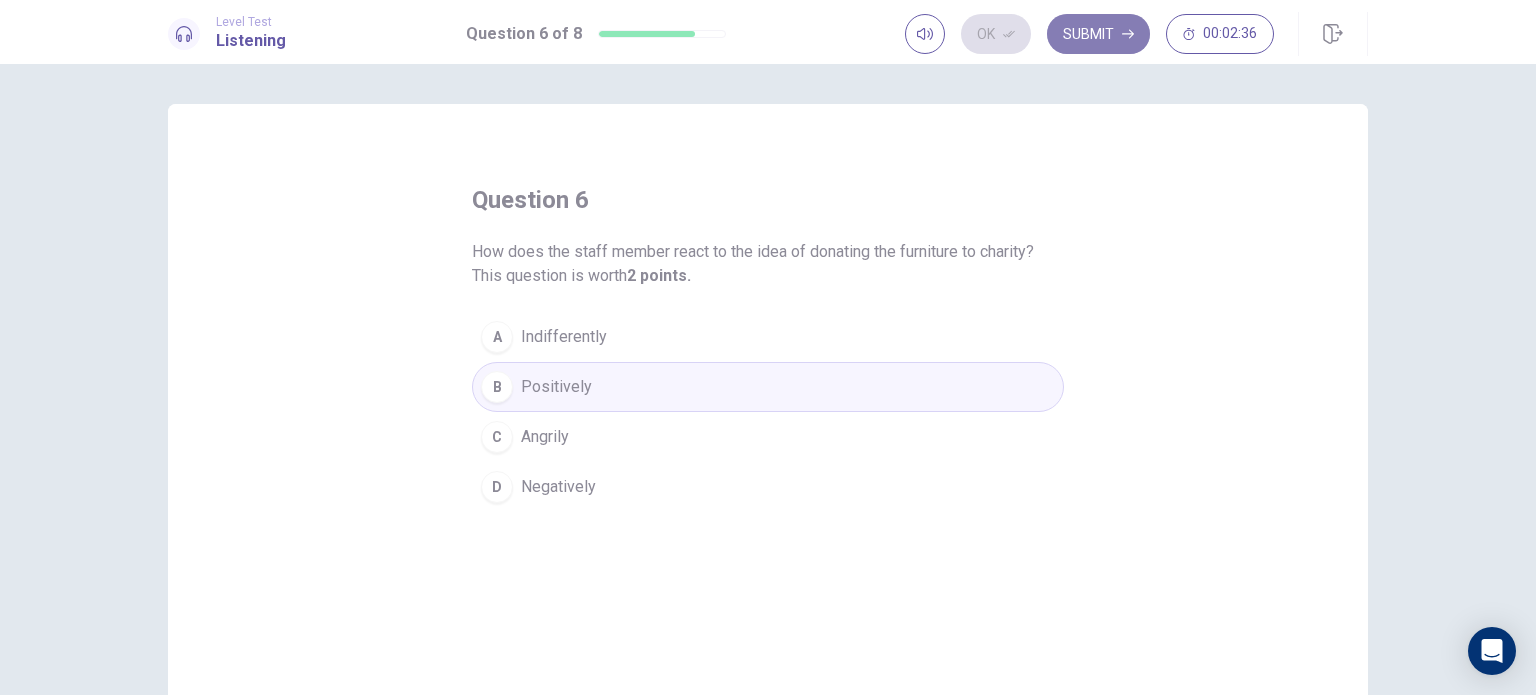 click on "Submit" at bounding box center (1098, 34) 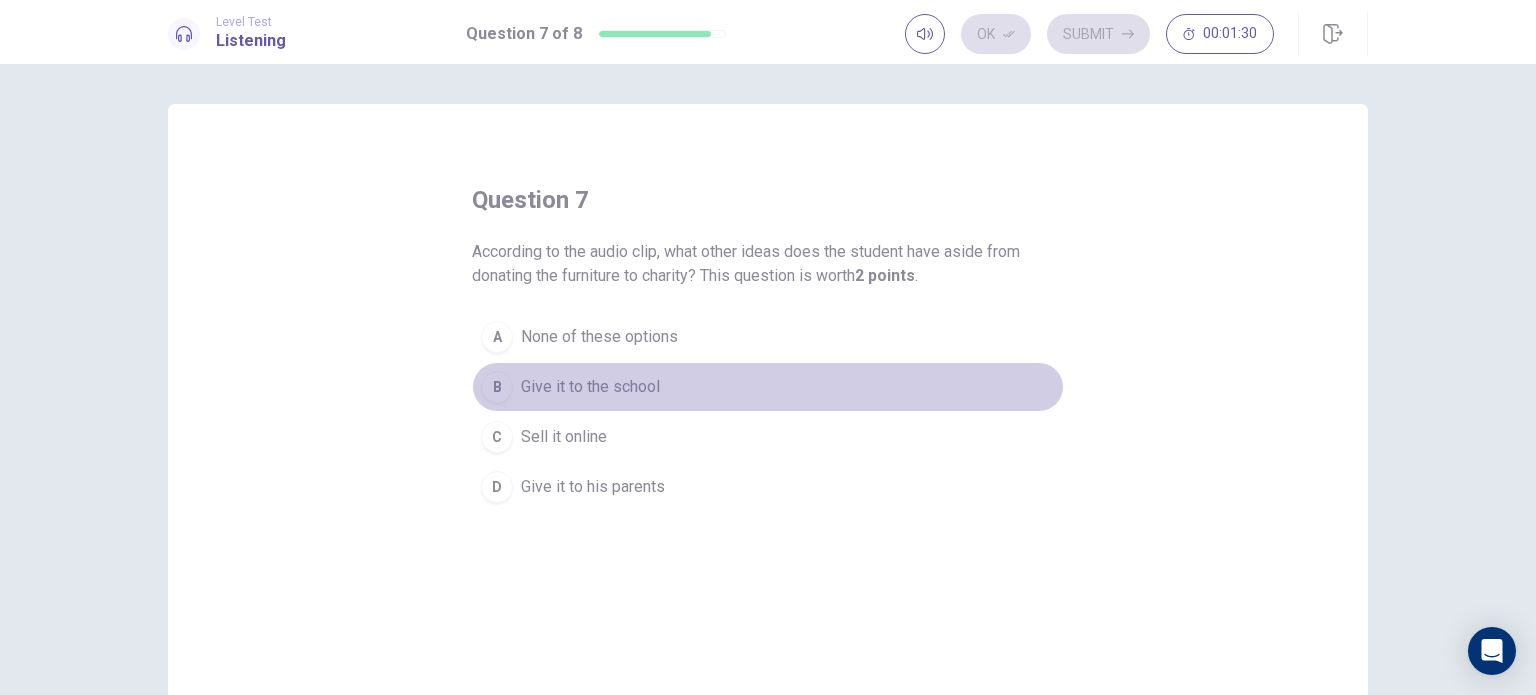 click on "B" at bounding box center [497, 387] 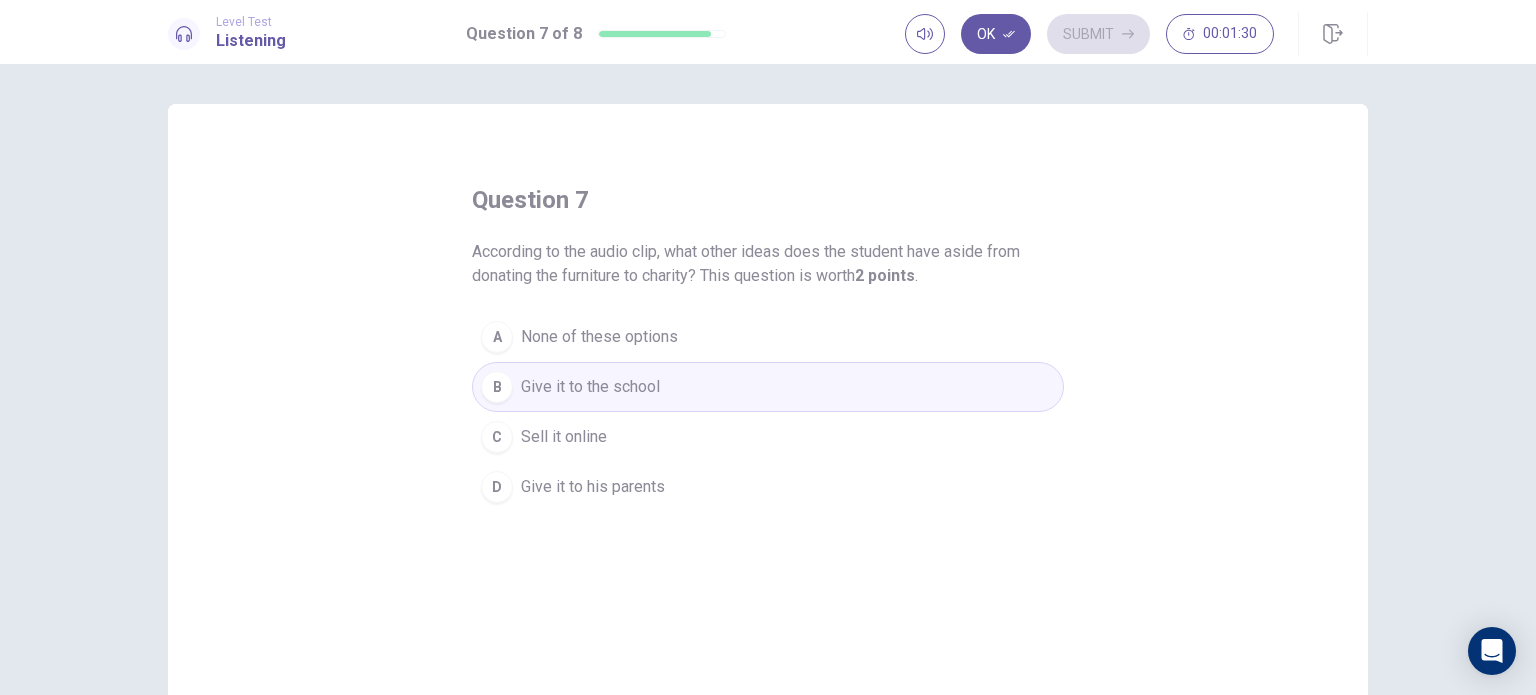 click on "Ok" at bounding box center (996, 34) 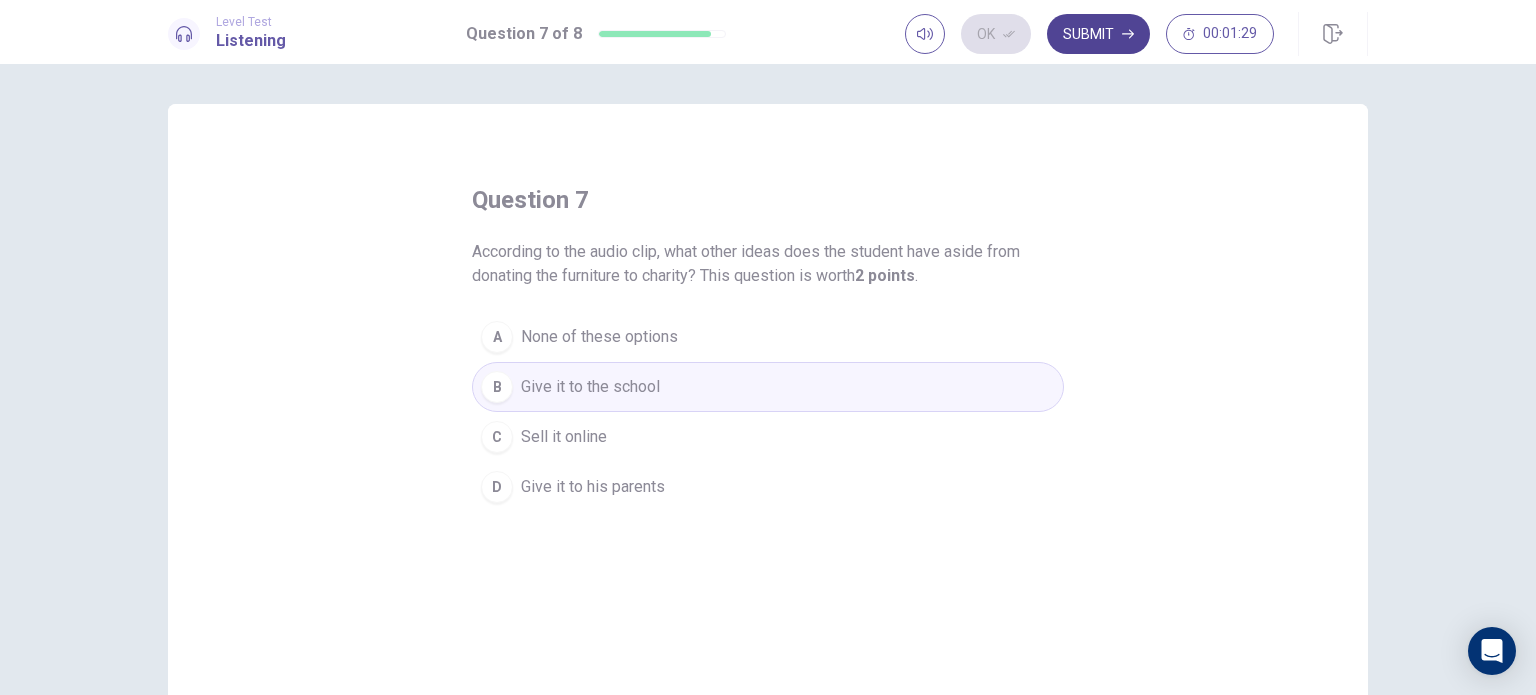 click on "Submit" at bounding box center [1098, 34] 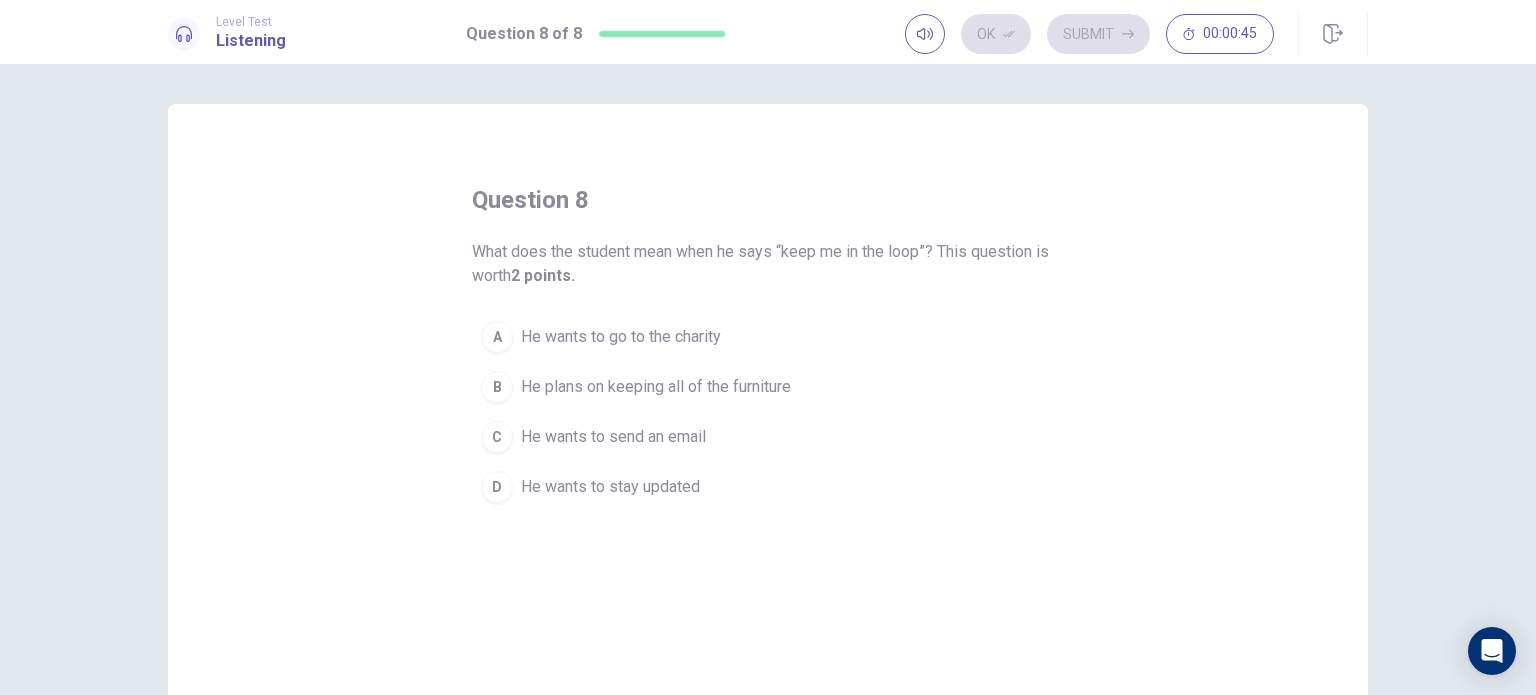 click on "D He wants to stay updated" at bounding box center (768, 487) 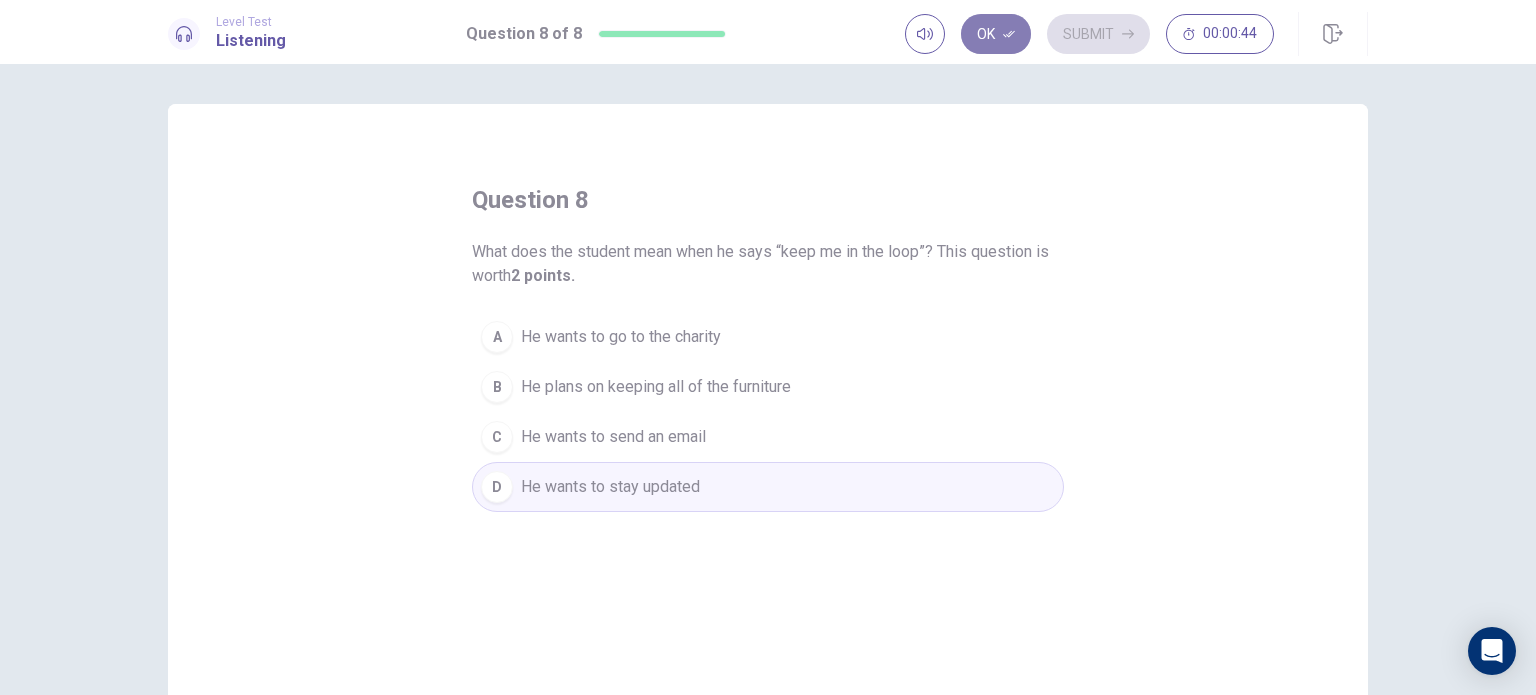 click on "Ok" at bounding box center [996, 34] 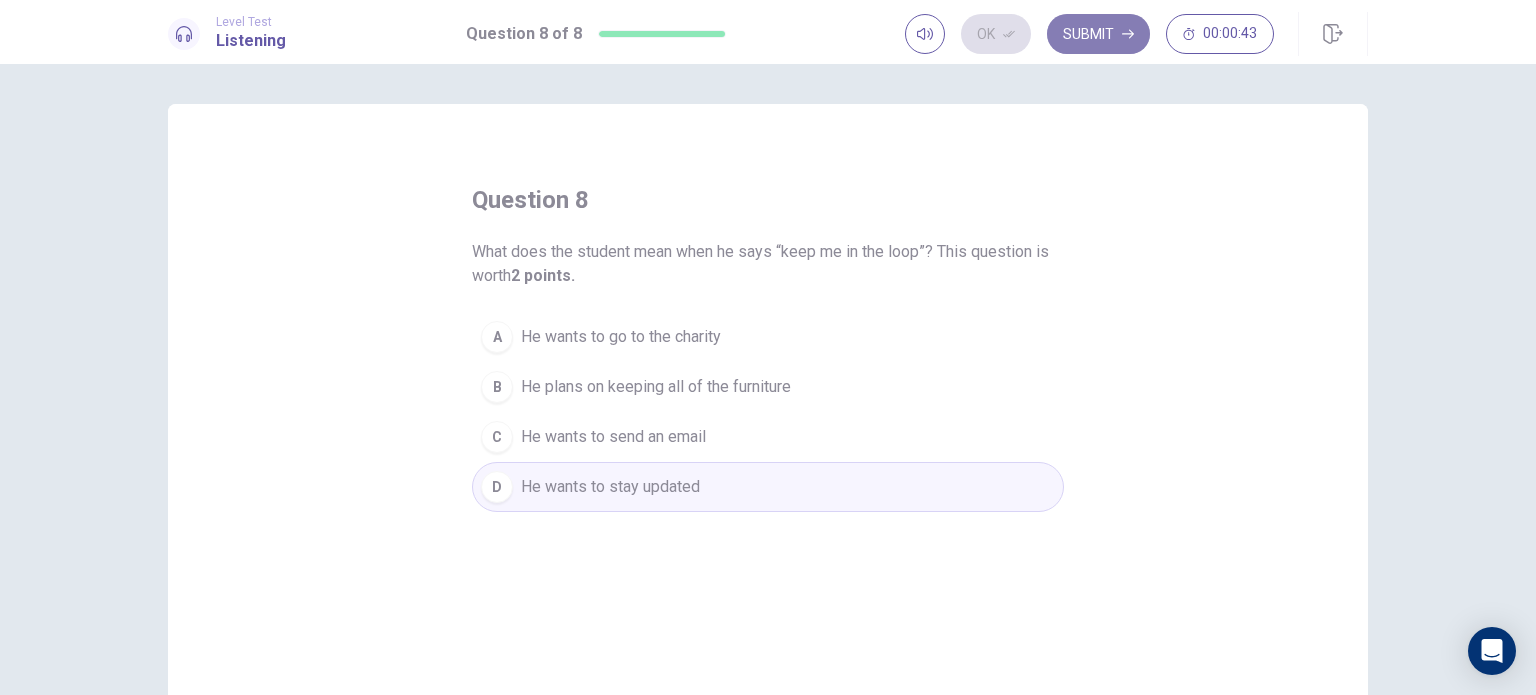 click on "Submit" at bounding box center [1098, 34] 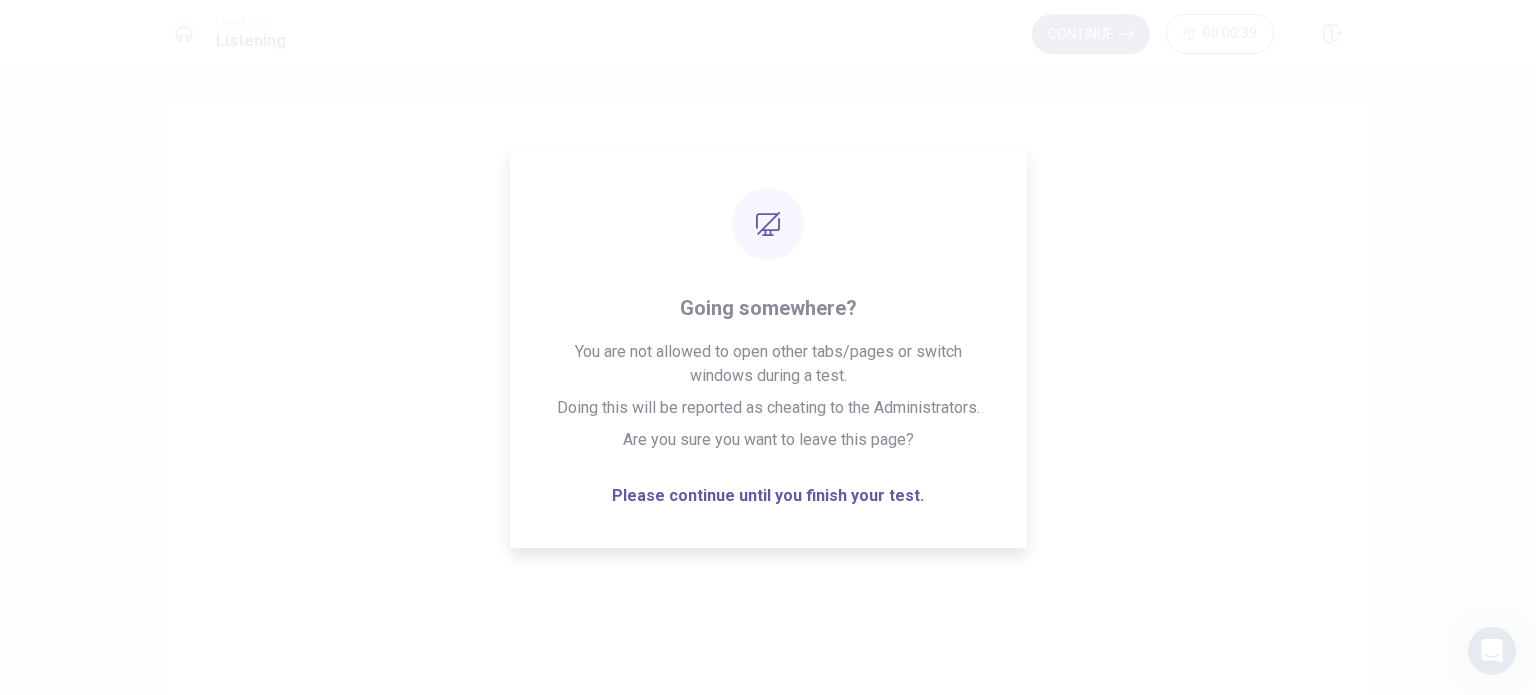 click on "Continue" at bounding box center [1091, 34] 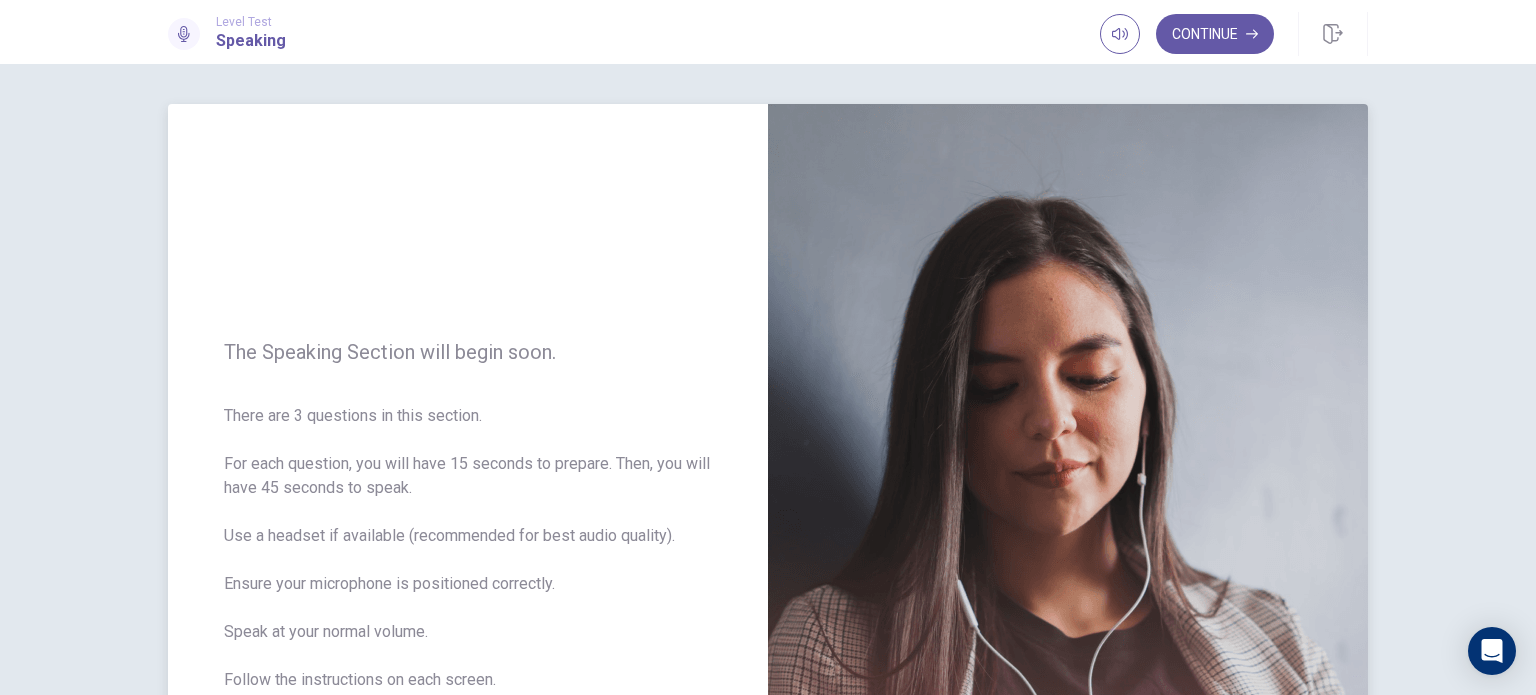 scroll, scrollTop: 100, scrollLeft: 0, axis: vertical 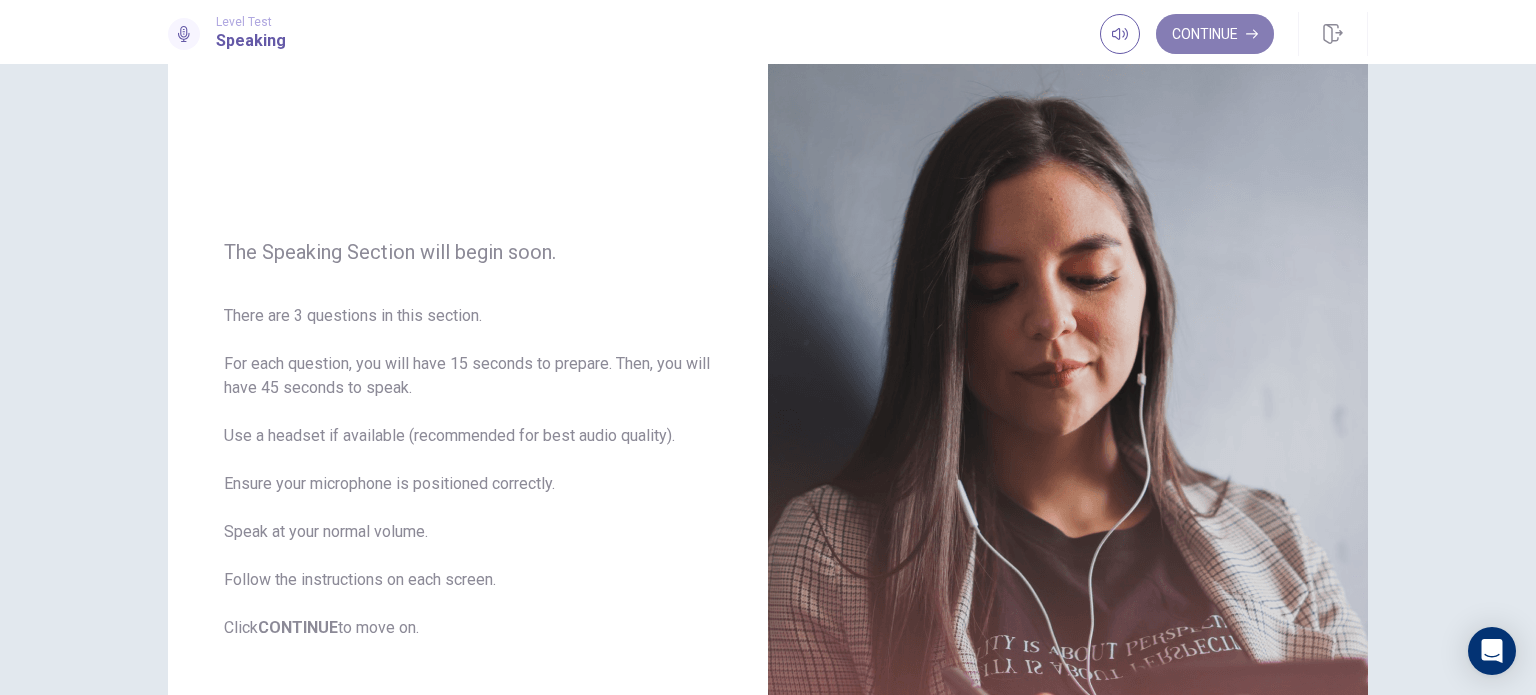 click on "Continue" at bounding box center [1215, 34] 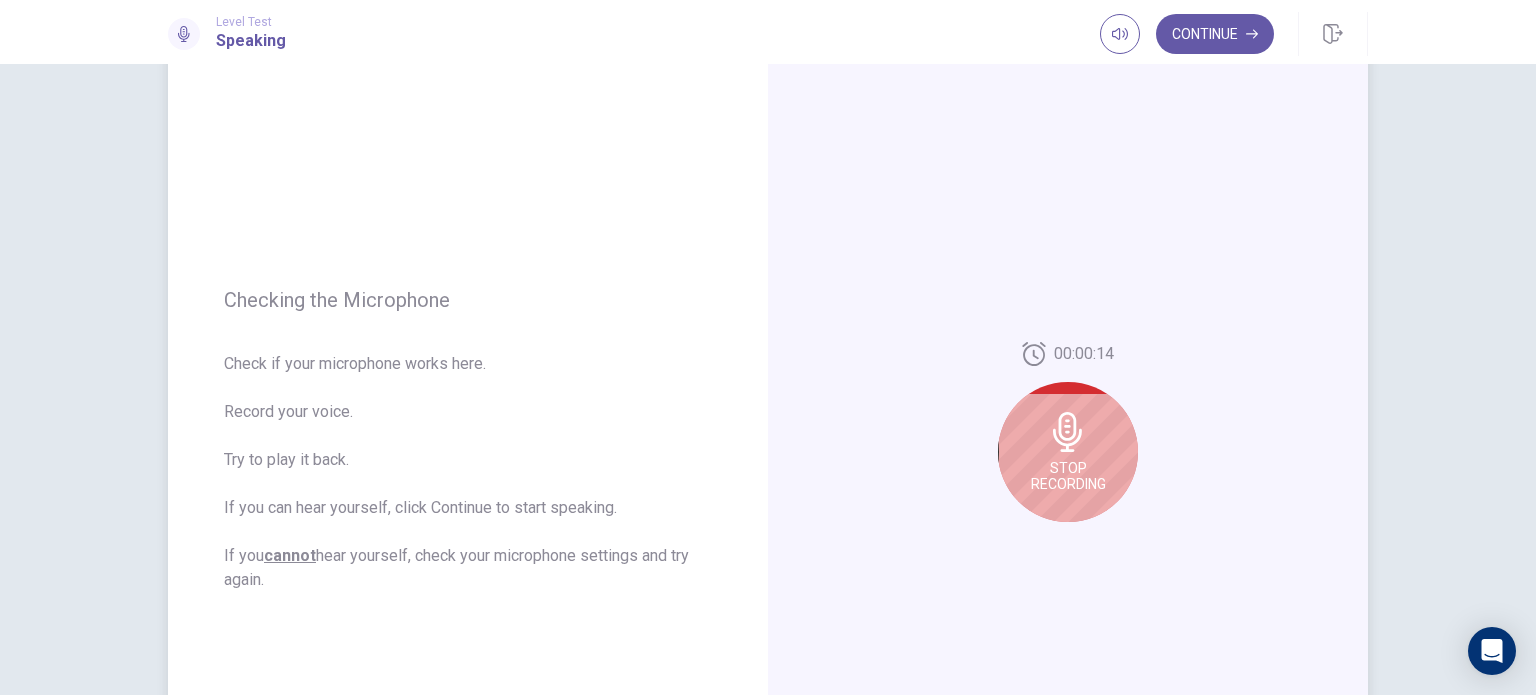 click on "Stop   Recording" at bounding box center [1068, 452] 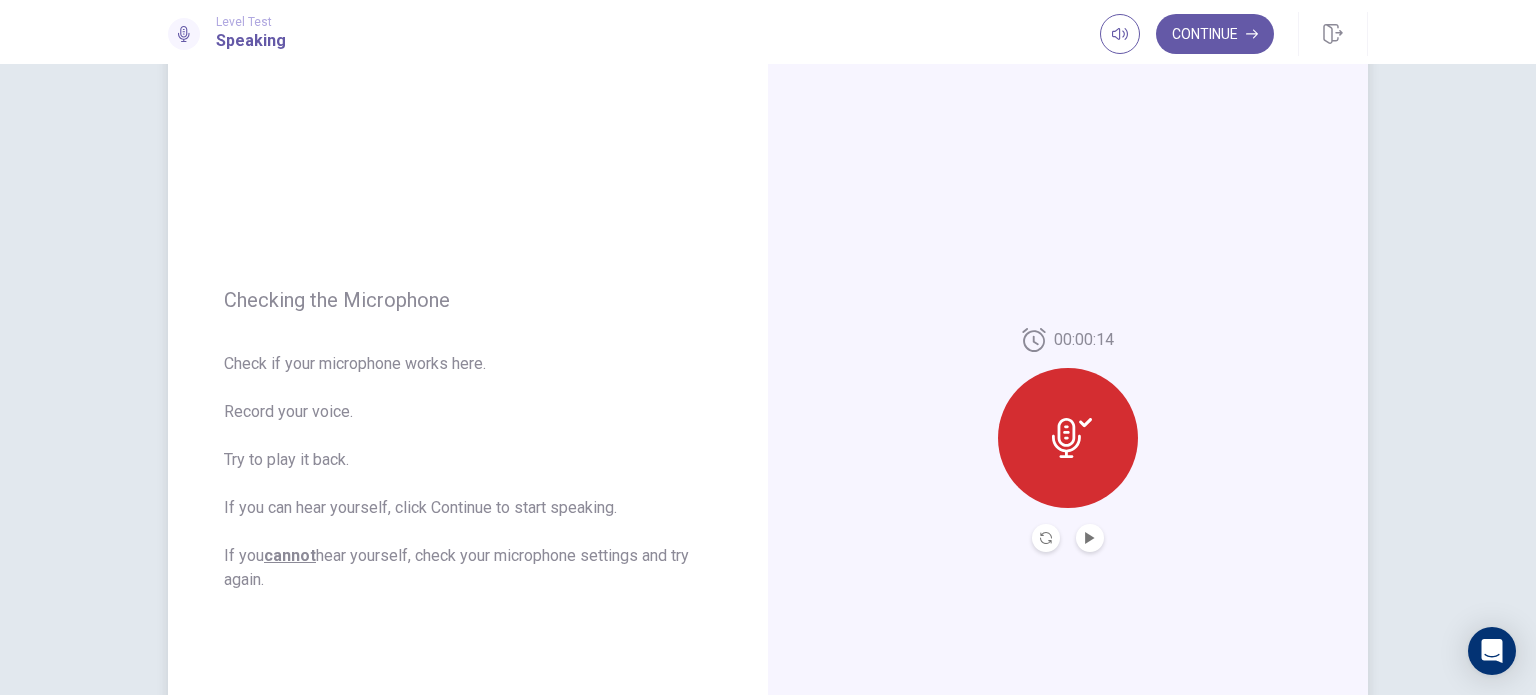 click at bounding box center (1068, 438) 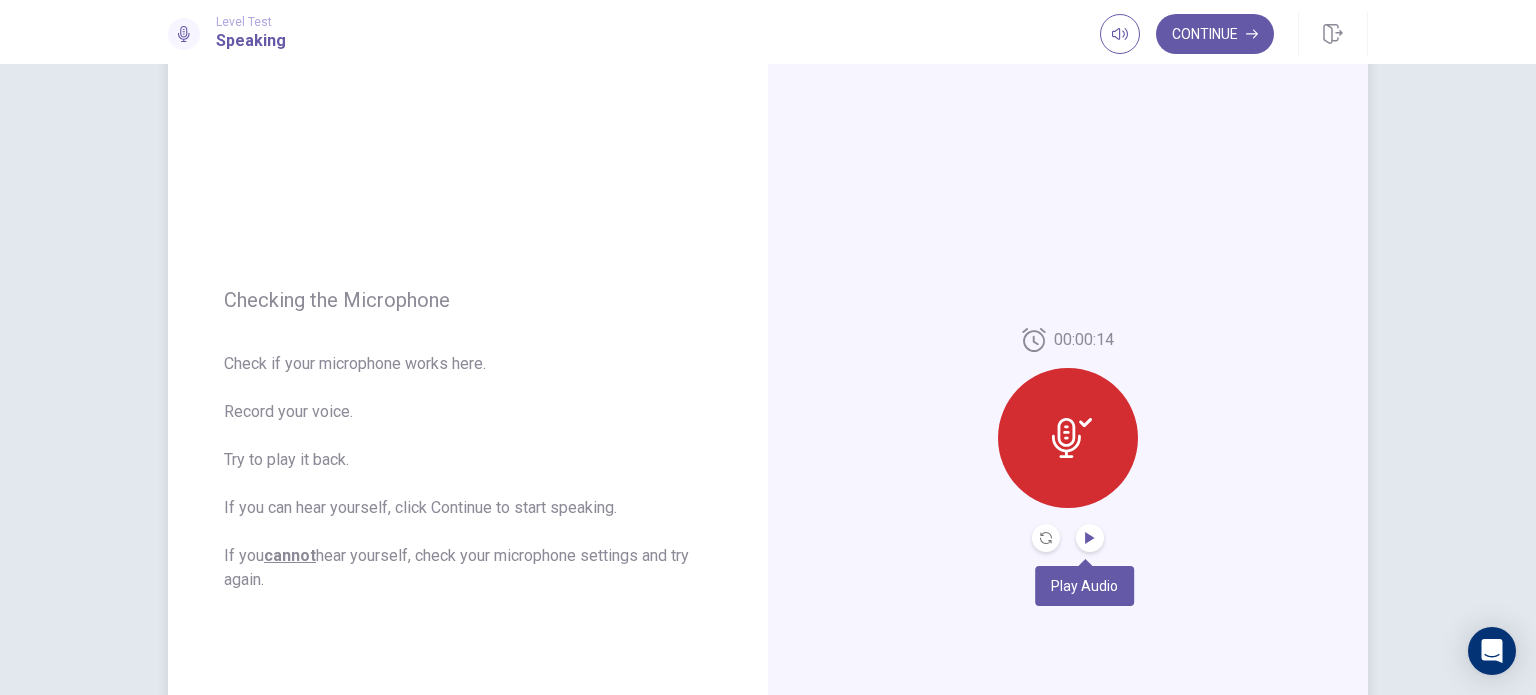 click 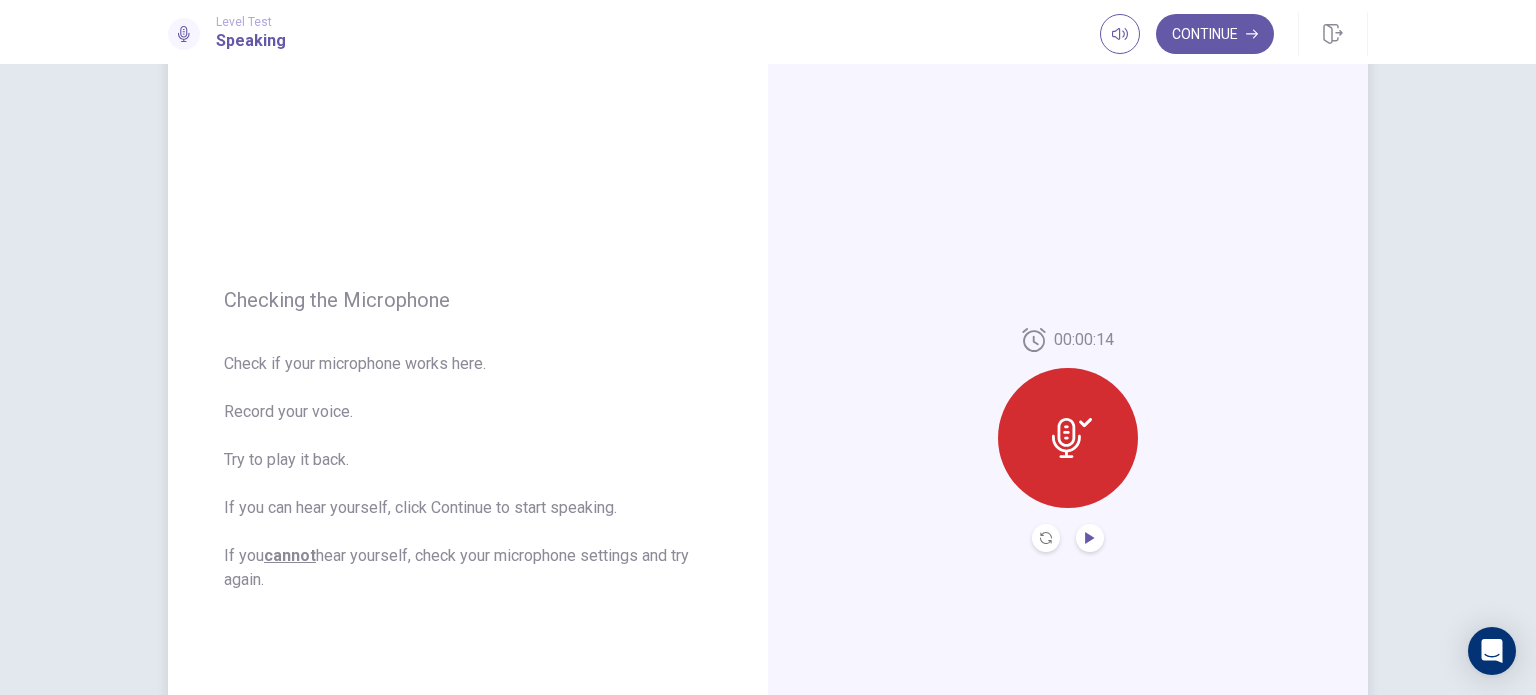 scroll, scrollTop: 200, scrollLeft: 0, axis: vertical 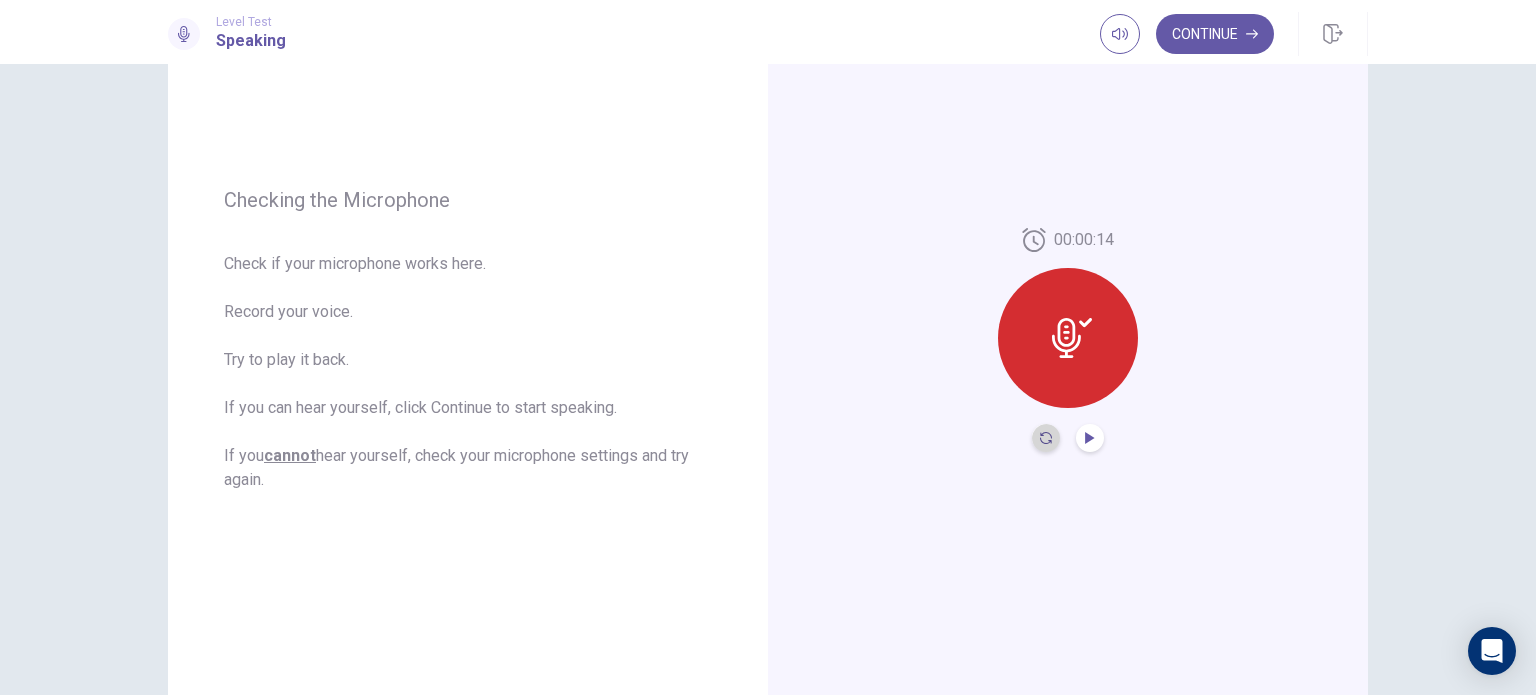 click 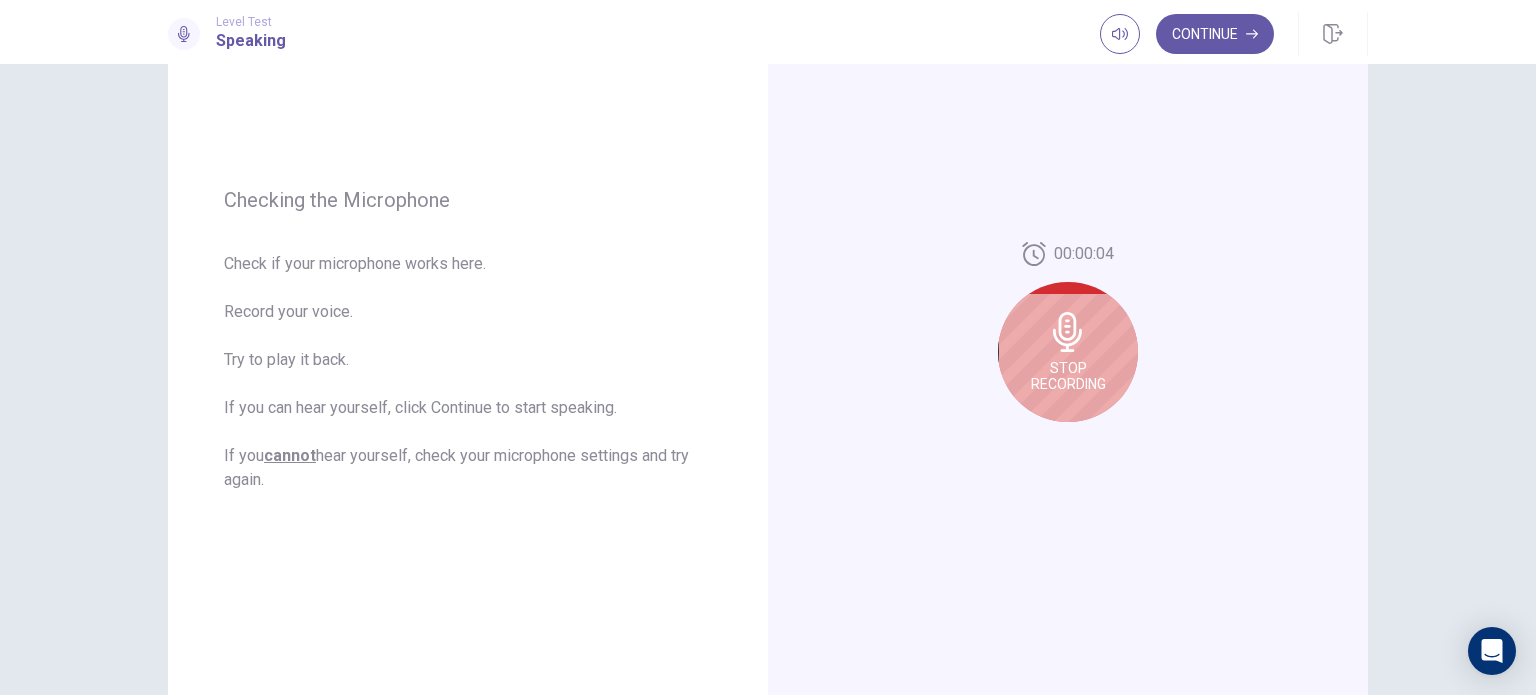 click on "Stop   Recording" at bounding box center (1068, 376) 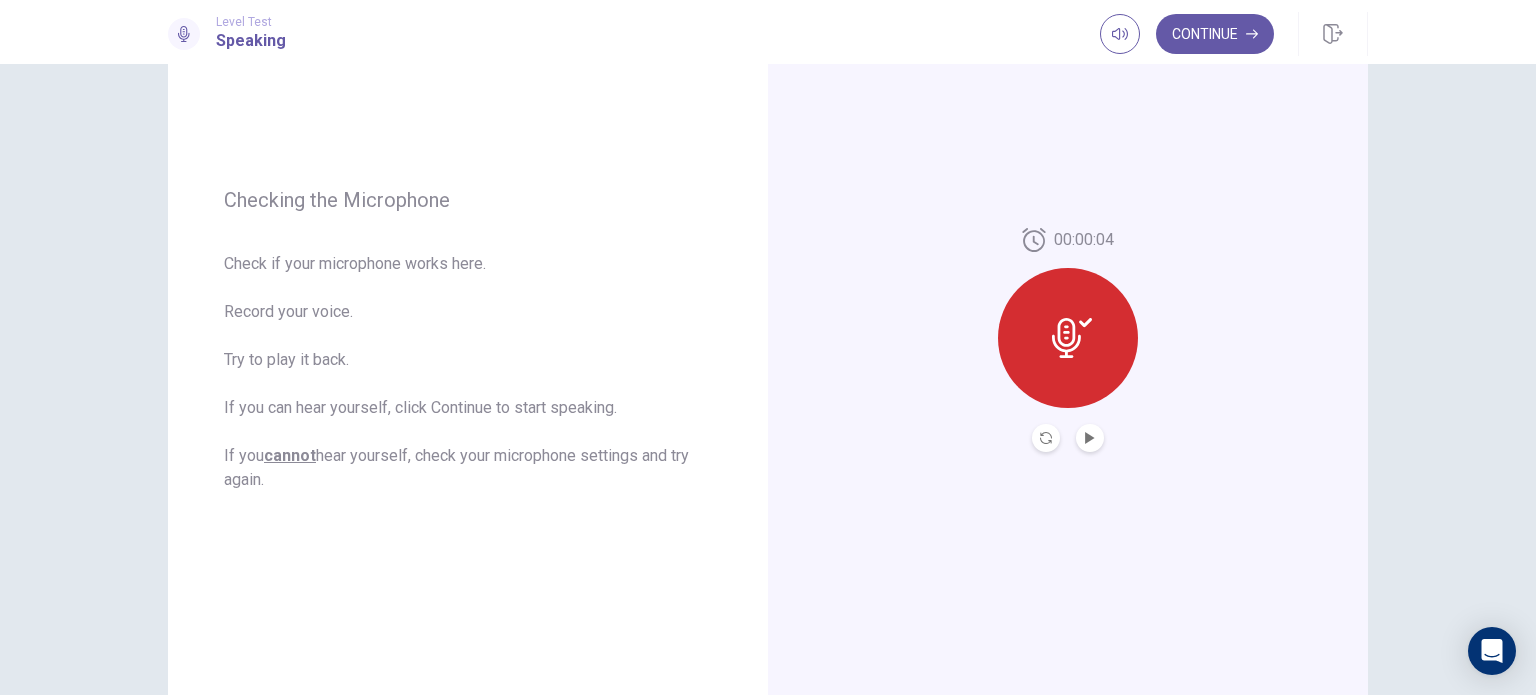 click at bounding box center (1068, 438) 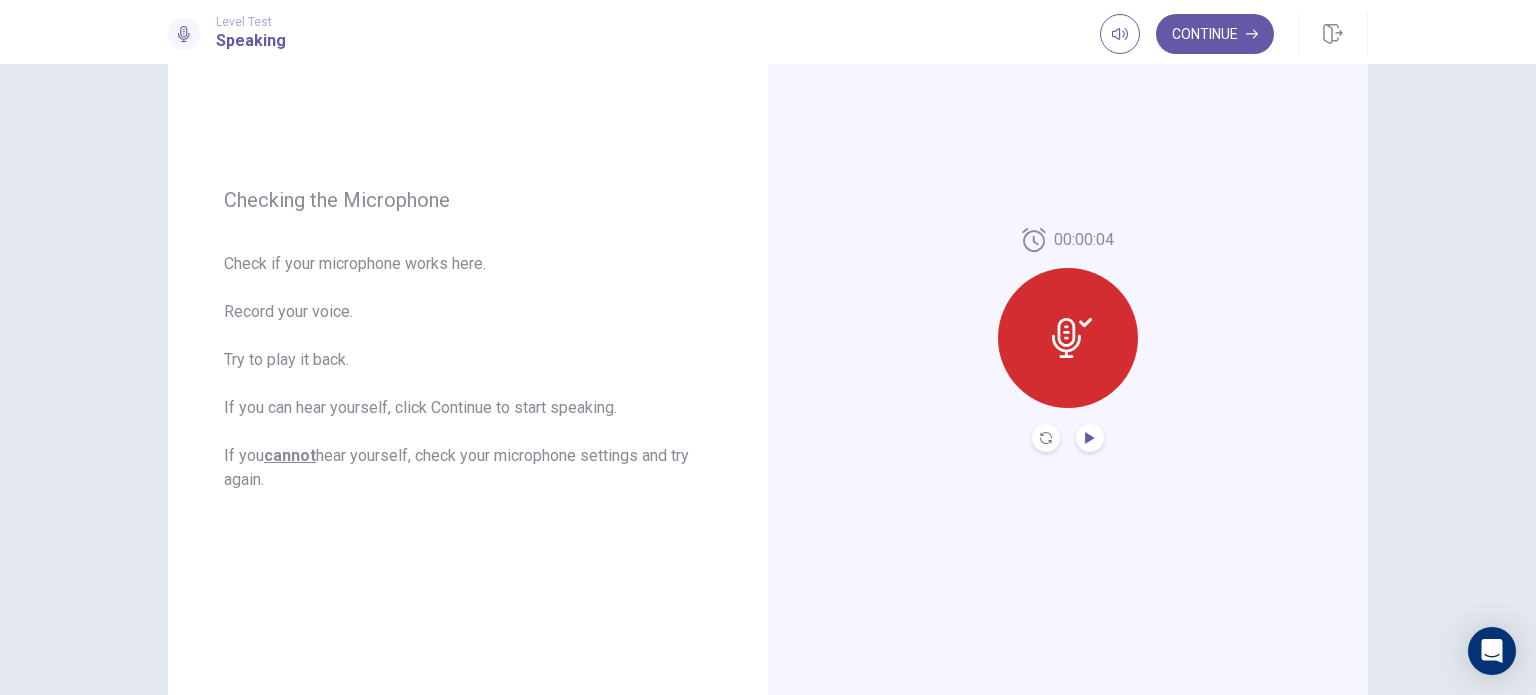 click 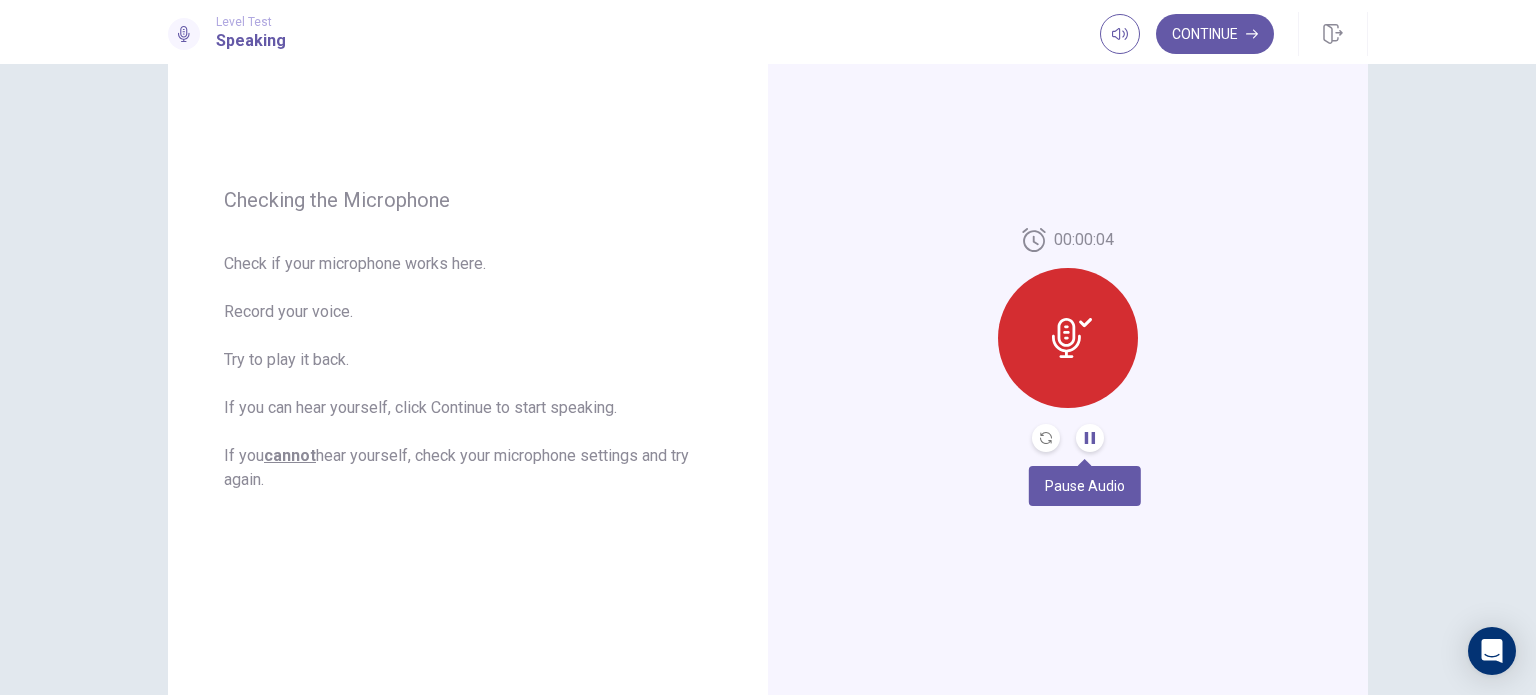 click 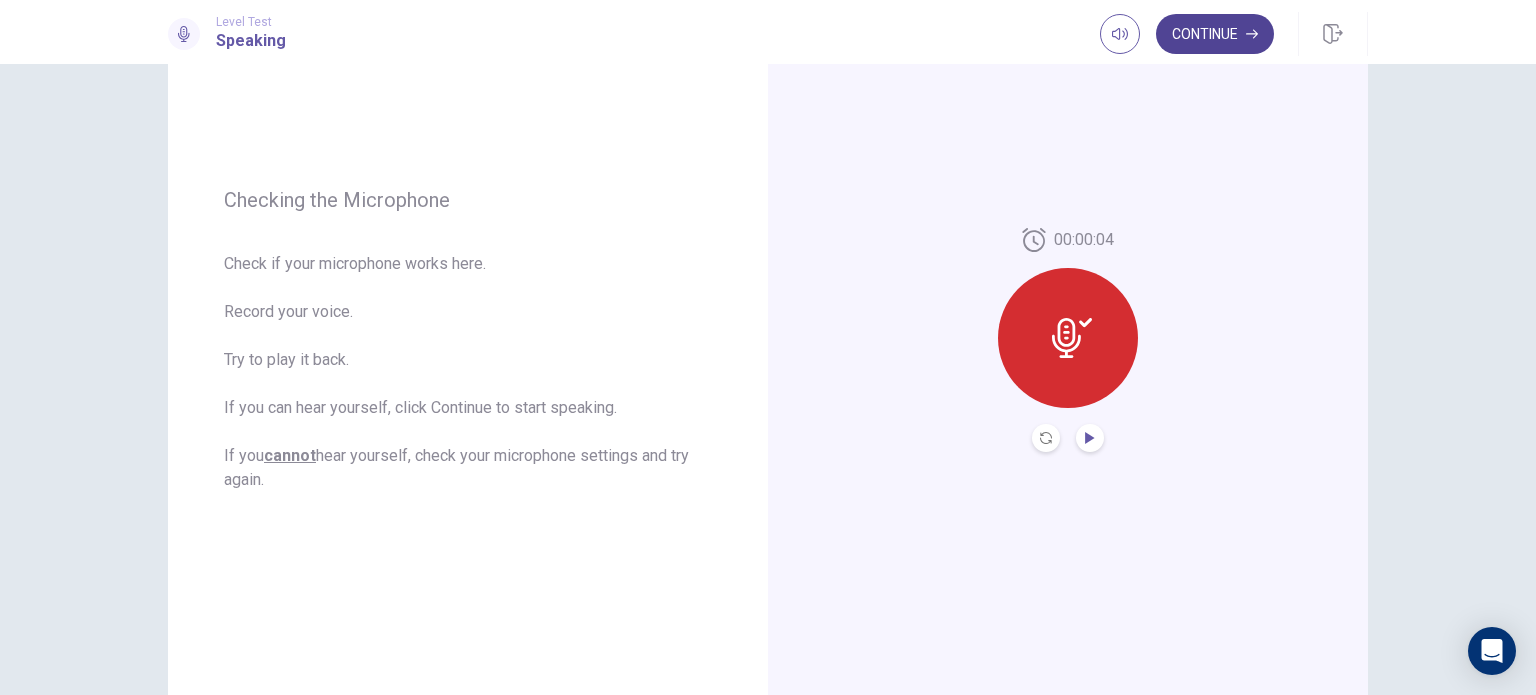 click on "Continue" at bounding box center [1215, 34] 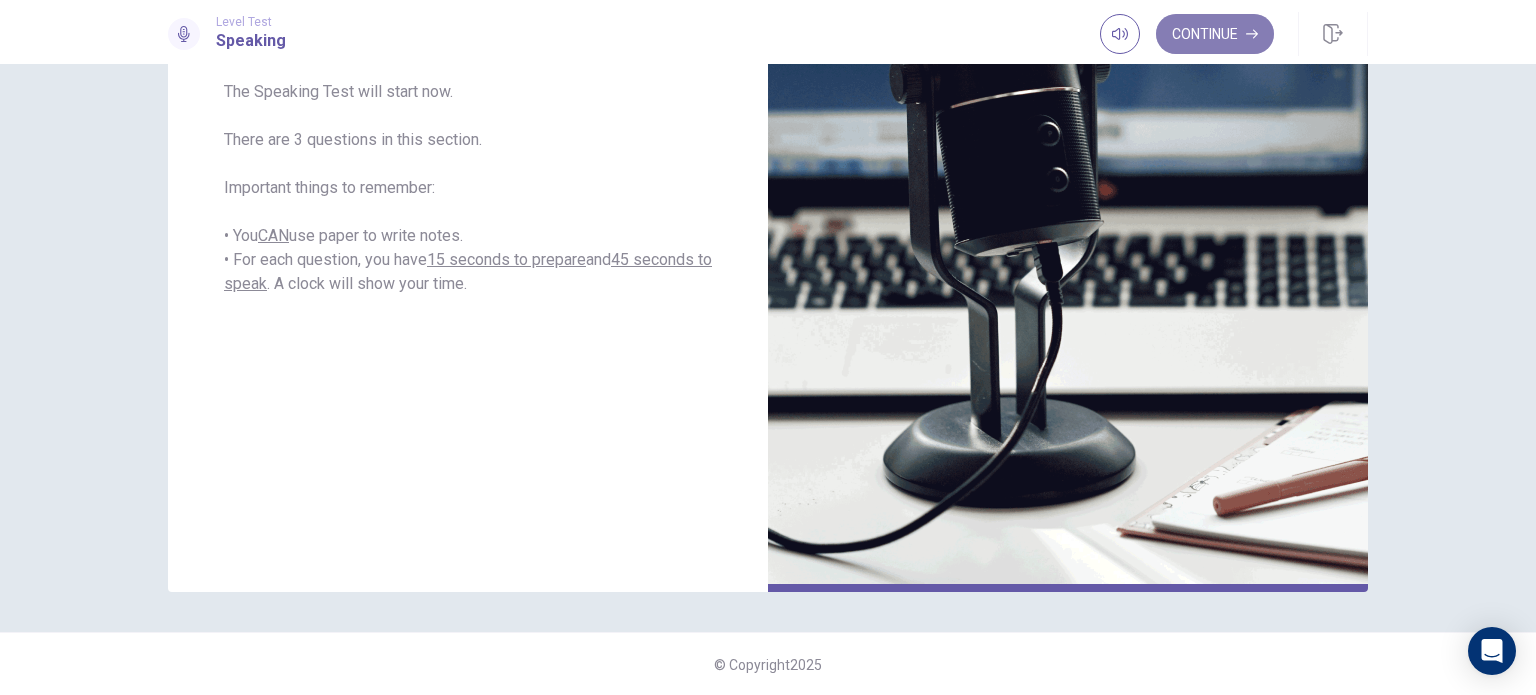 click on "Continue" at bounding box center [1215, 34] 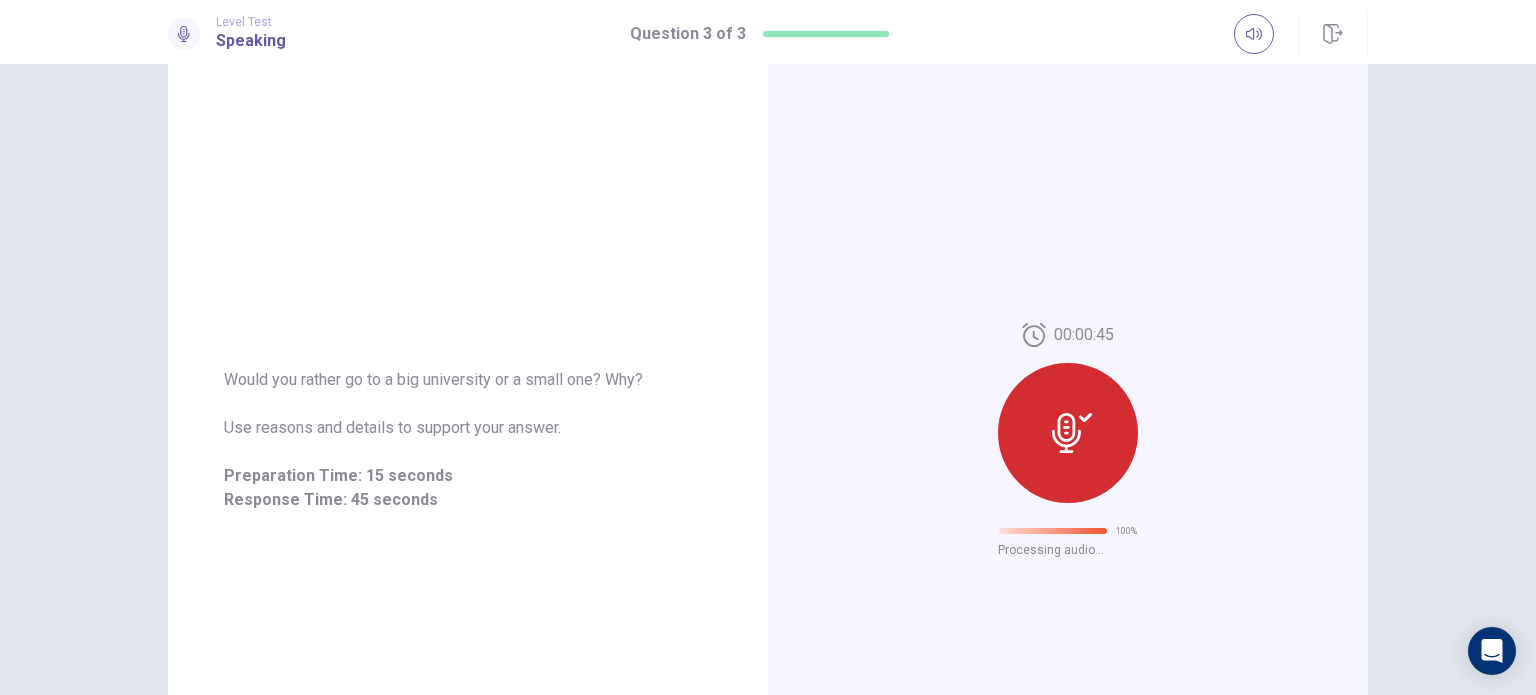 scroll, scrollTop: 32, scrollLeft: 0, axis: vertical 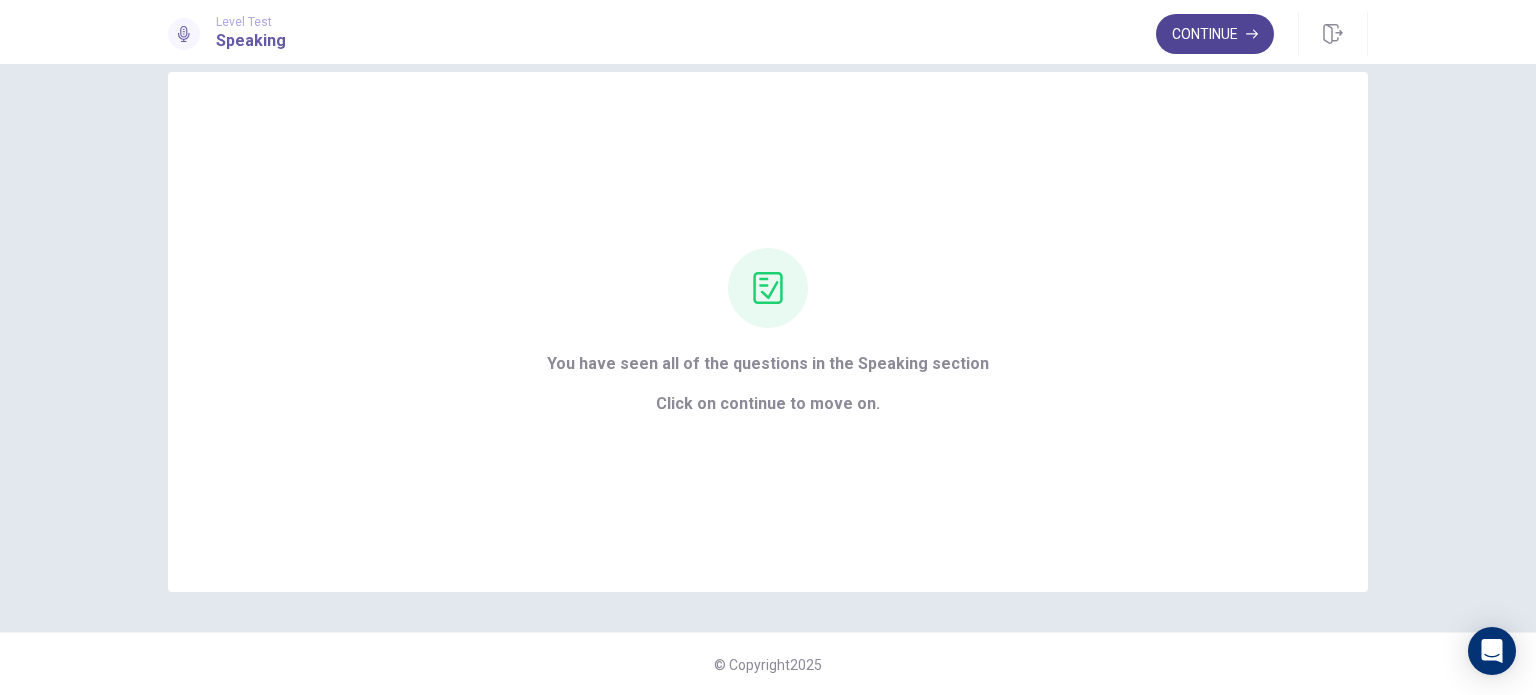 click on "Continue" at bounding box center [1215, 34] 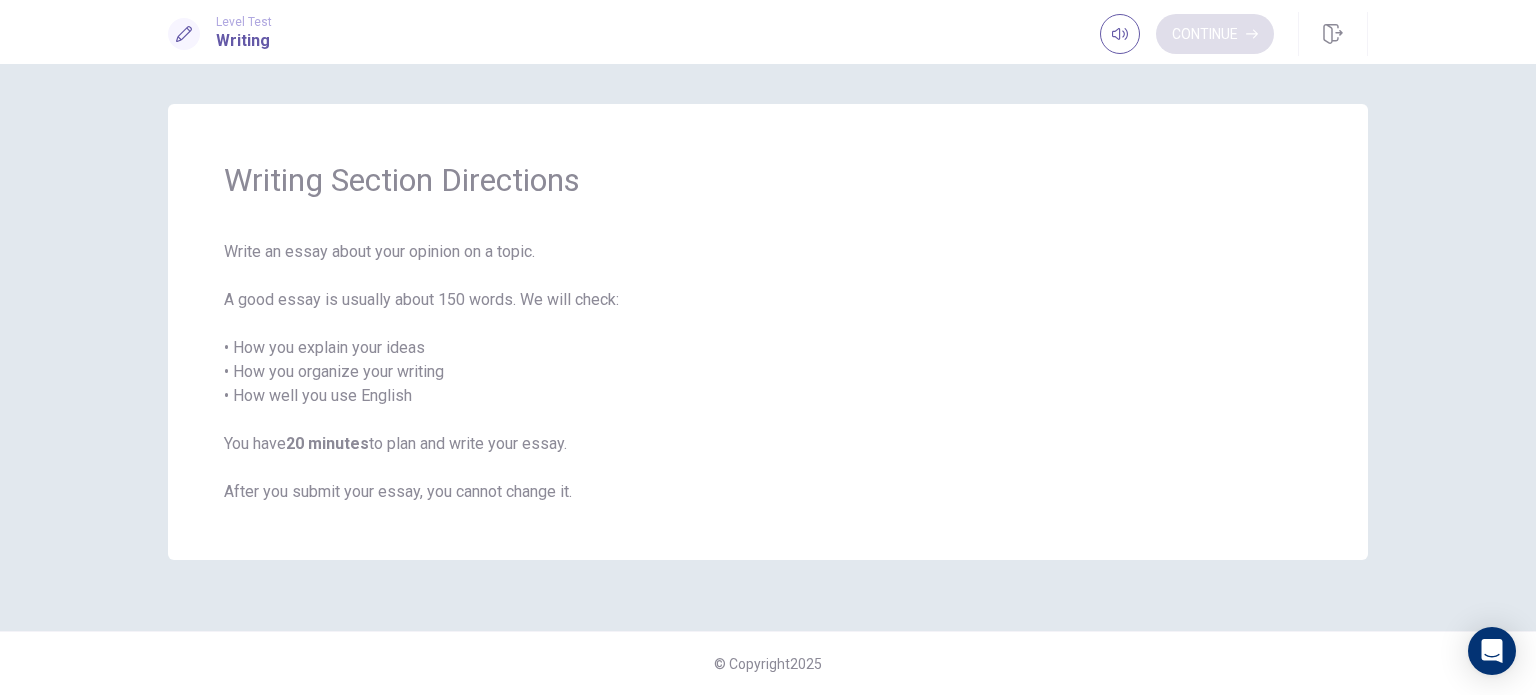 scroll, scrollTop: 0, scrollLeft: 0, axis: both 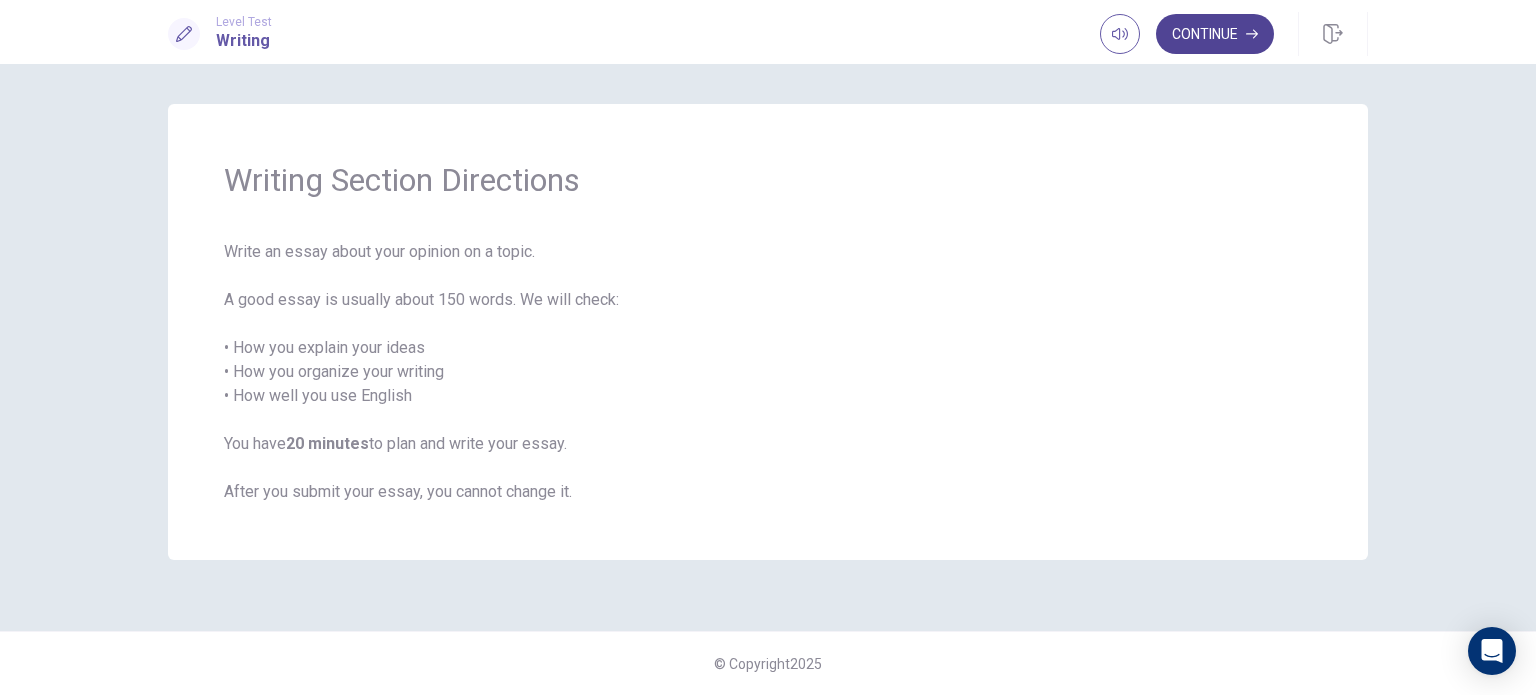 click on "Continue" at bounding box center [1215, 34] 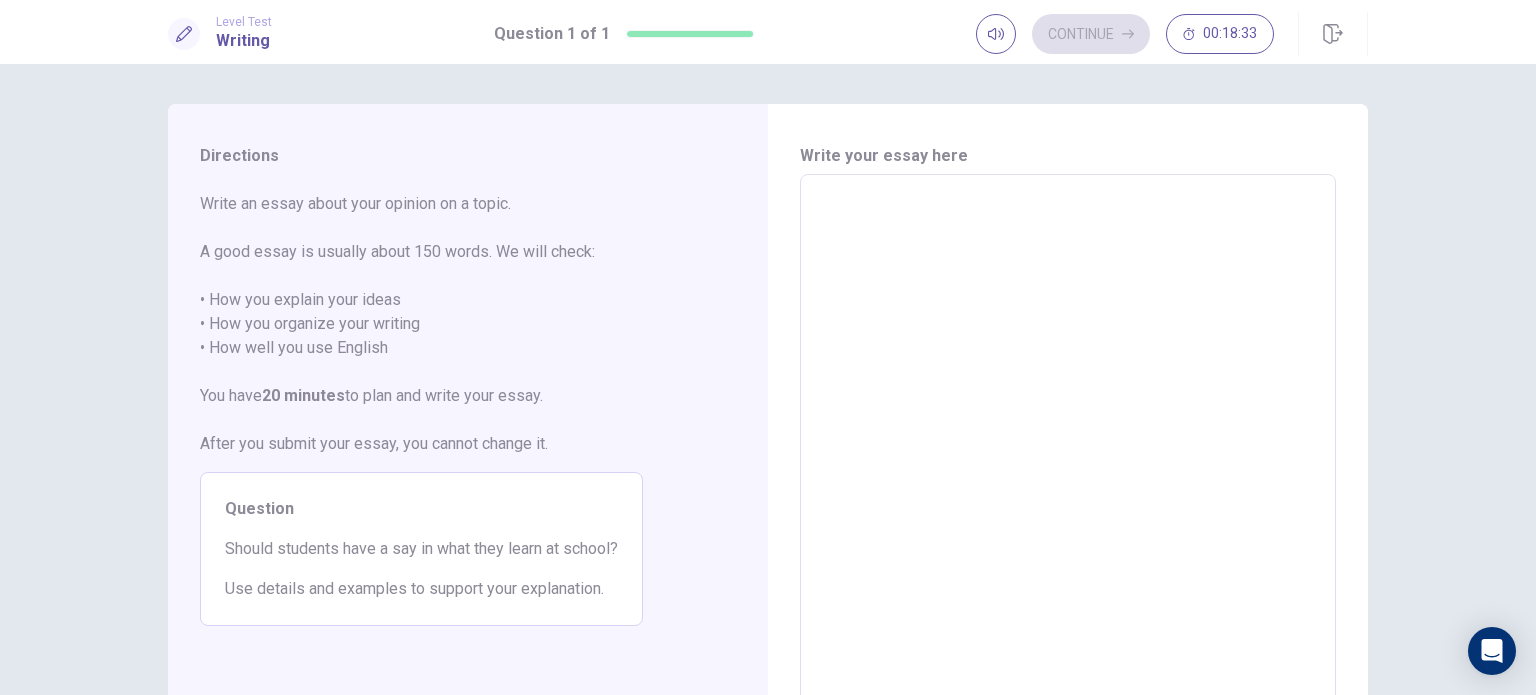 click at bounding box center [1068, 451] 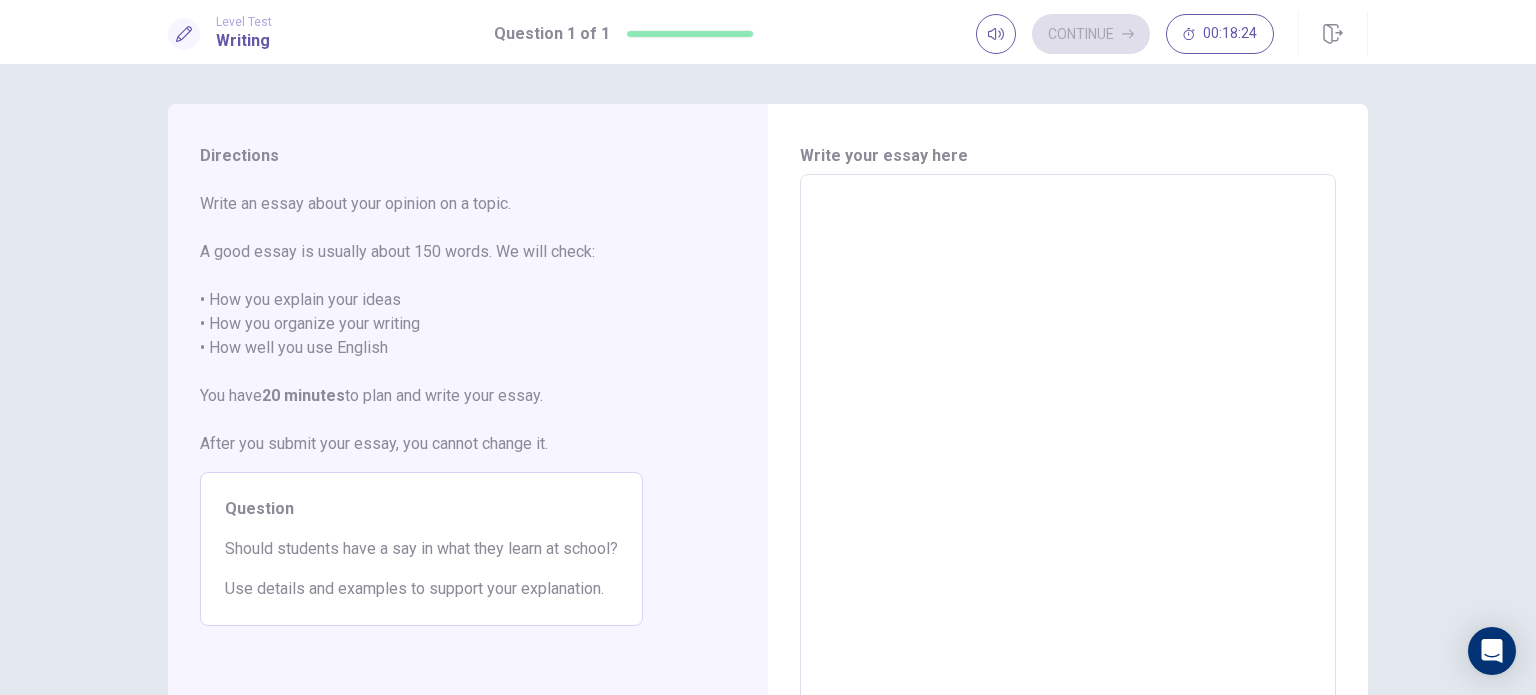 type on "*" 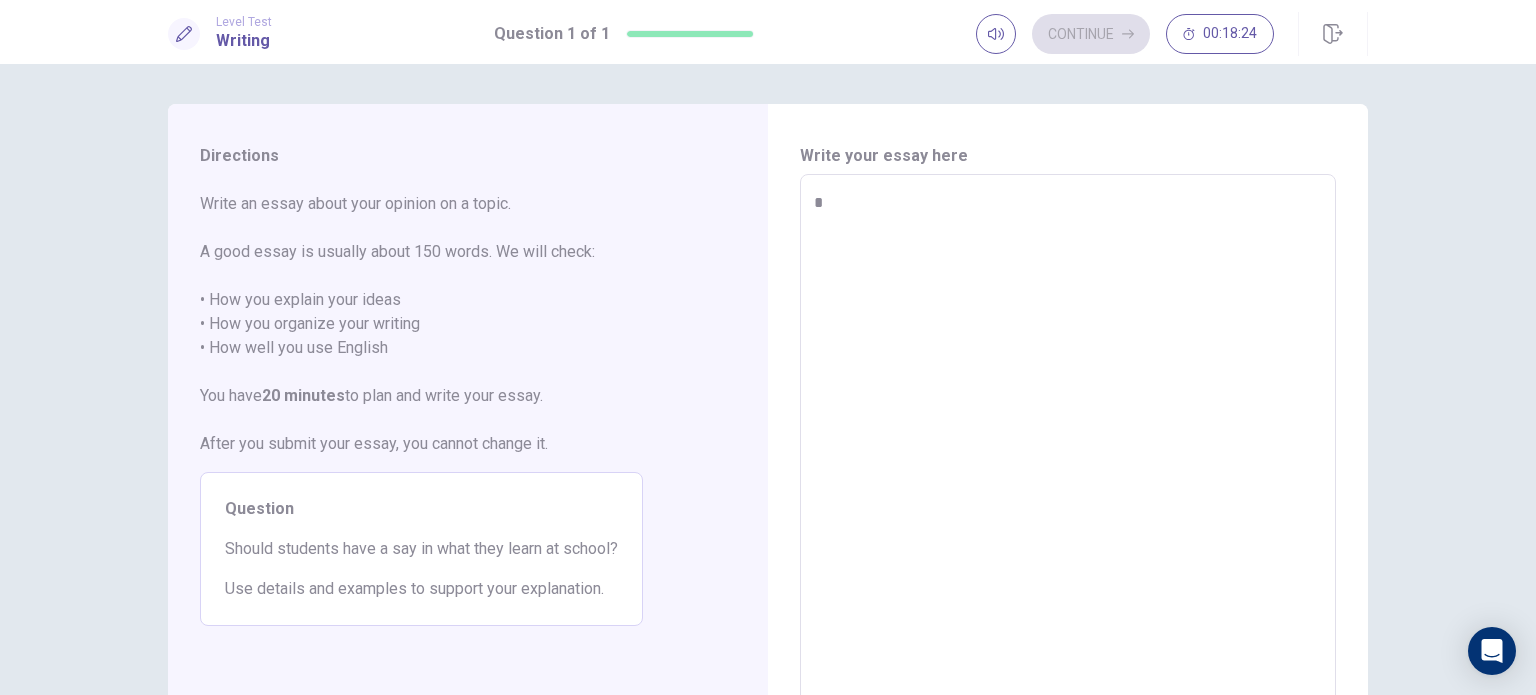 type on "*" 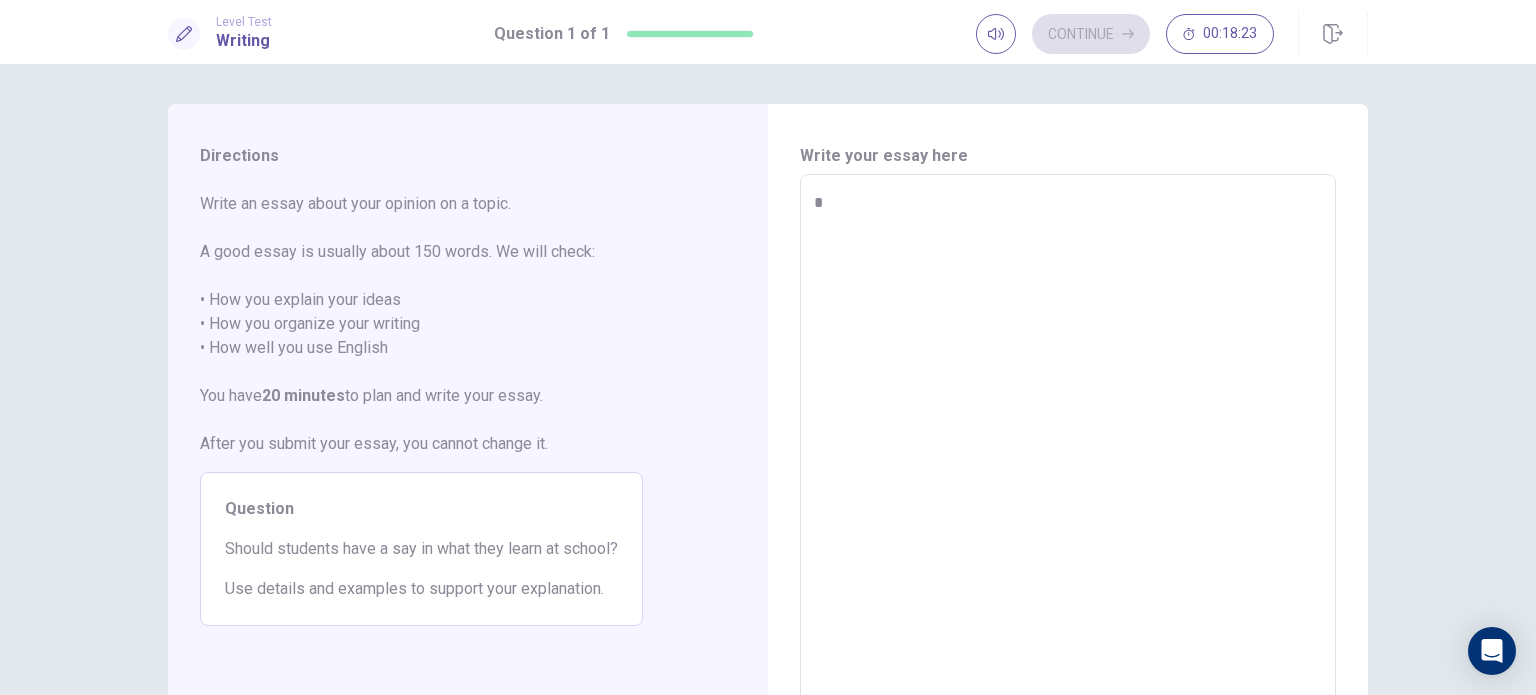 type on "**" 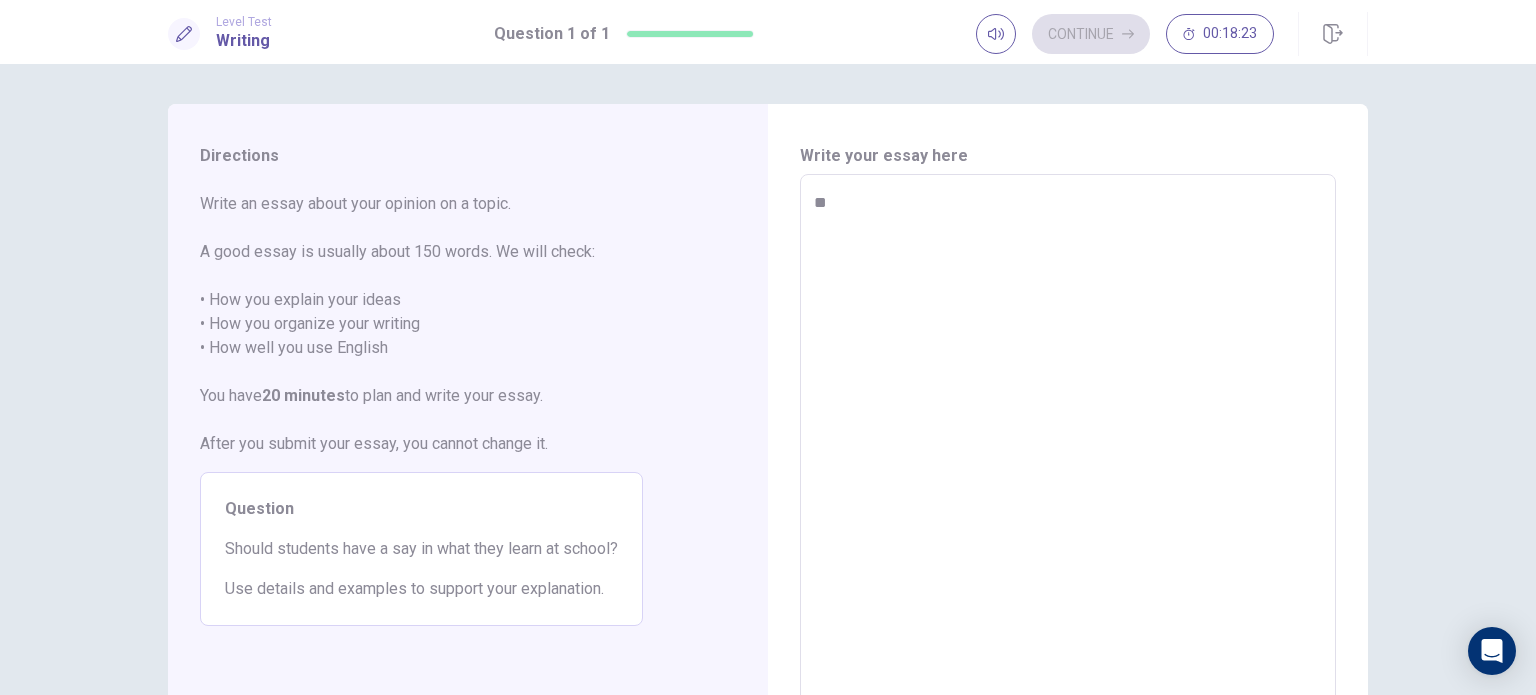 type on "*" 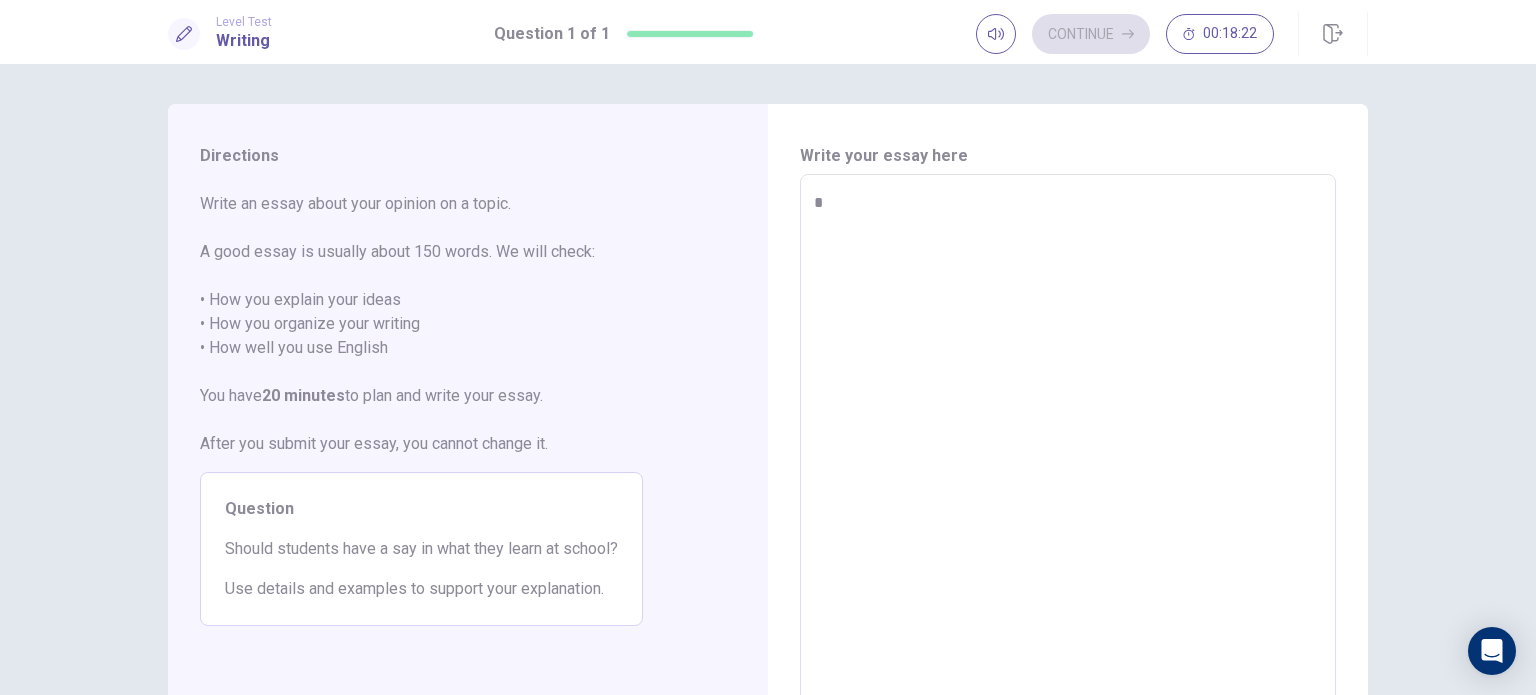 type on "*" 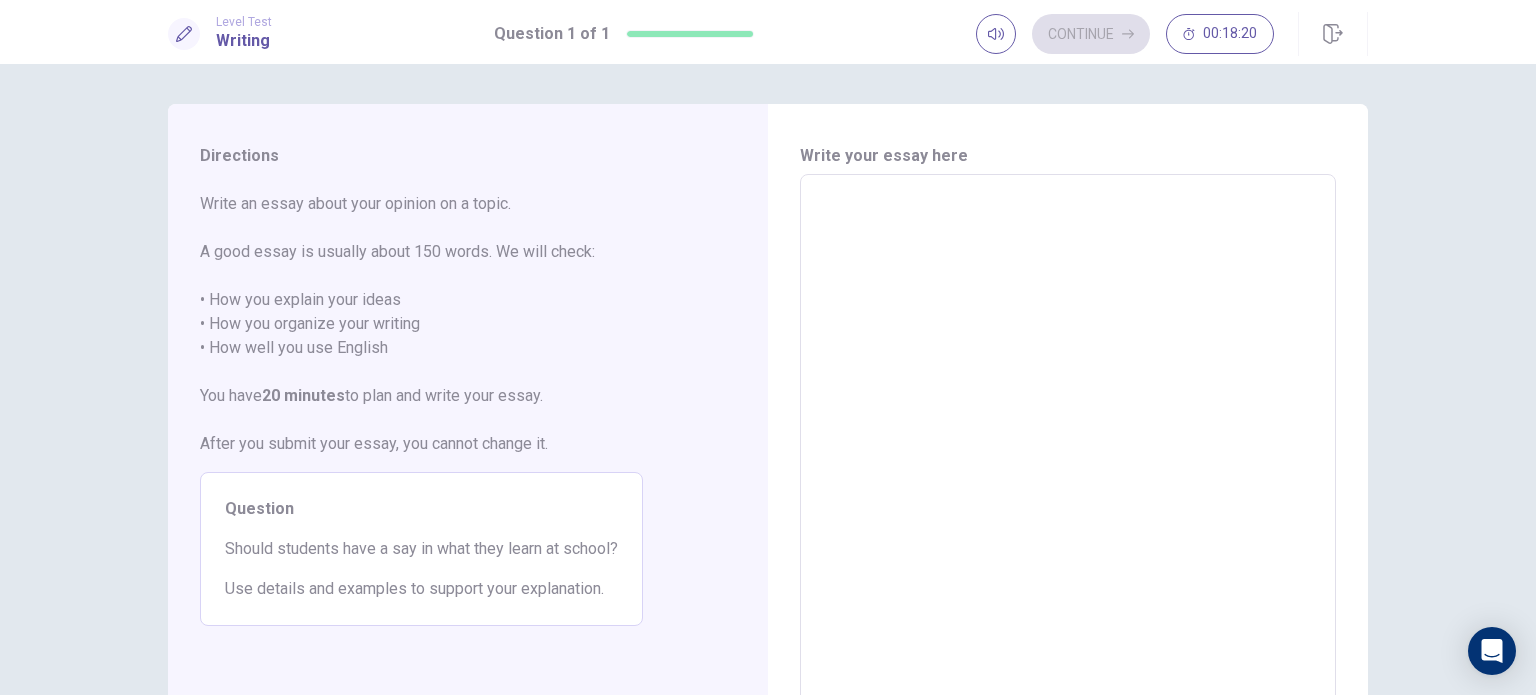 type on "*" 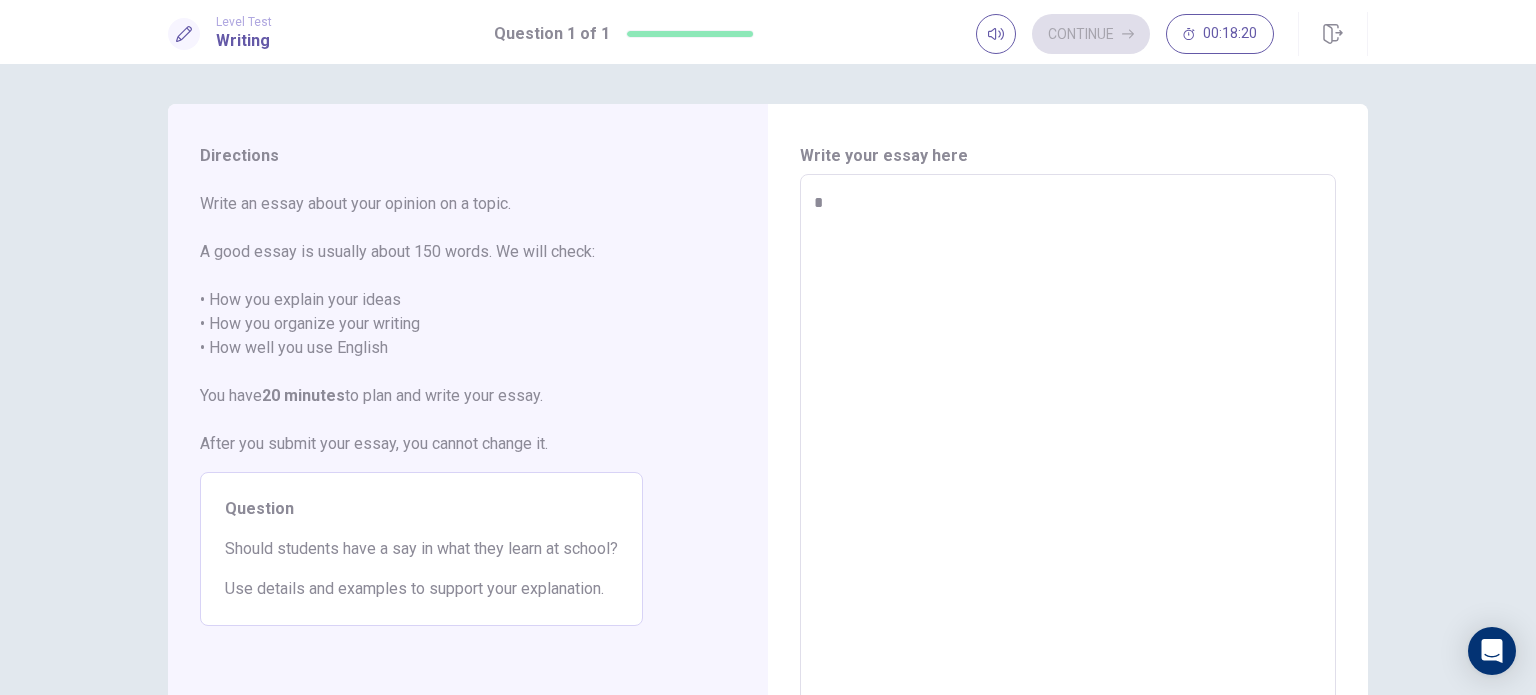 type on "*" 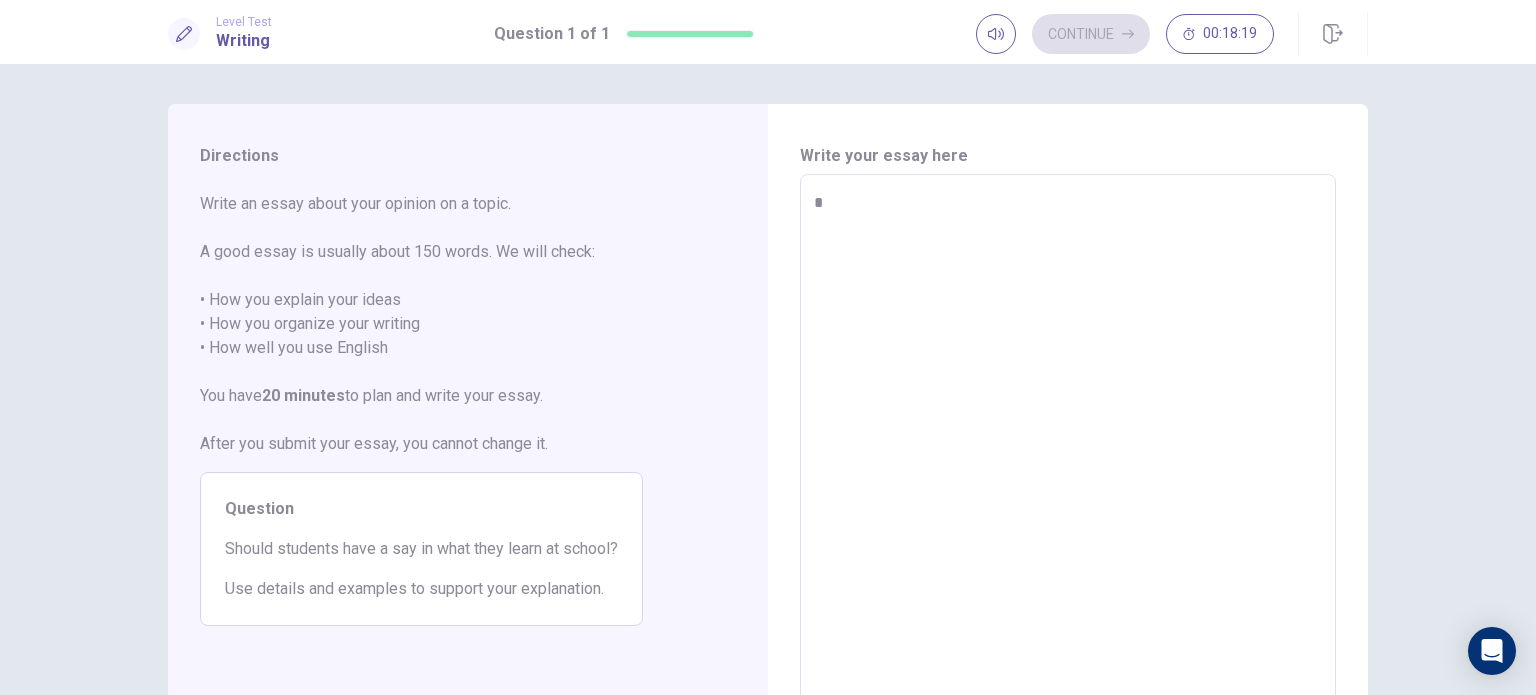 type on "**" 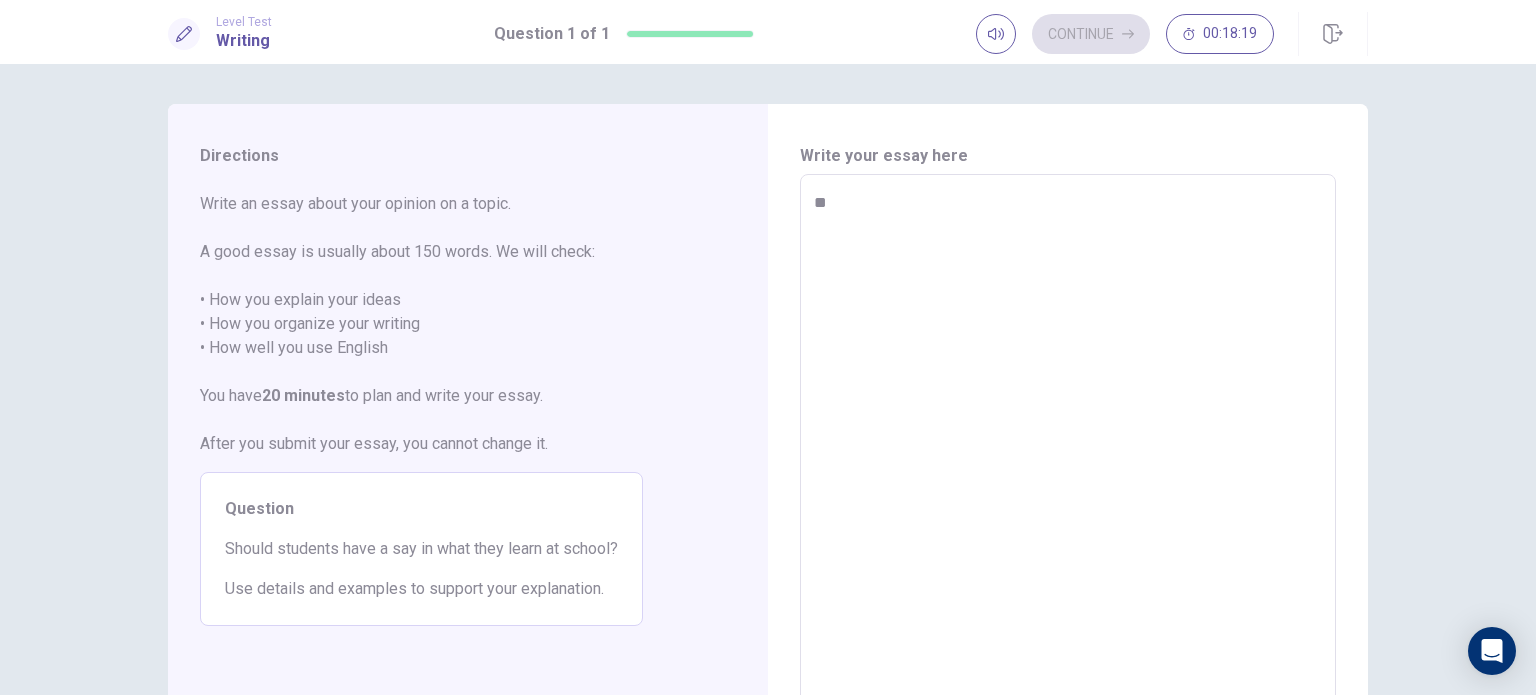 type on "*" 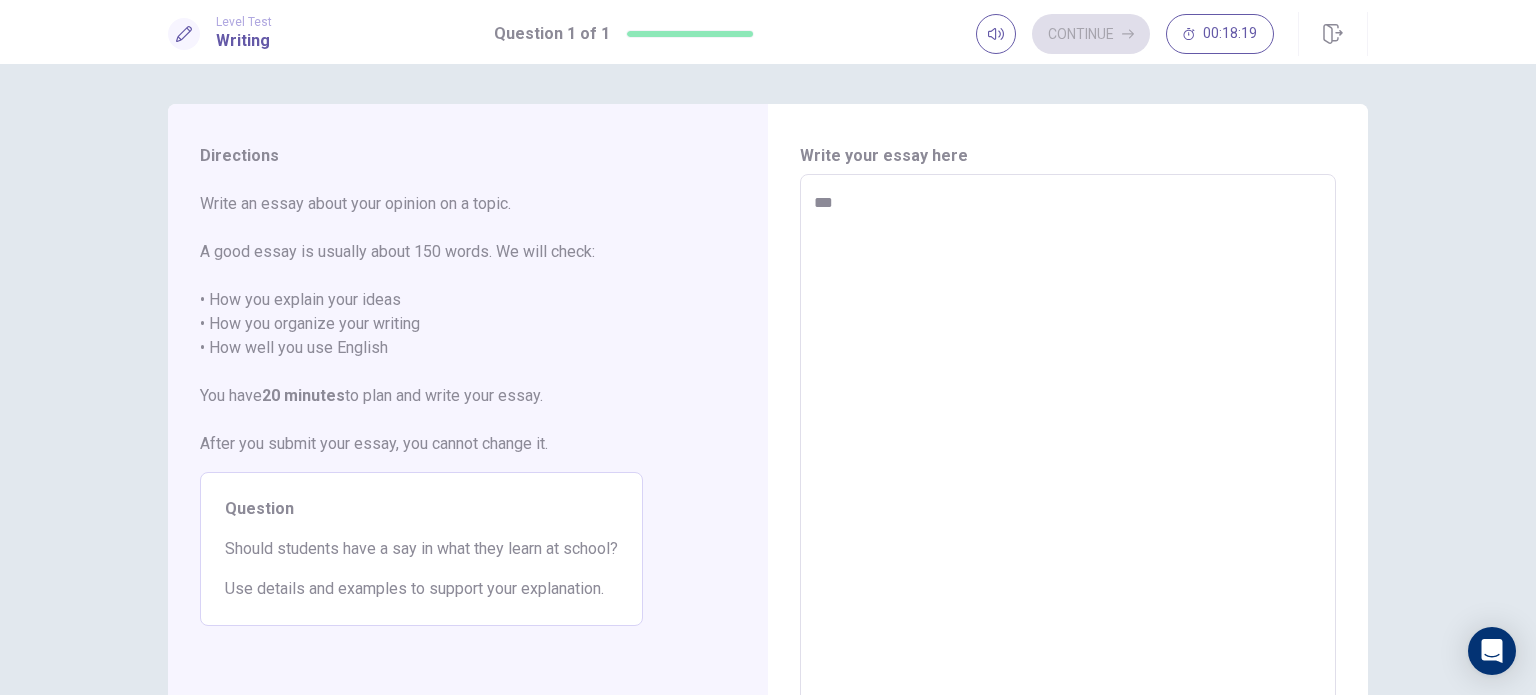 type on "*" 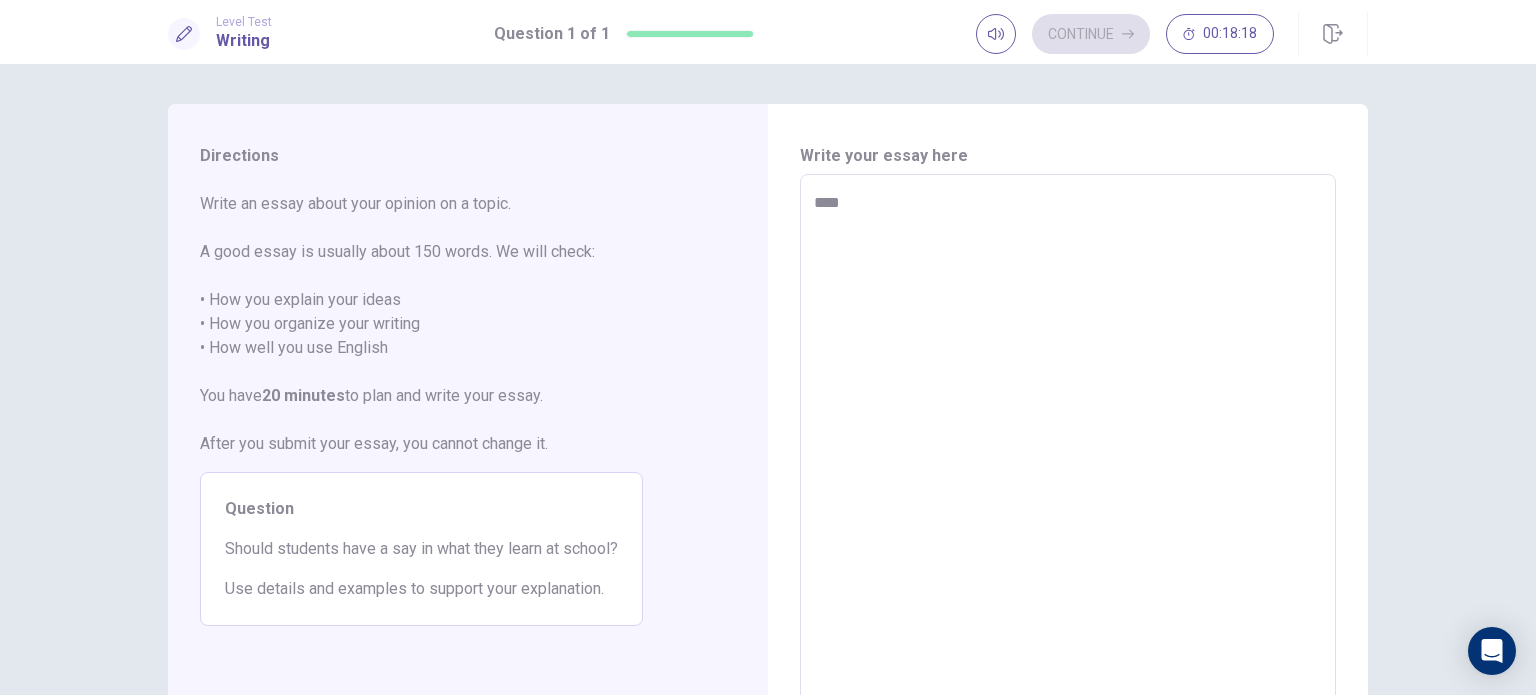 type on "*" 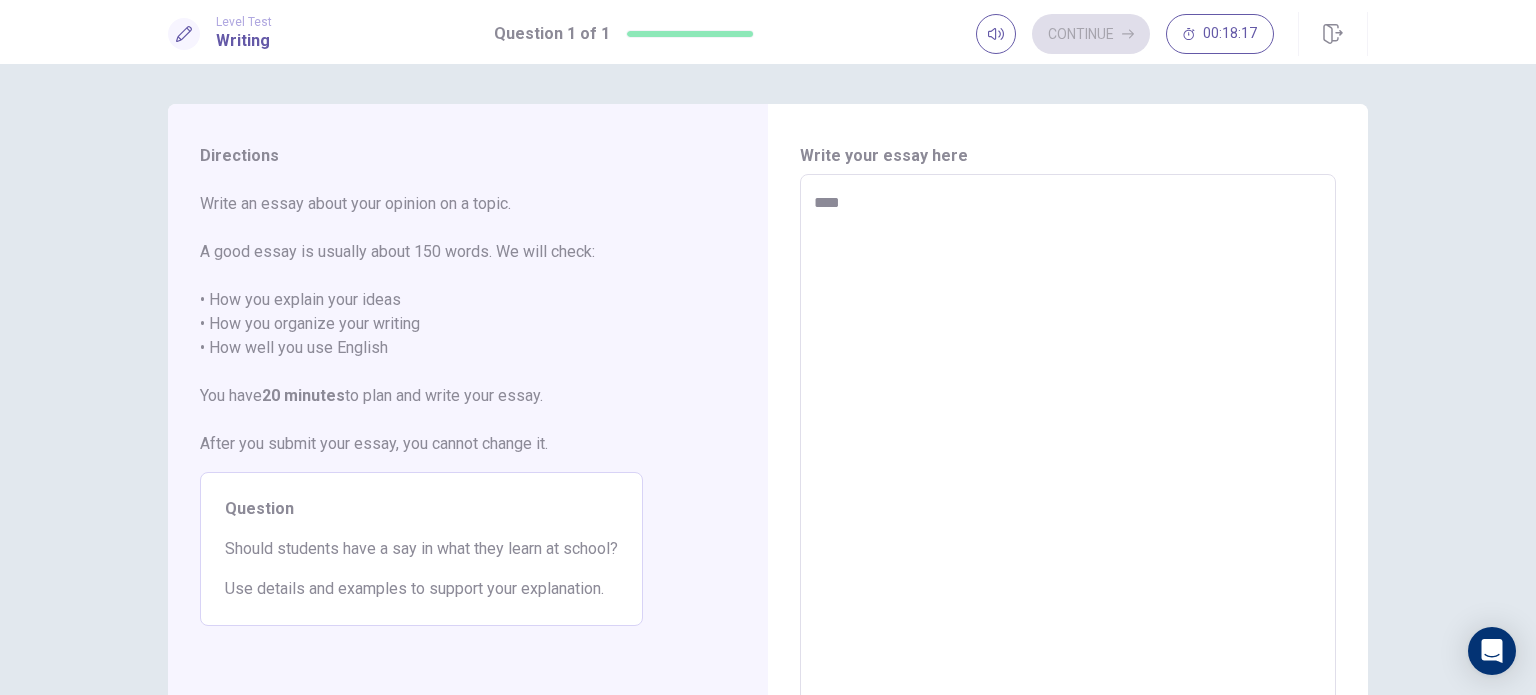 type on "****" 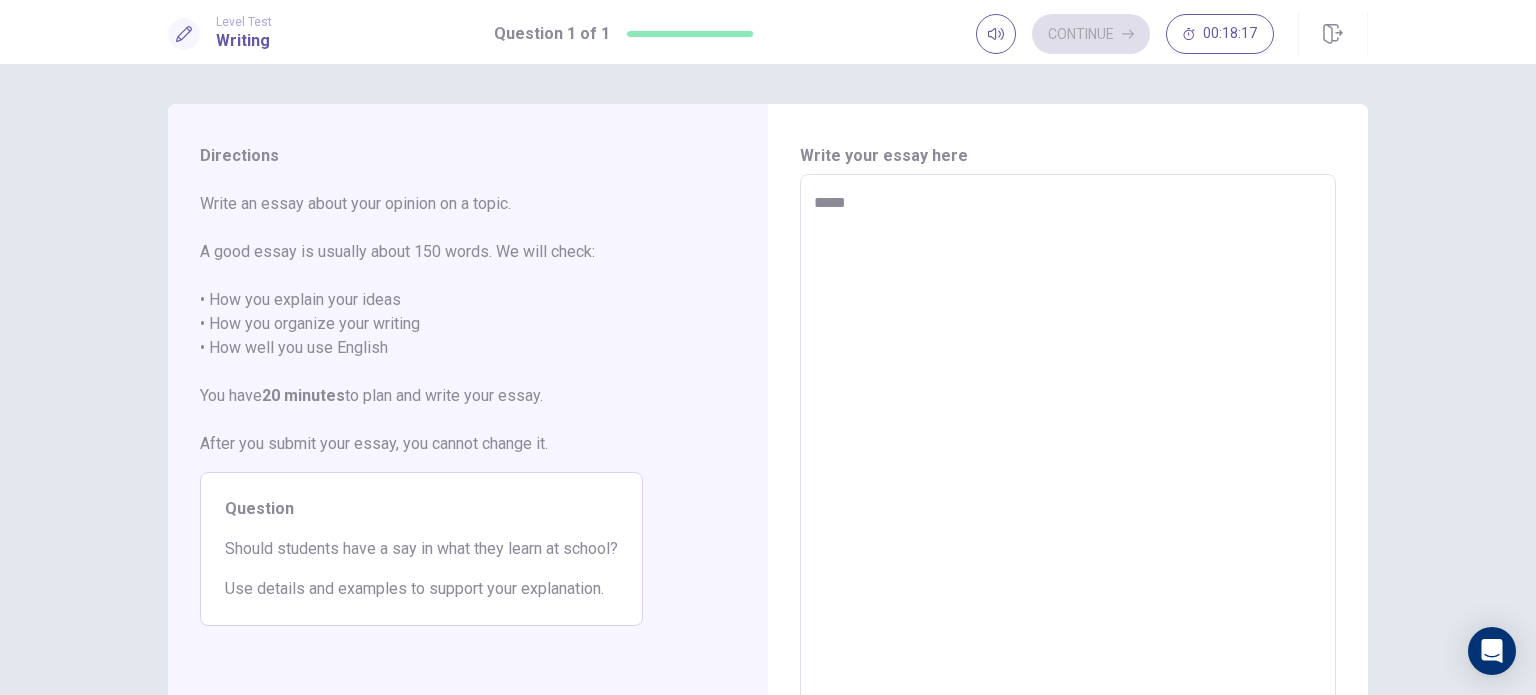 type on "*" 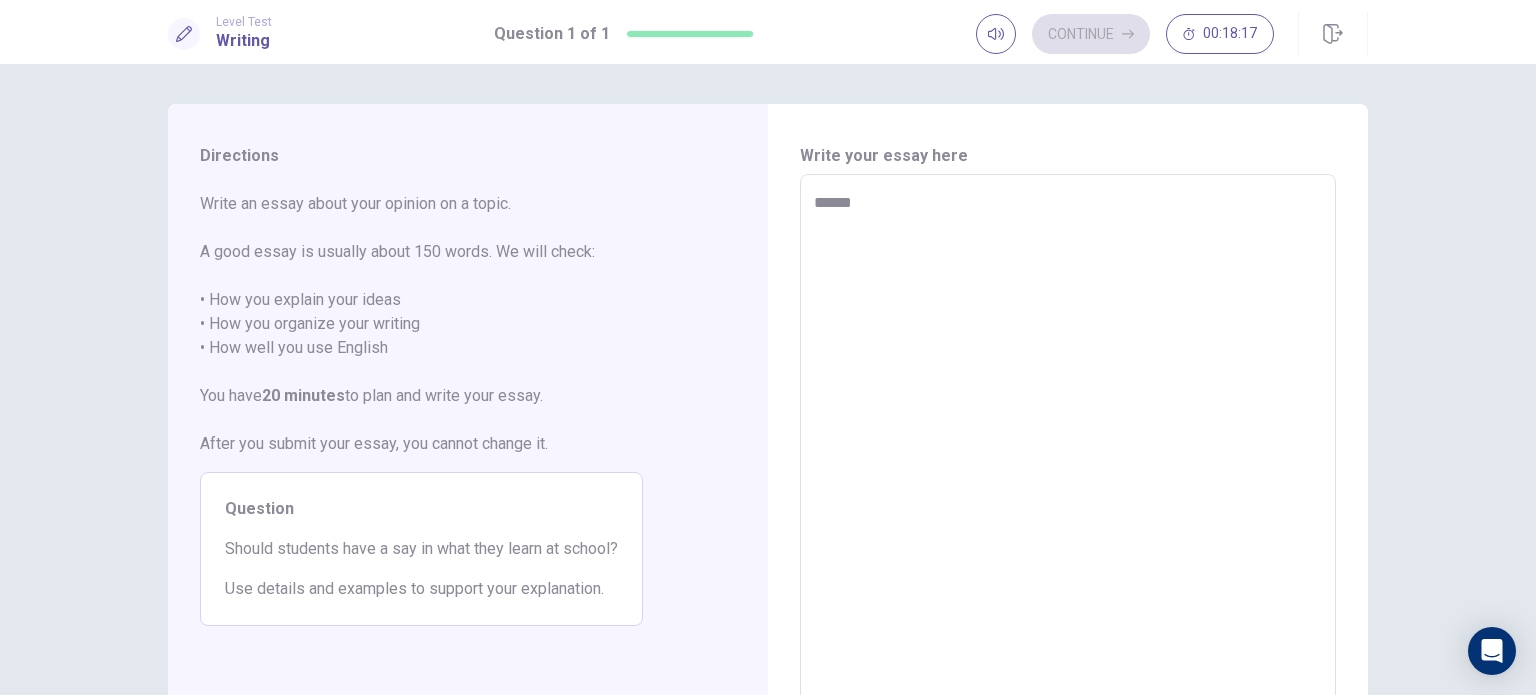 type on "*" 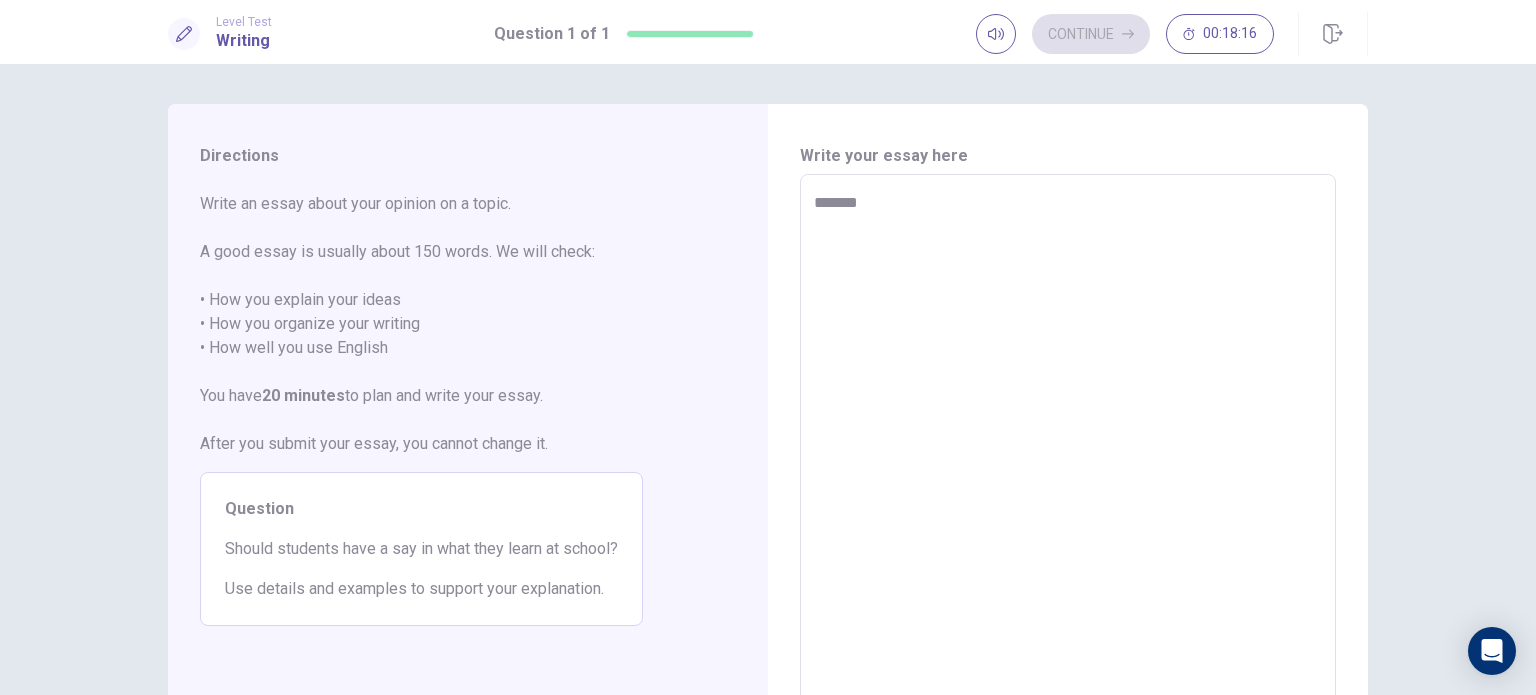 type on "*" 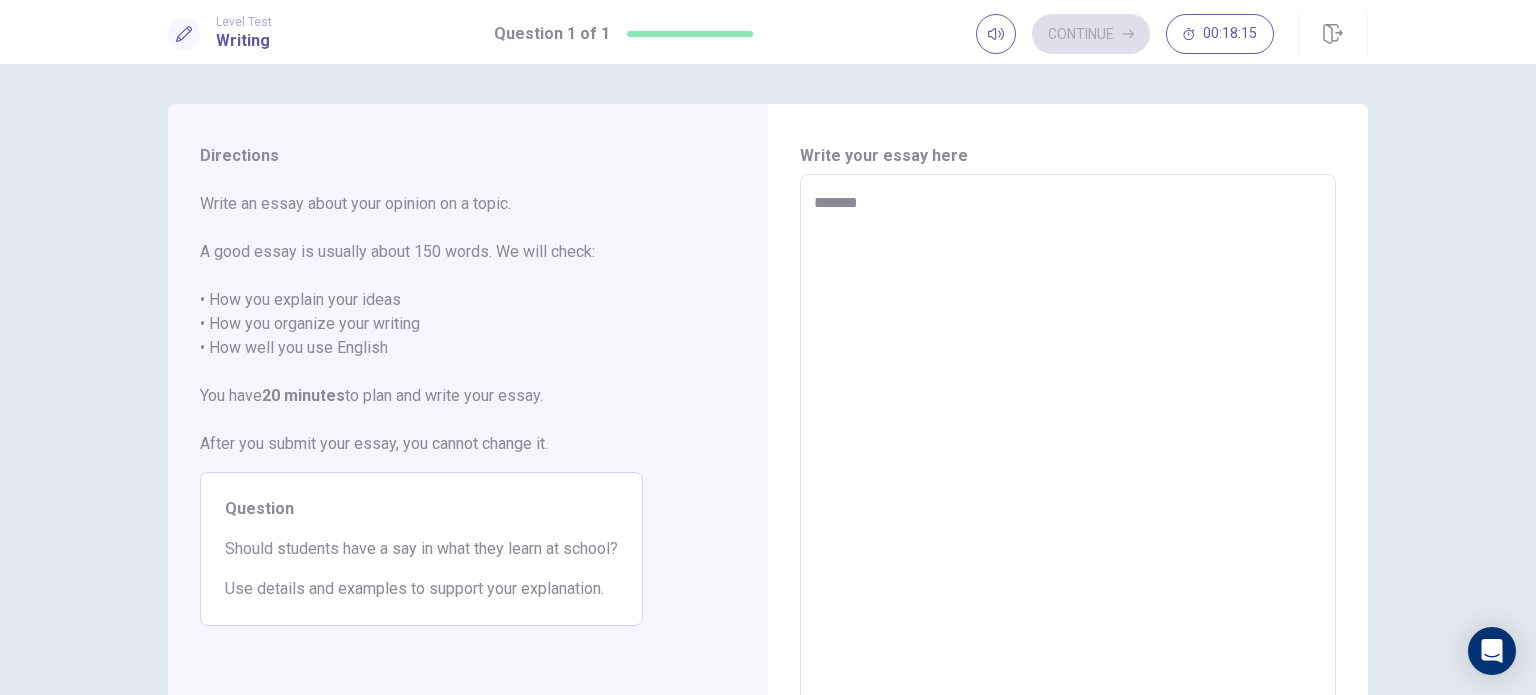 type on "********" 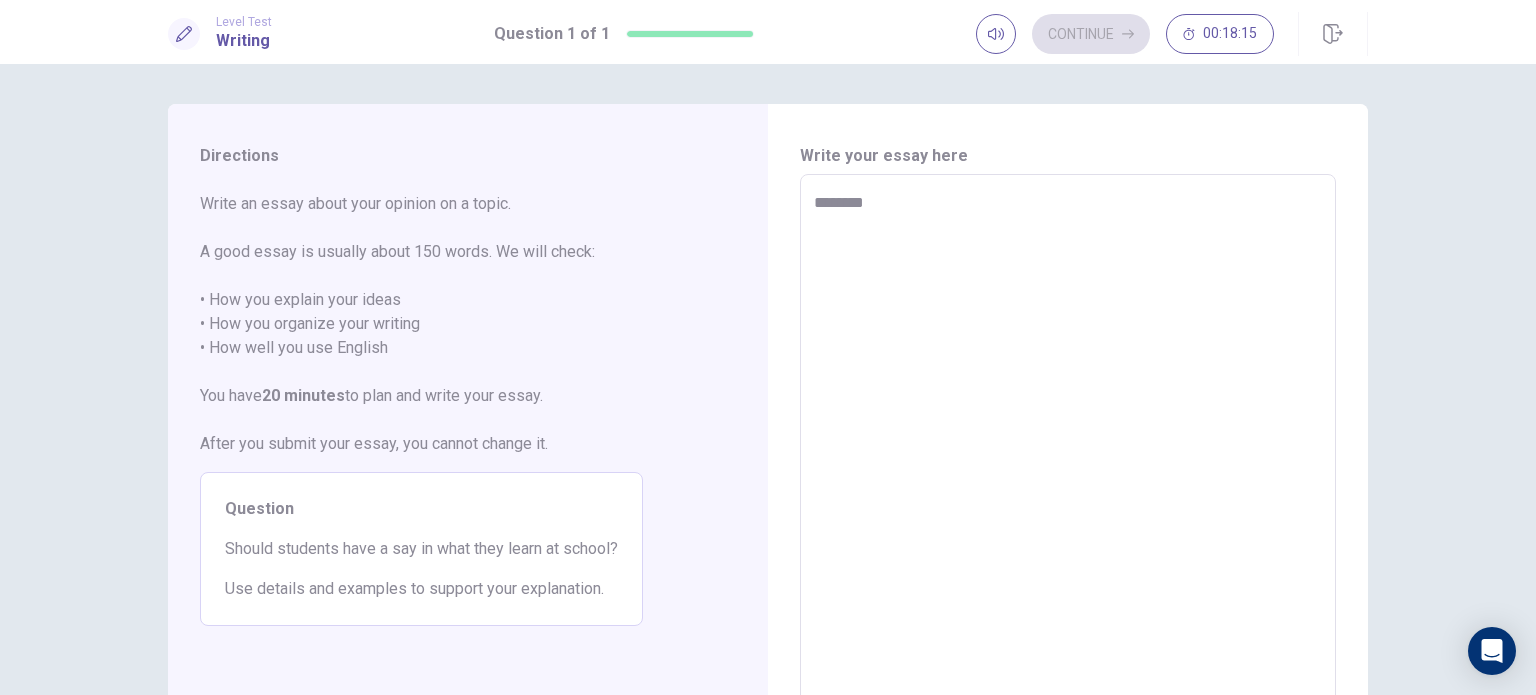 type on "*" 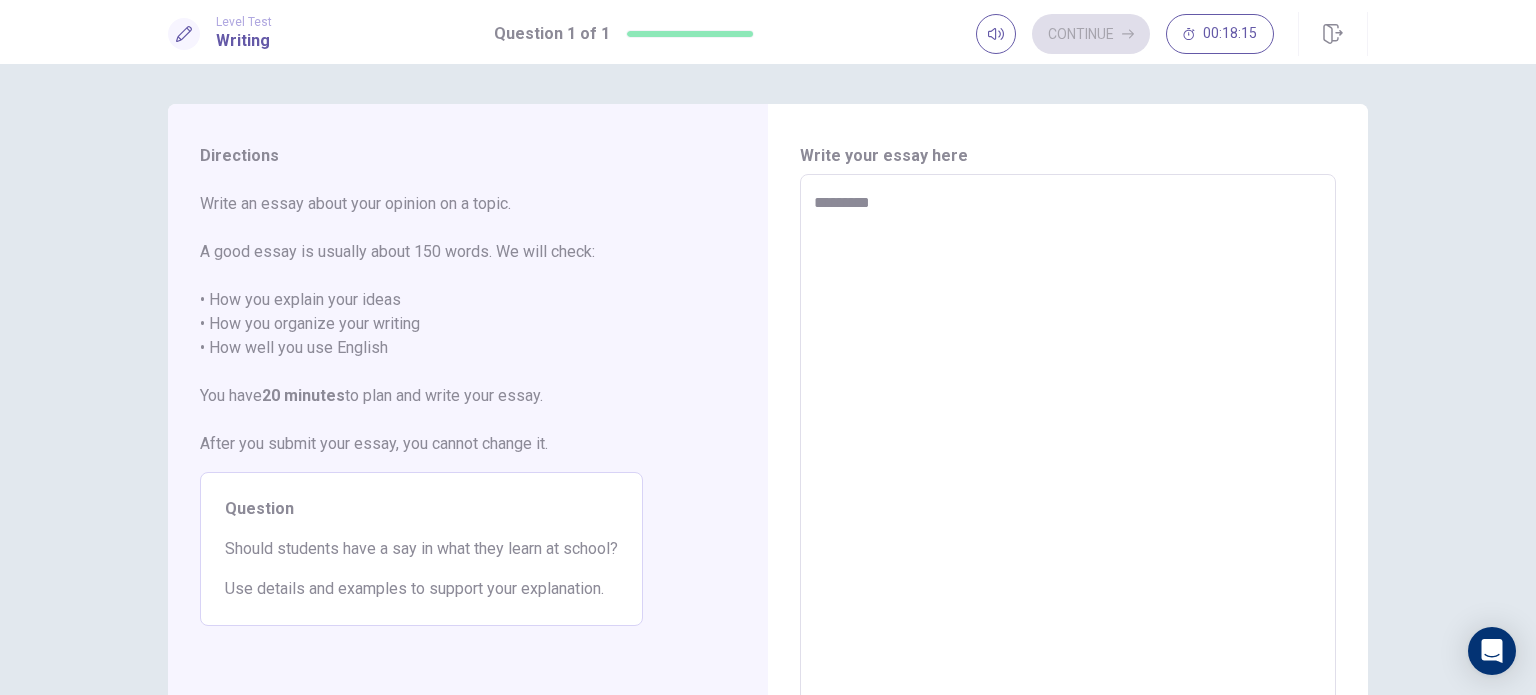 type on "**********" 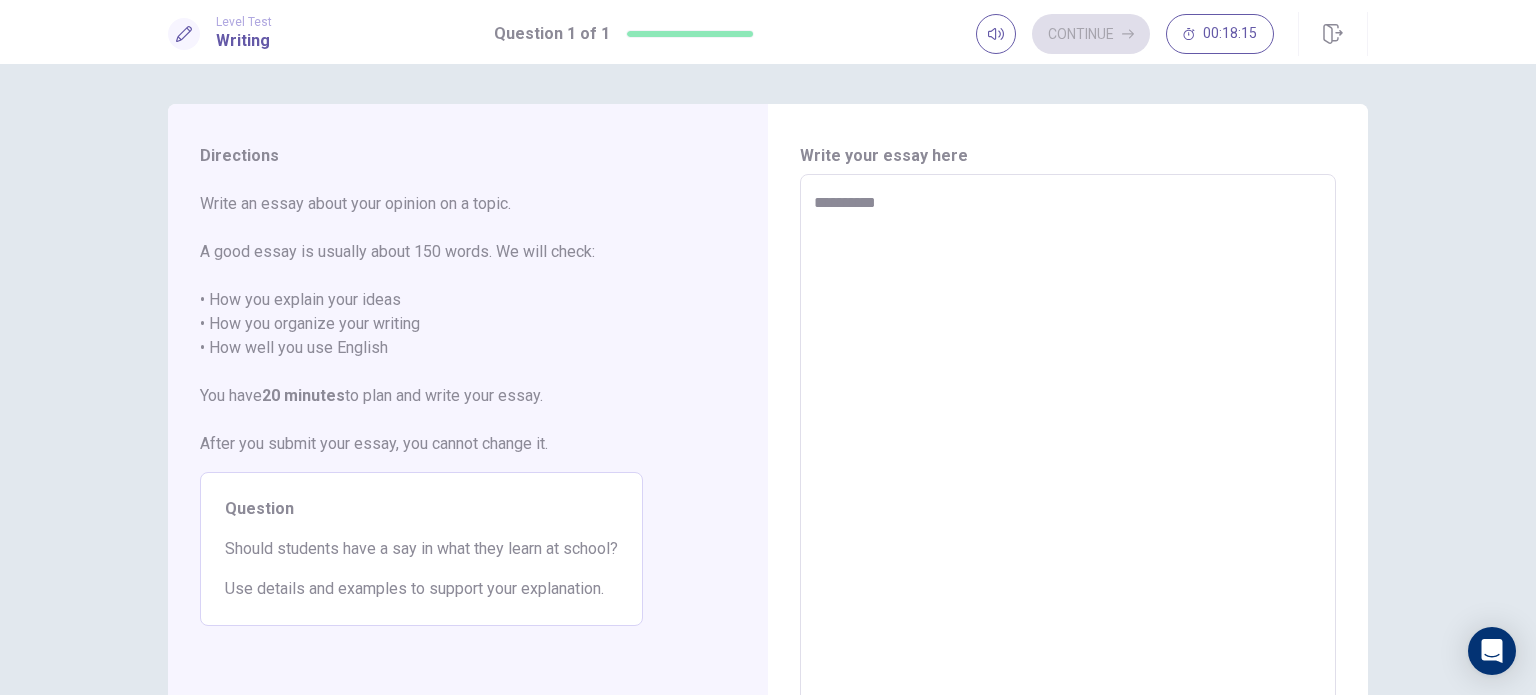 type on "*" 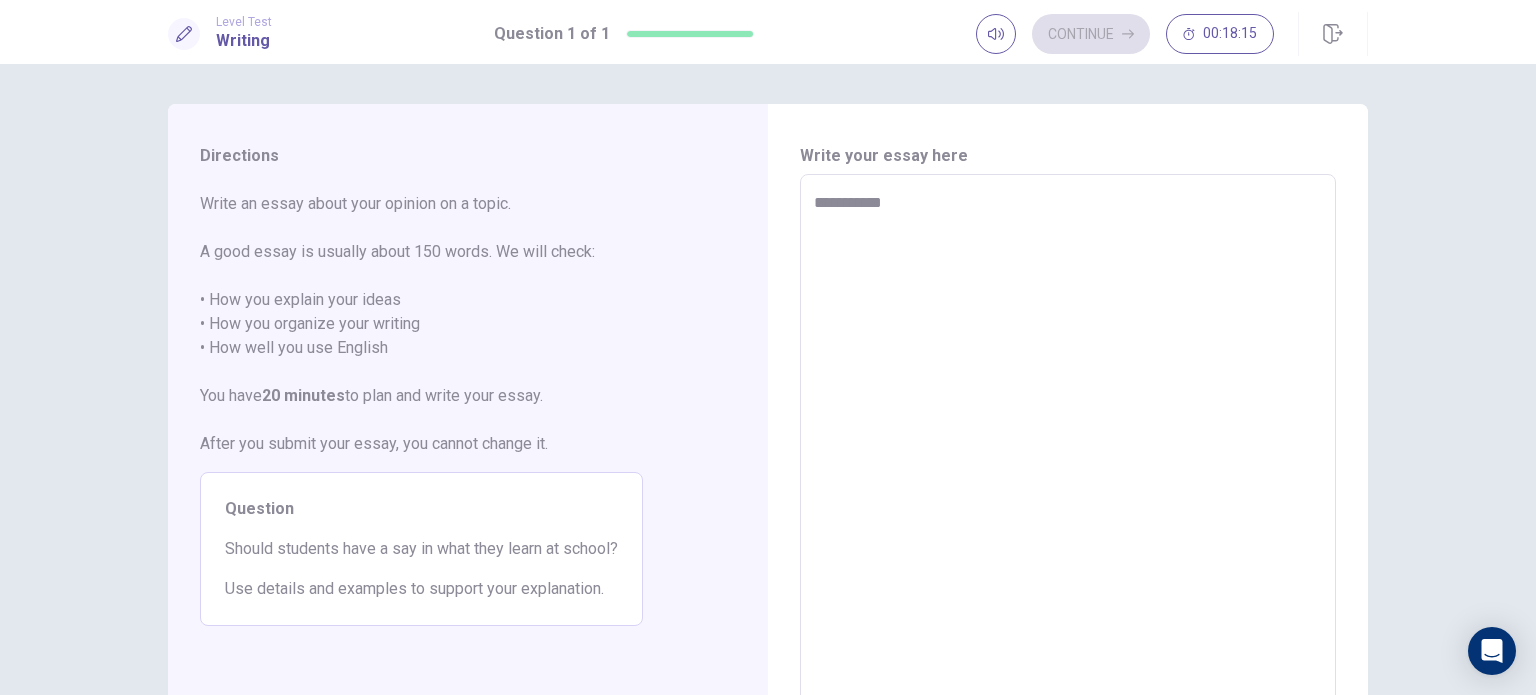 type on "*" 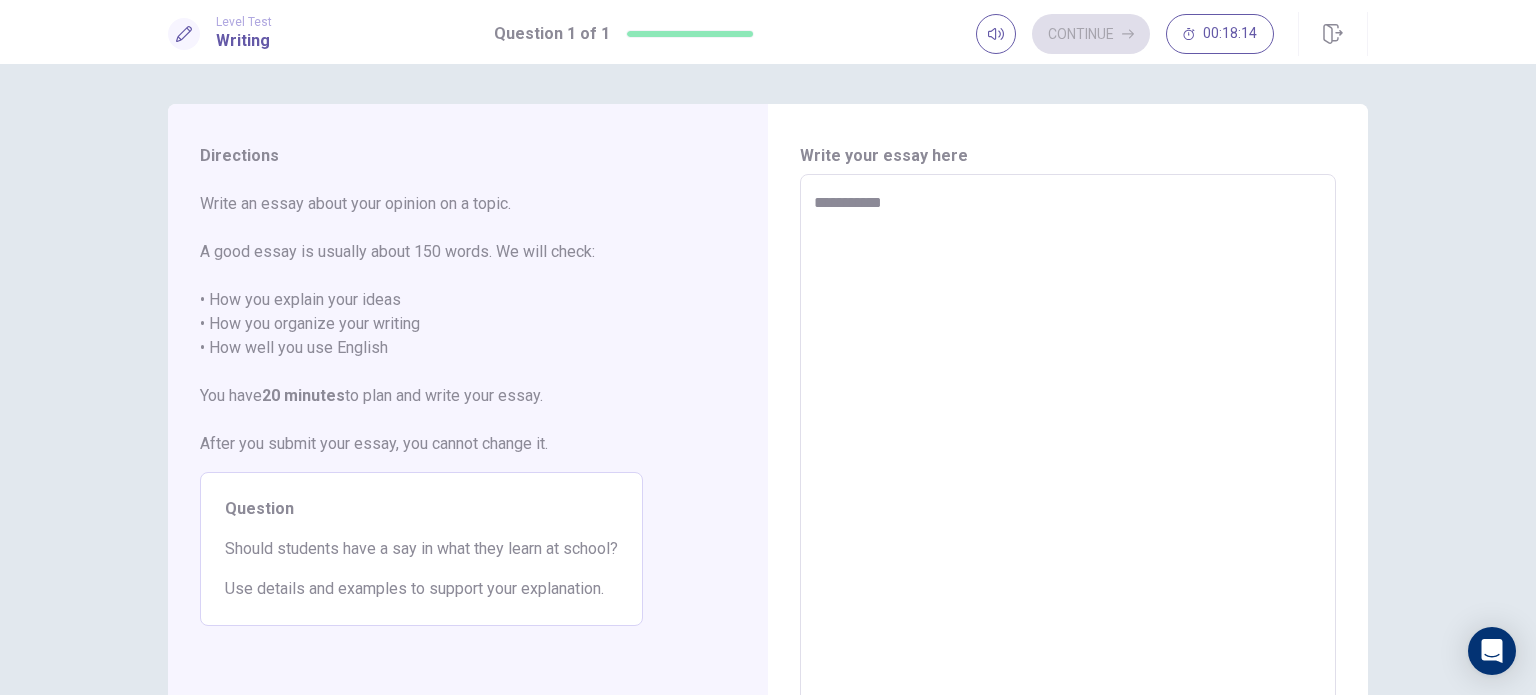 type on "**********" 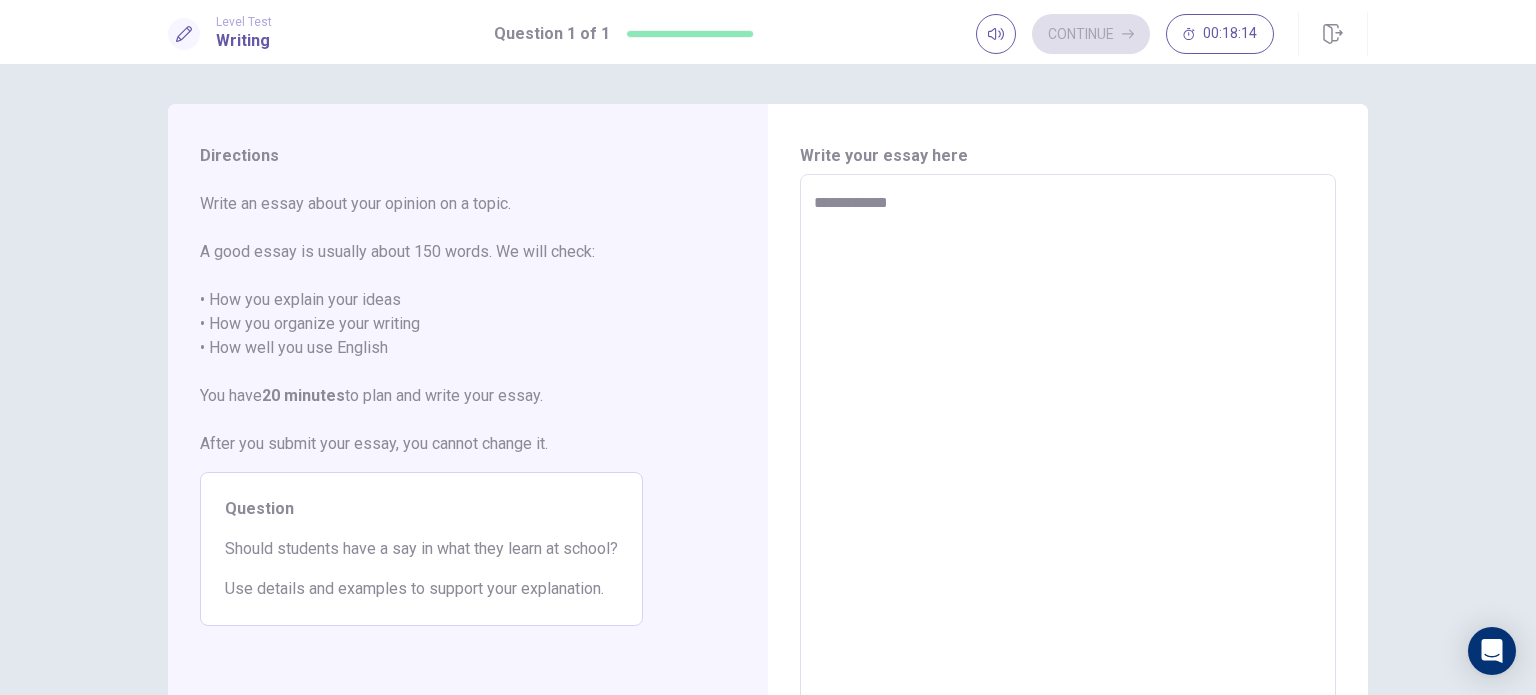 type on "*" 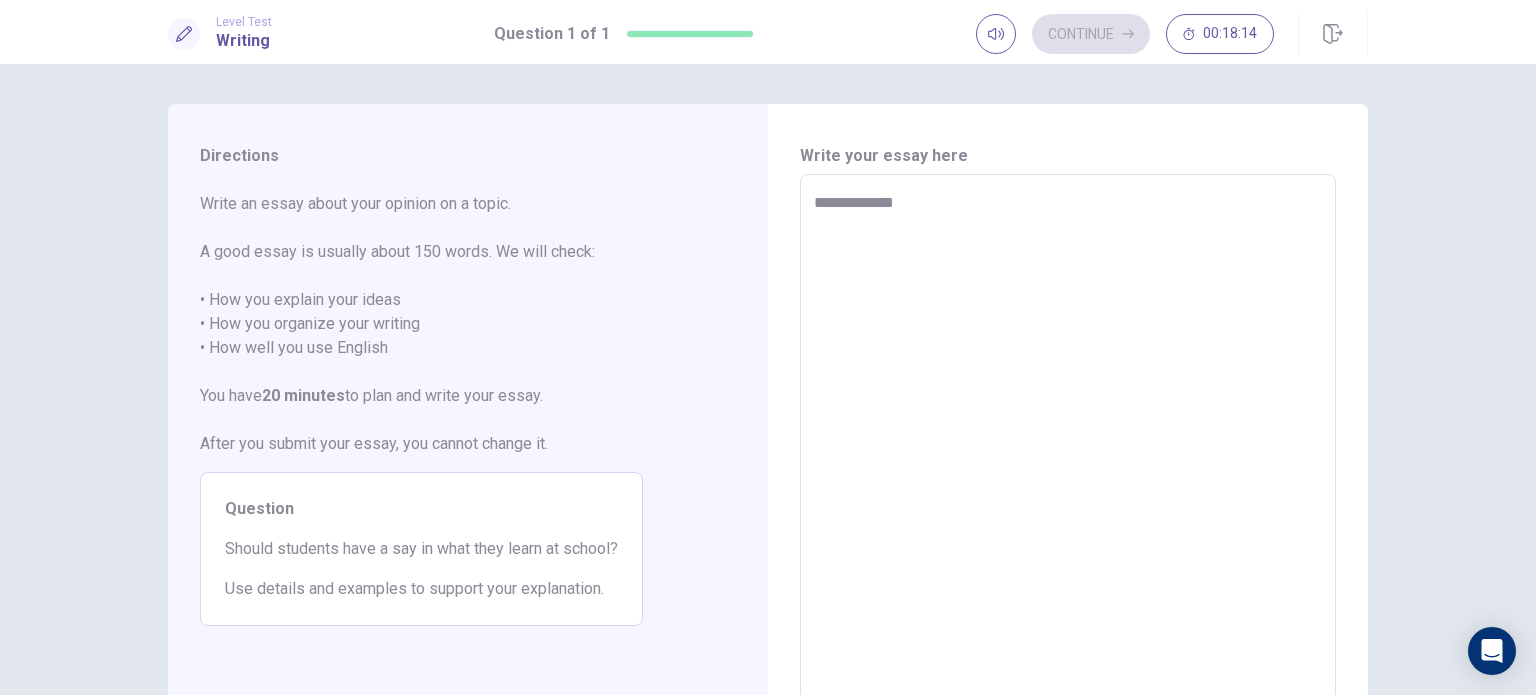 type on "*" 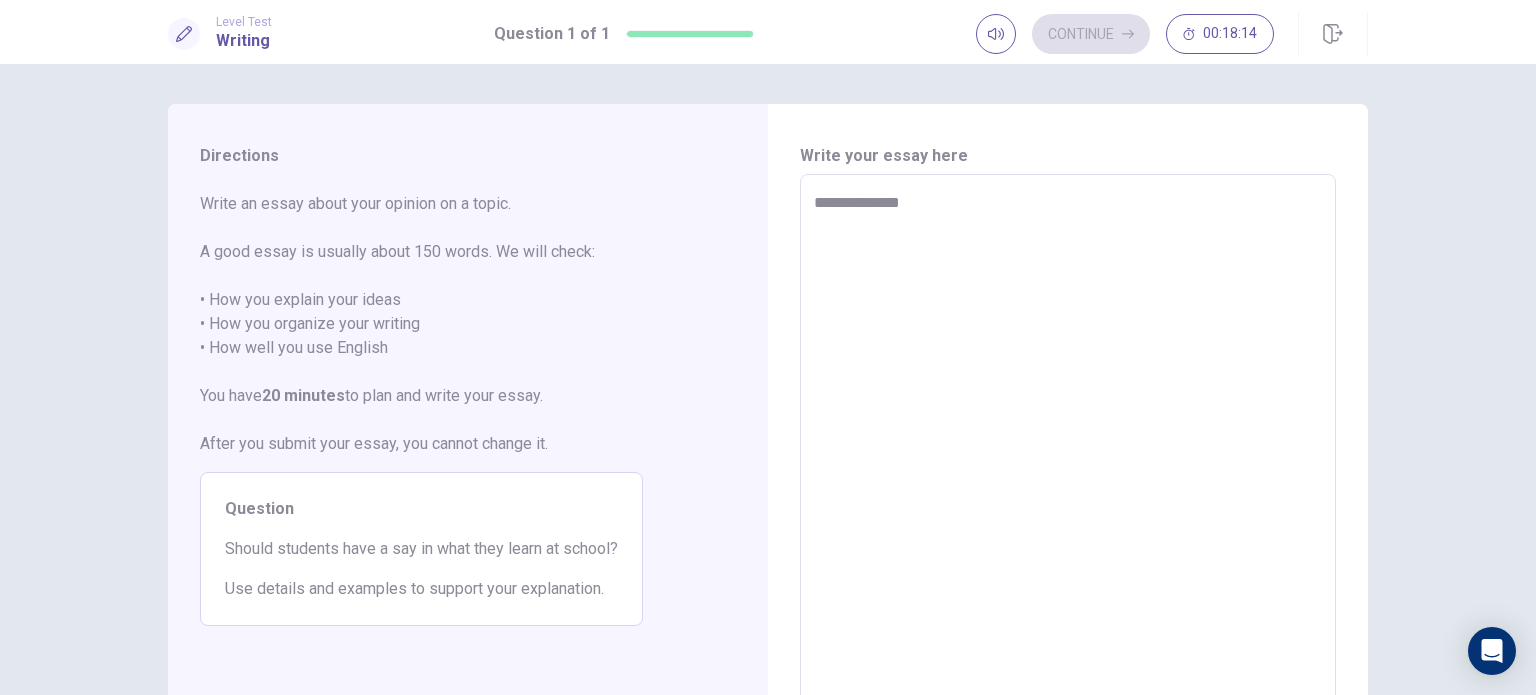 type on "*" 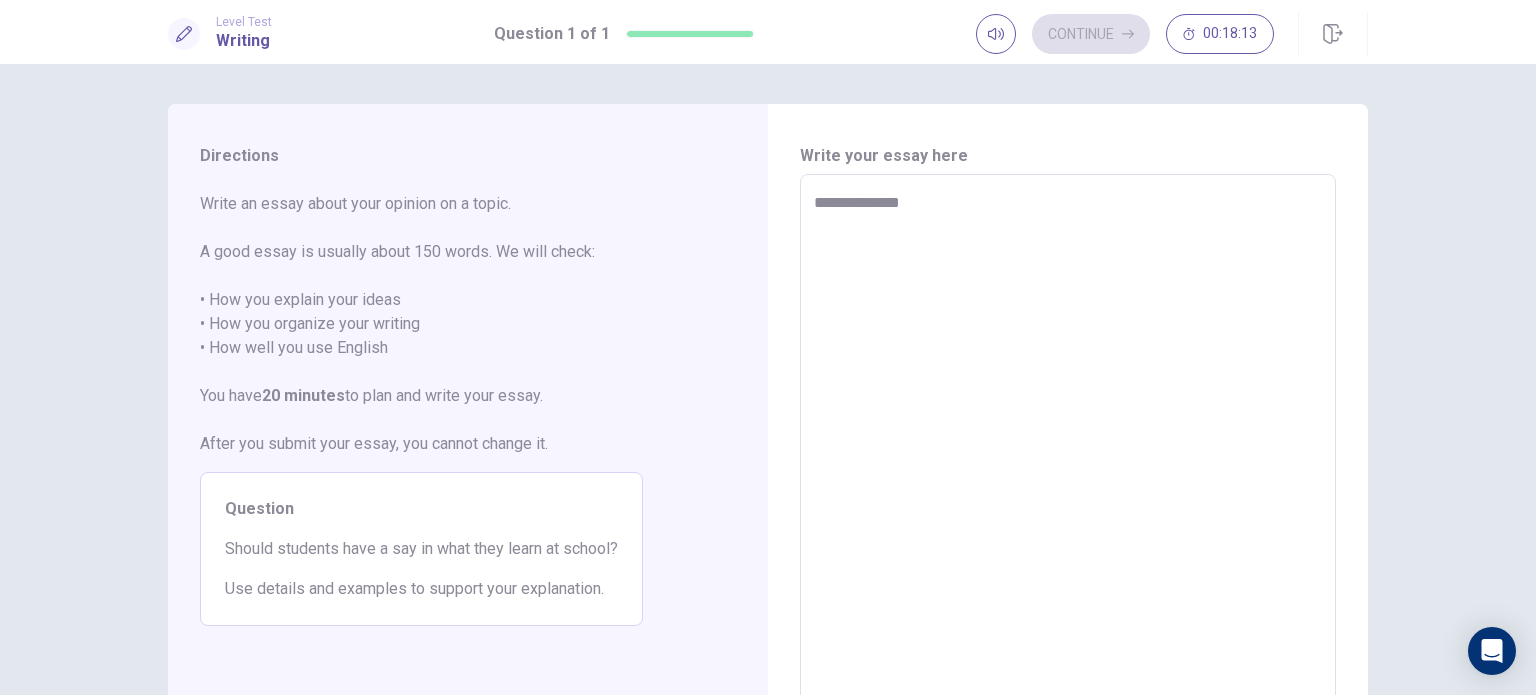type on "**********" 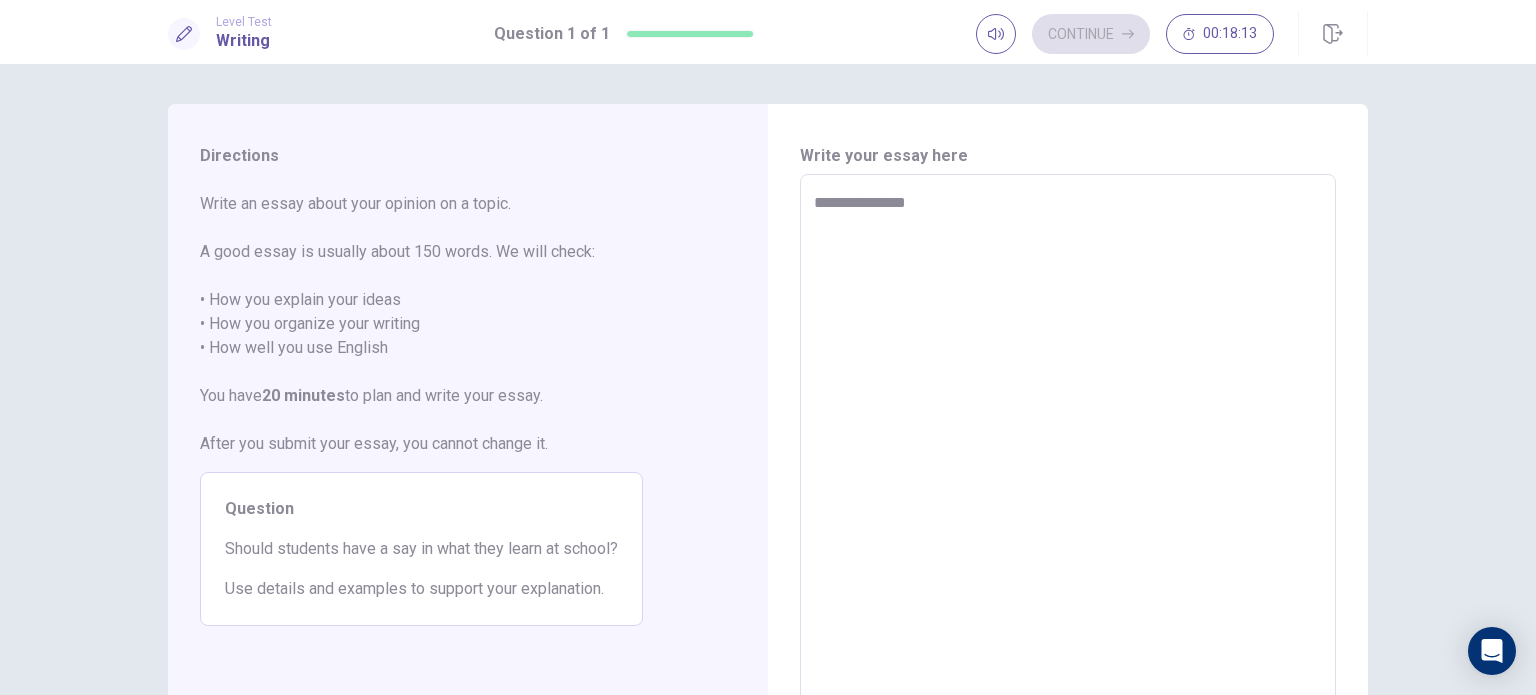 type on "*" 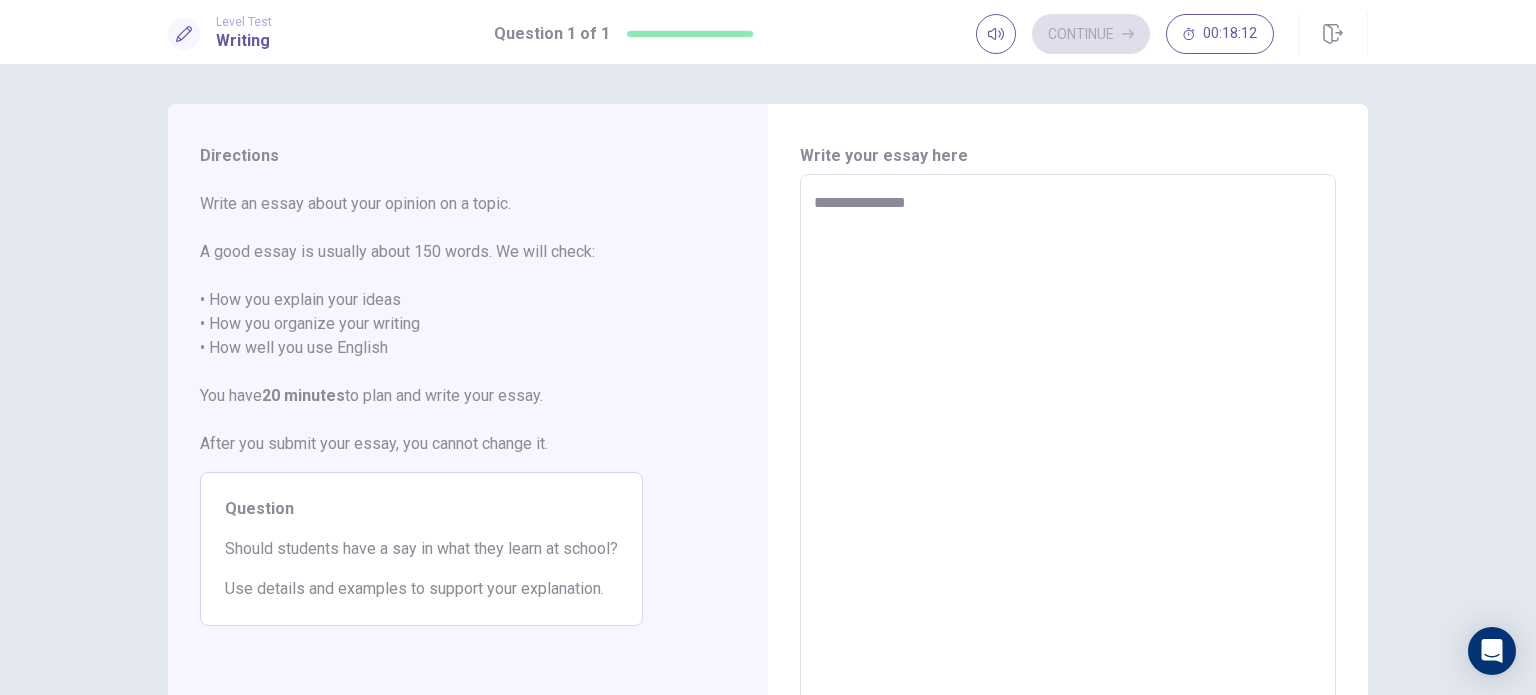 type on "**********" 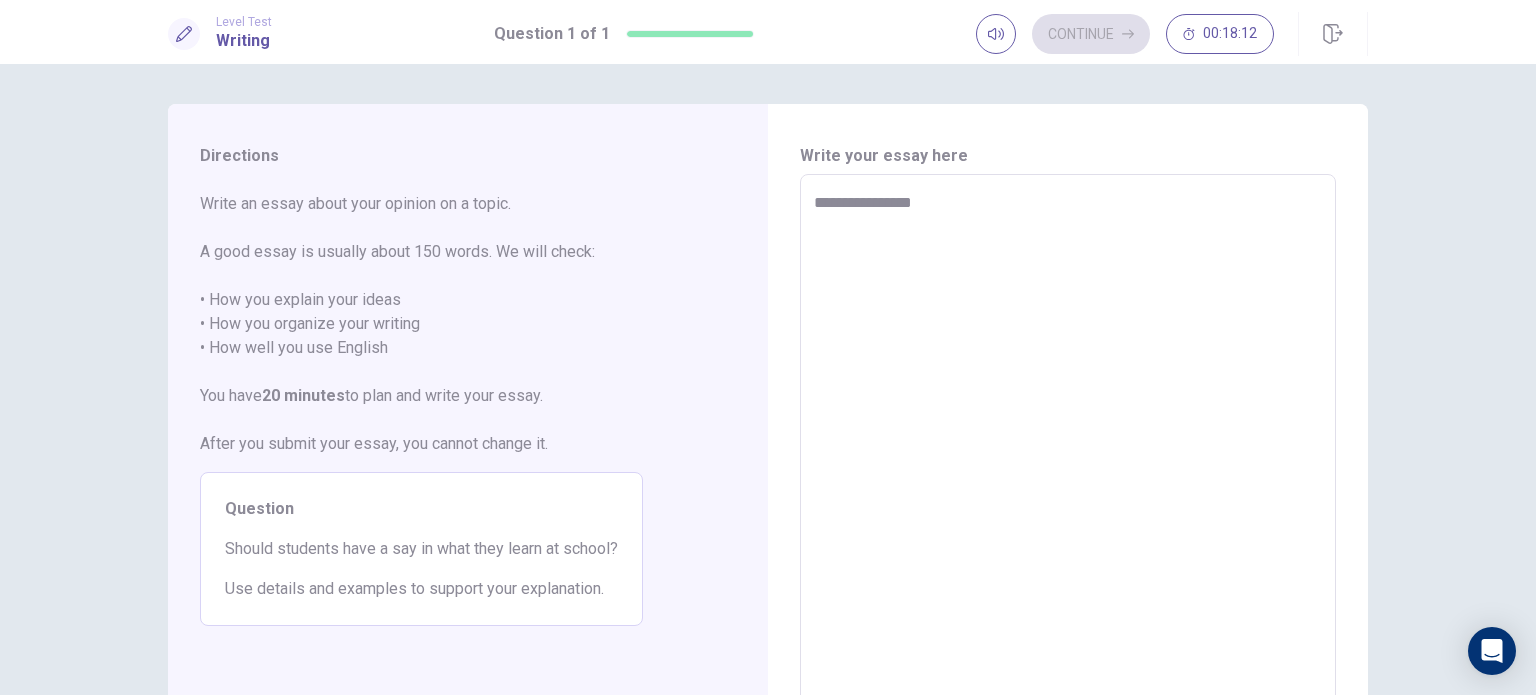 type on "*" 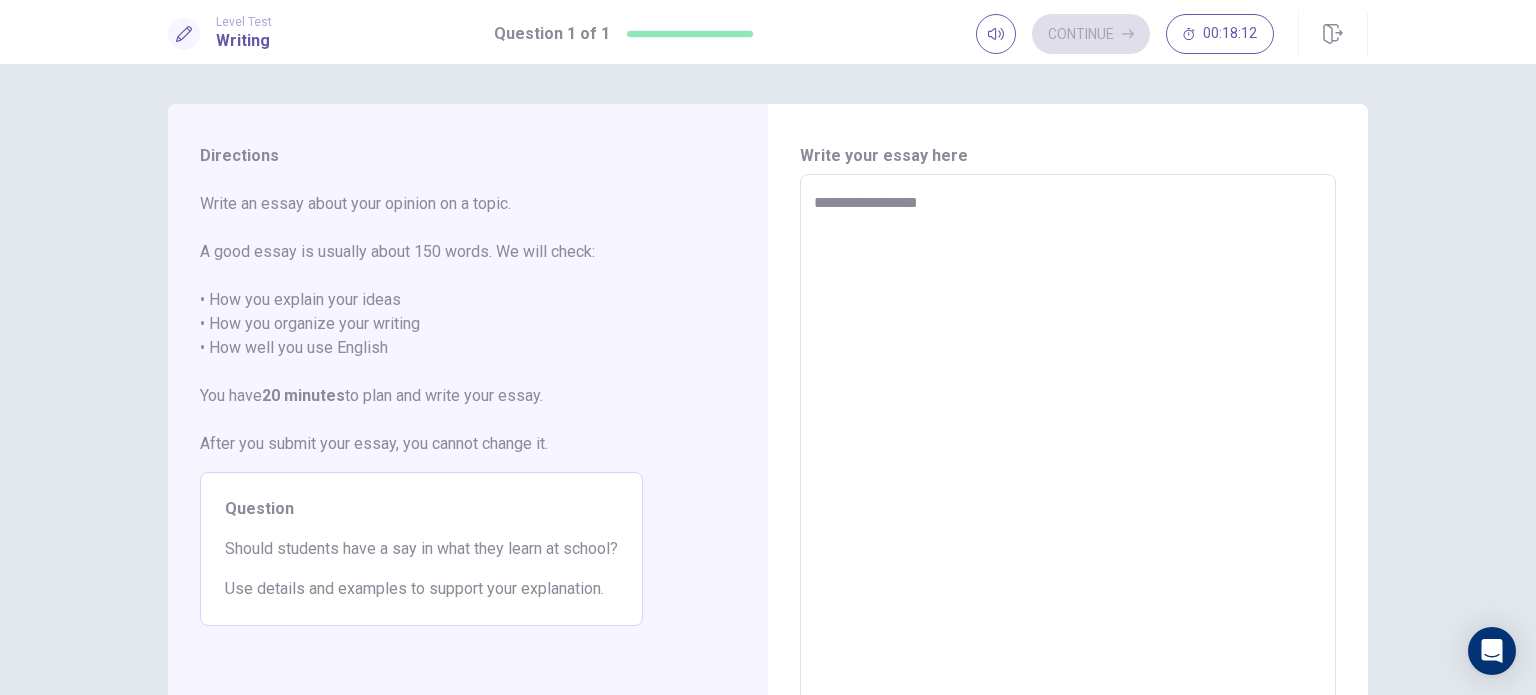 type on "*" 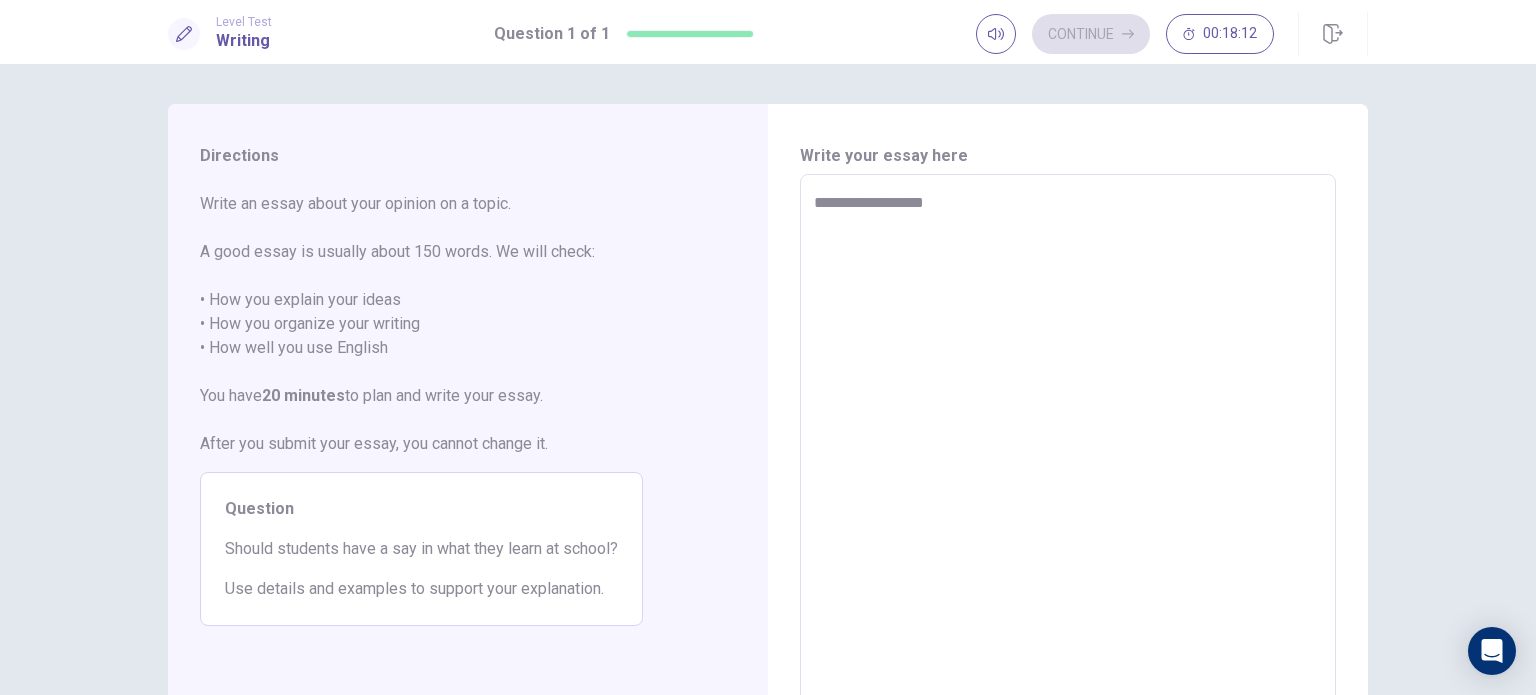 type on "*" 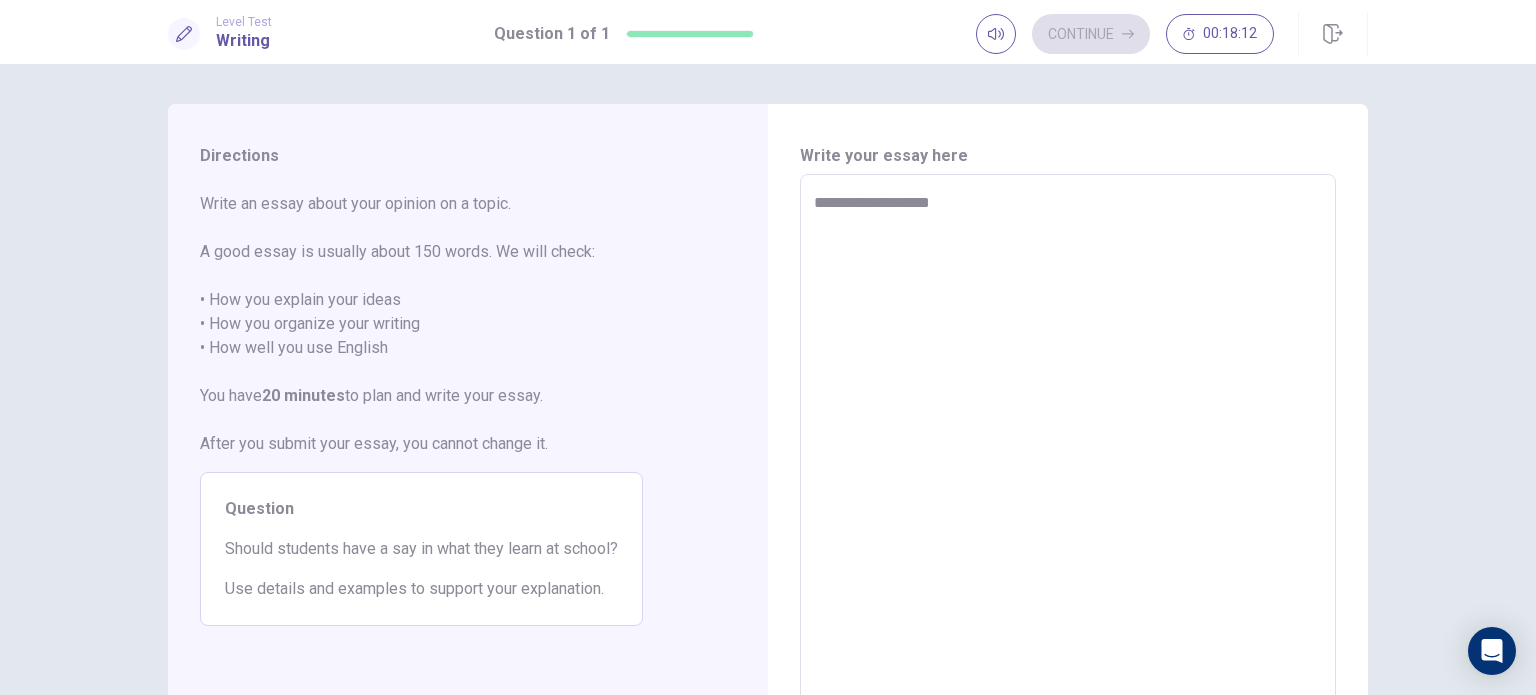 type on "*" 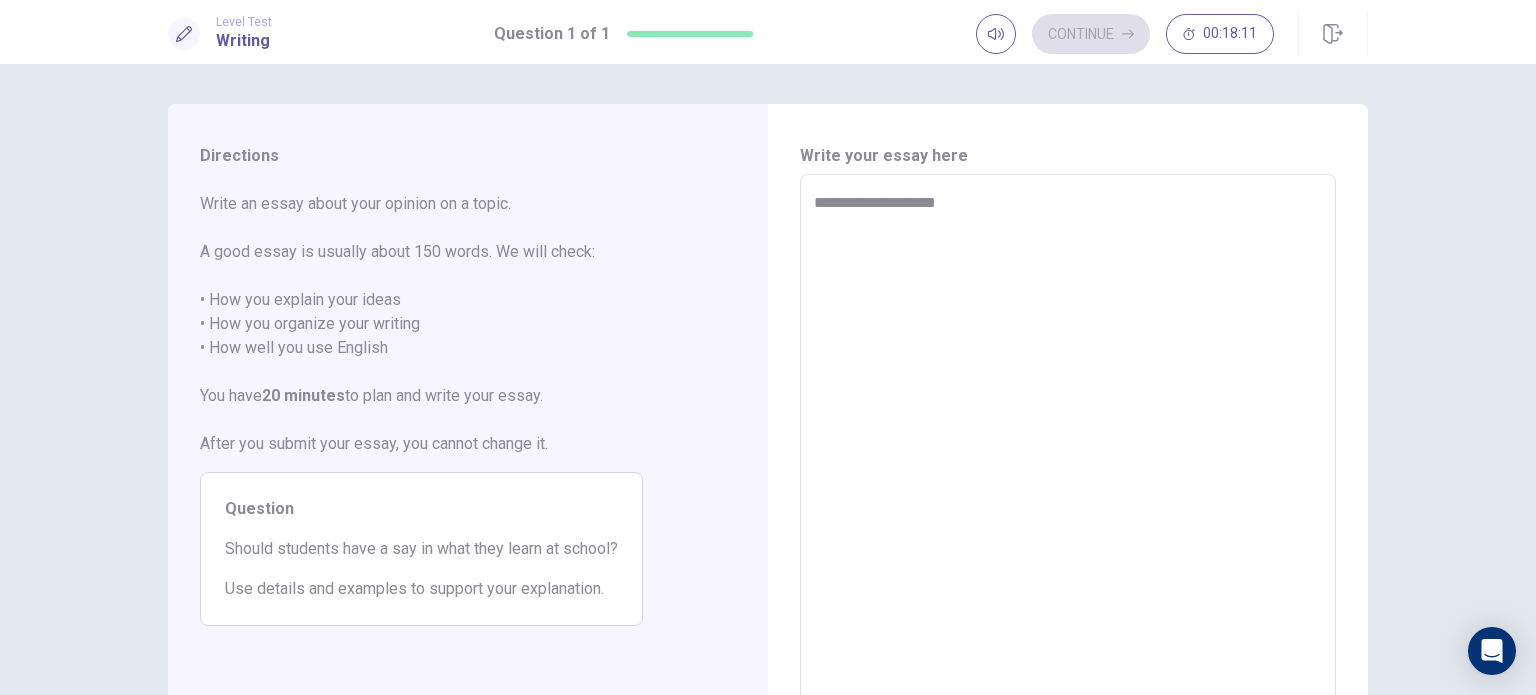 type on "*" 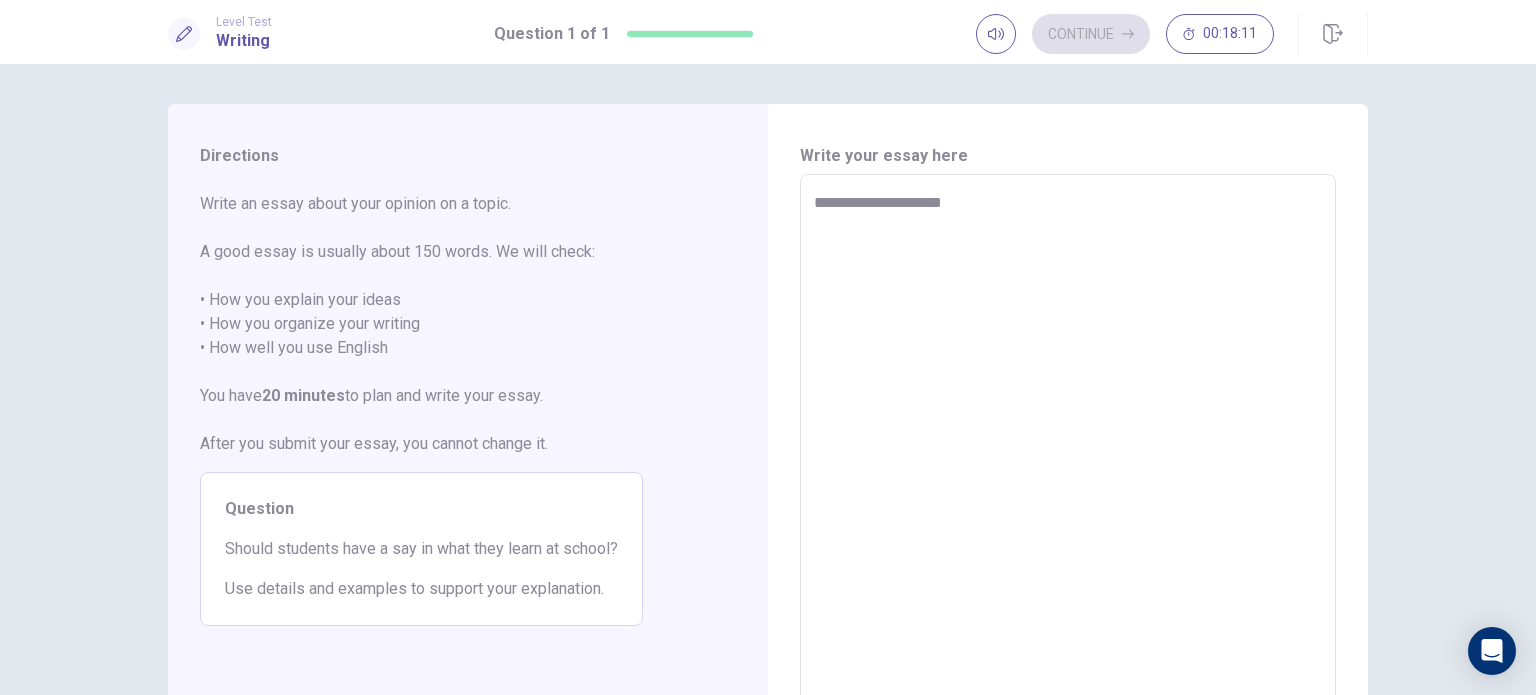 type on "*" 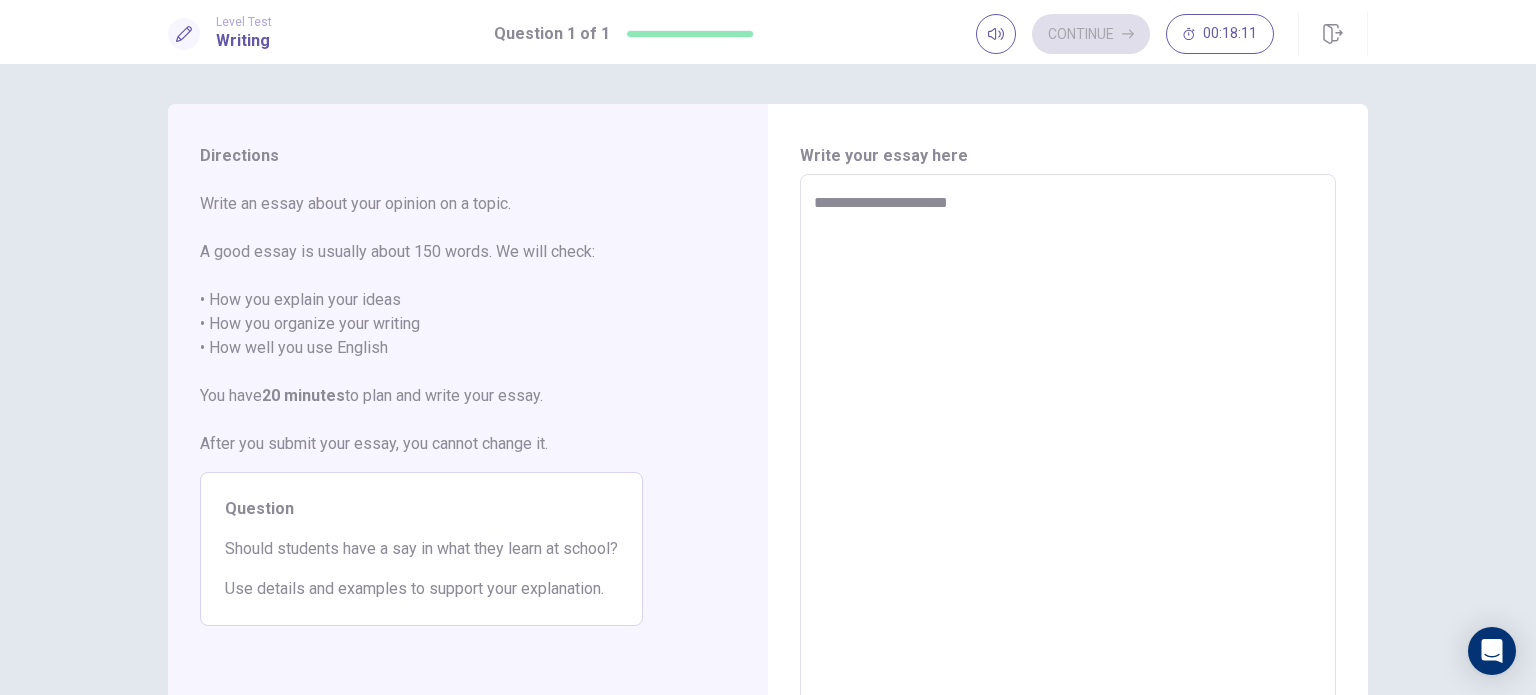 type on "*" 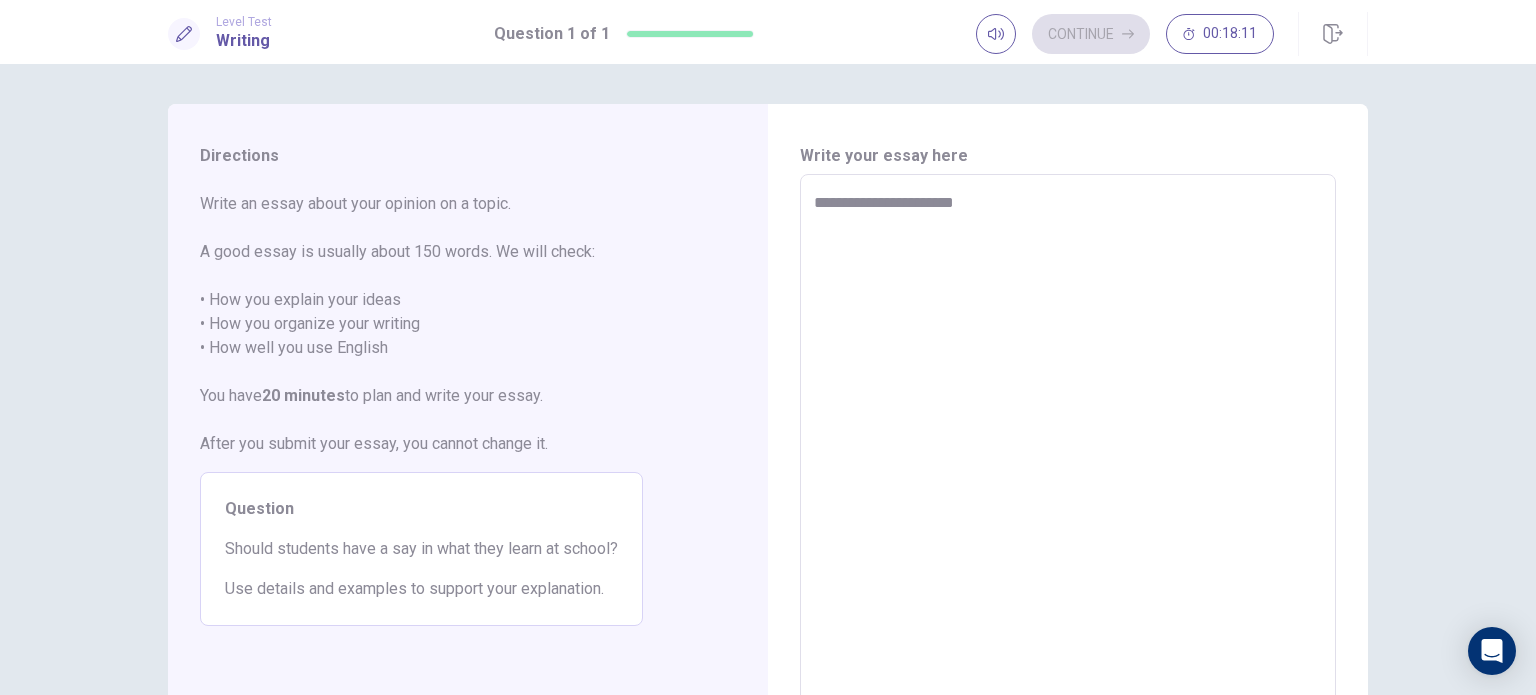type on "*" 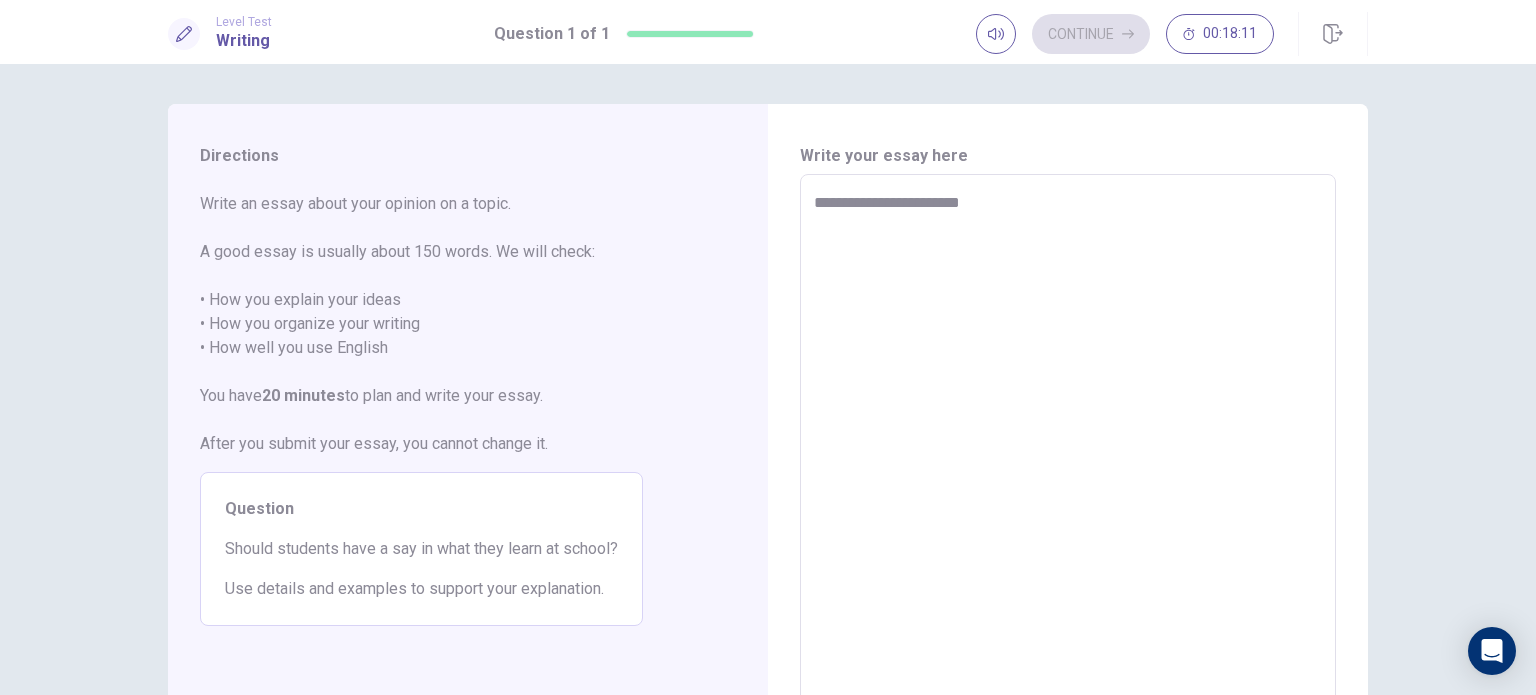 type on "*" 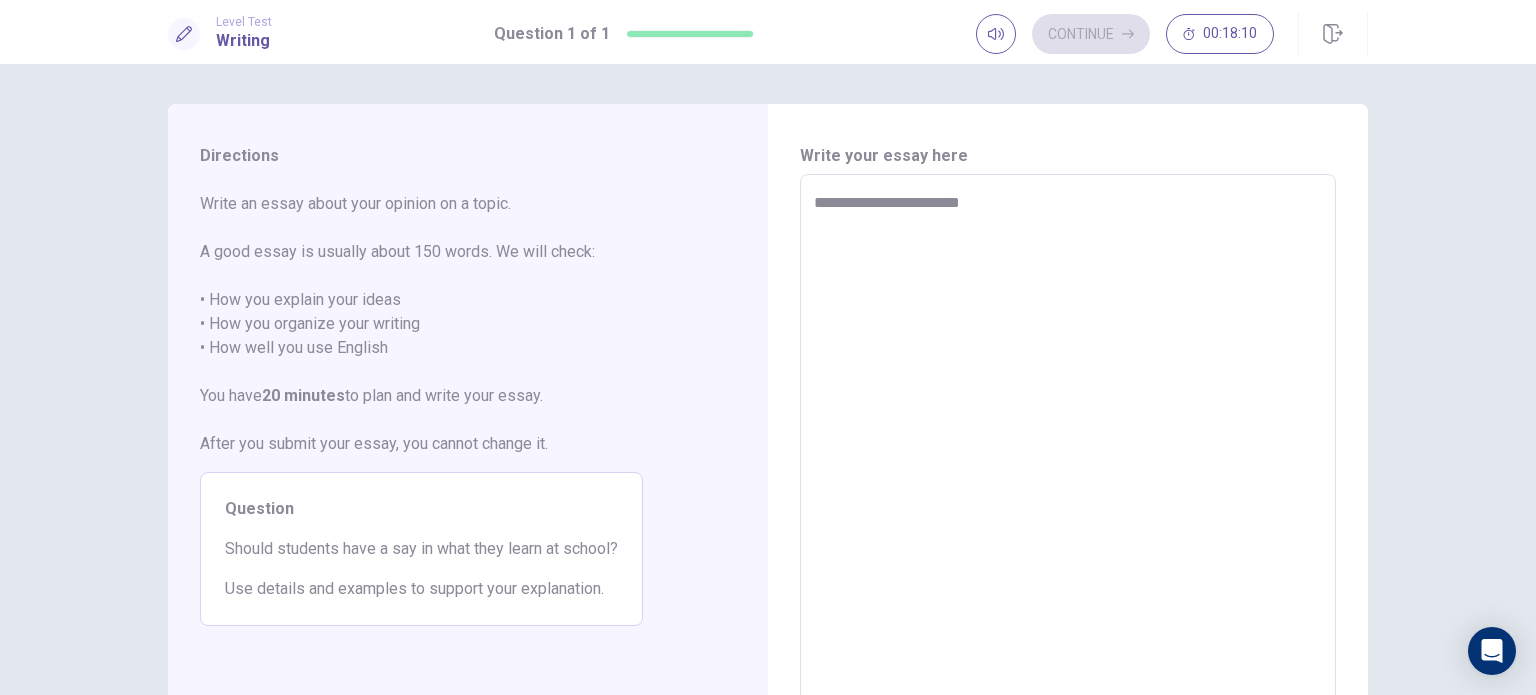 type on "**********" 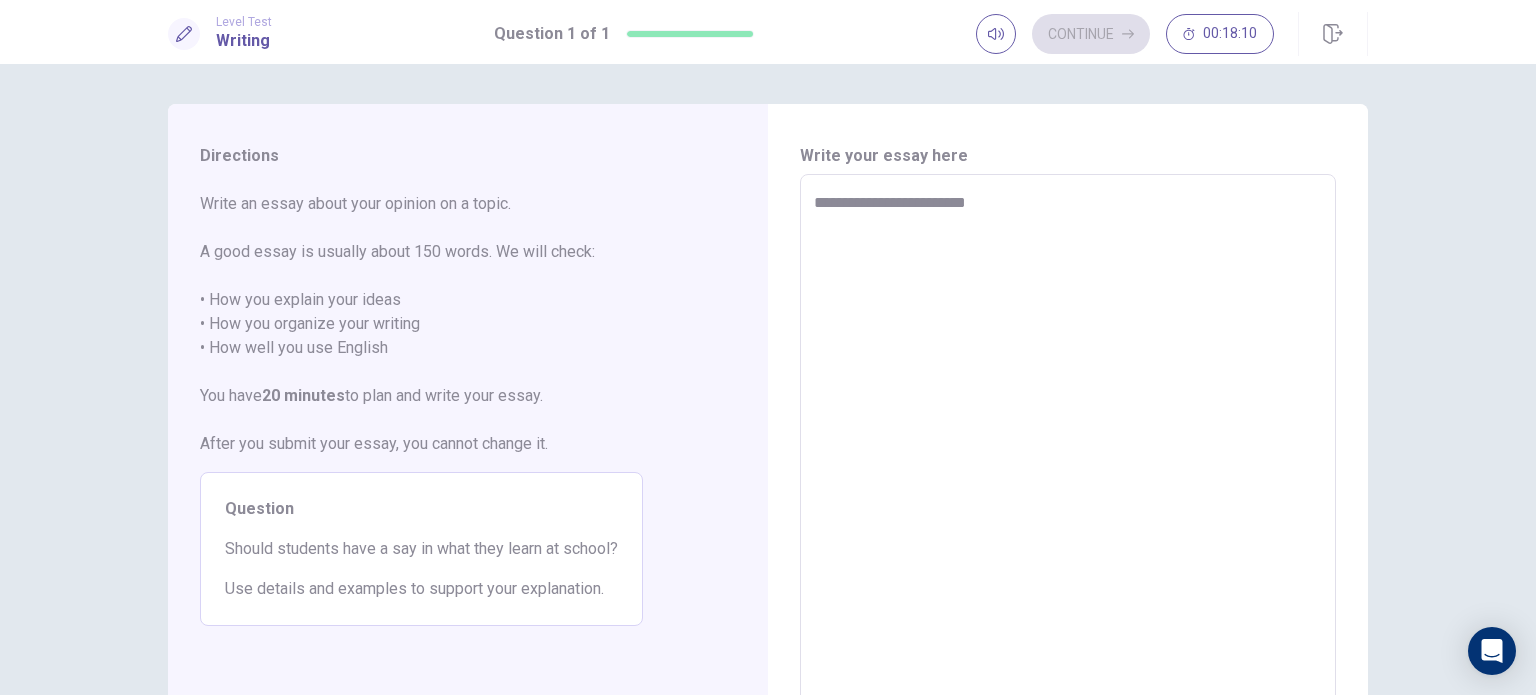 type on "*" 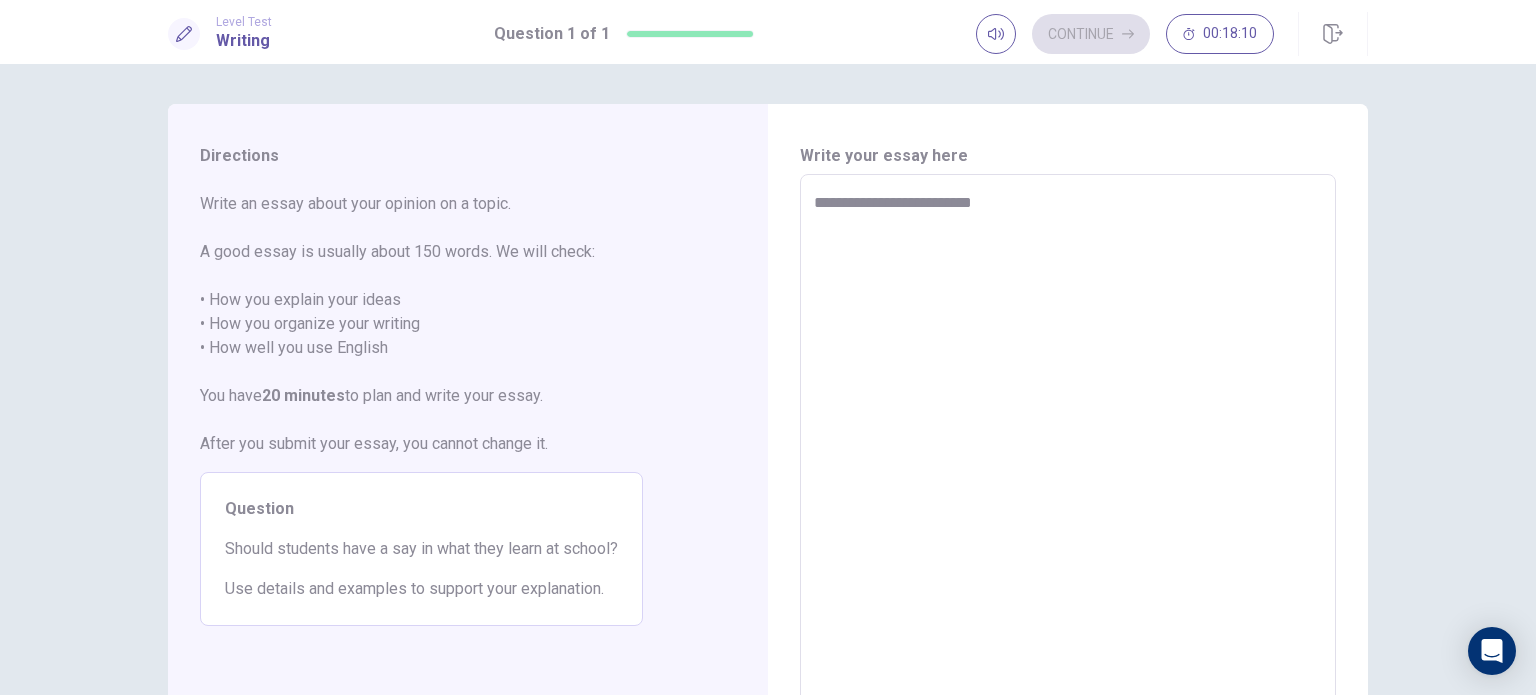type on "*" 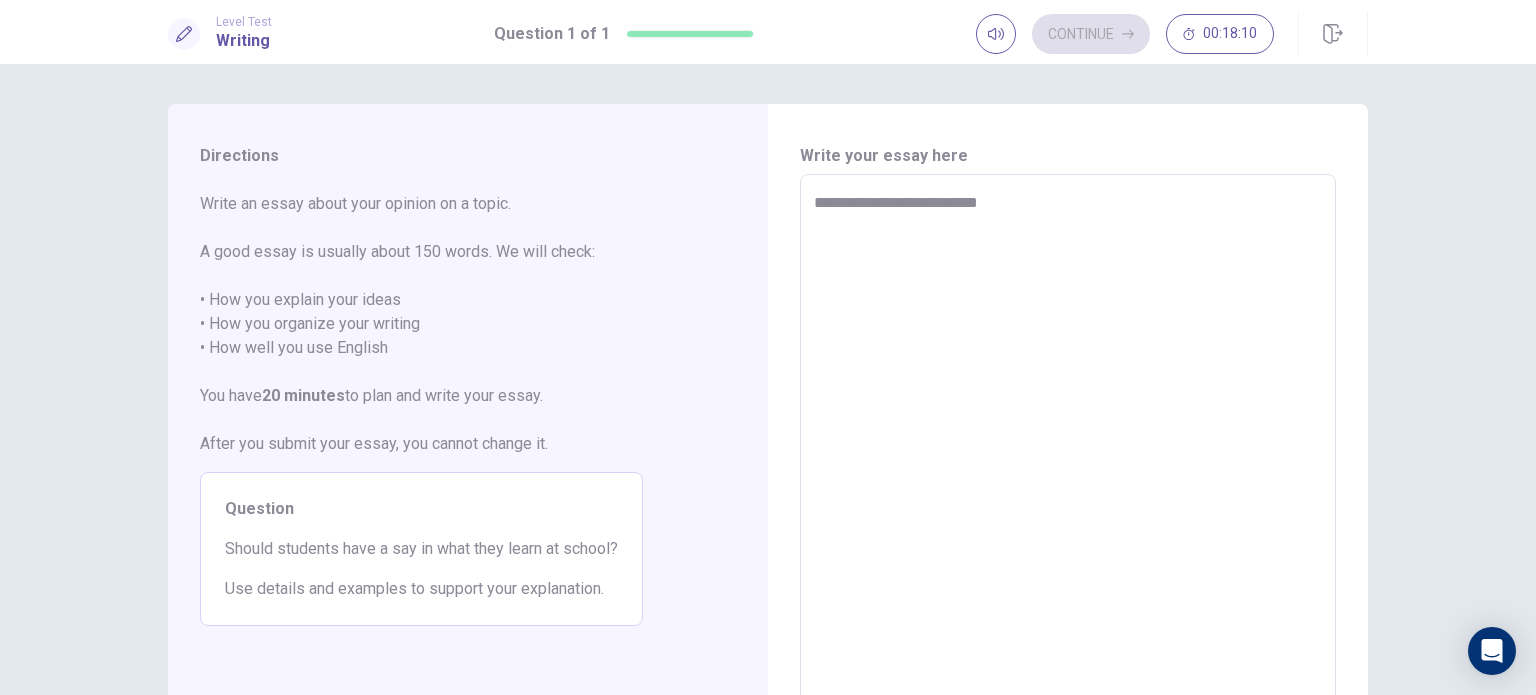 type on "*" 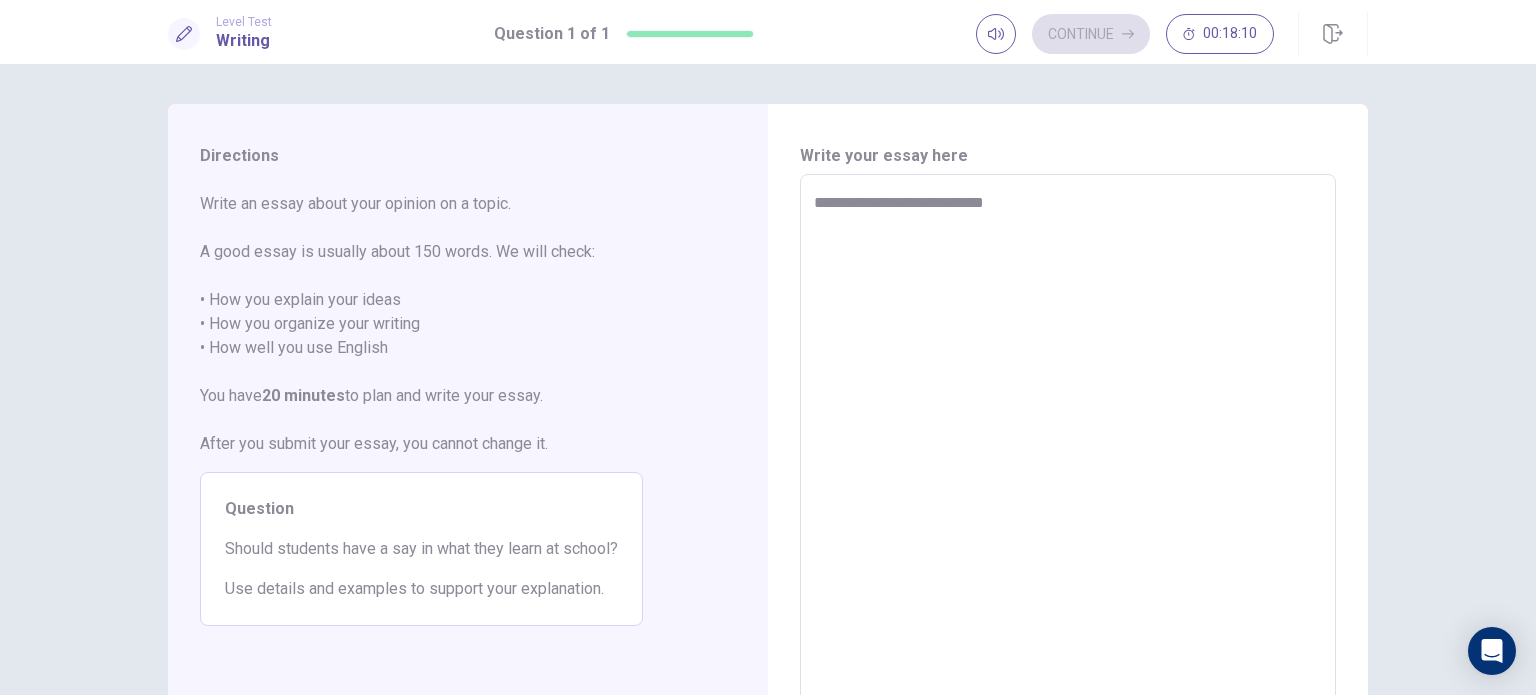 type on "*" 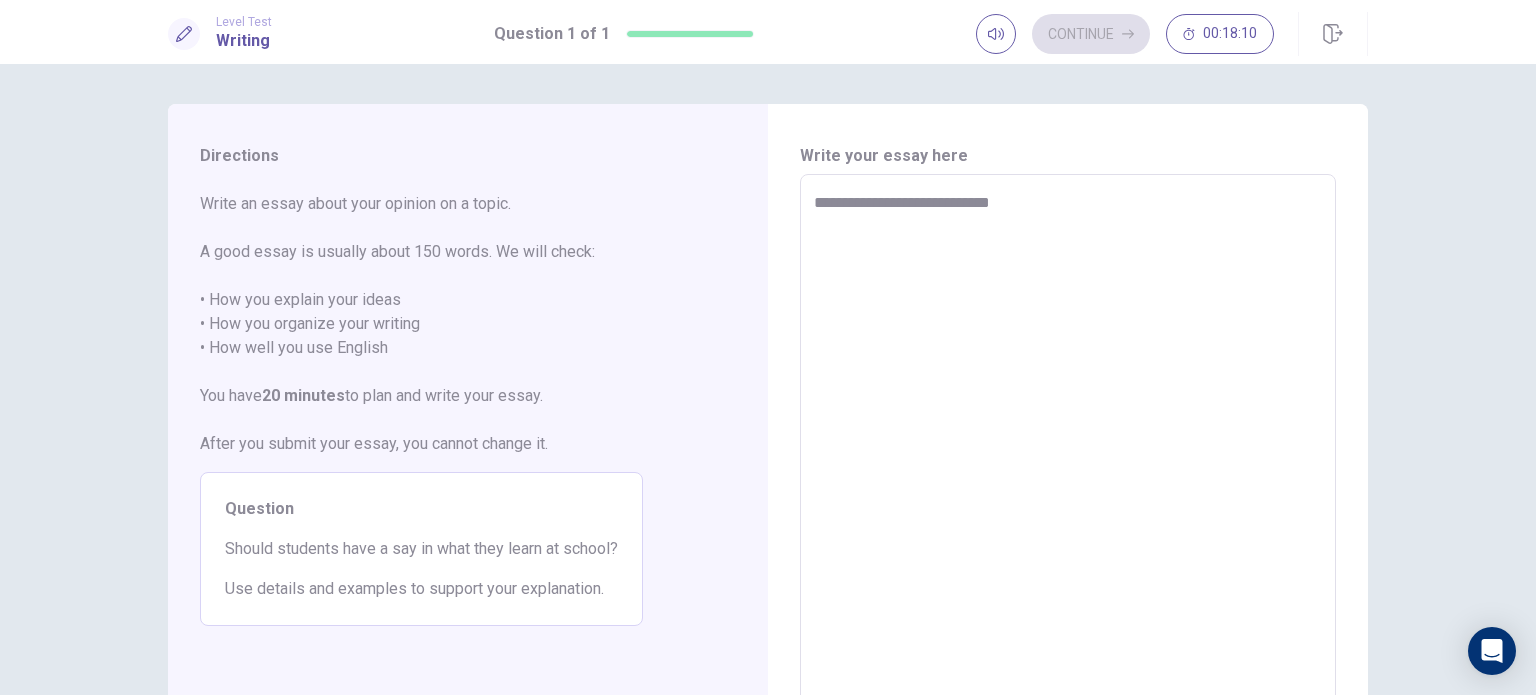 type on "*" 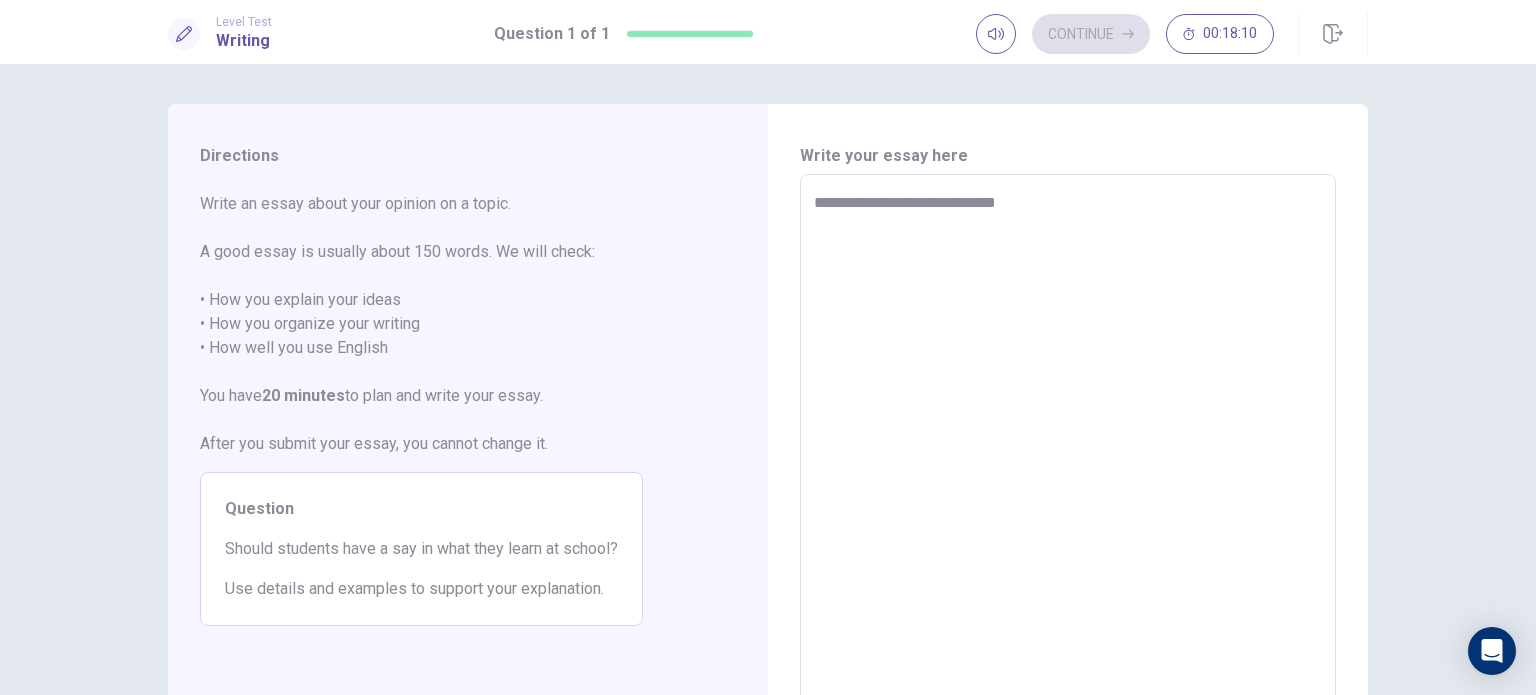 type on "*" 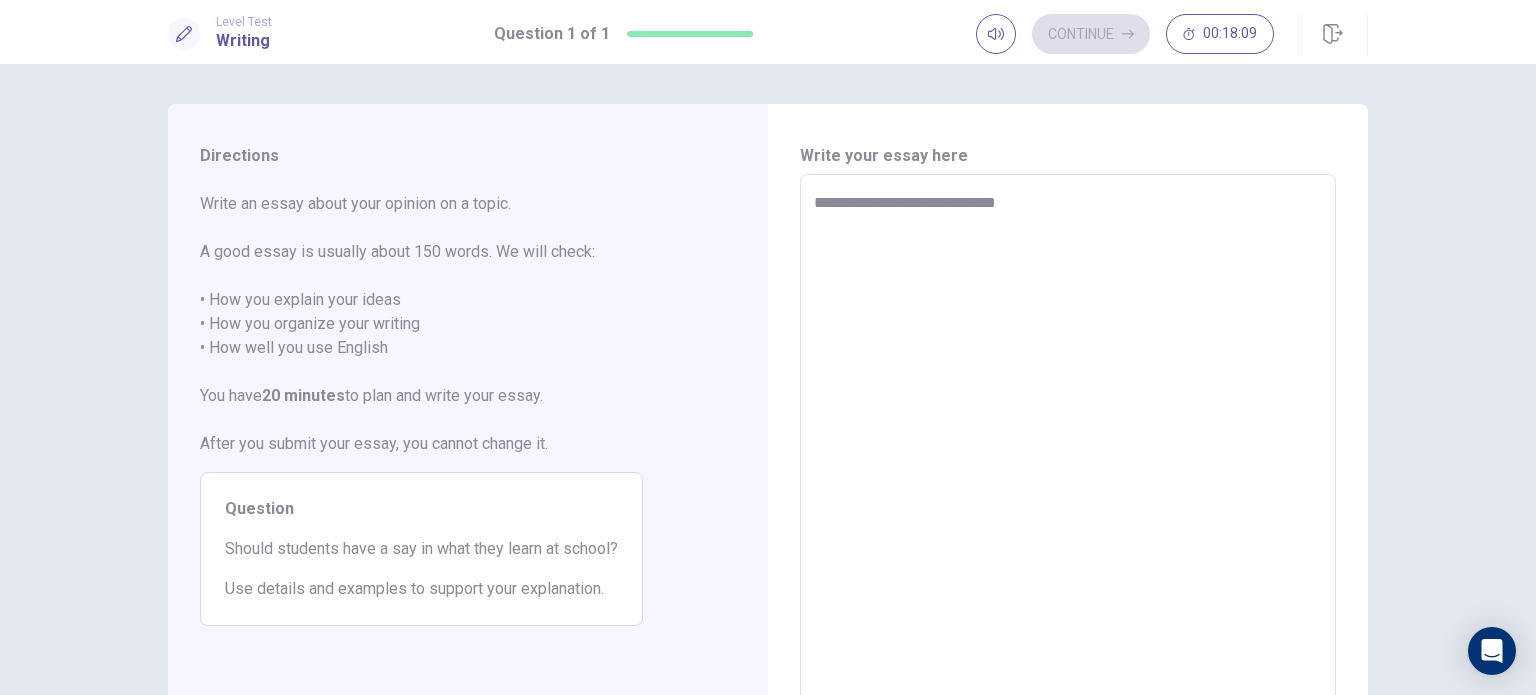type on "**********" 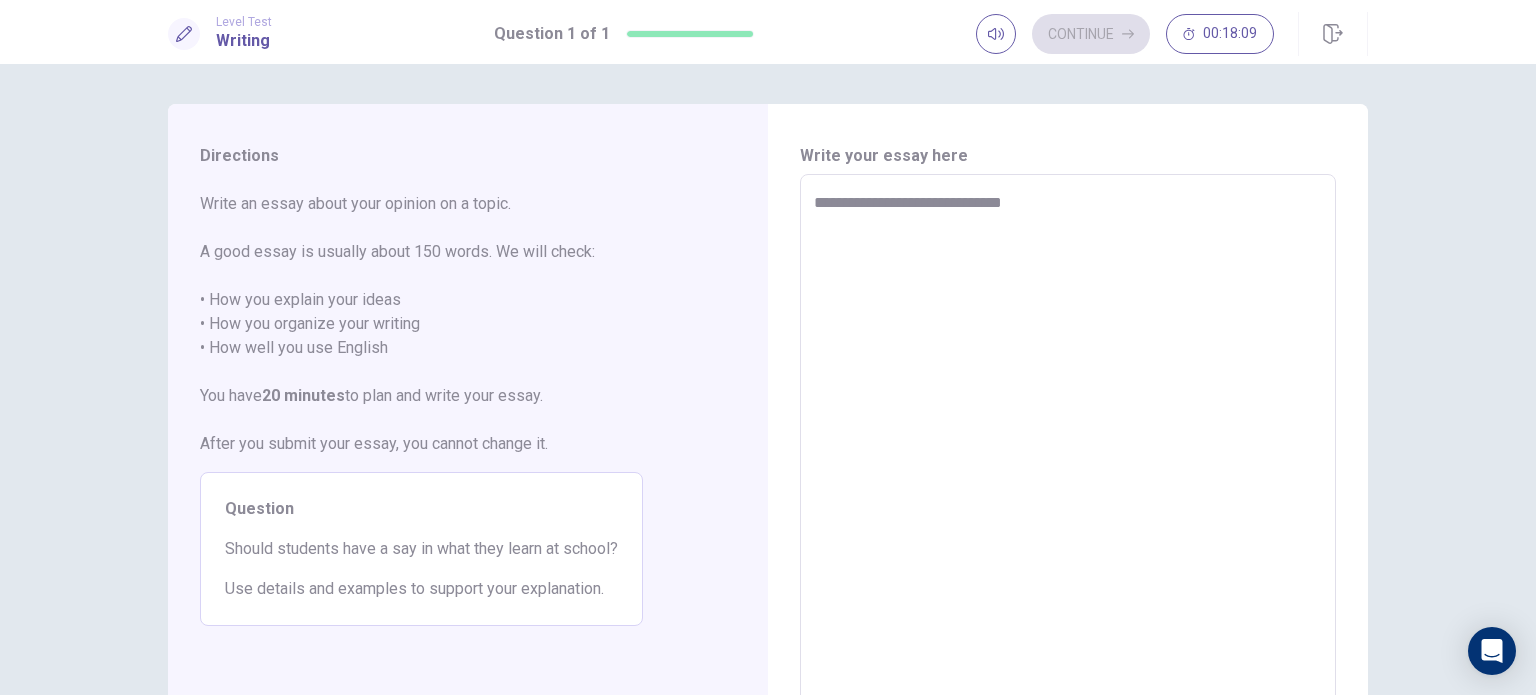 type on "*" 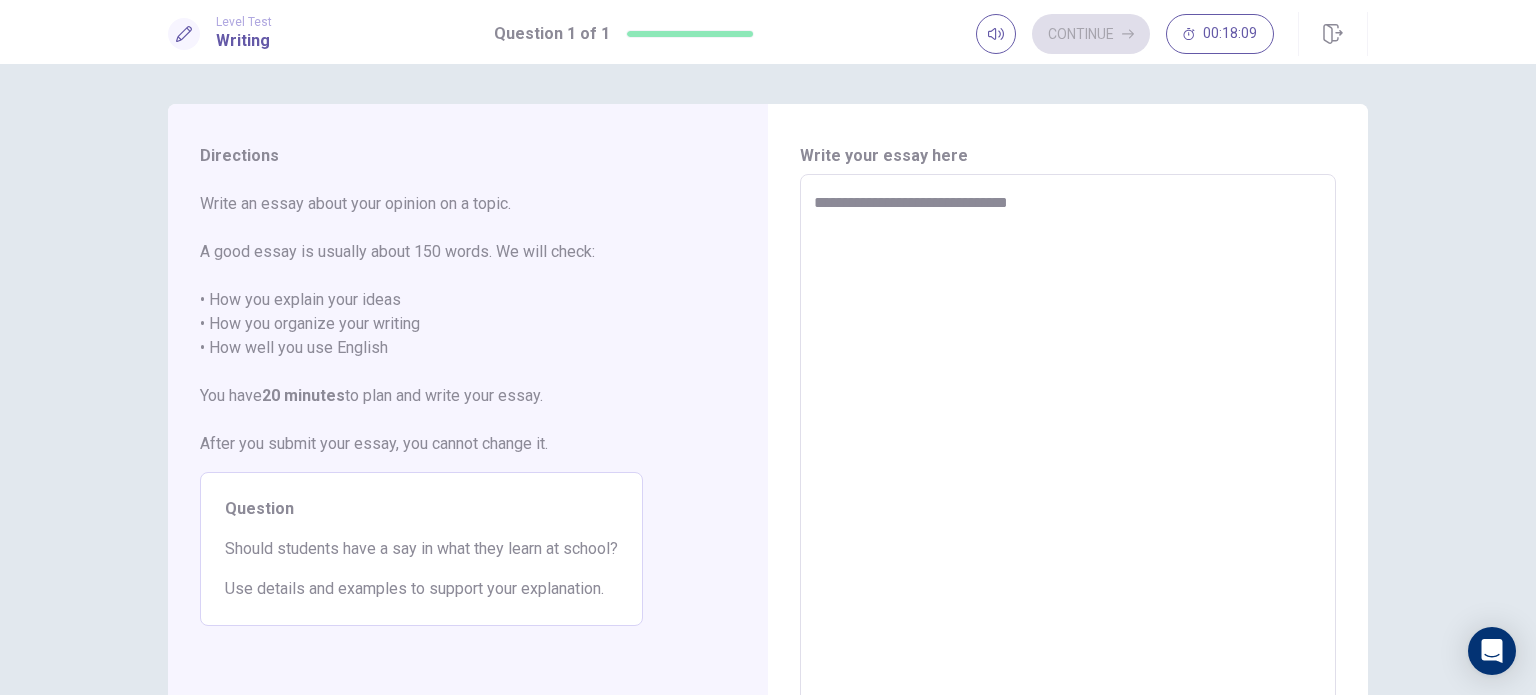 type on "*" 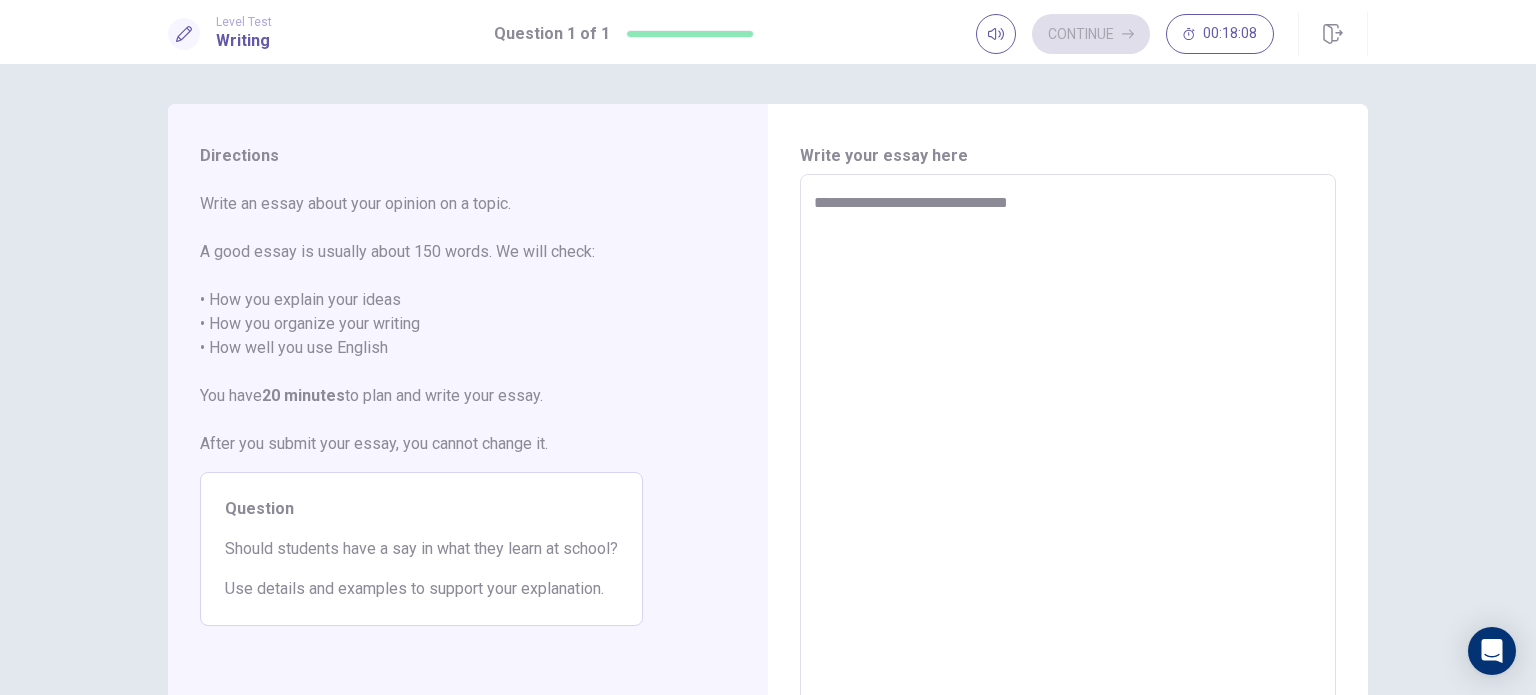 type on "**********" 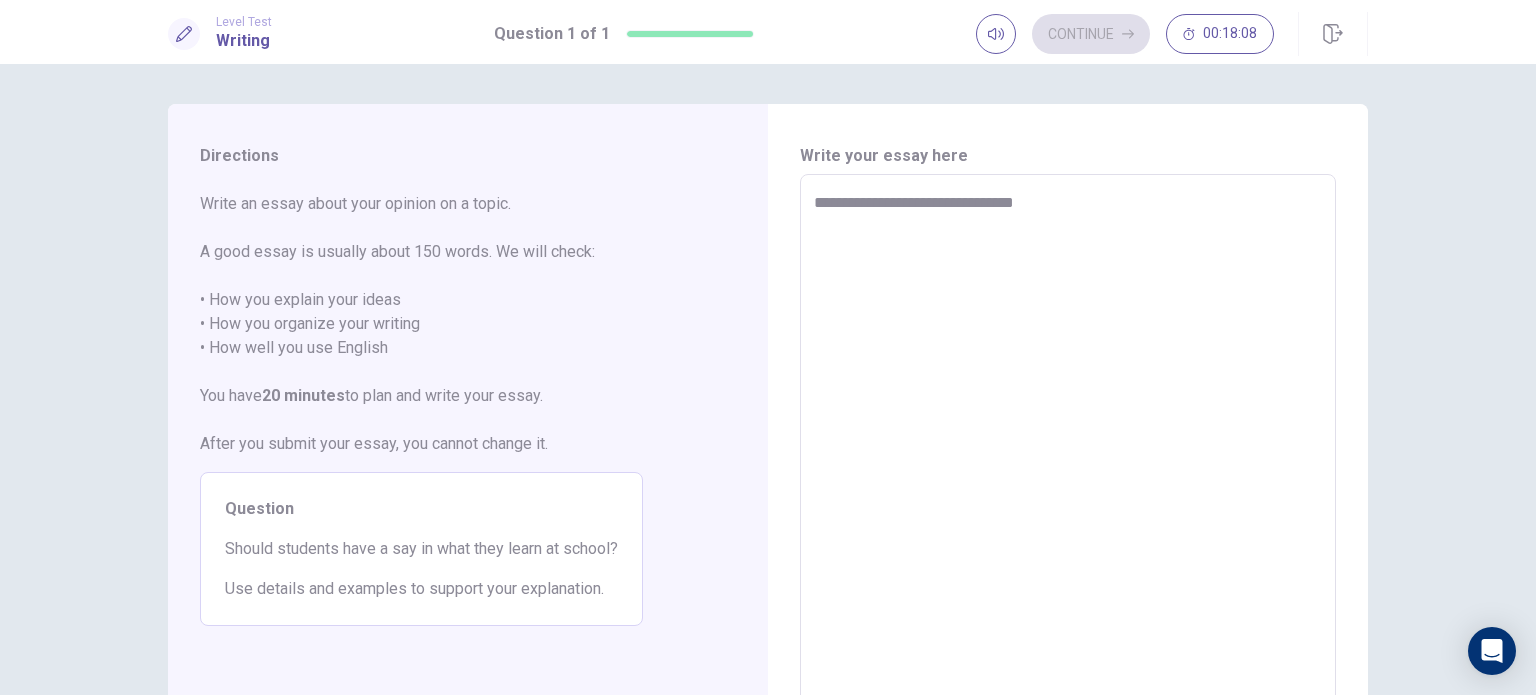 type on "*" 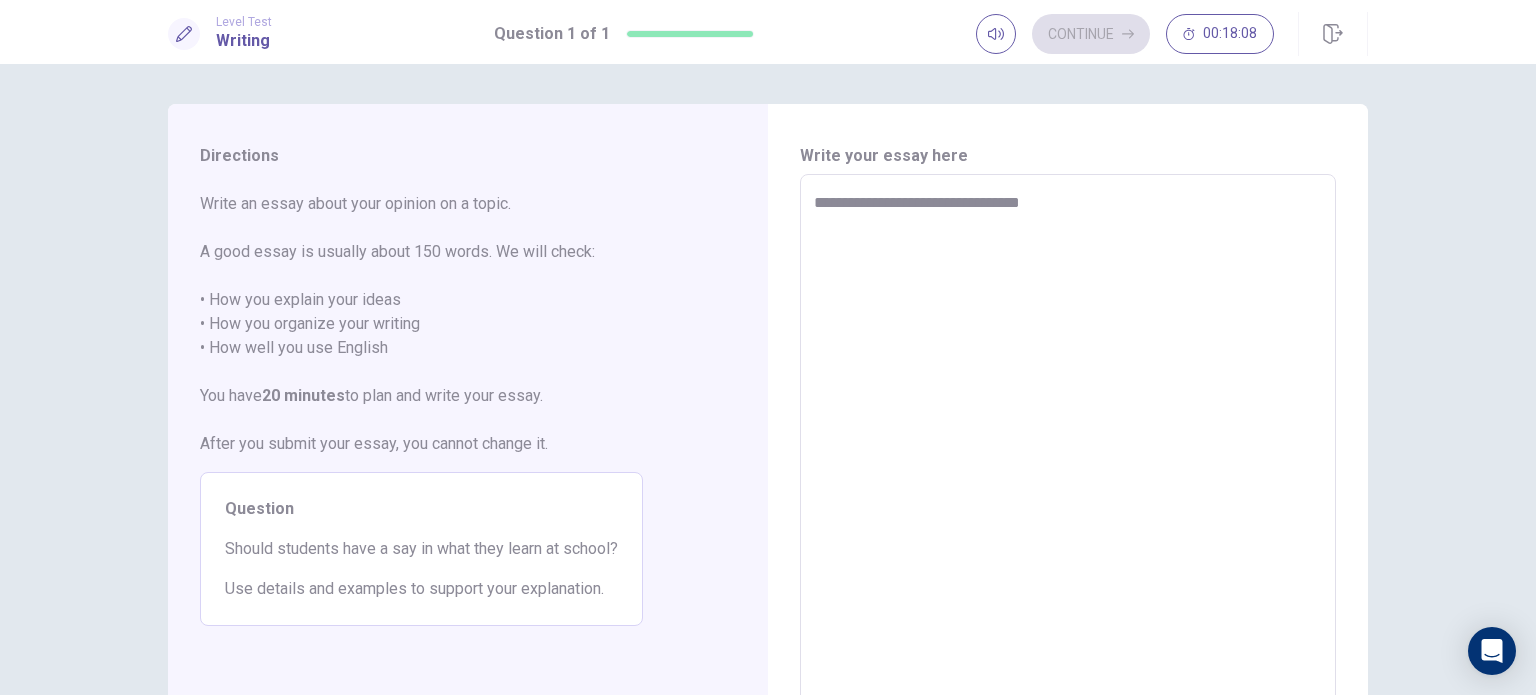 type on "*" 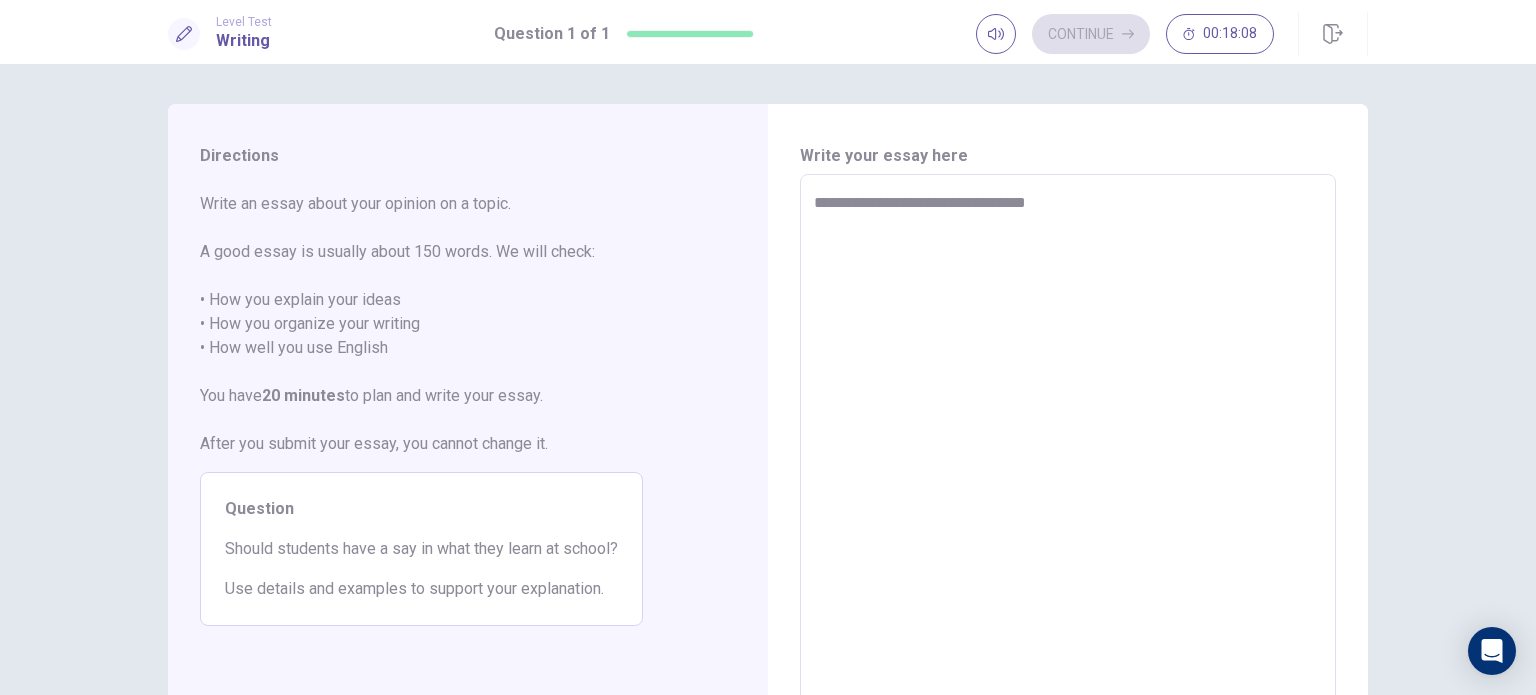 type on "*" 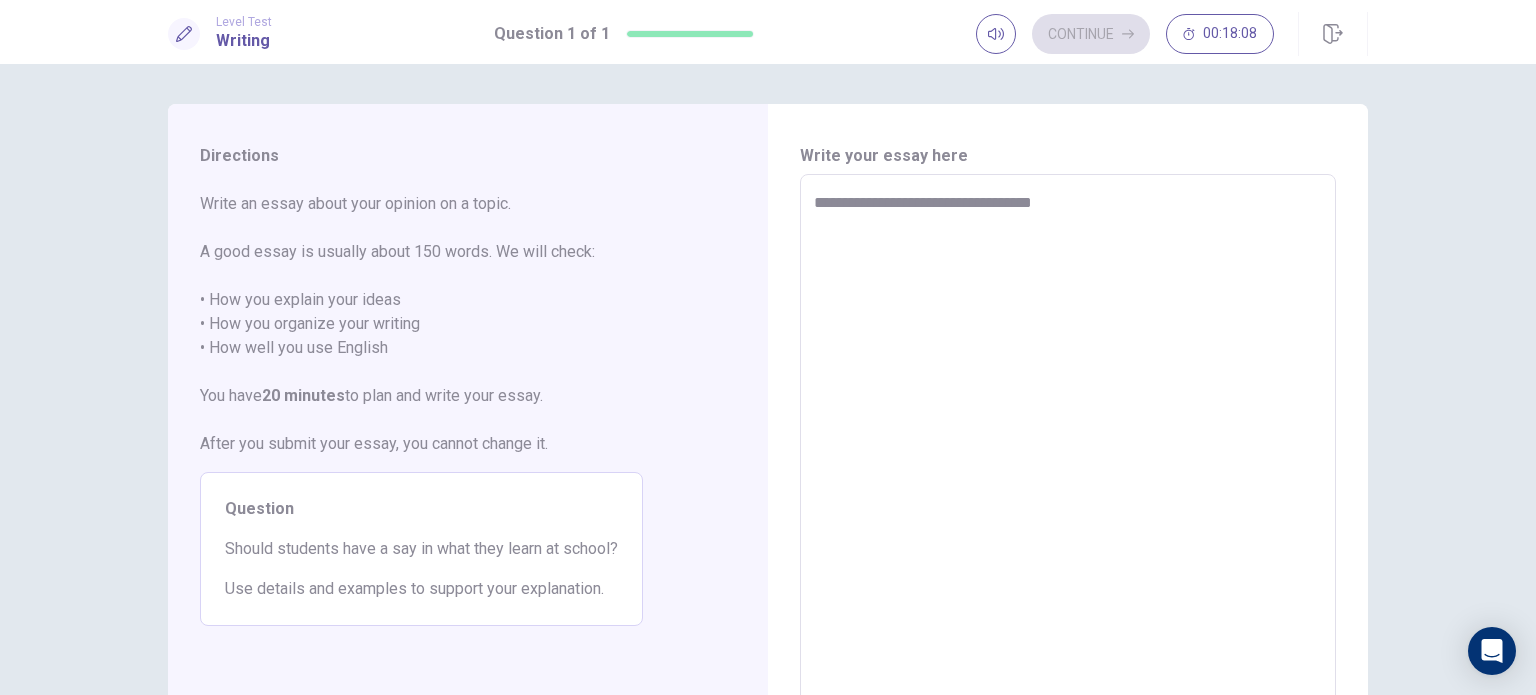 type on "*" 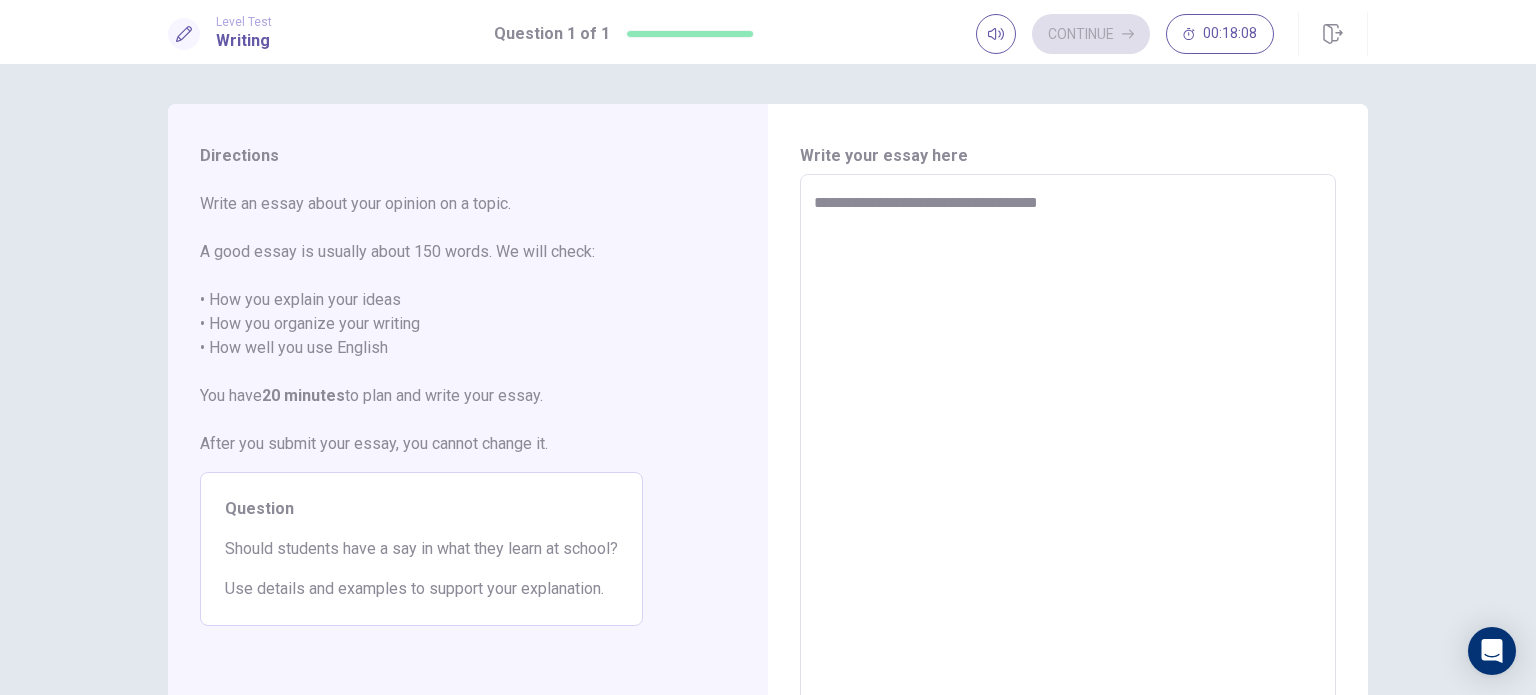 type on "*" 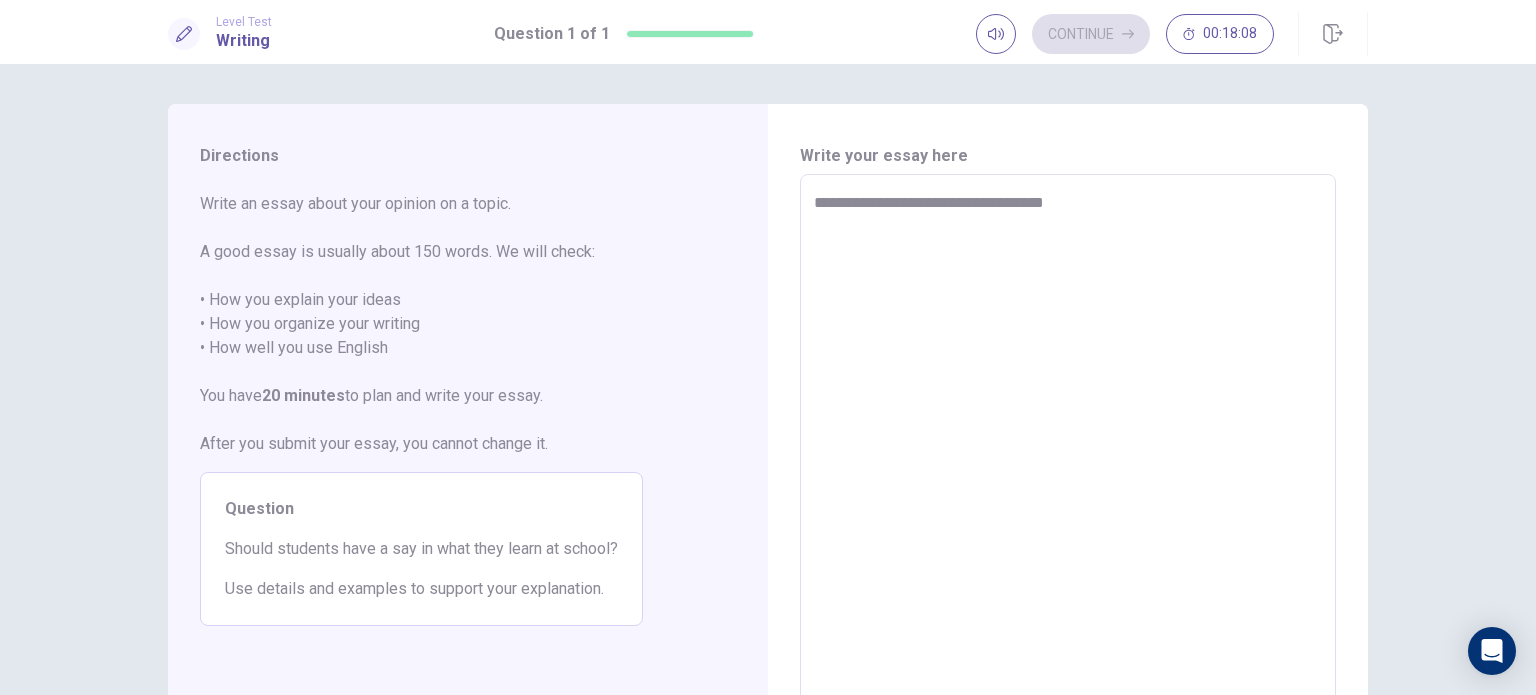 type on "*" 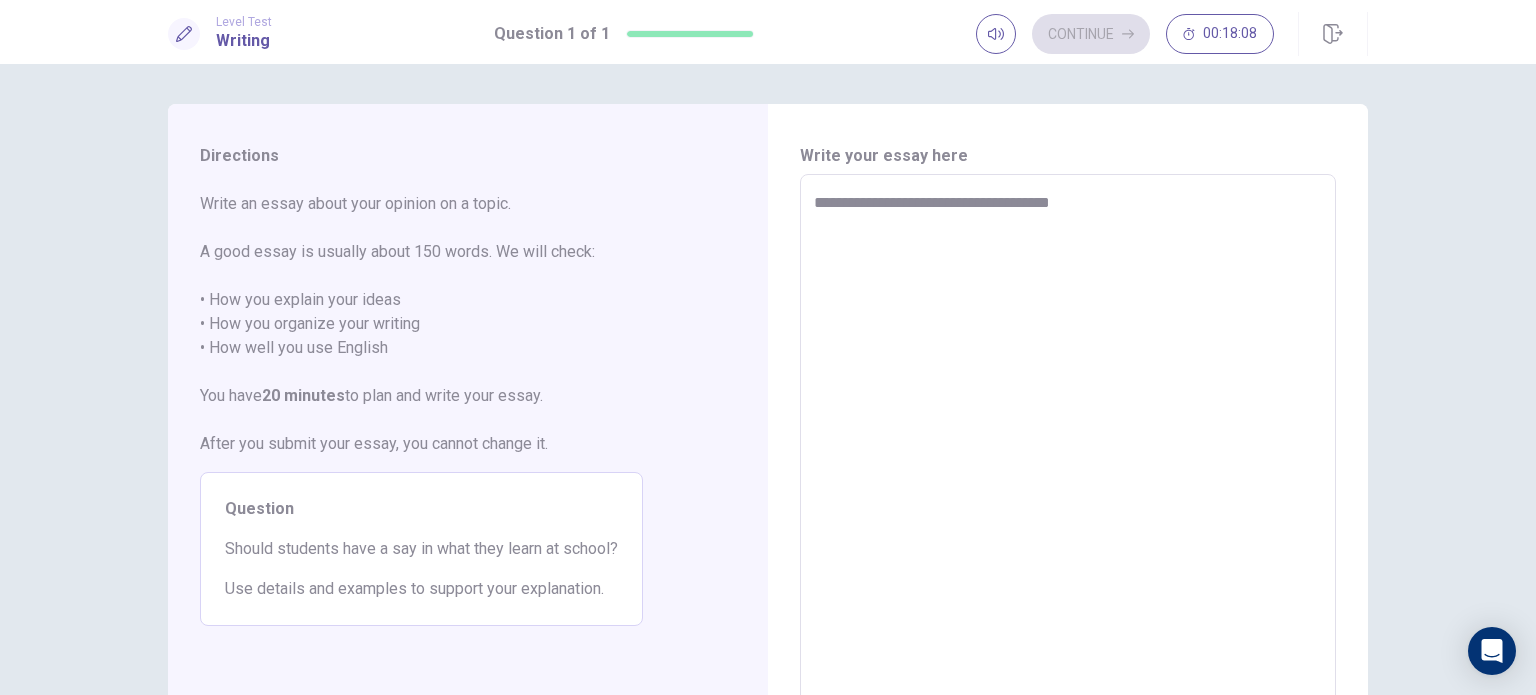 type on "*" 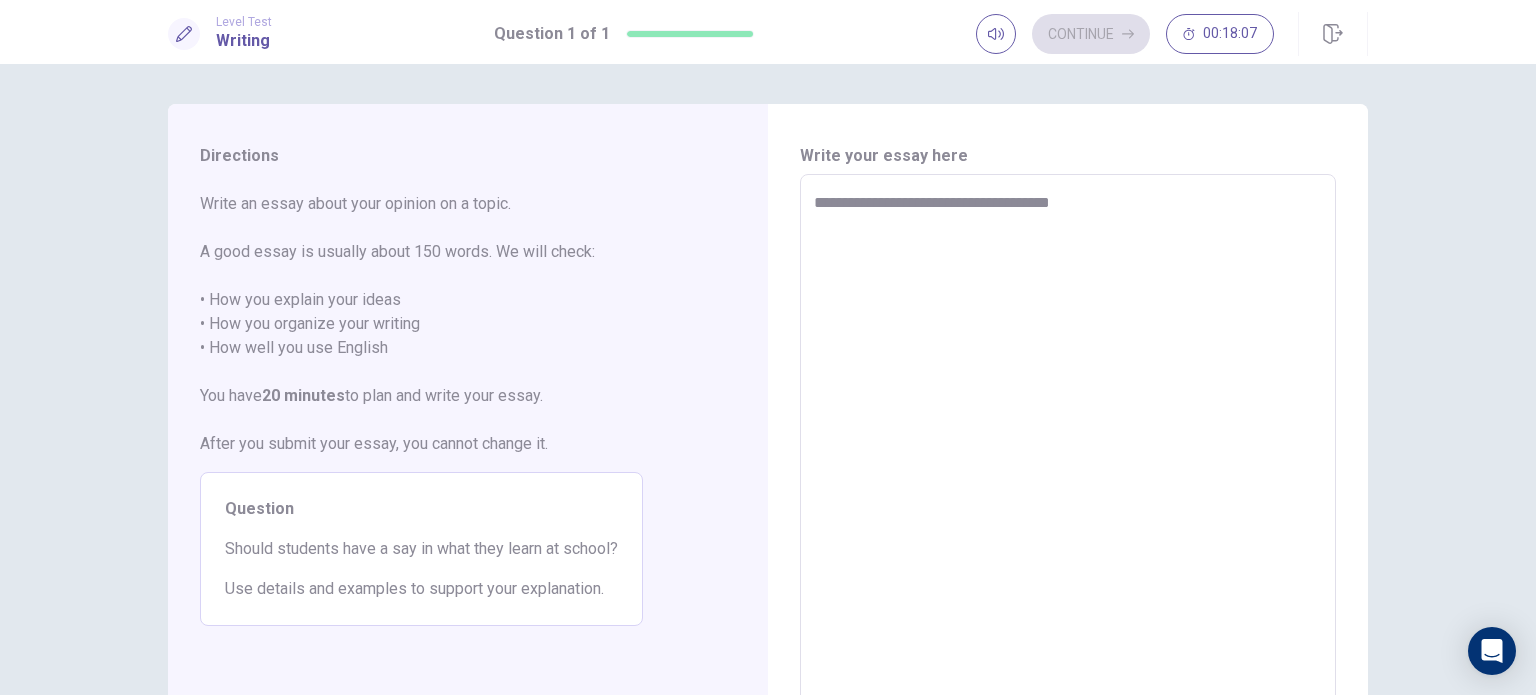 type on "**********" 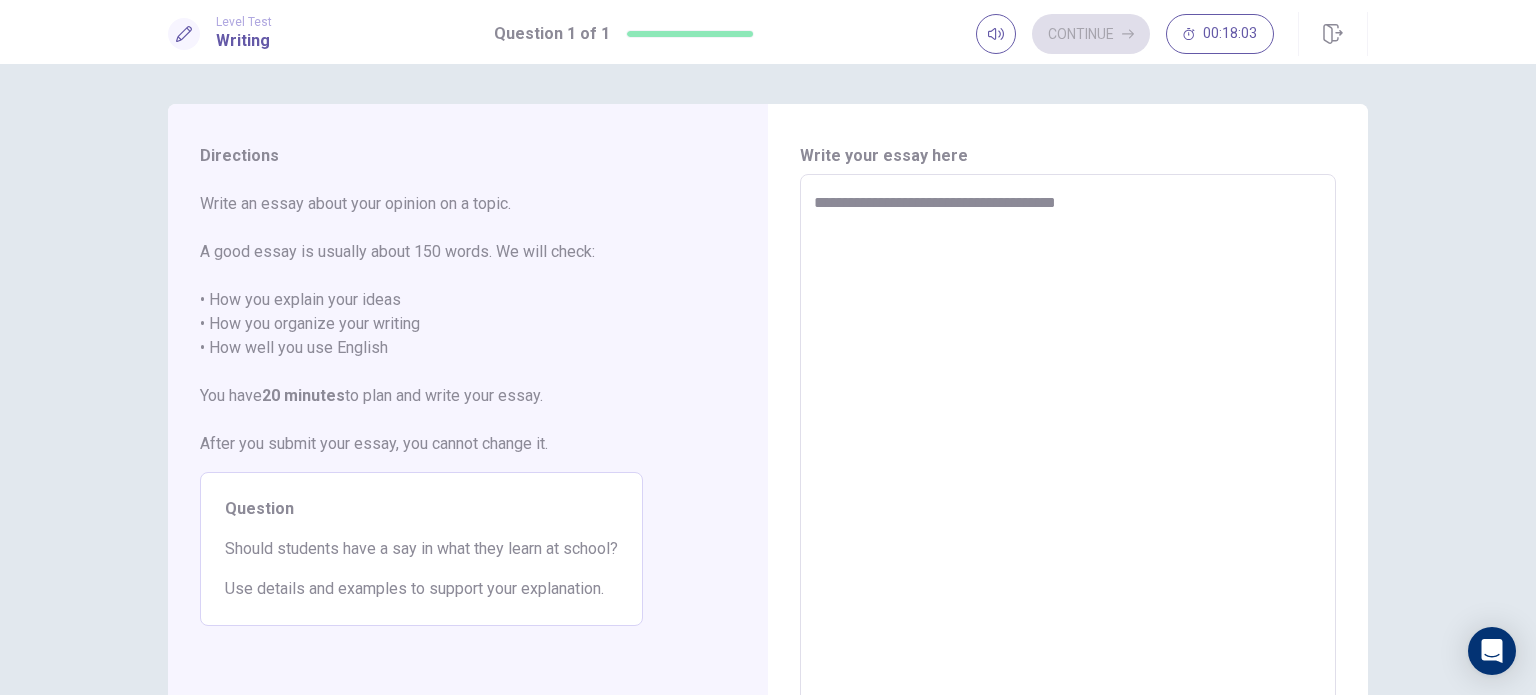 type on "*" 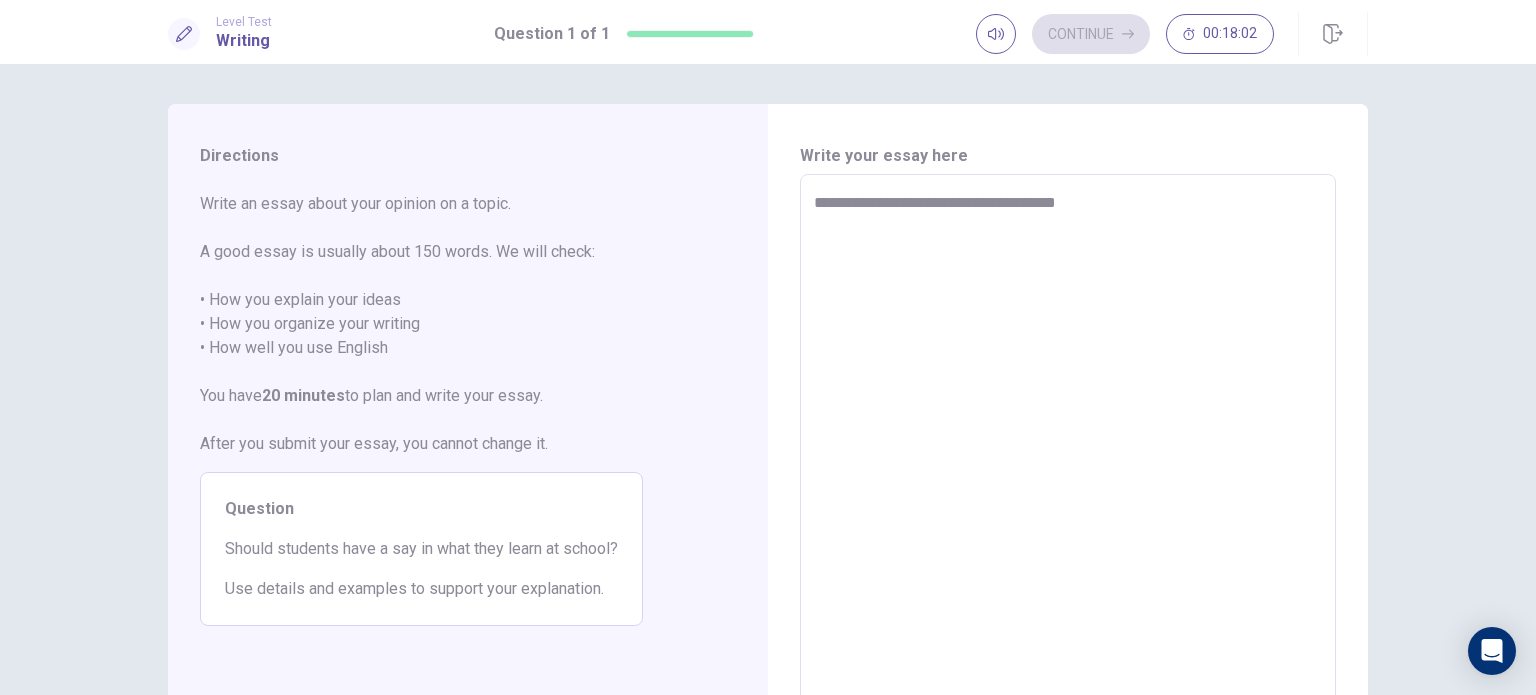type on "**********" 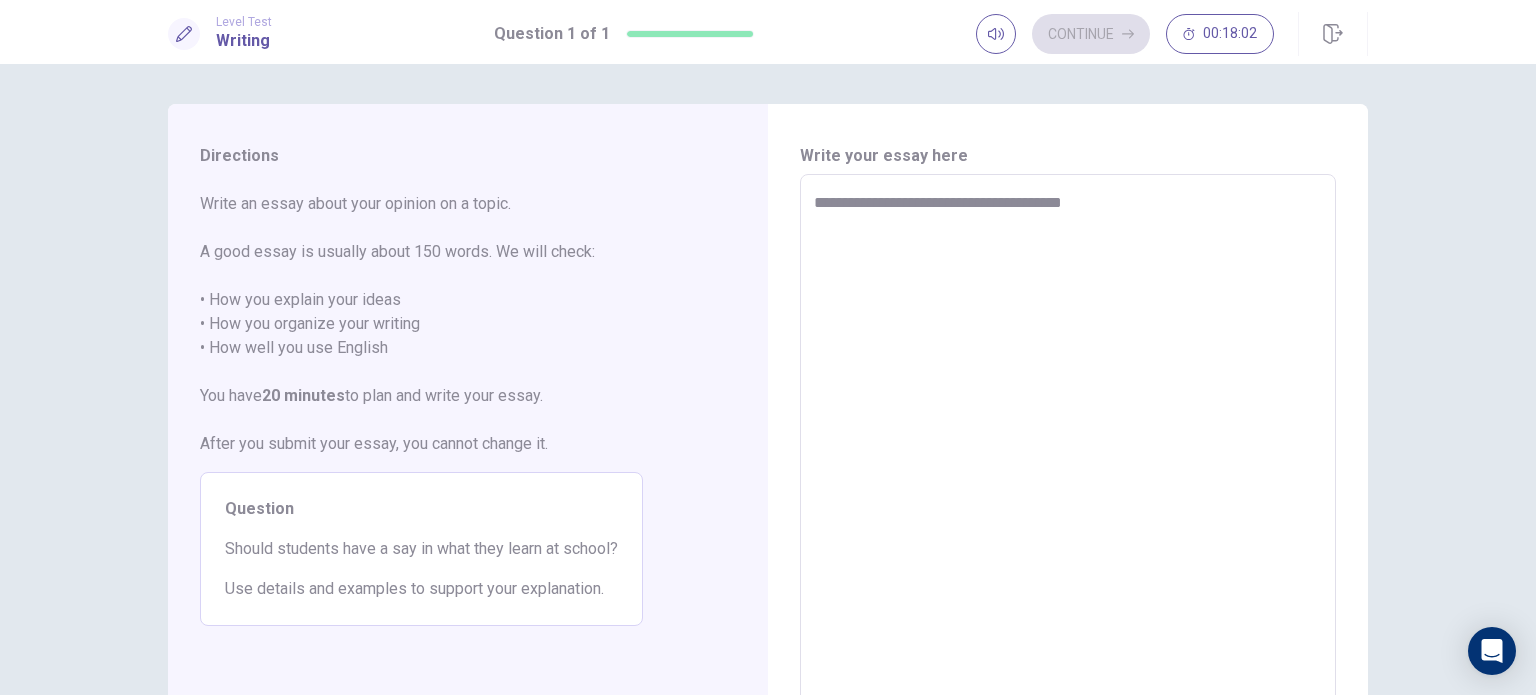 type on "*" 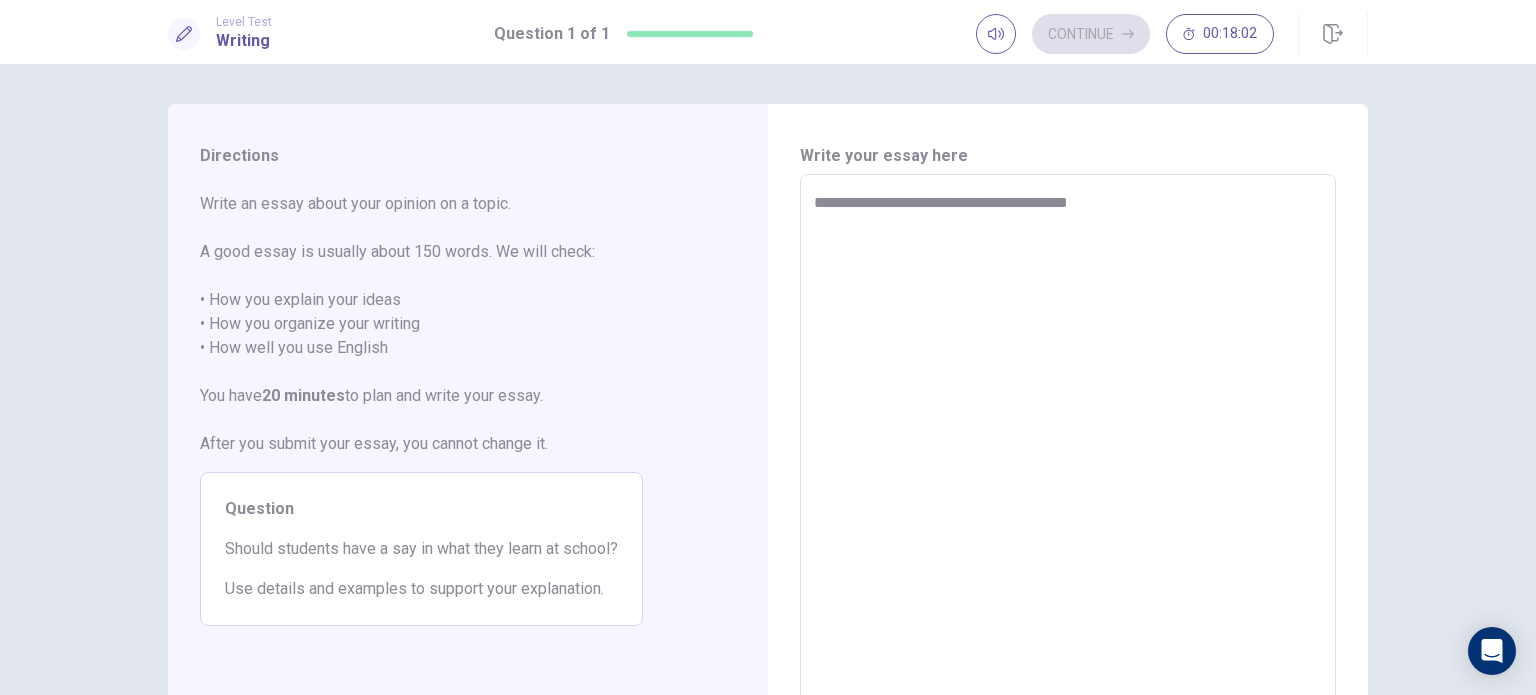 type on "*" 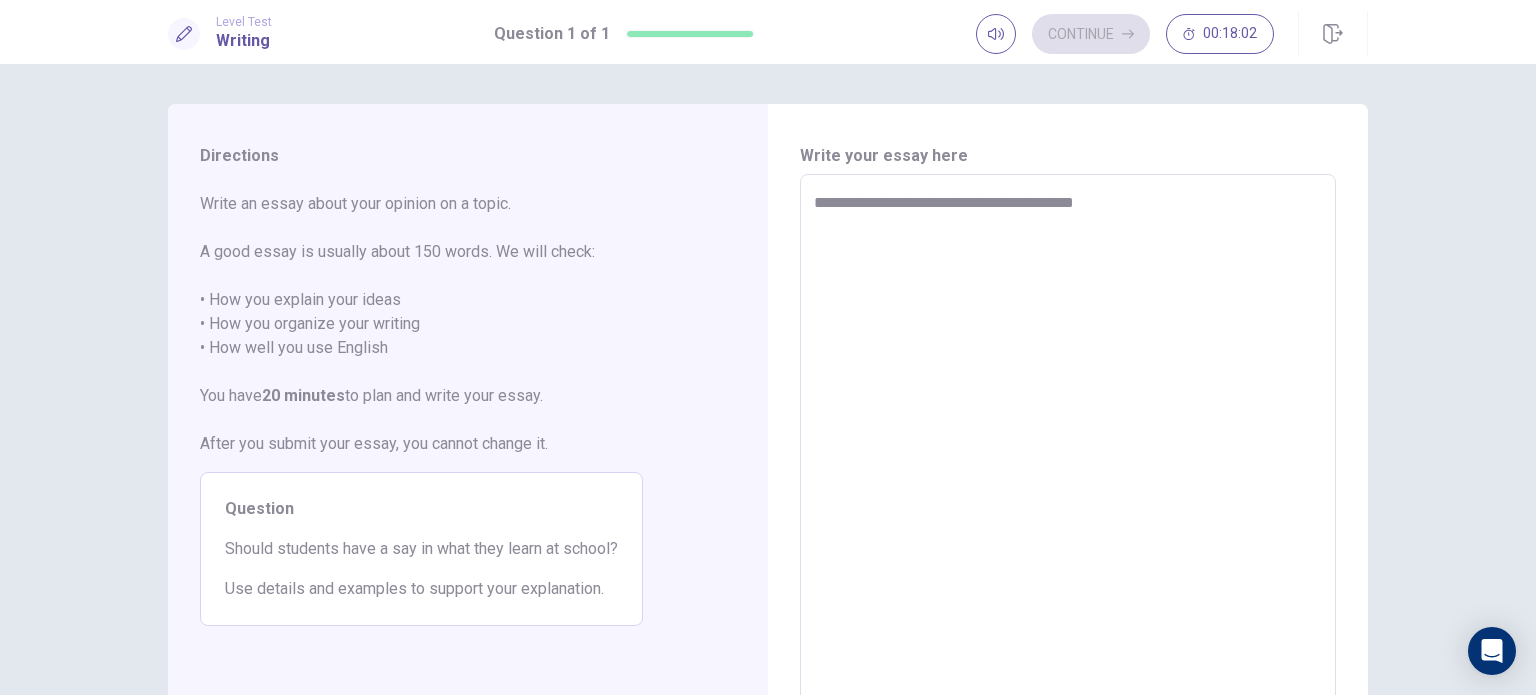 type on "*" 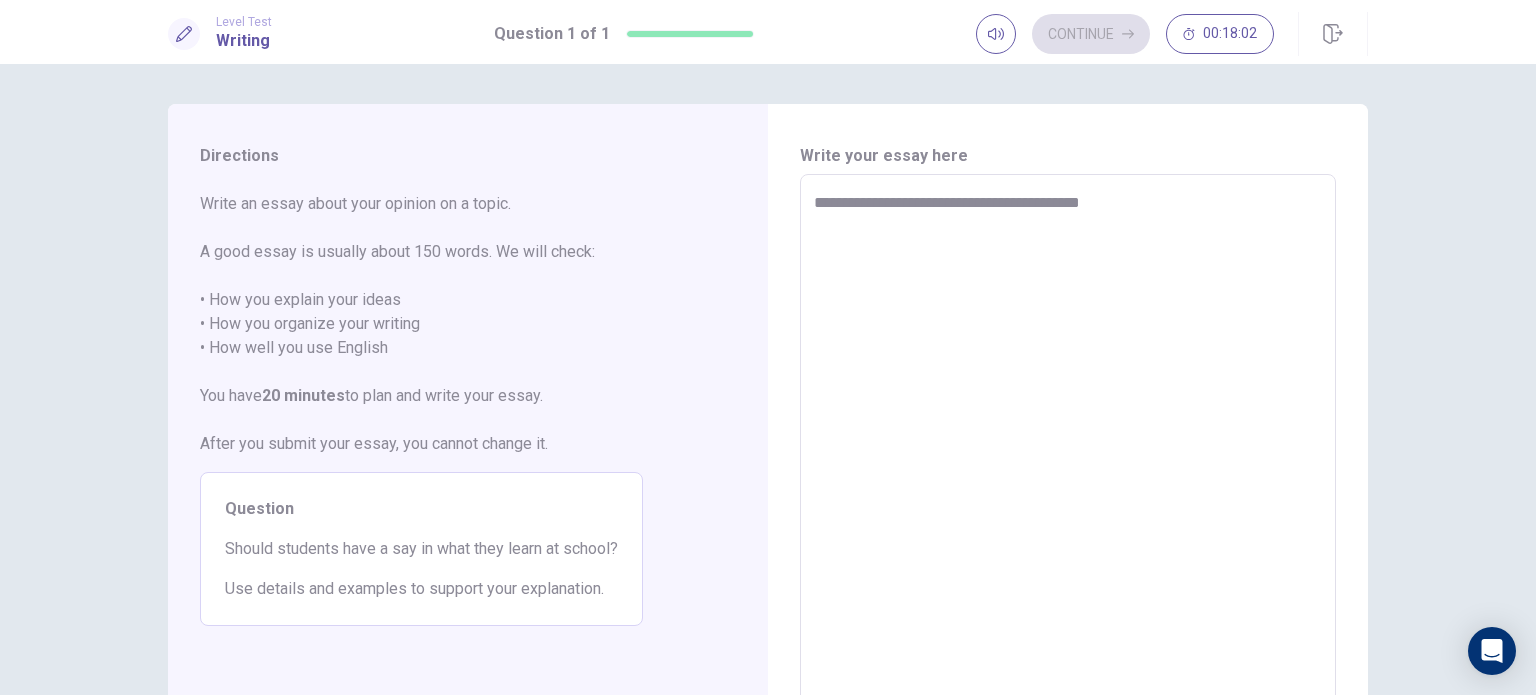 type on "**********" 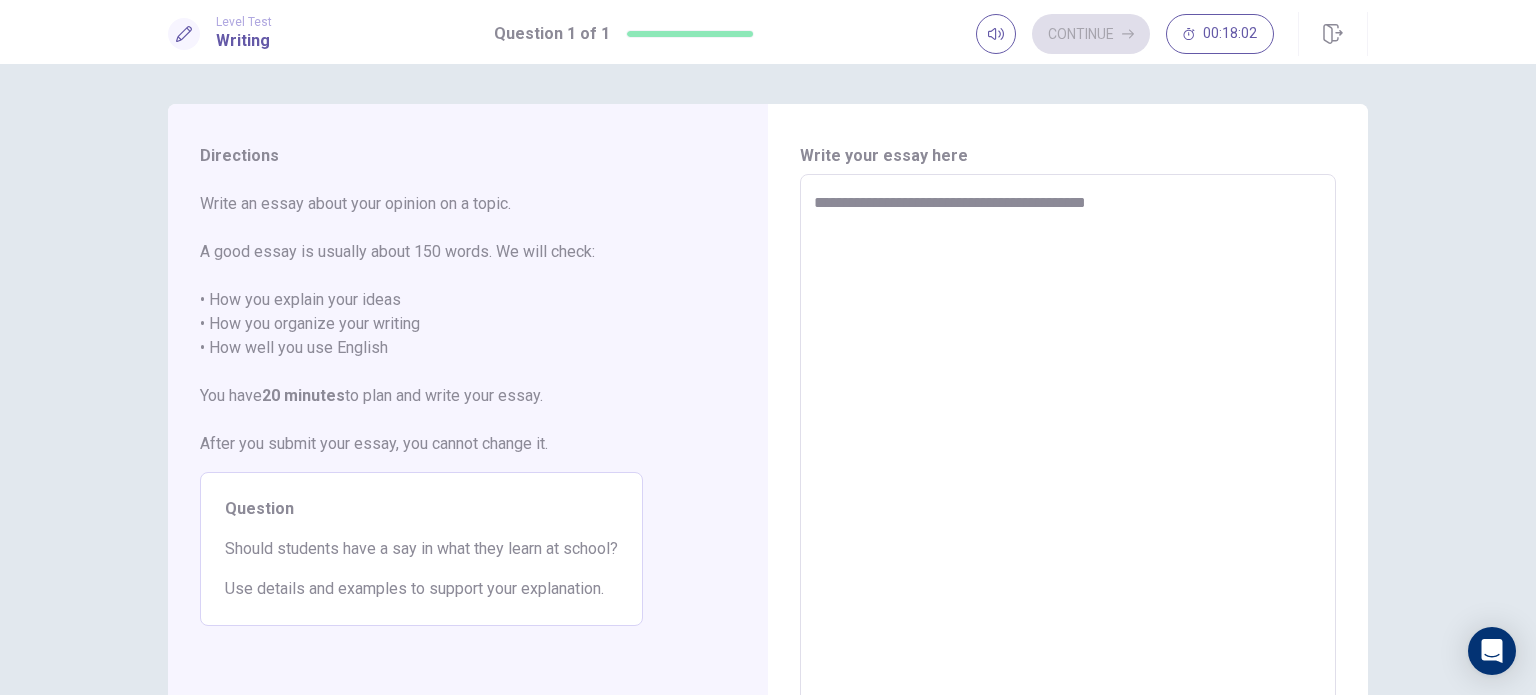 type on "*" 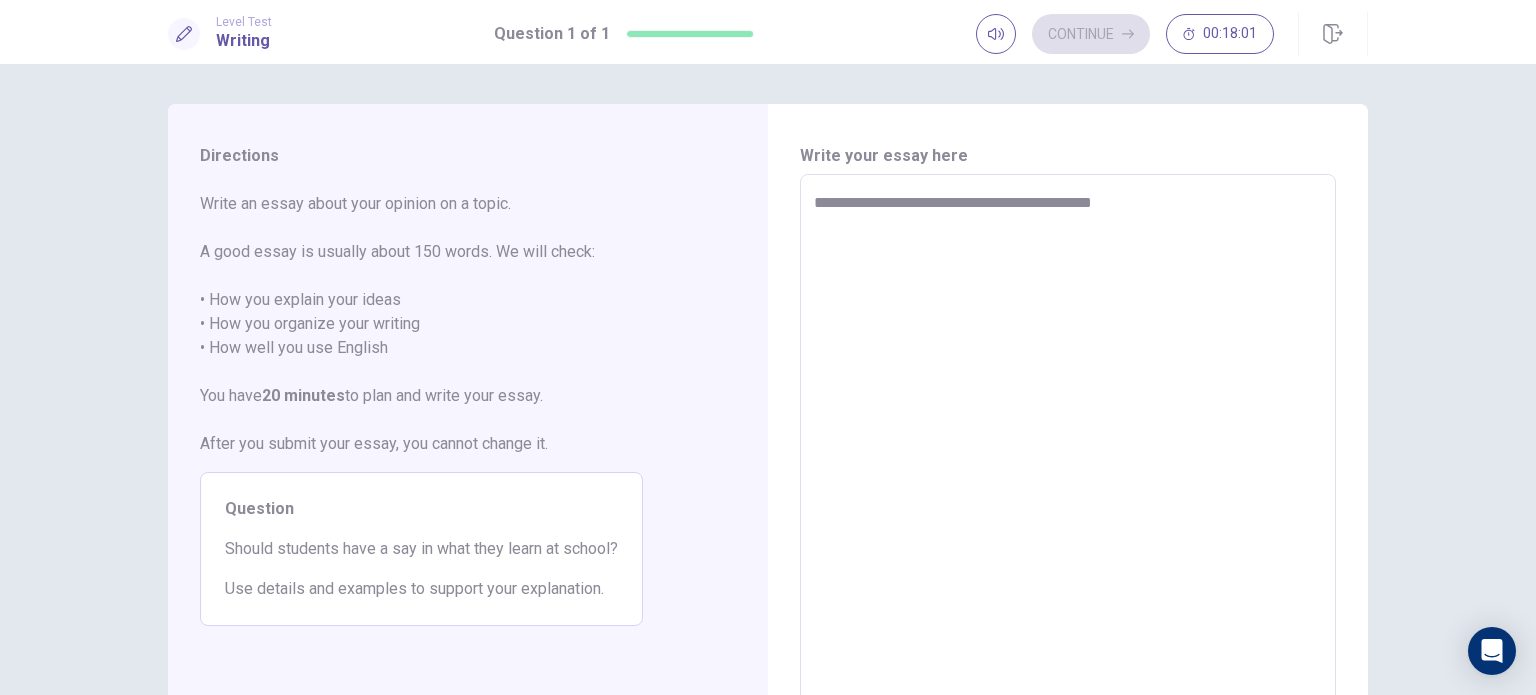 type on "*" 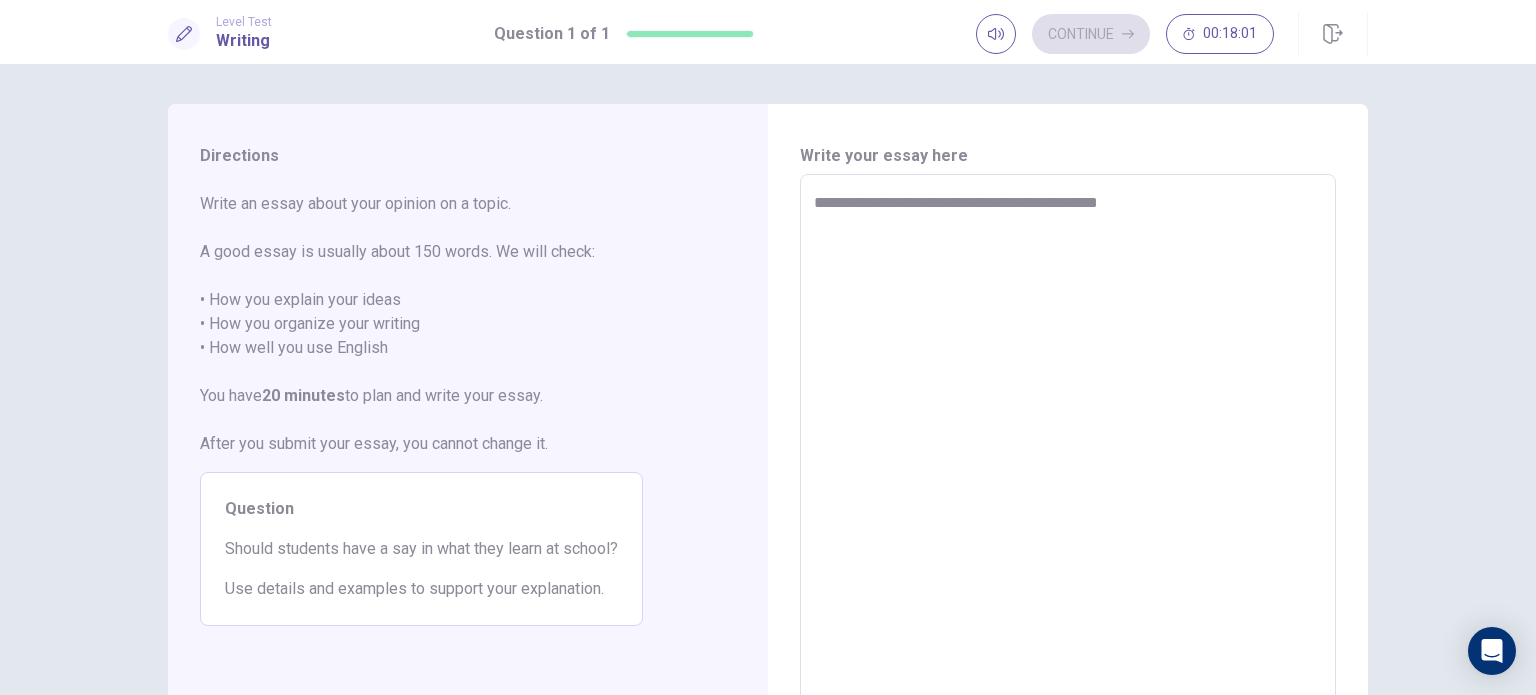 type on "*" 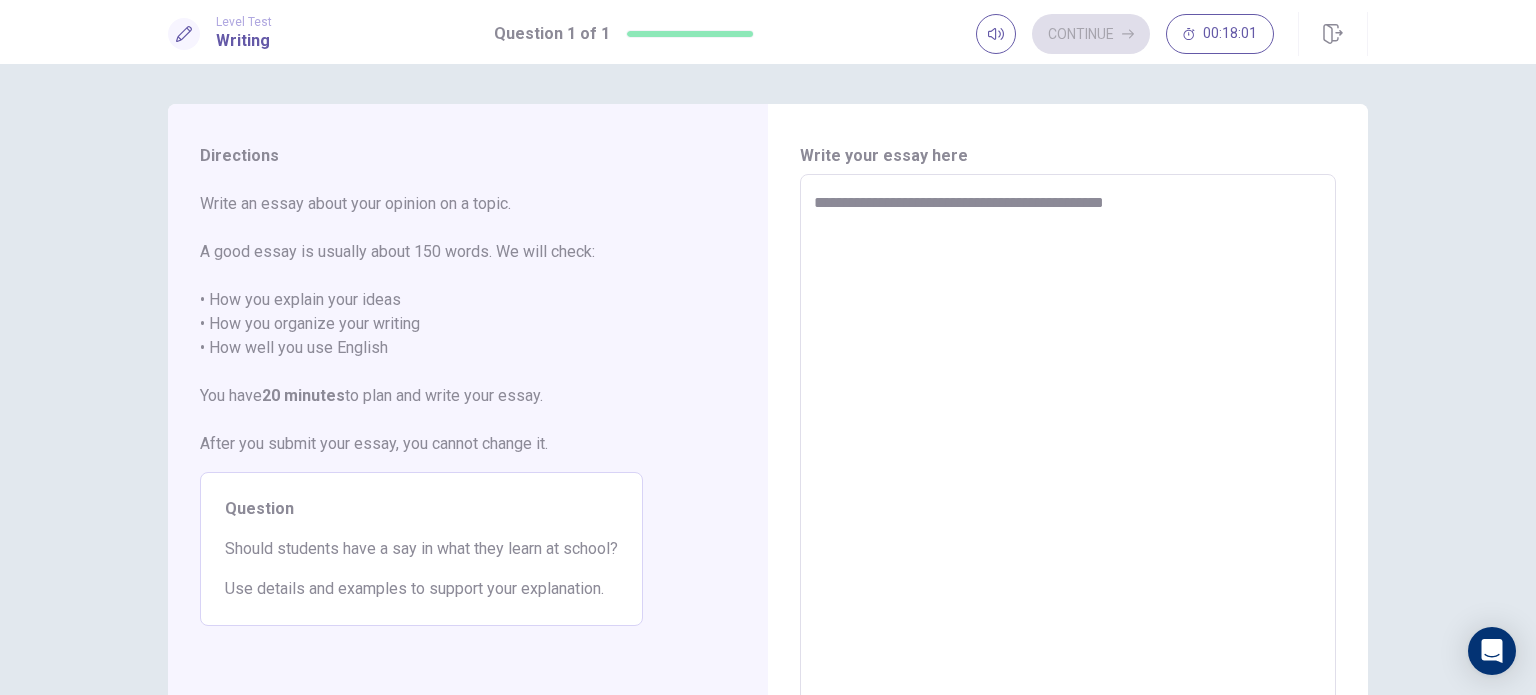 type on "*" 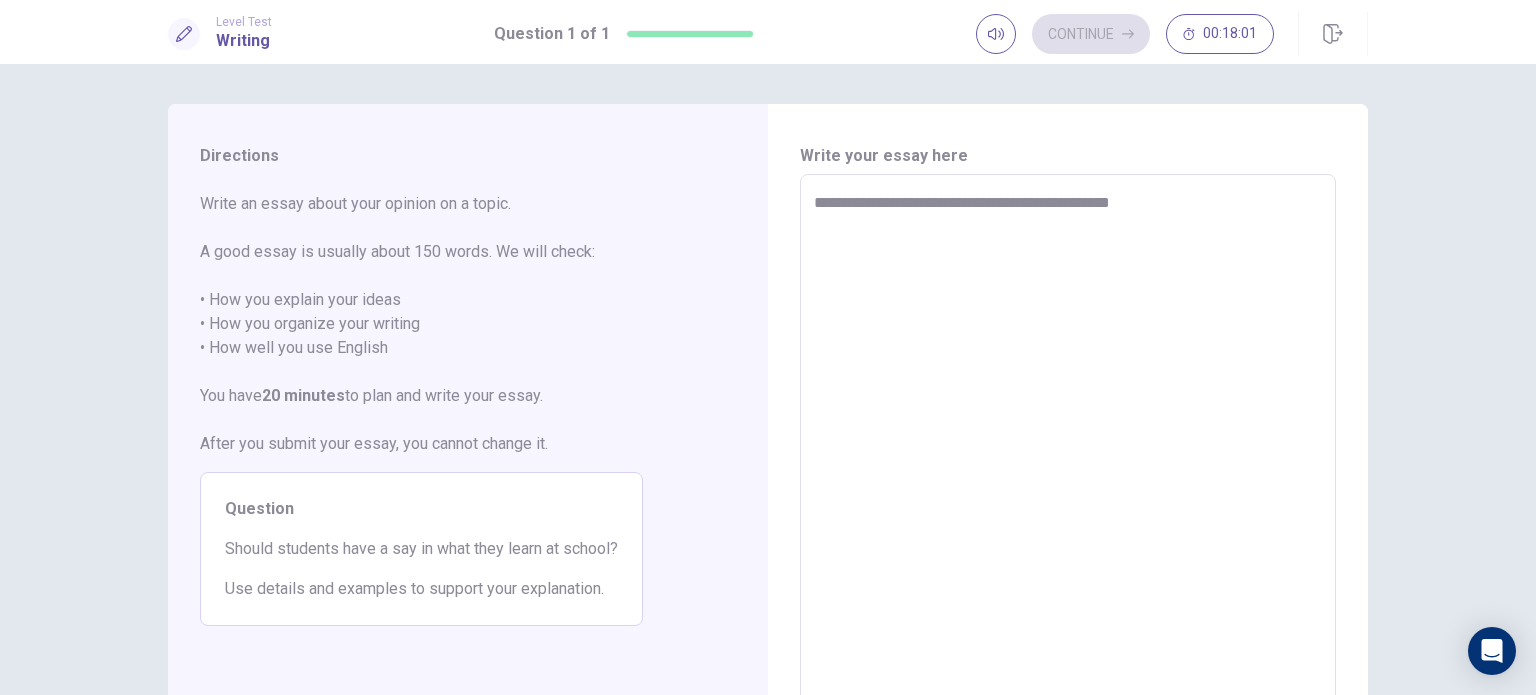 type on "*" 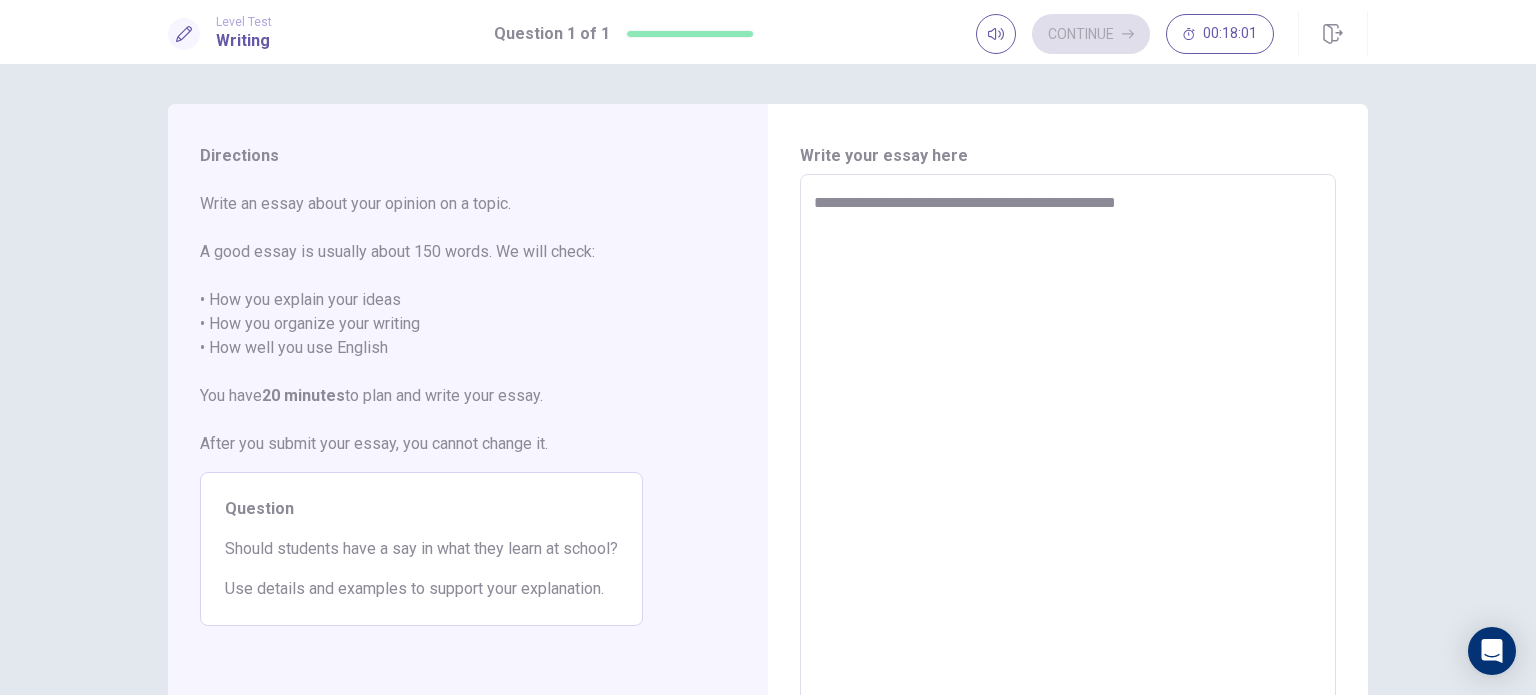 type on "*" 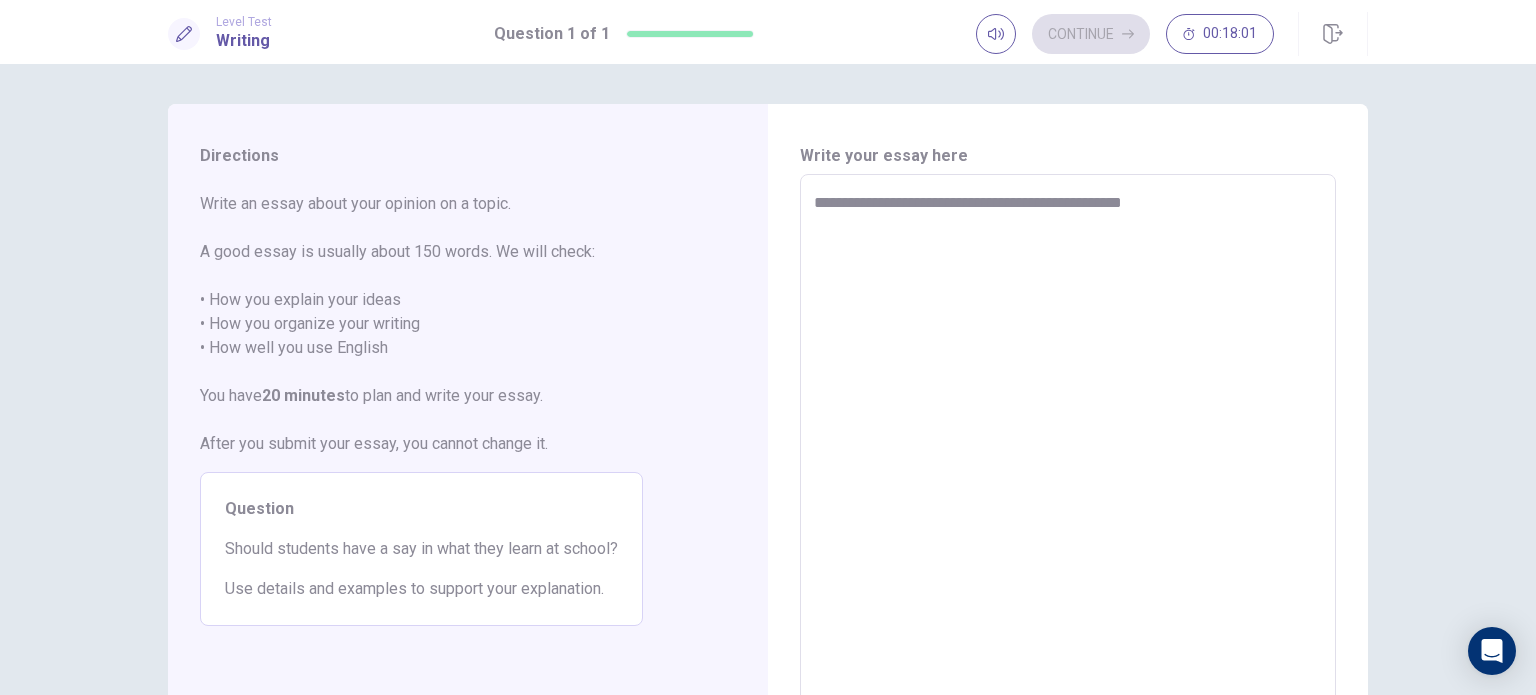 type on "*" 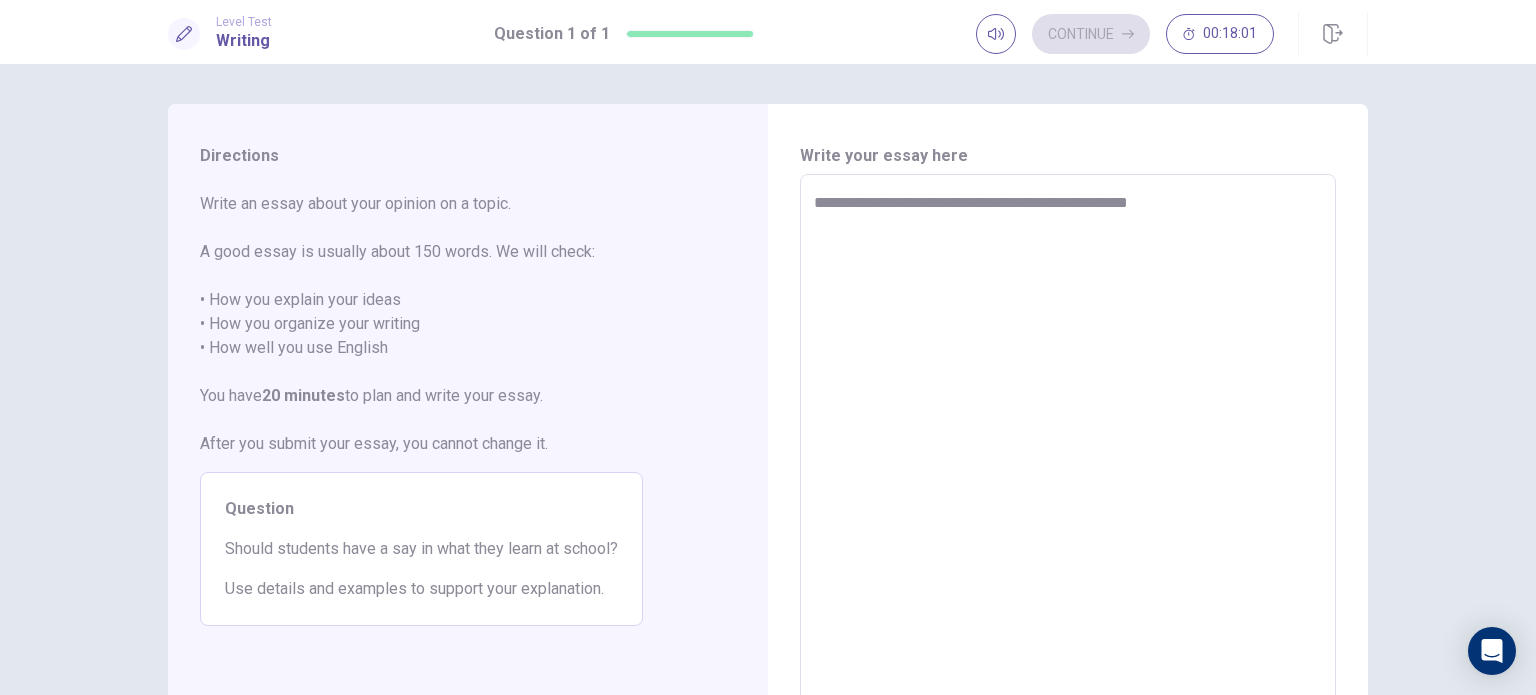 type on "*" 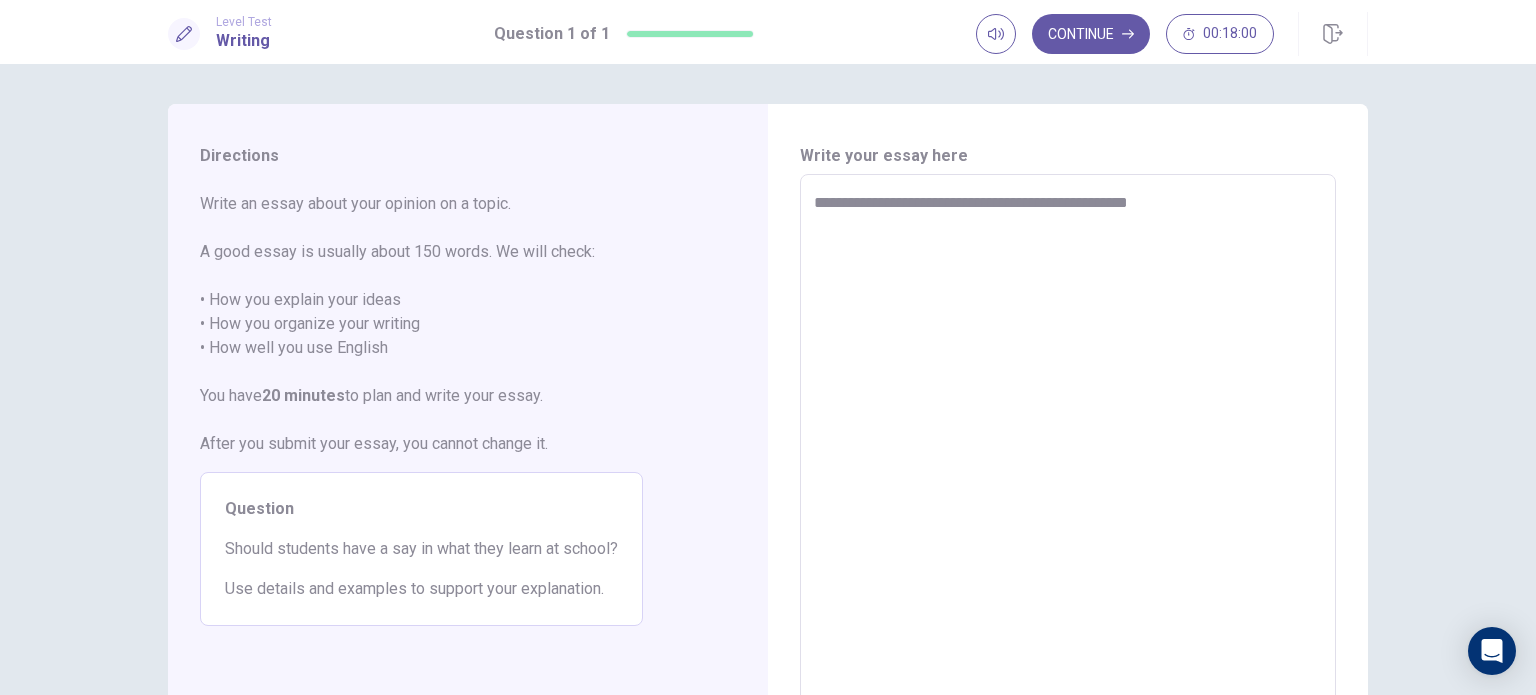 type on "**********" 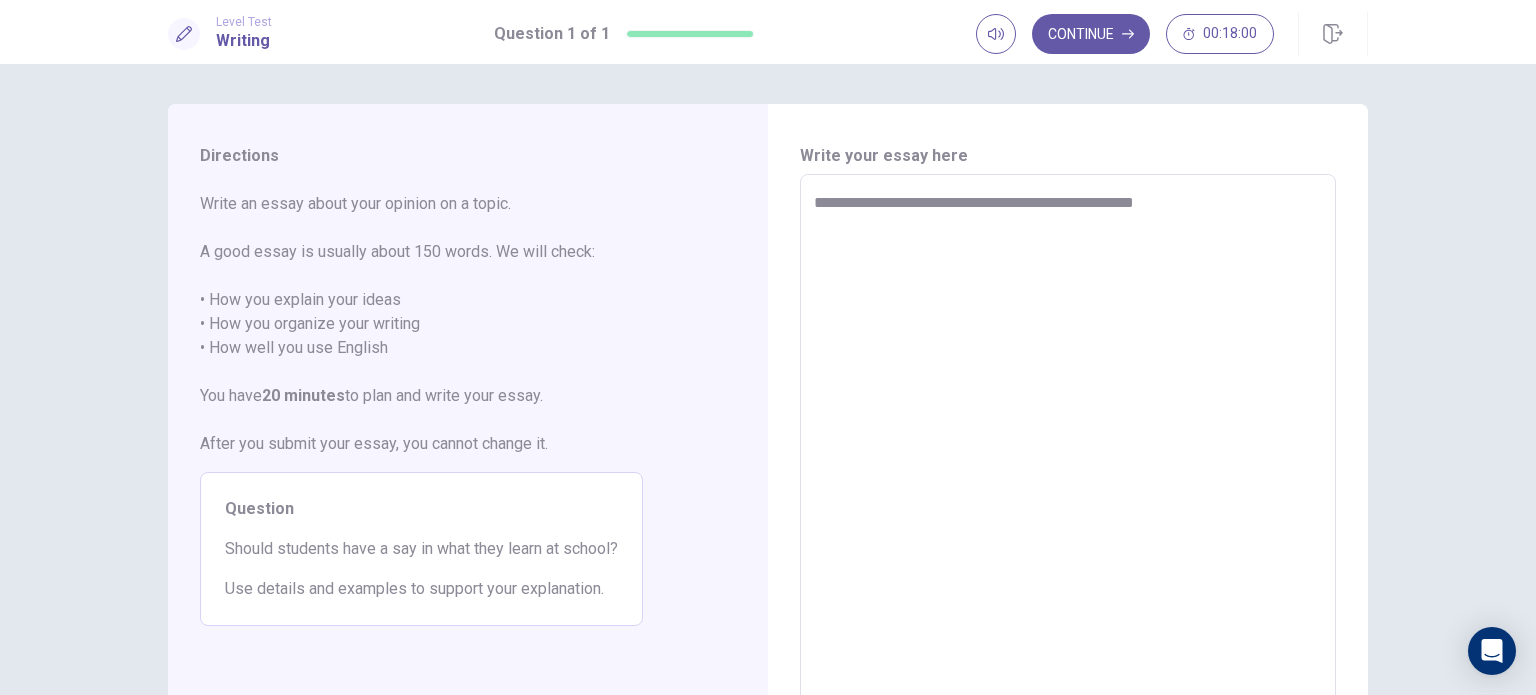 type on "*" 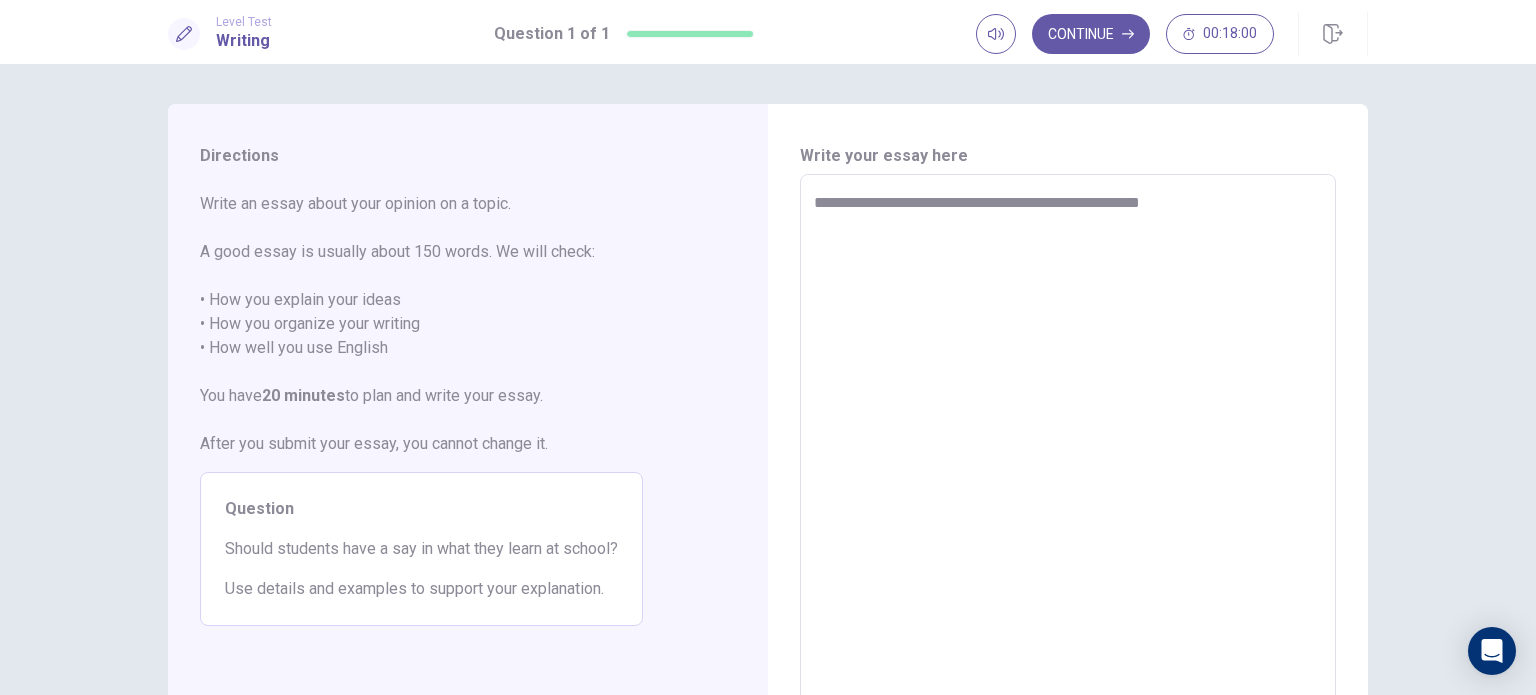 type on "*" 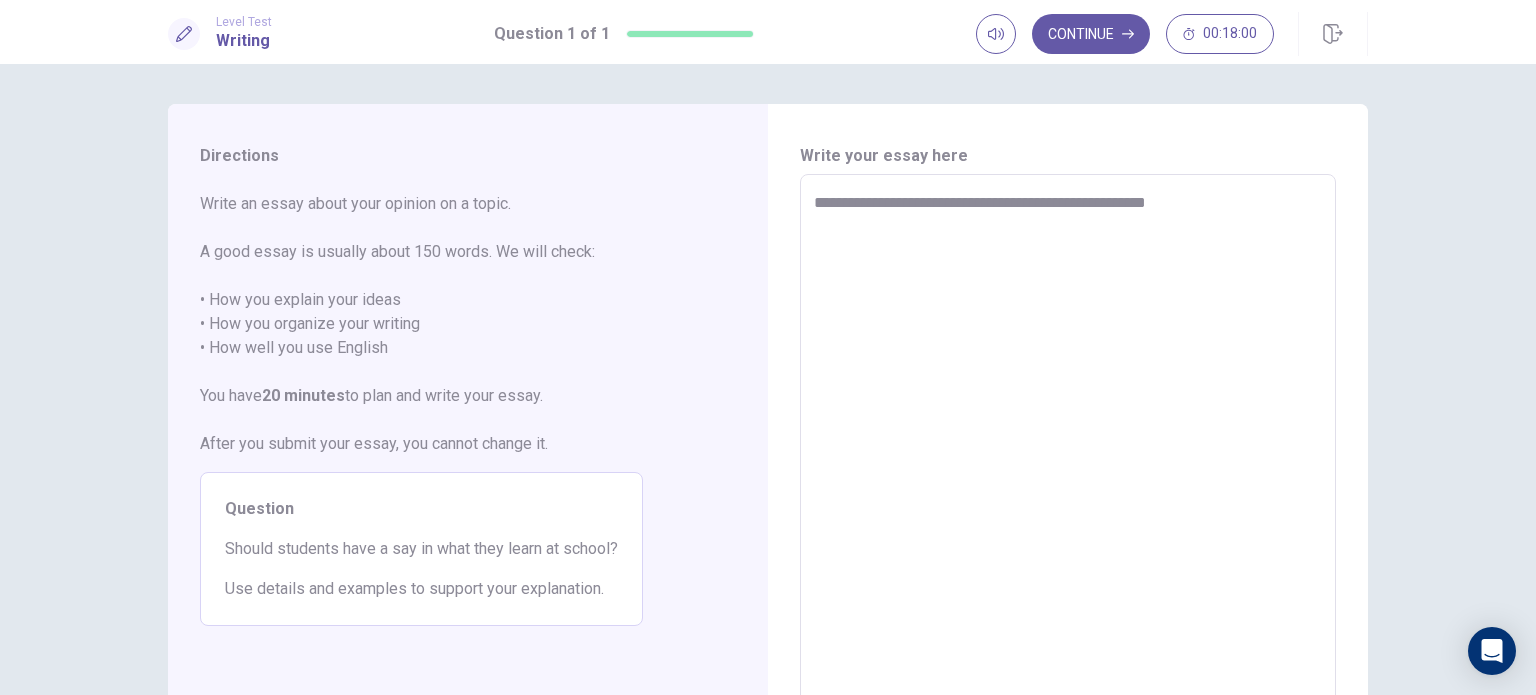 type on "*" 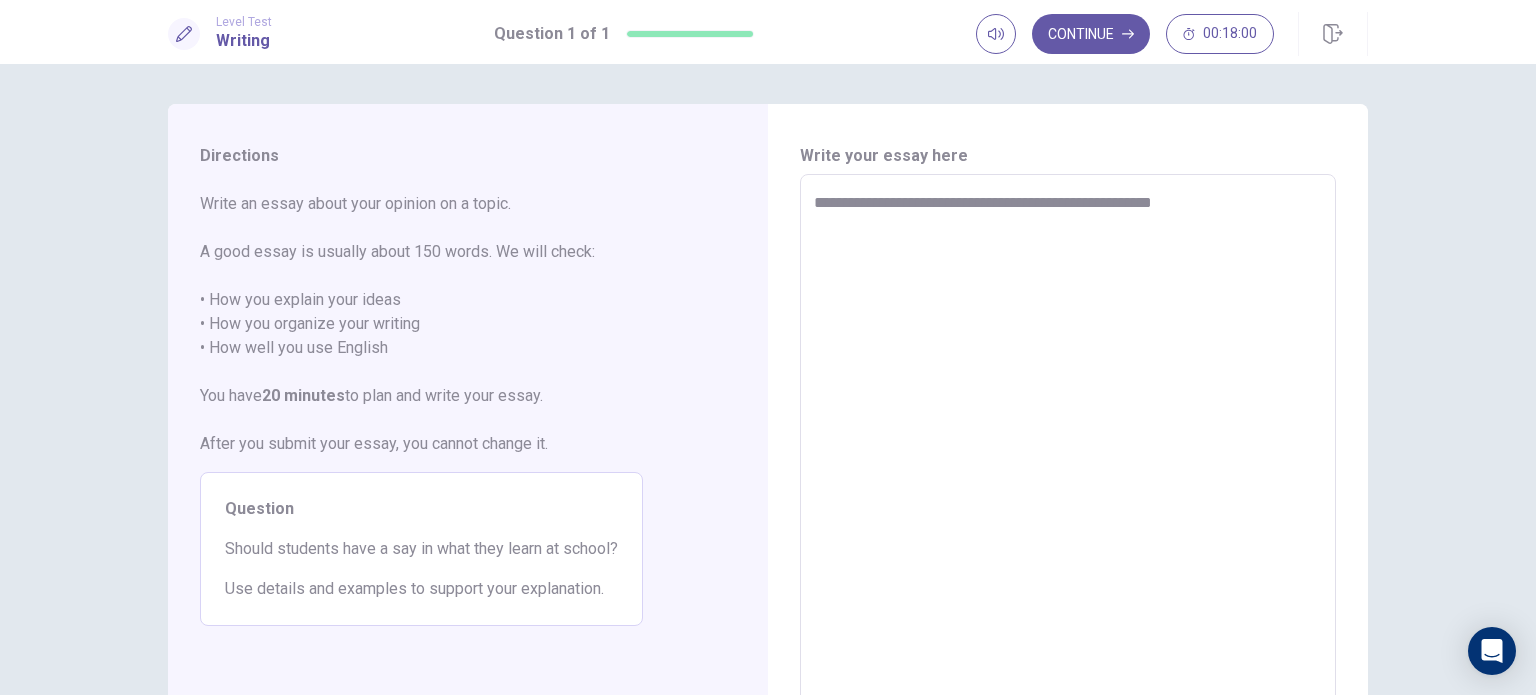 type on "*" 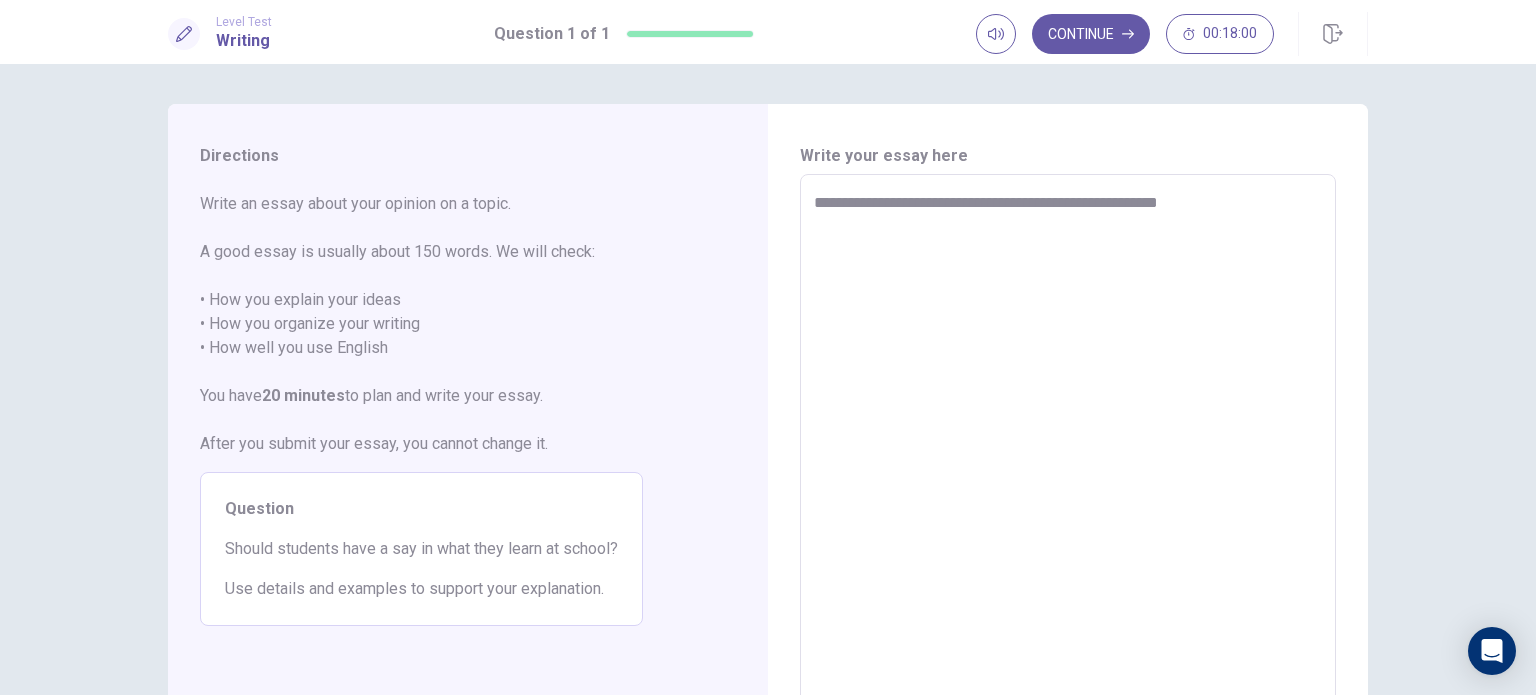 type on "*" 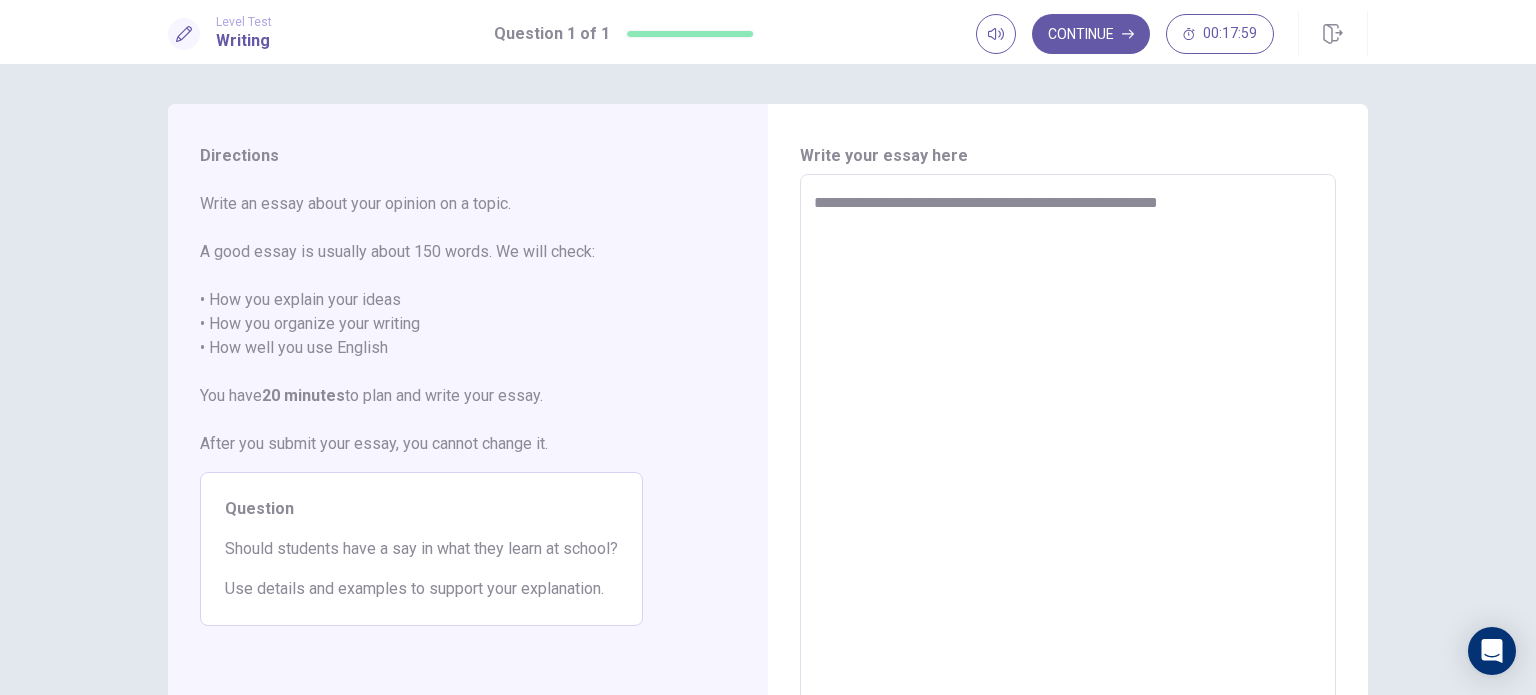type on "**********" 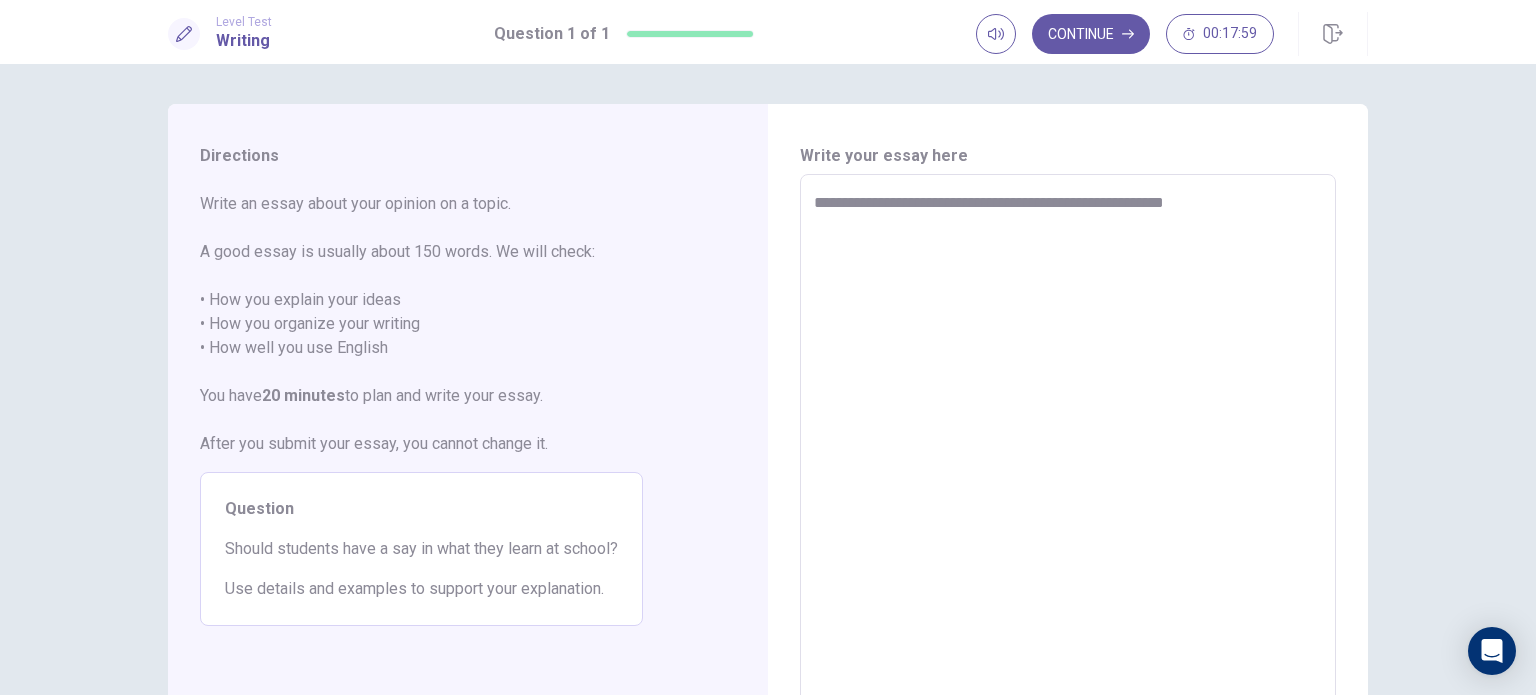 type on "*" 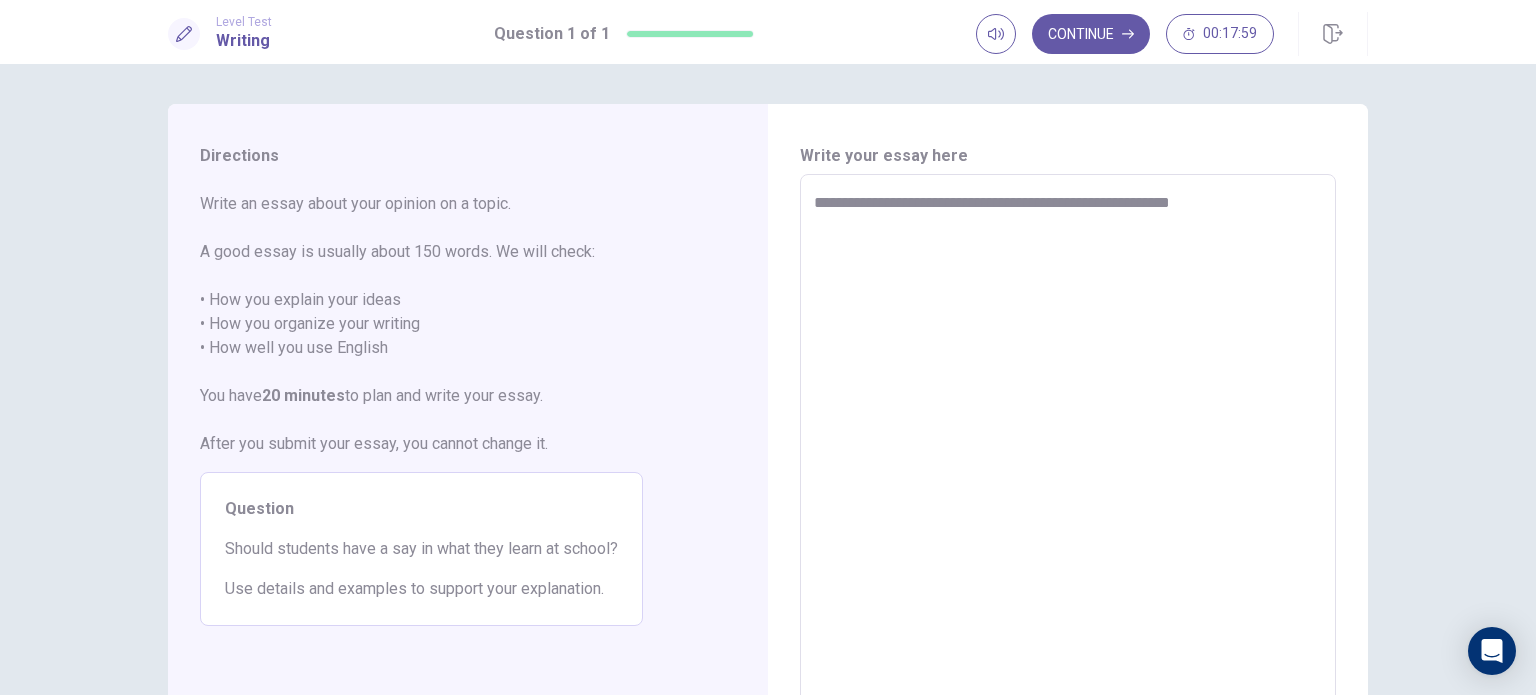 type on "*" 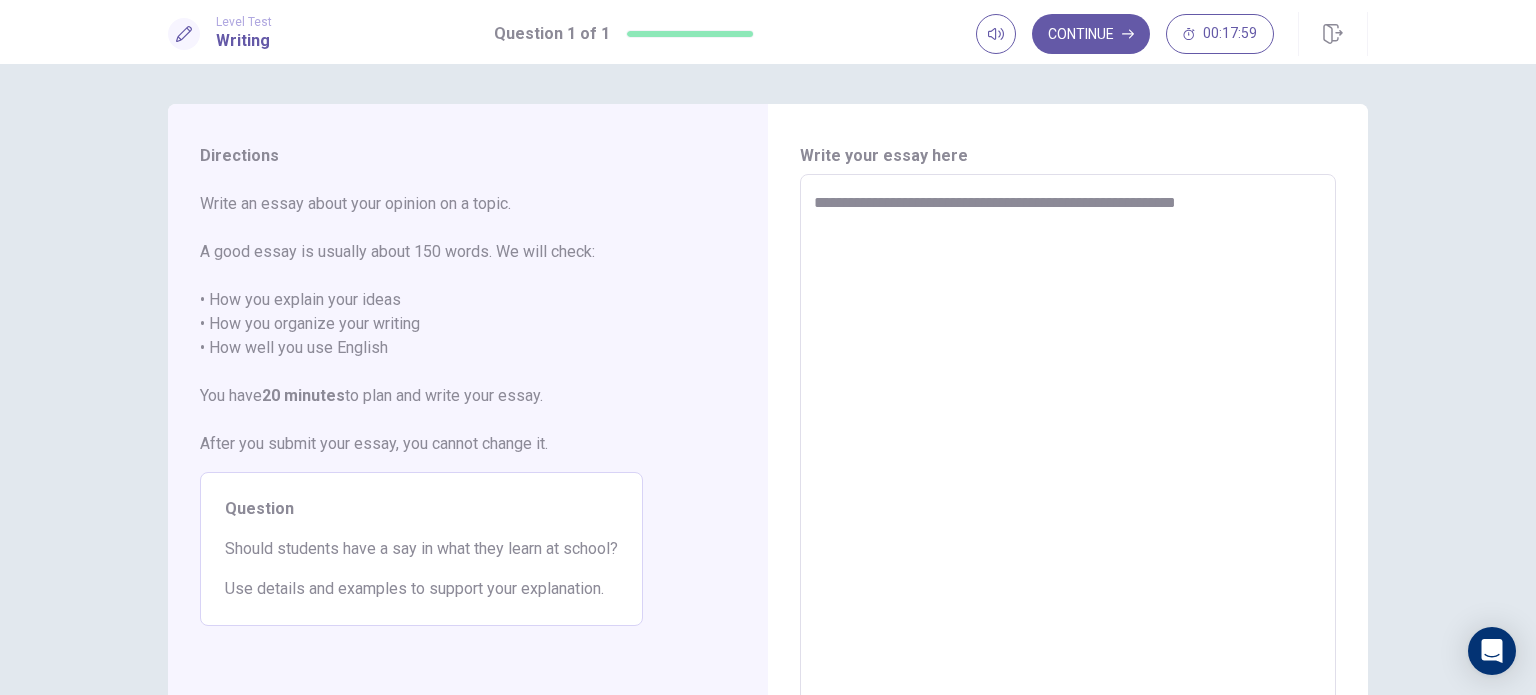 type on "*" 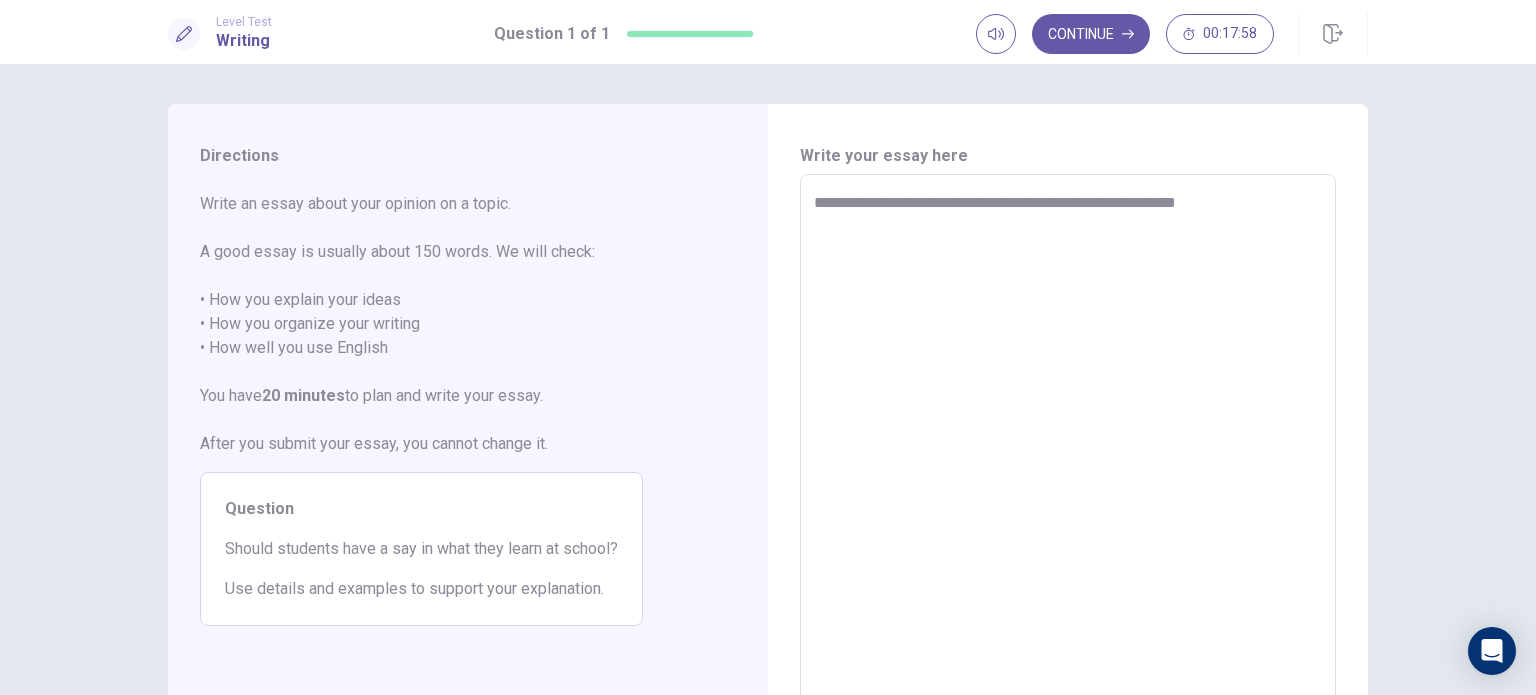 type on "**********" 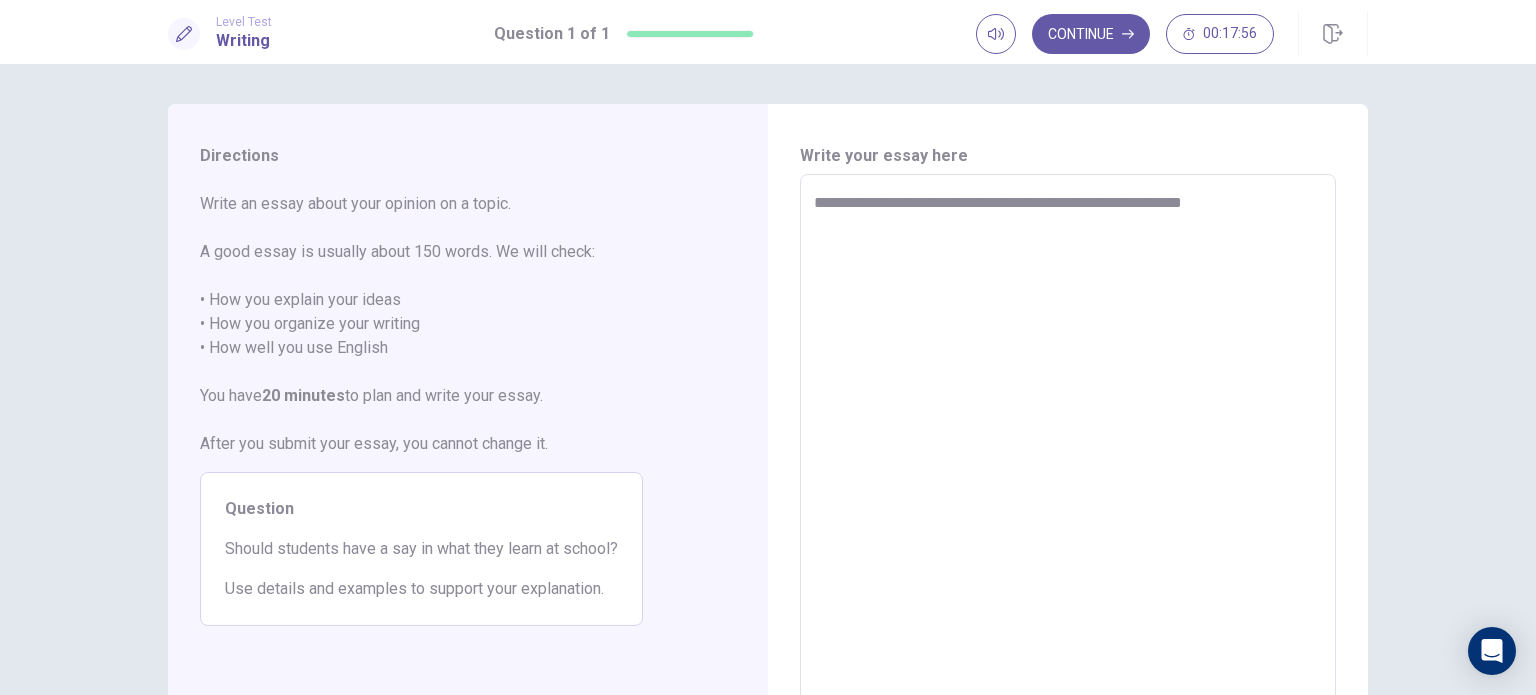 type on "*" 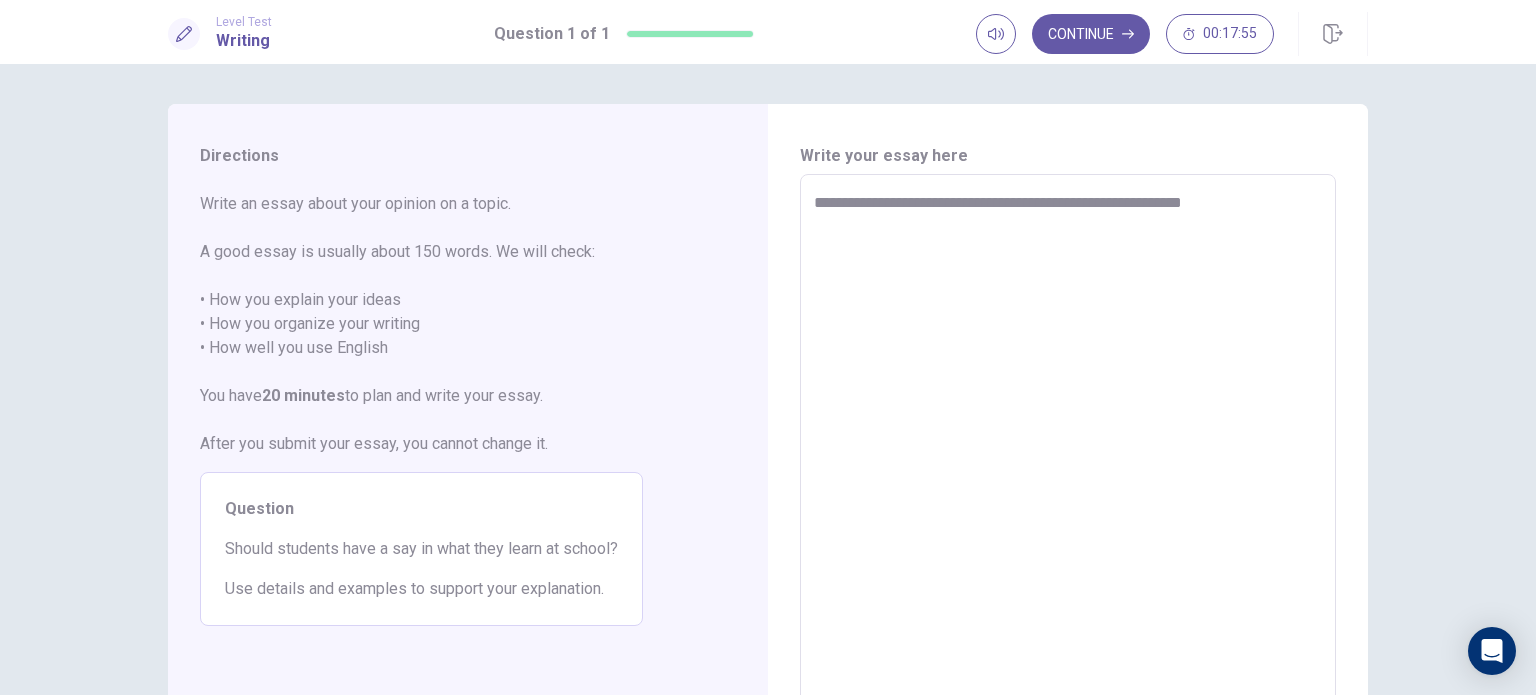 type on "**********" 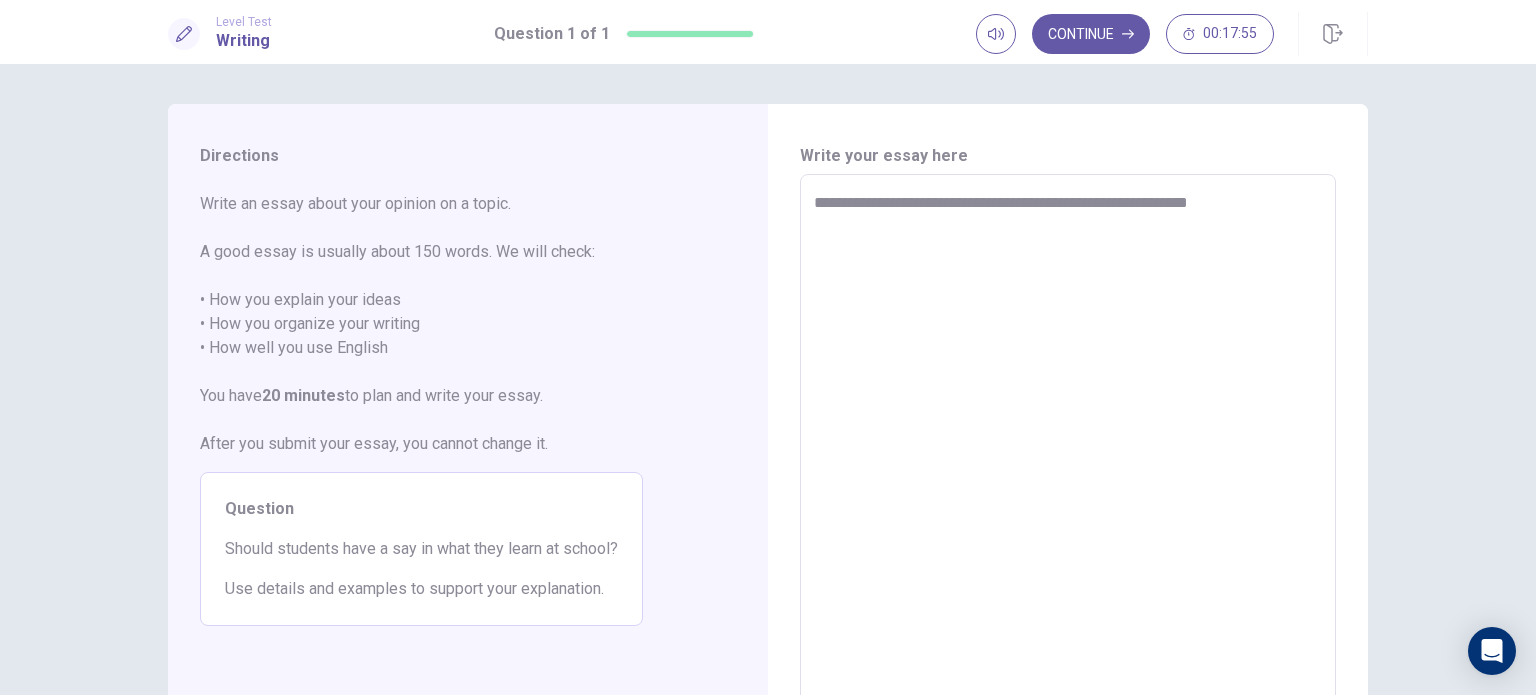 type on "*" 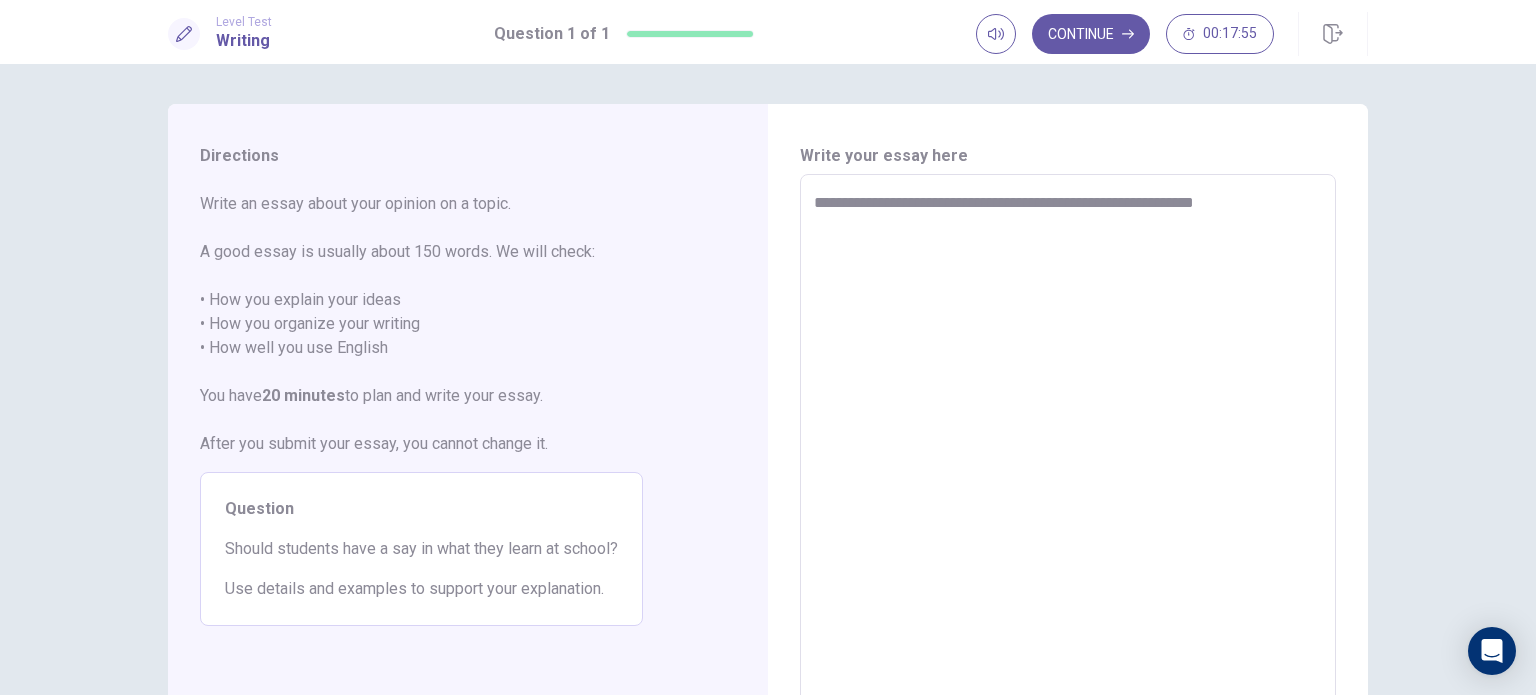 type on "*" 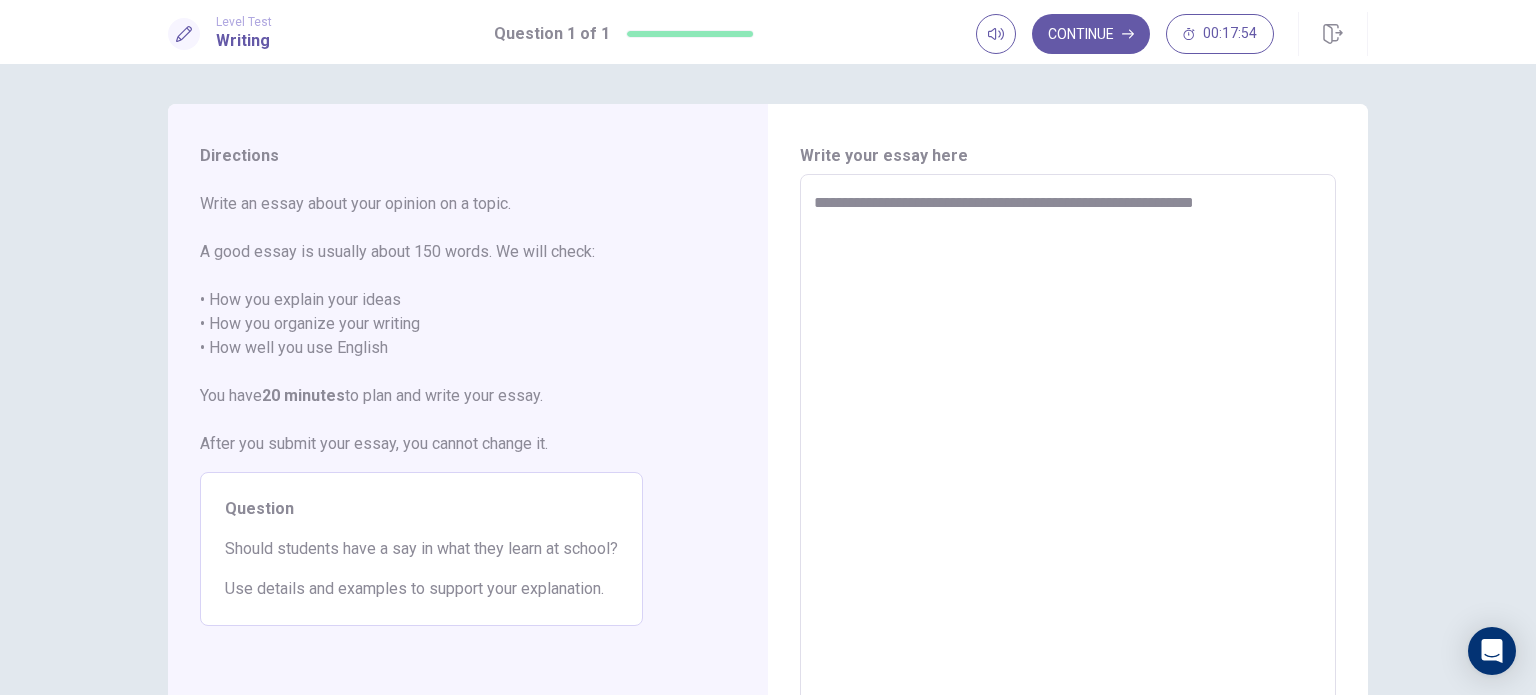 type on "**********" 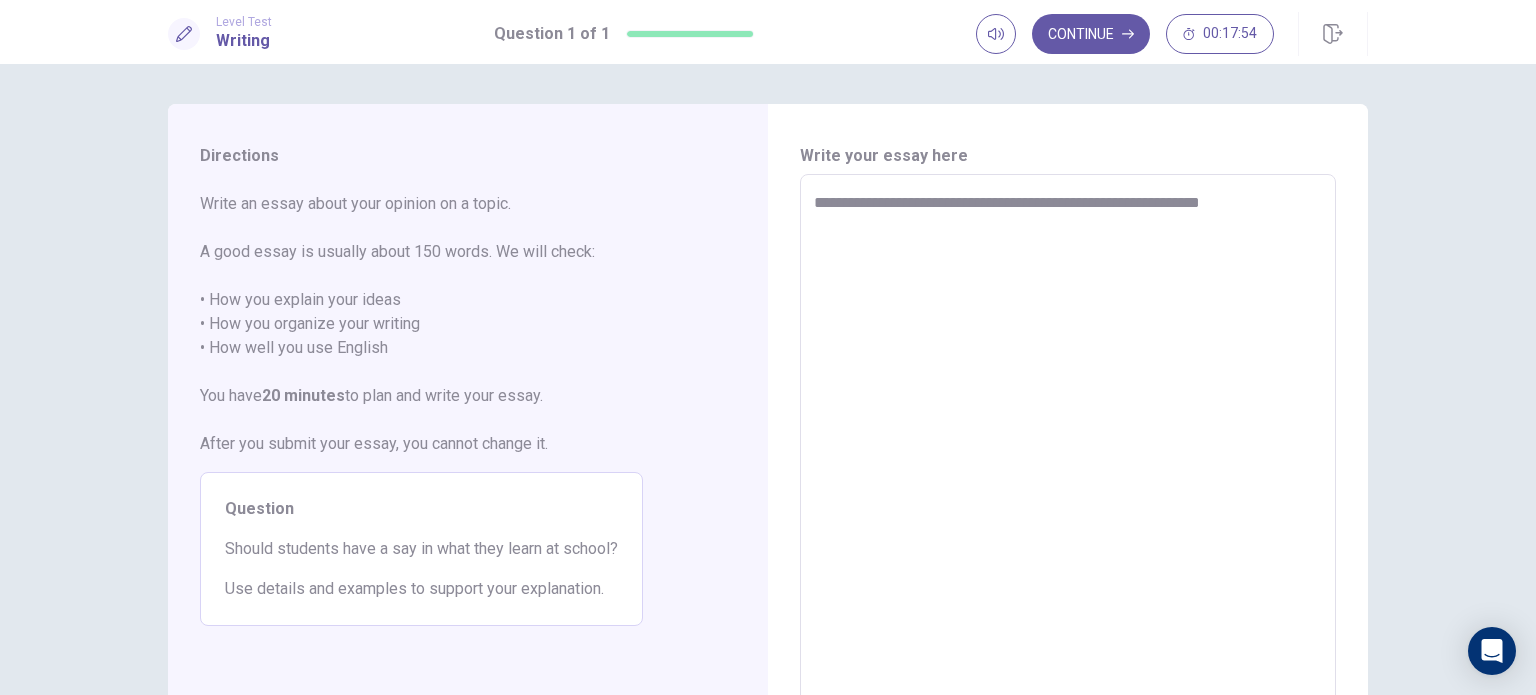 type on "*" 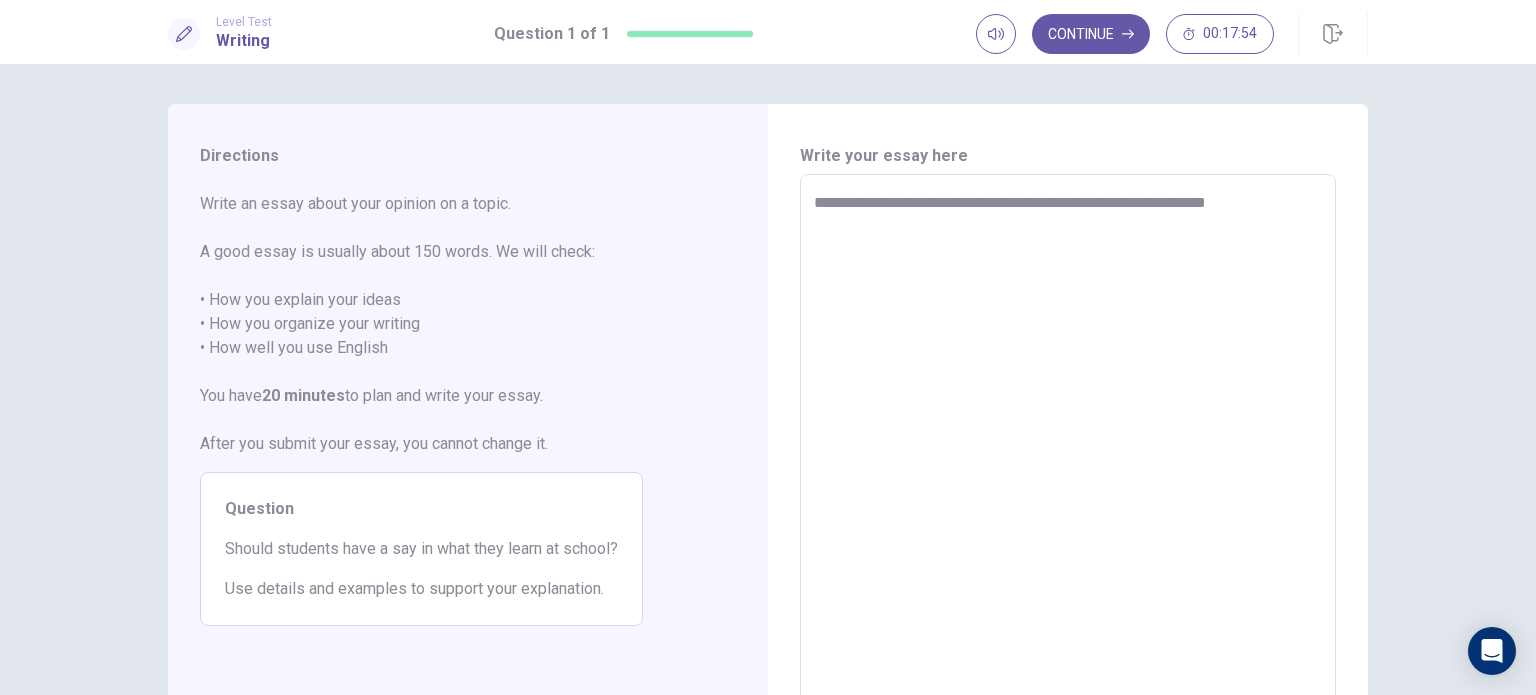 type on "*" 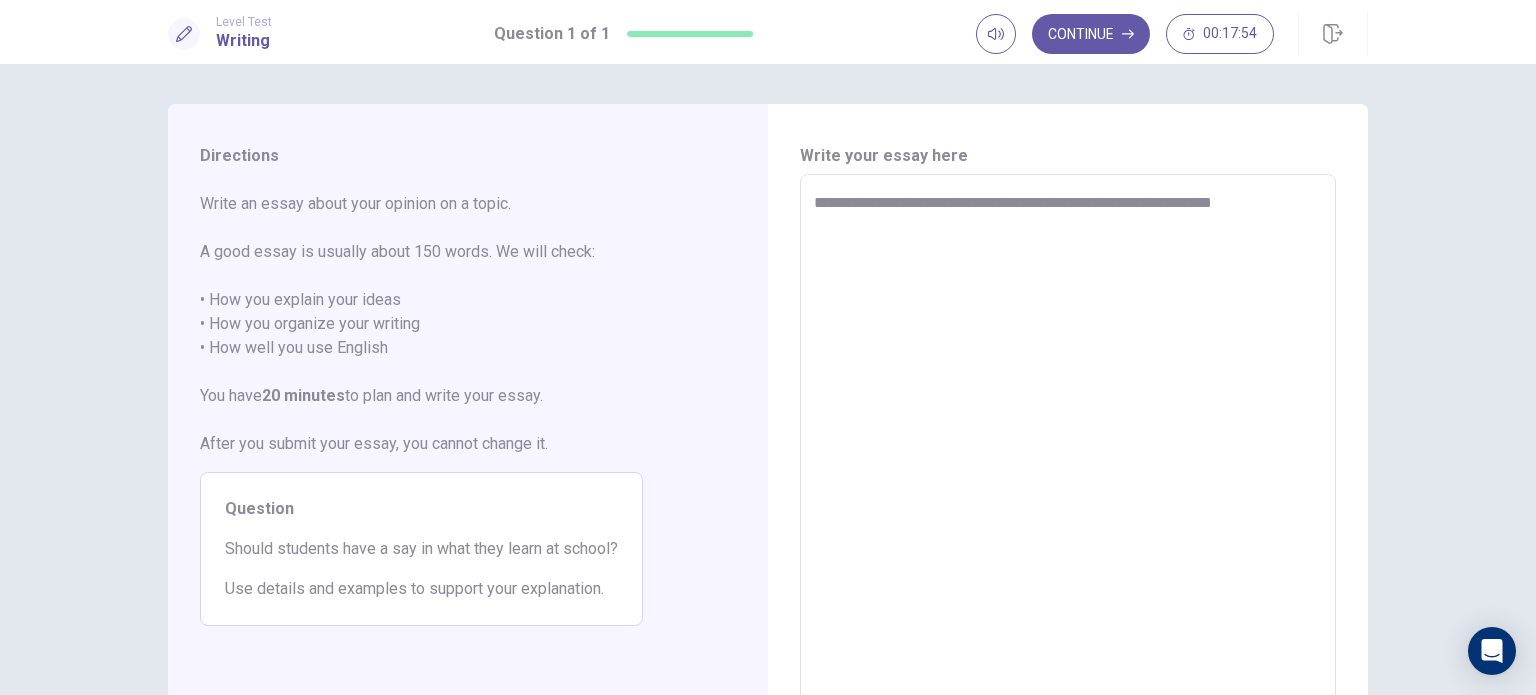 type on "*" 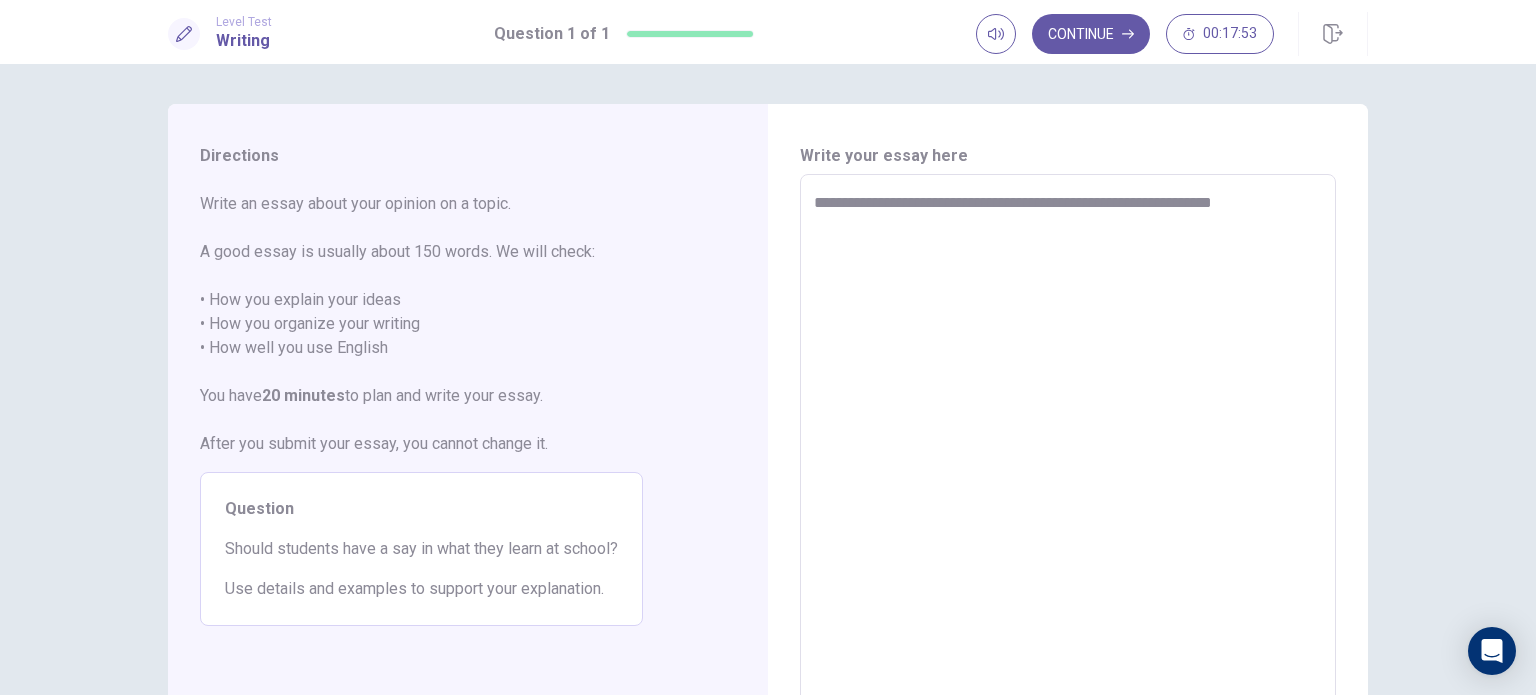 type on "**********" 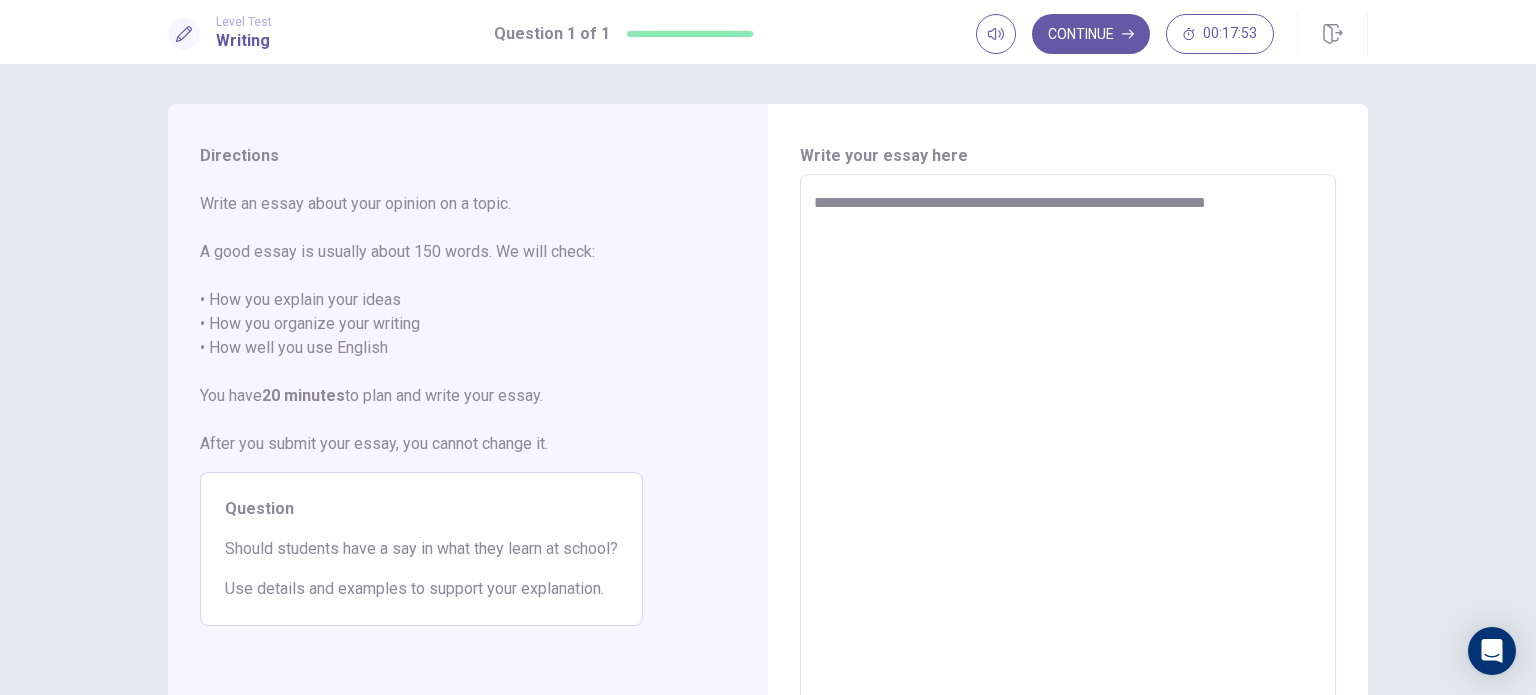 type on "*" 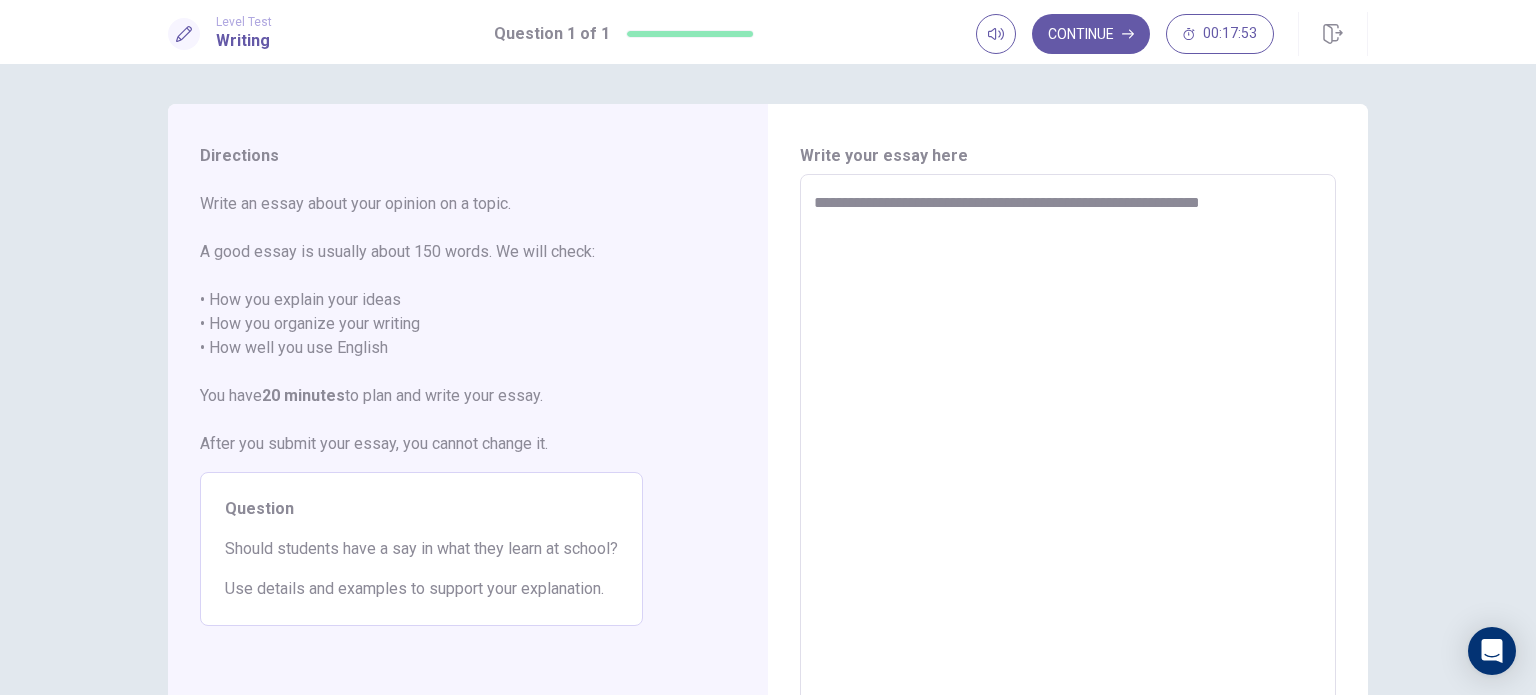 type on "*" 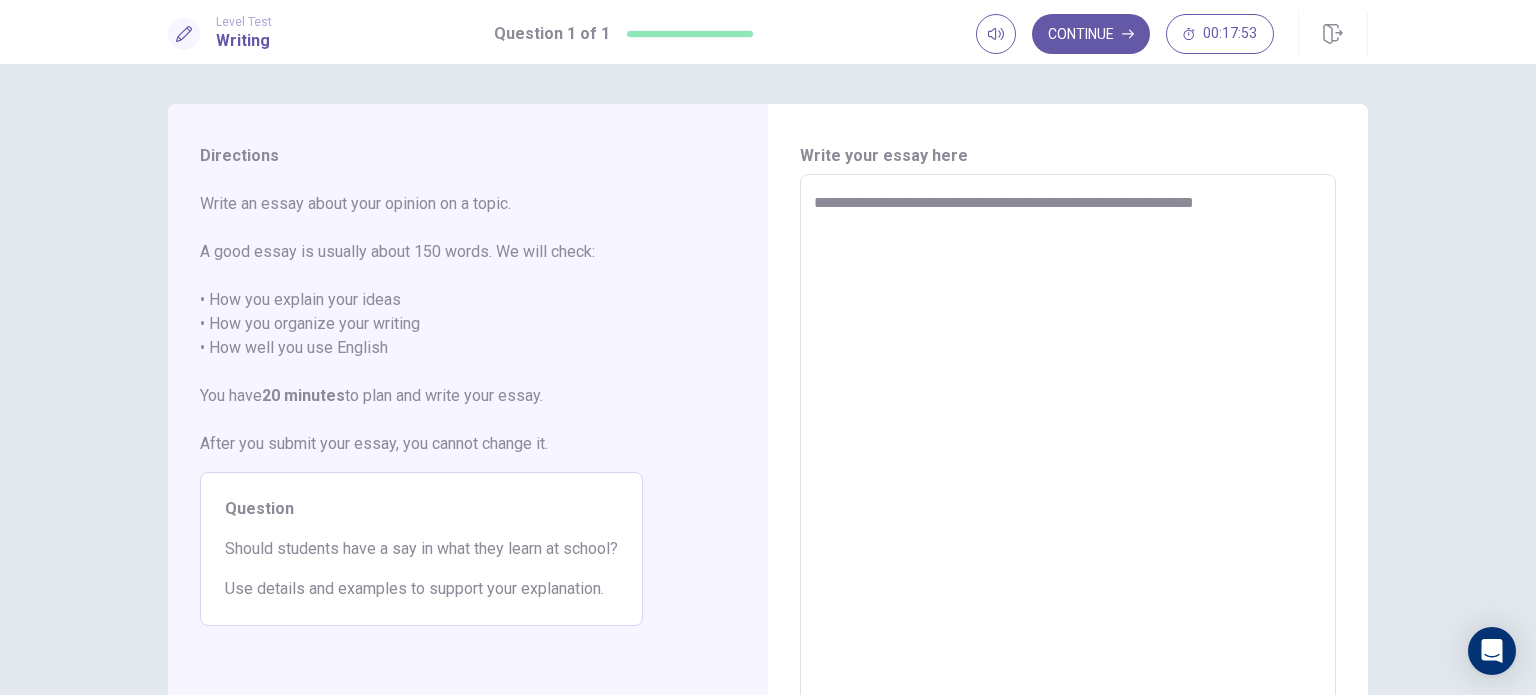 type on "*" 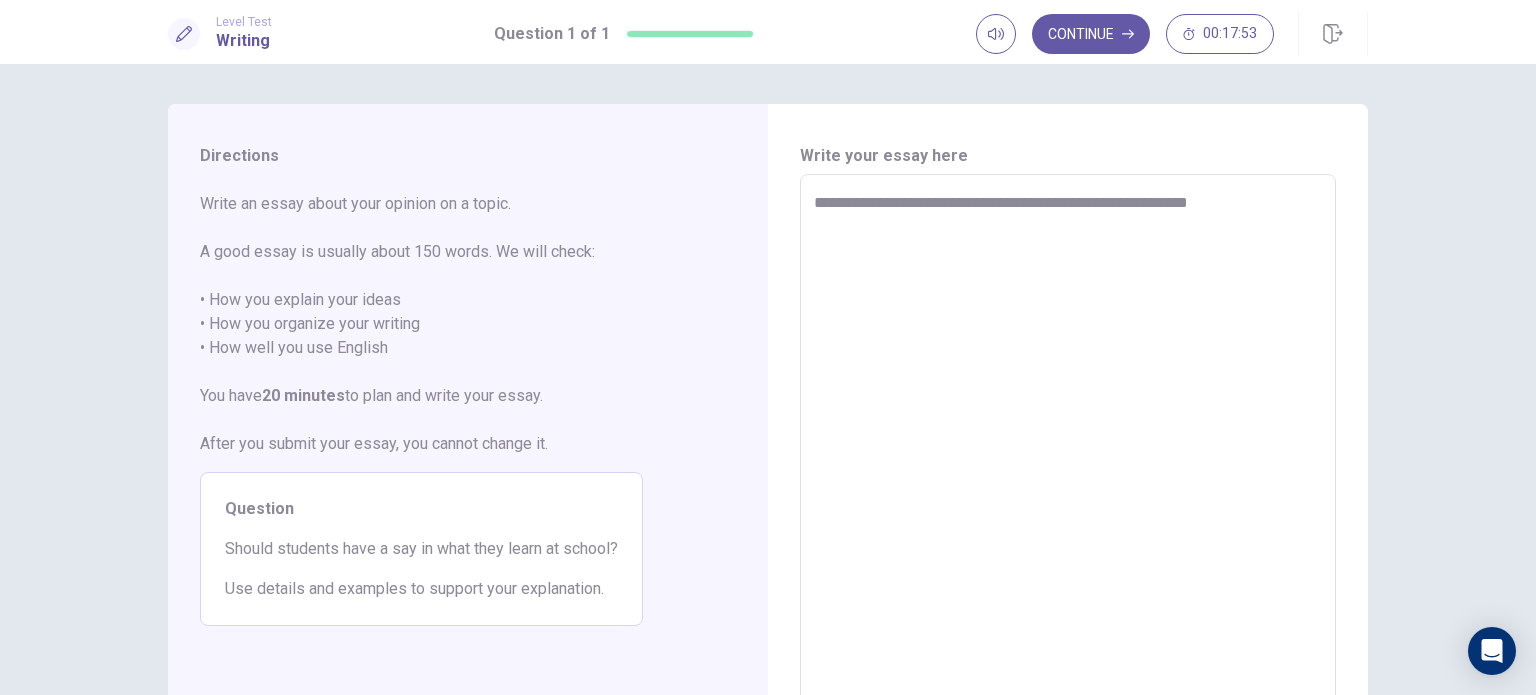 type on "*" 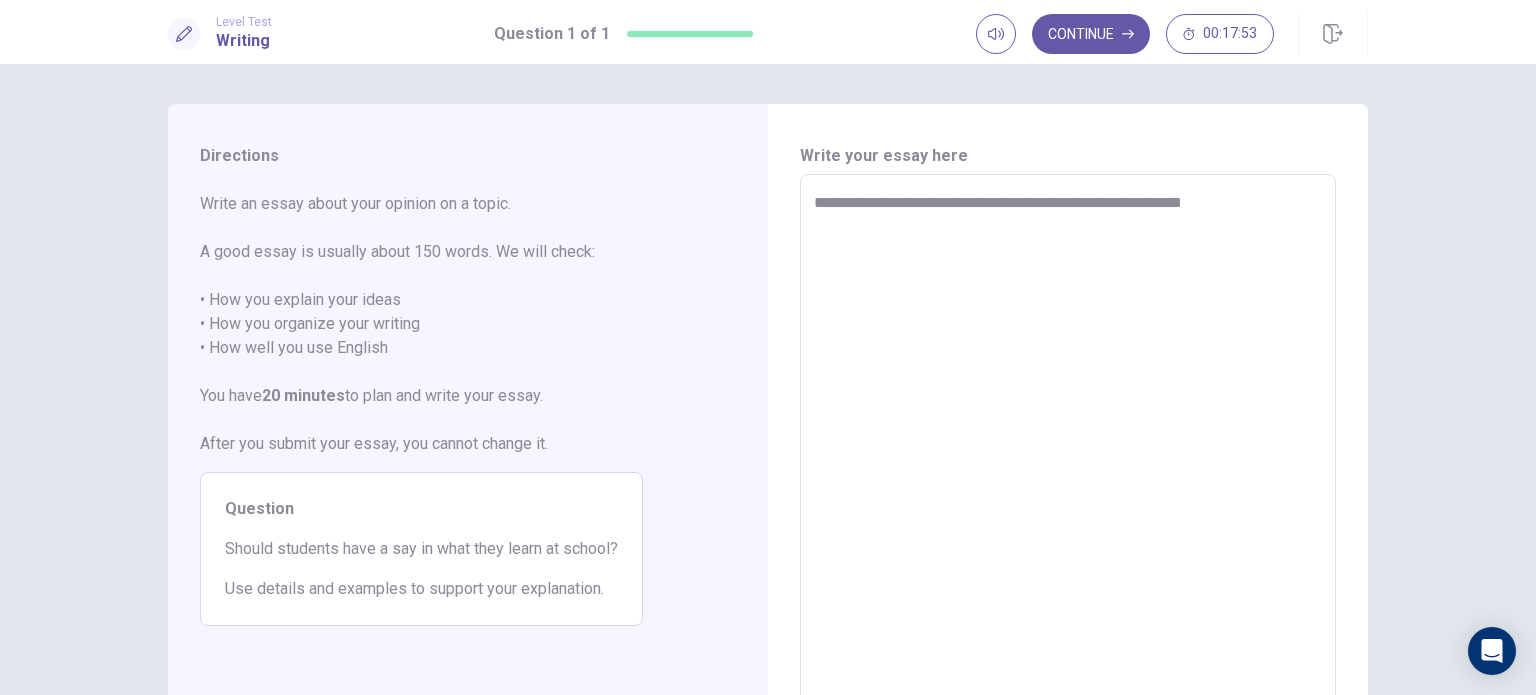 type on "*" 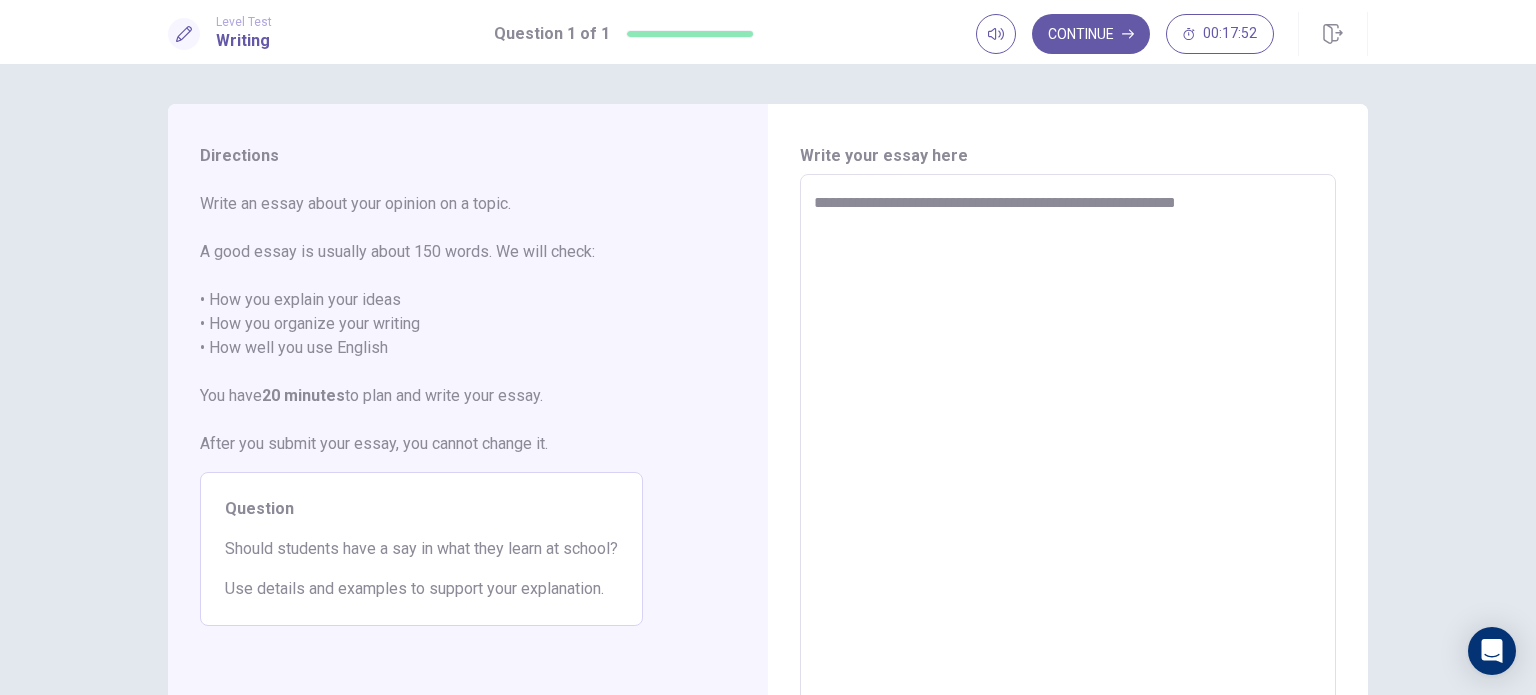 type on "*" 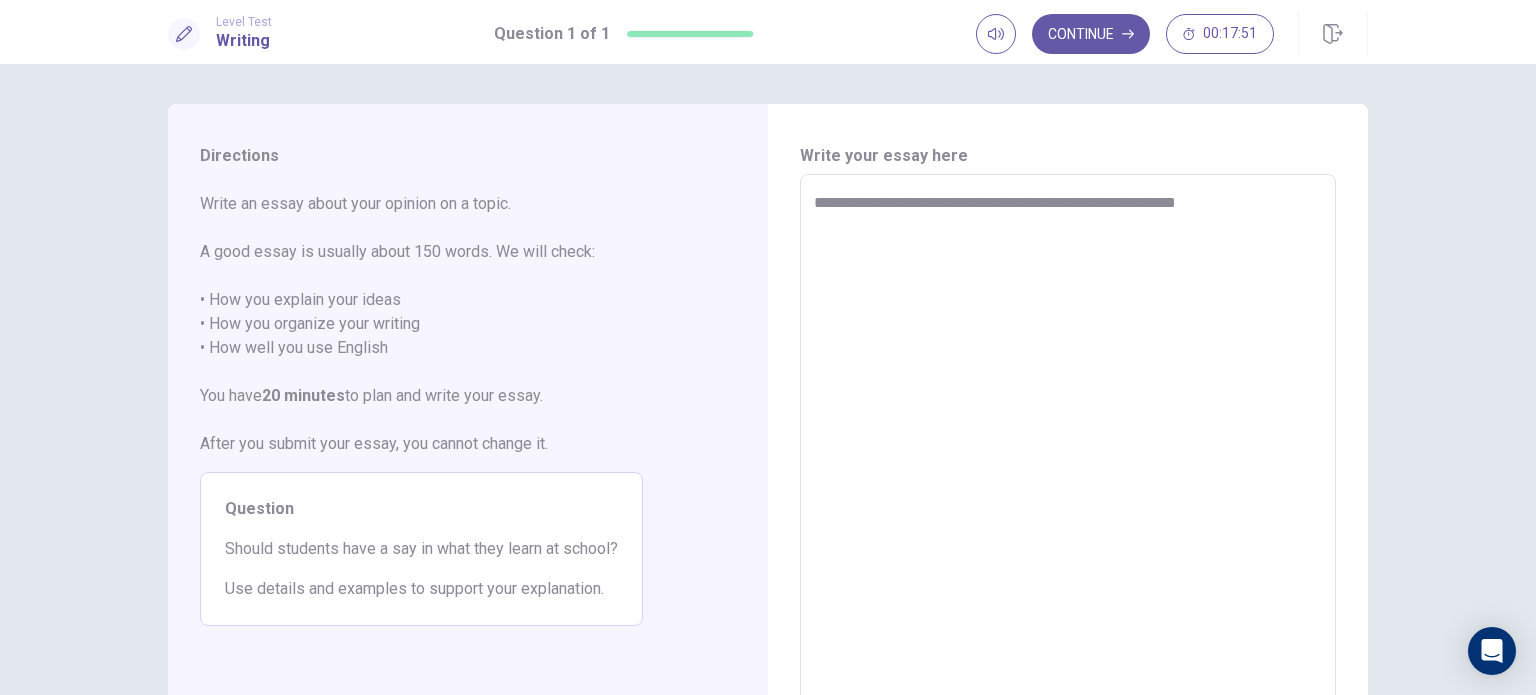 type on "**********" 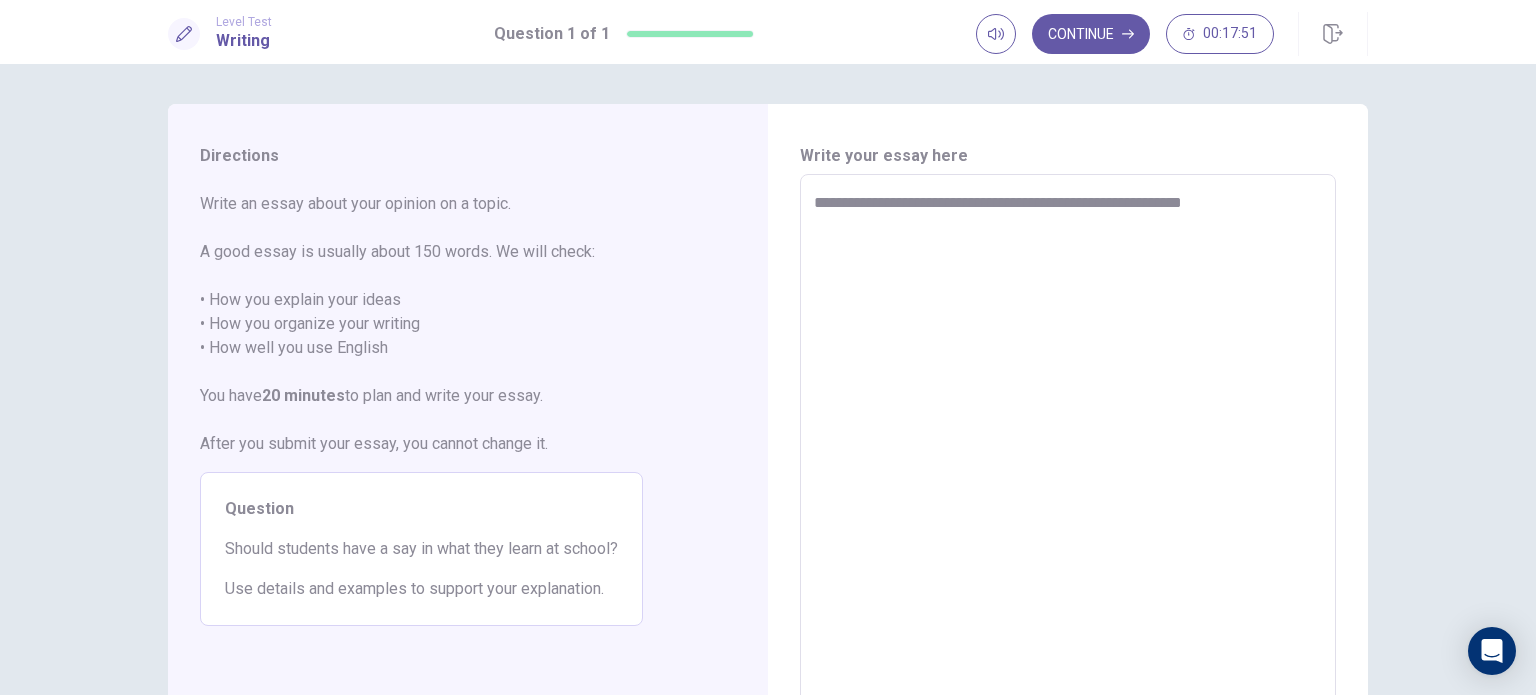 type on "*" 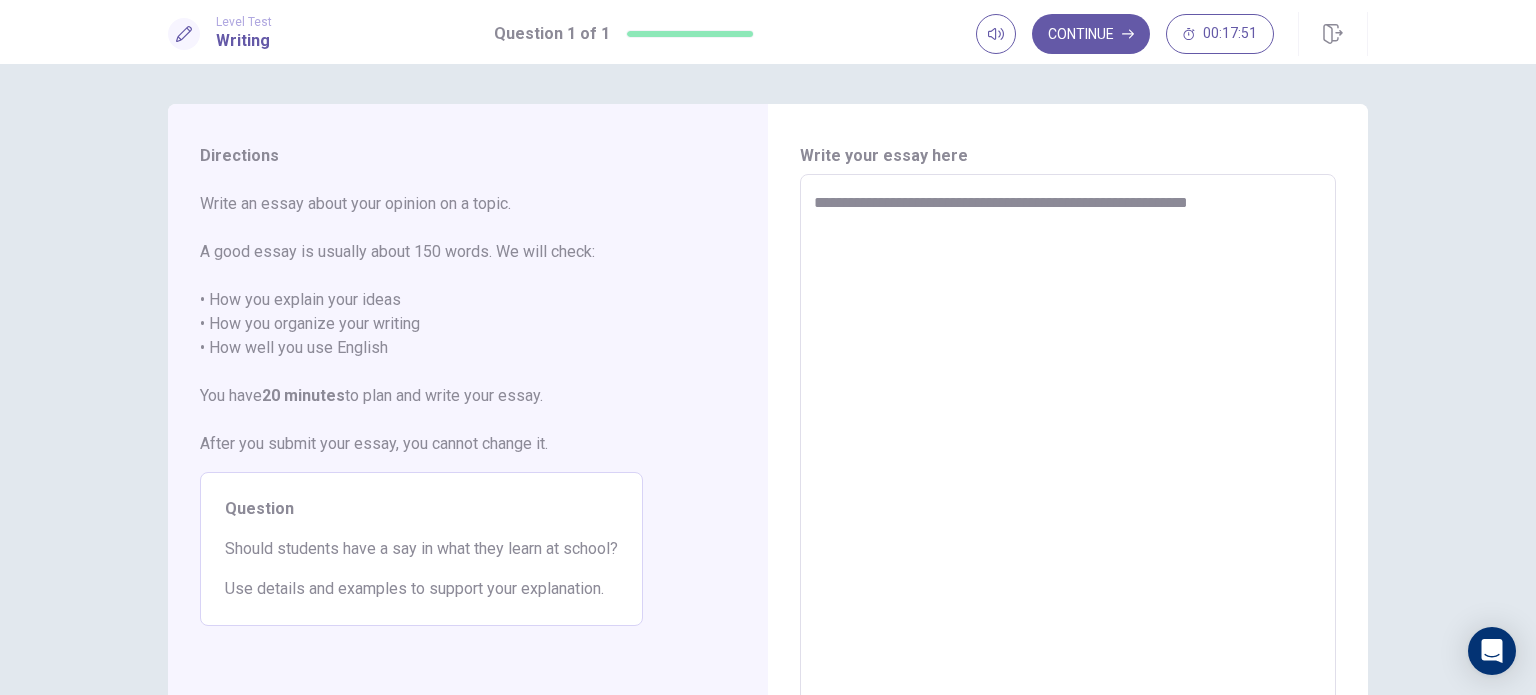 type on "*" 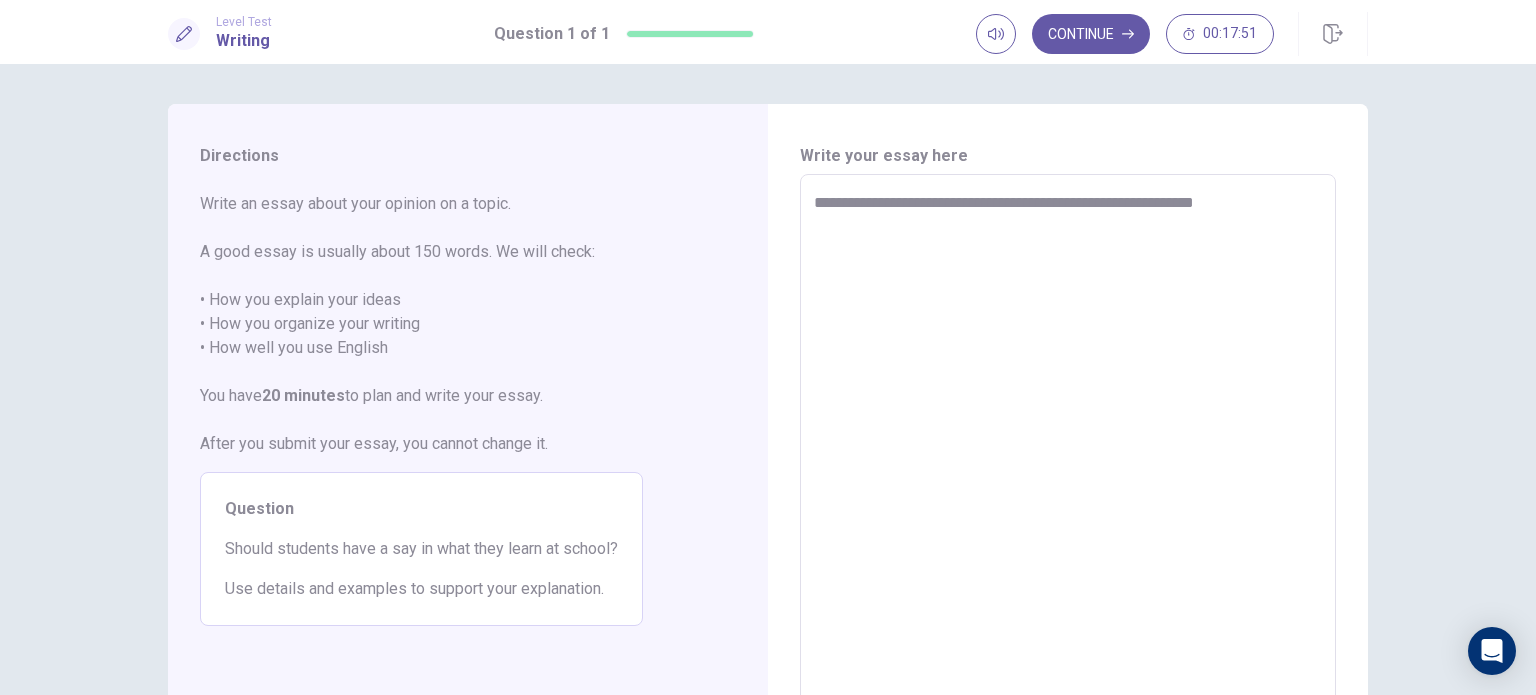 type on "*" 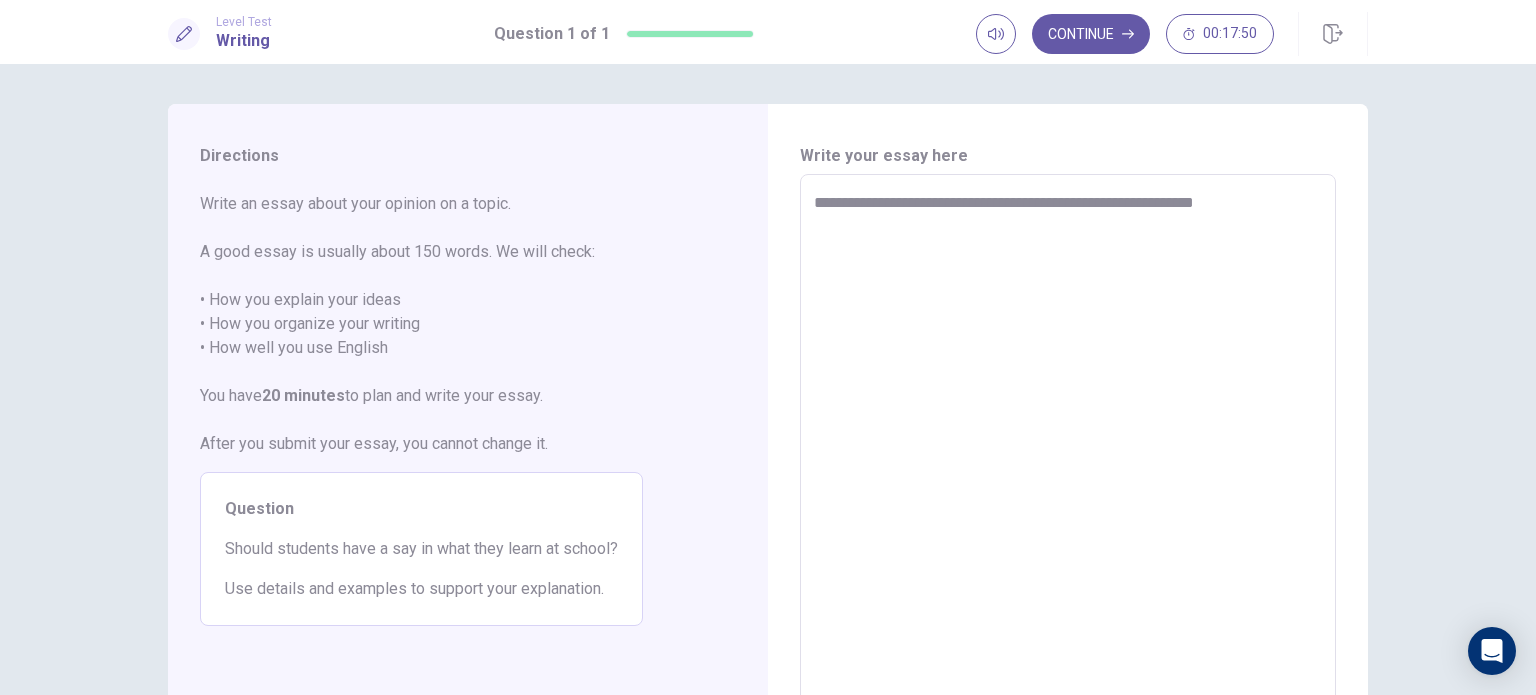 type on "**********" 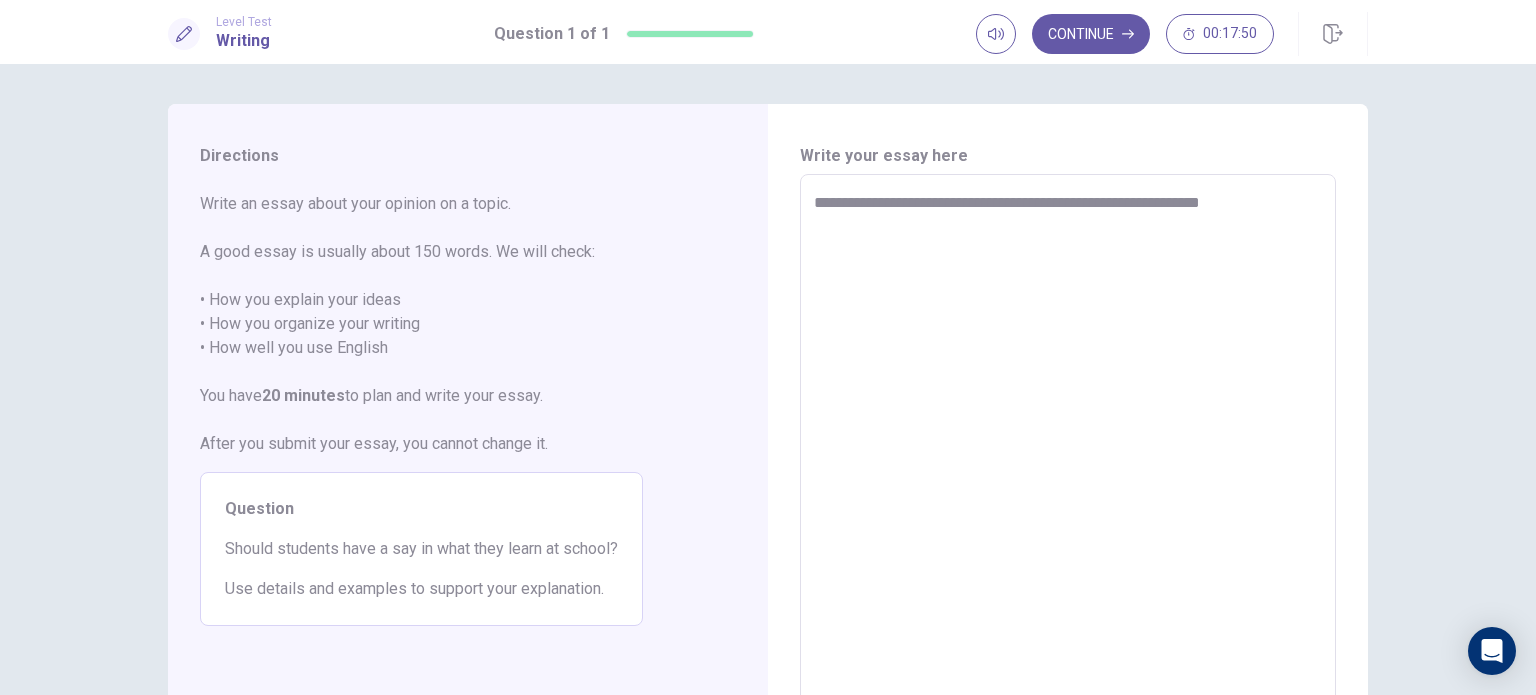type on "*" 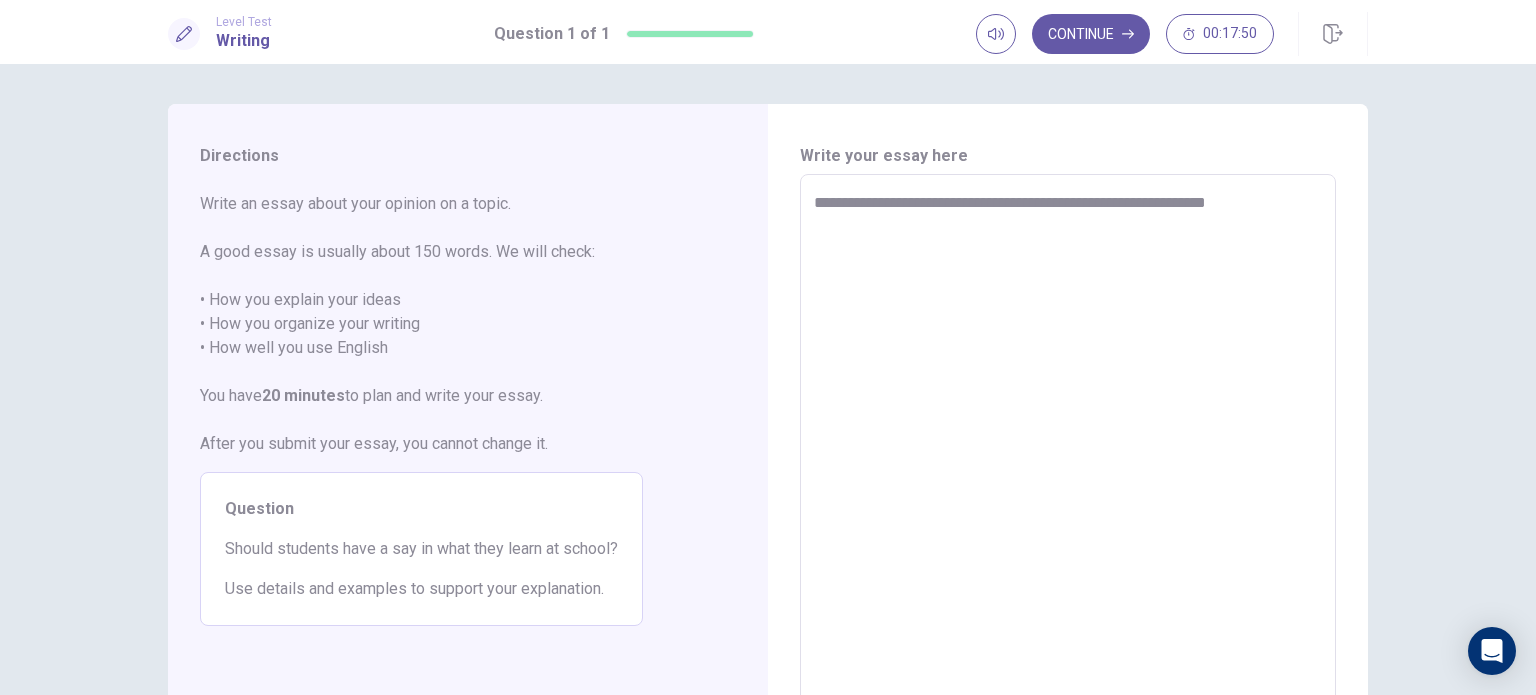 type on "*" 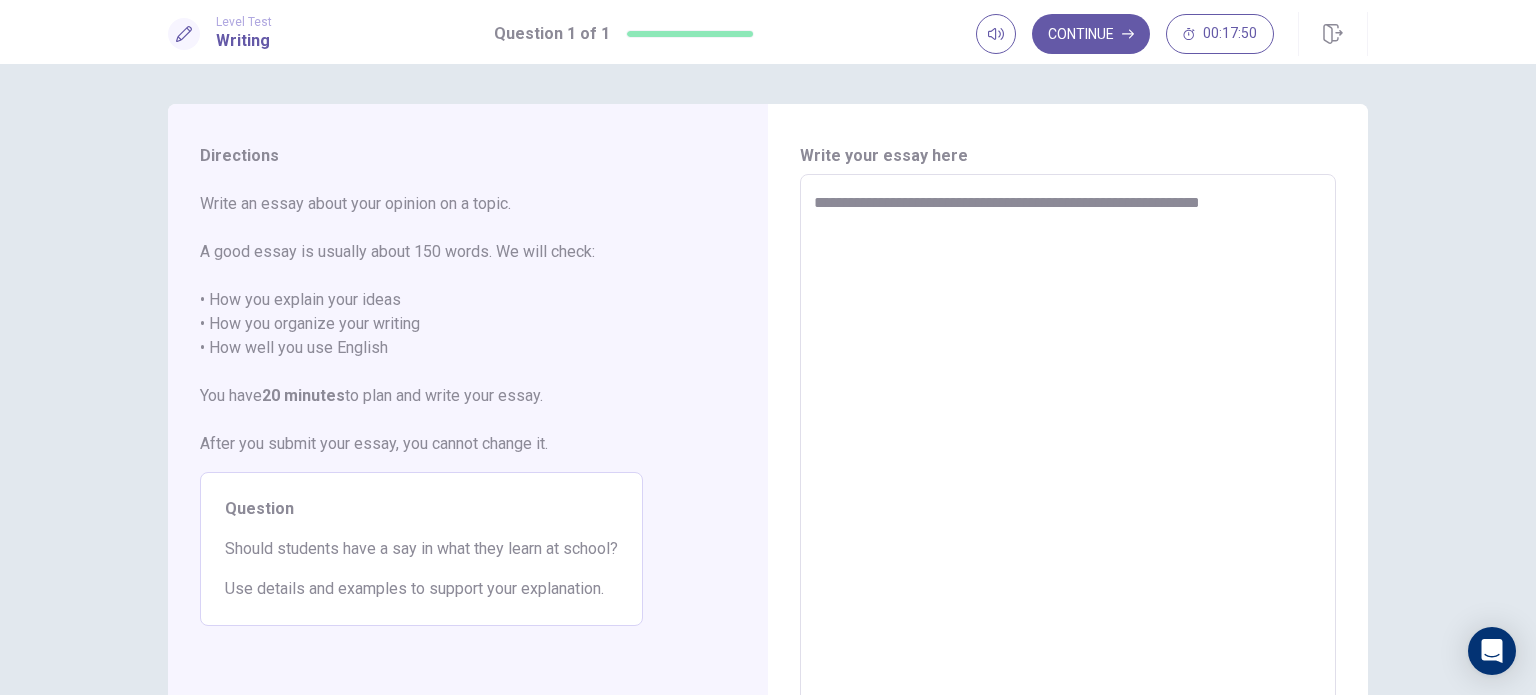 type on "*" 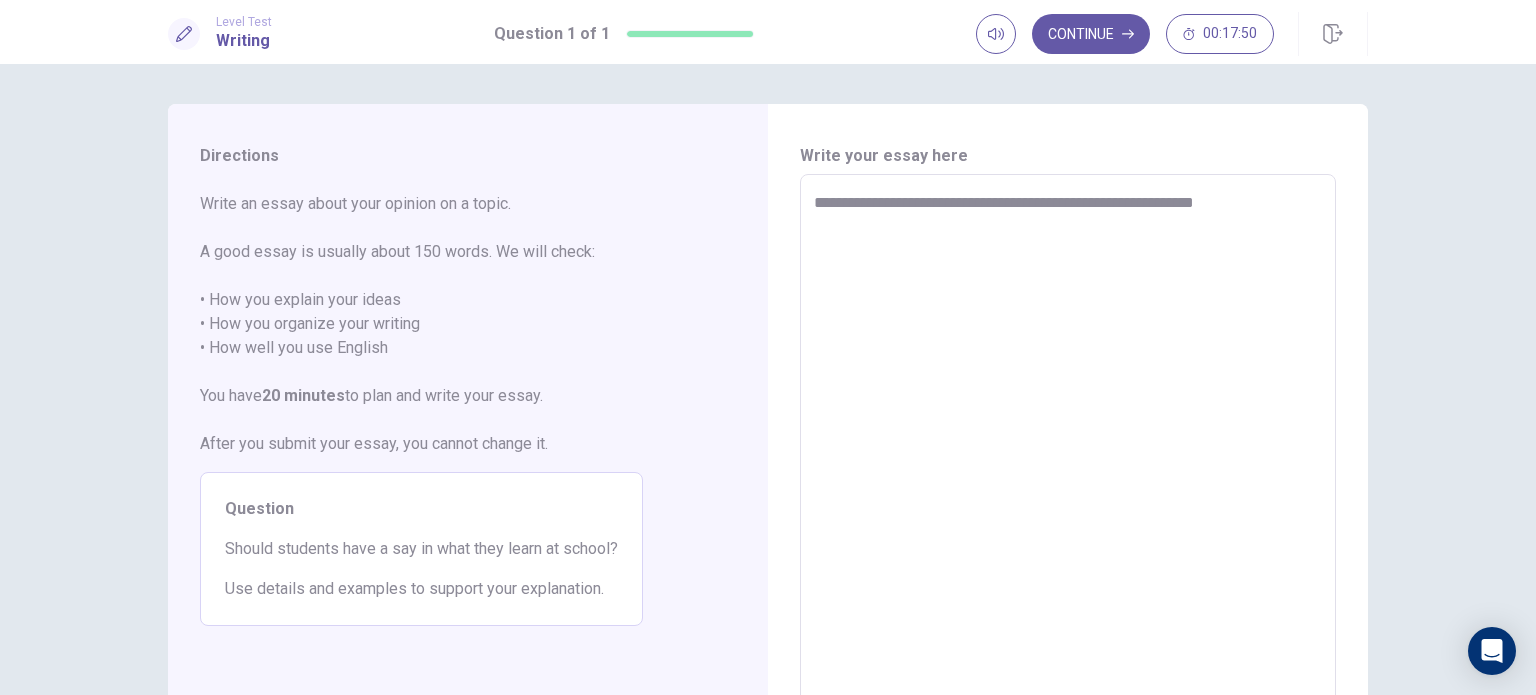 type on "*" 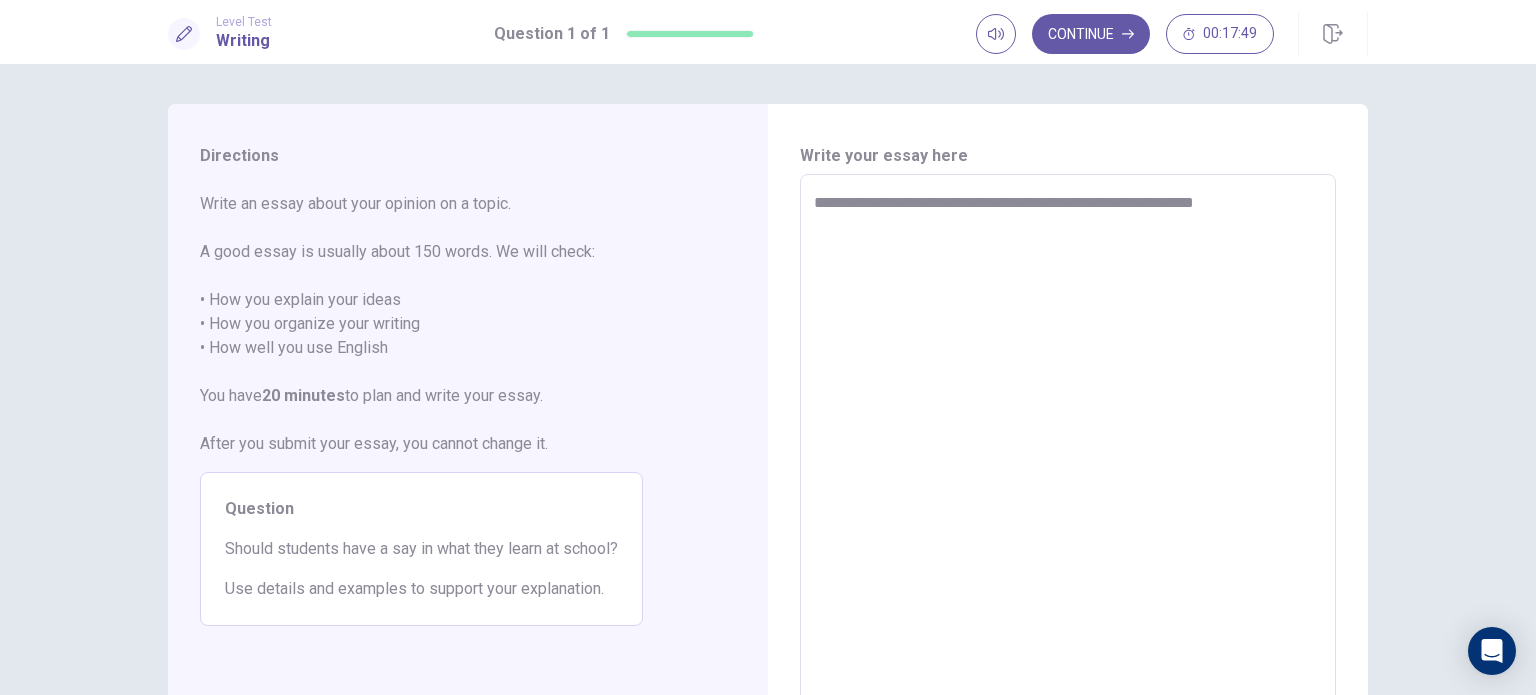 type on "**********" 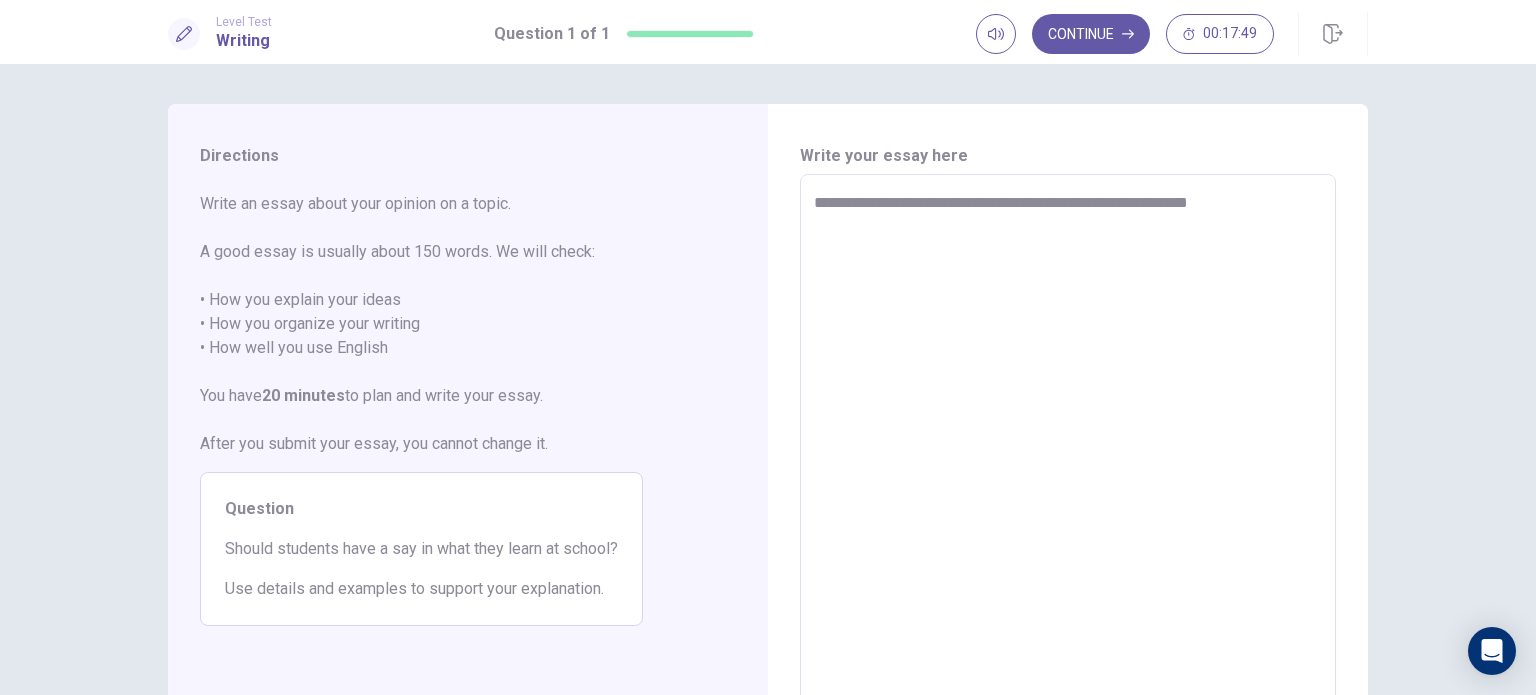 type on "*" 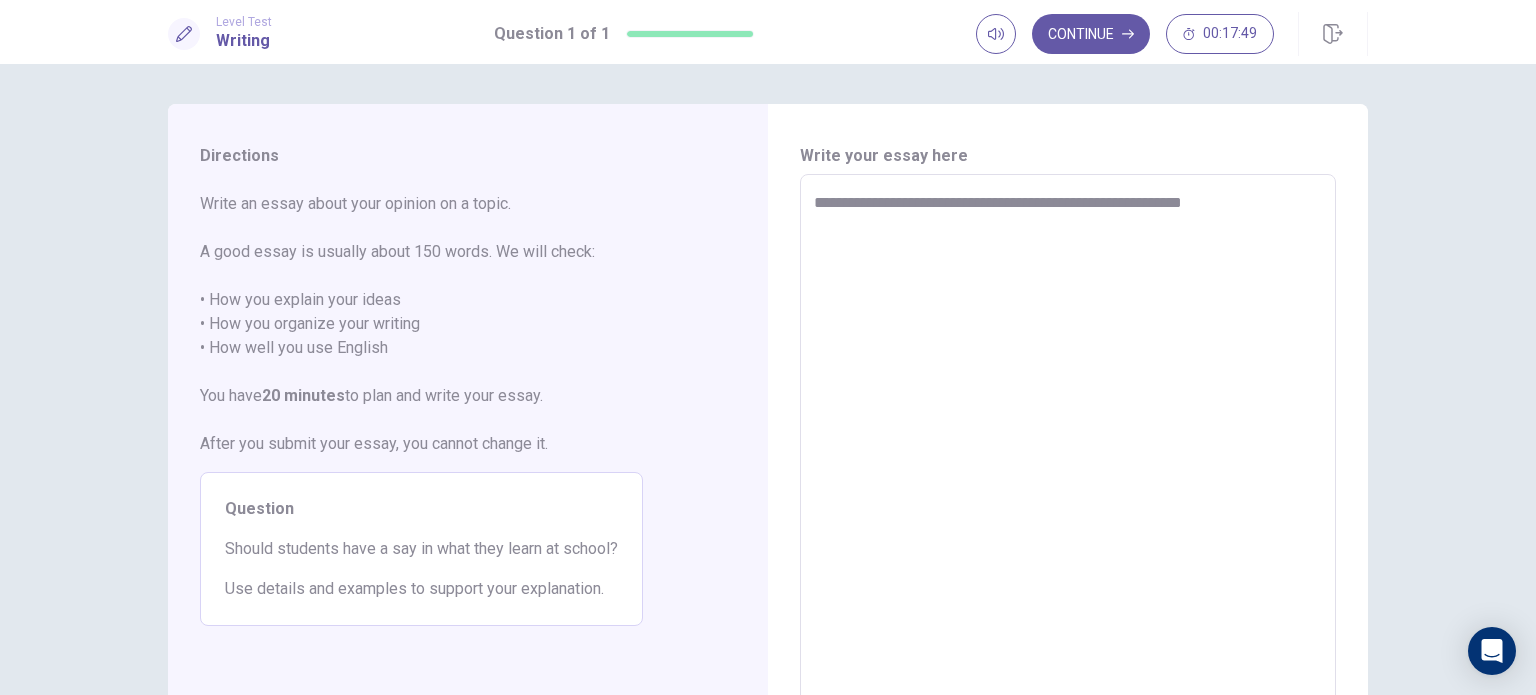 type on "*" 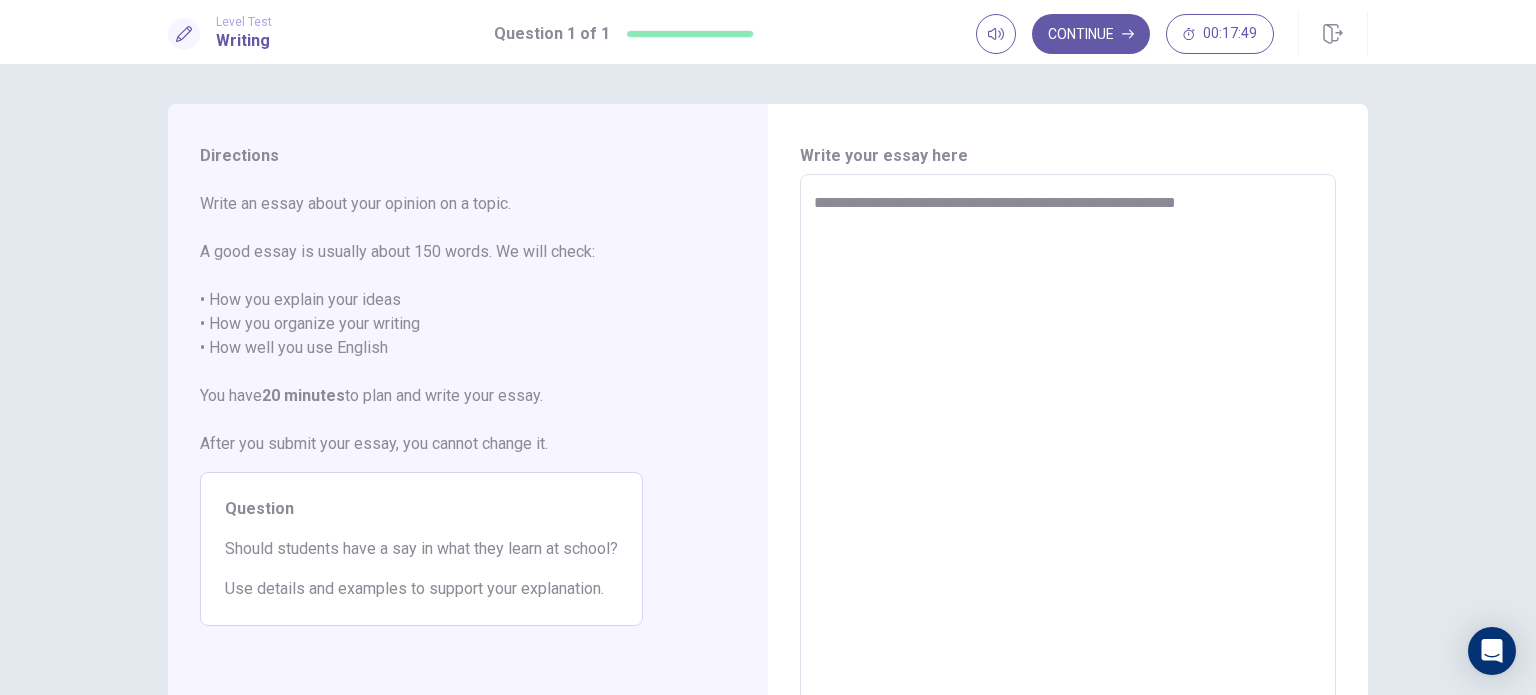 type on "*" 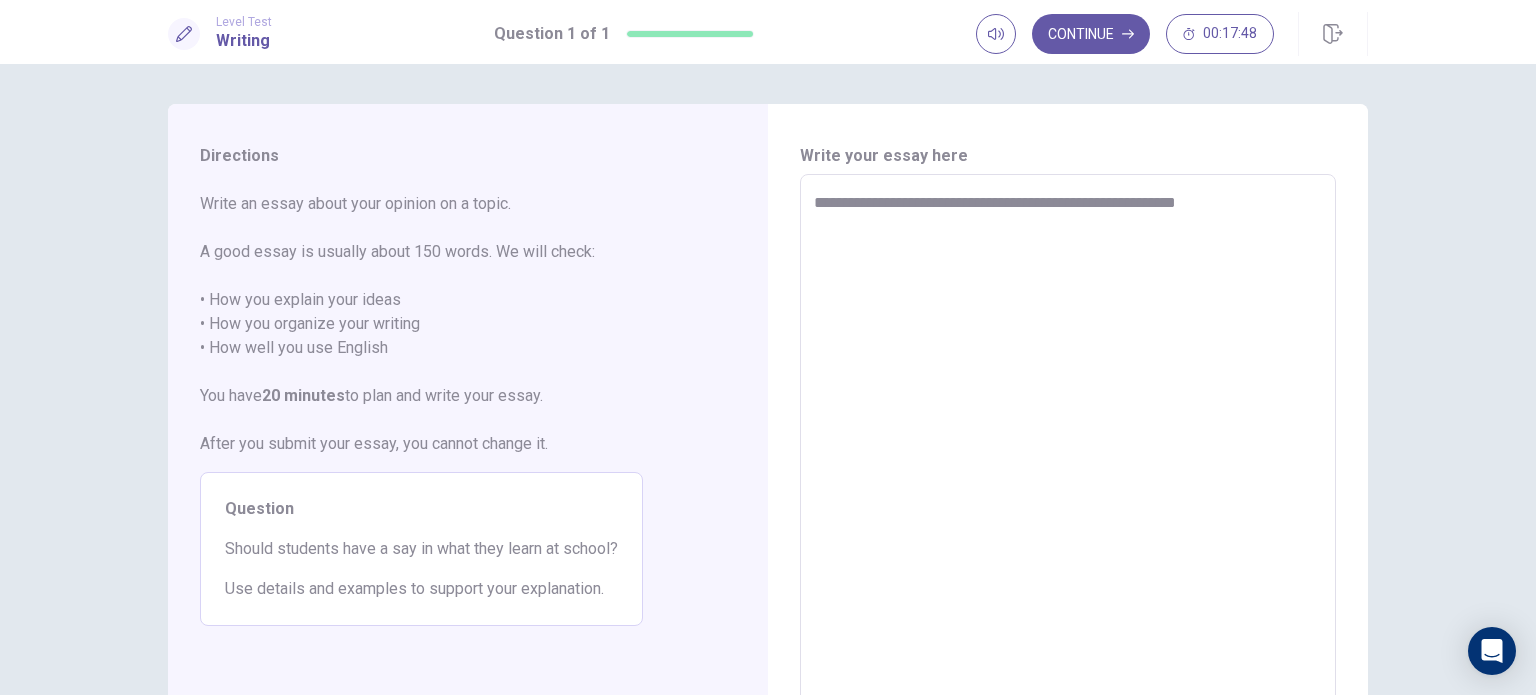 type on "**********" 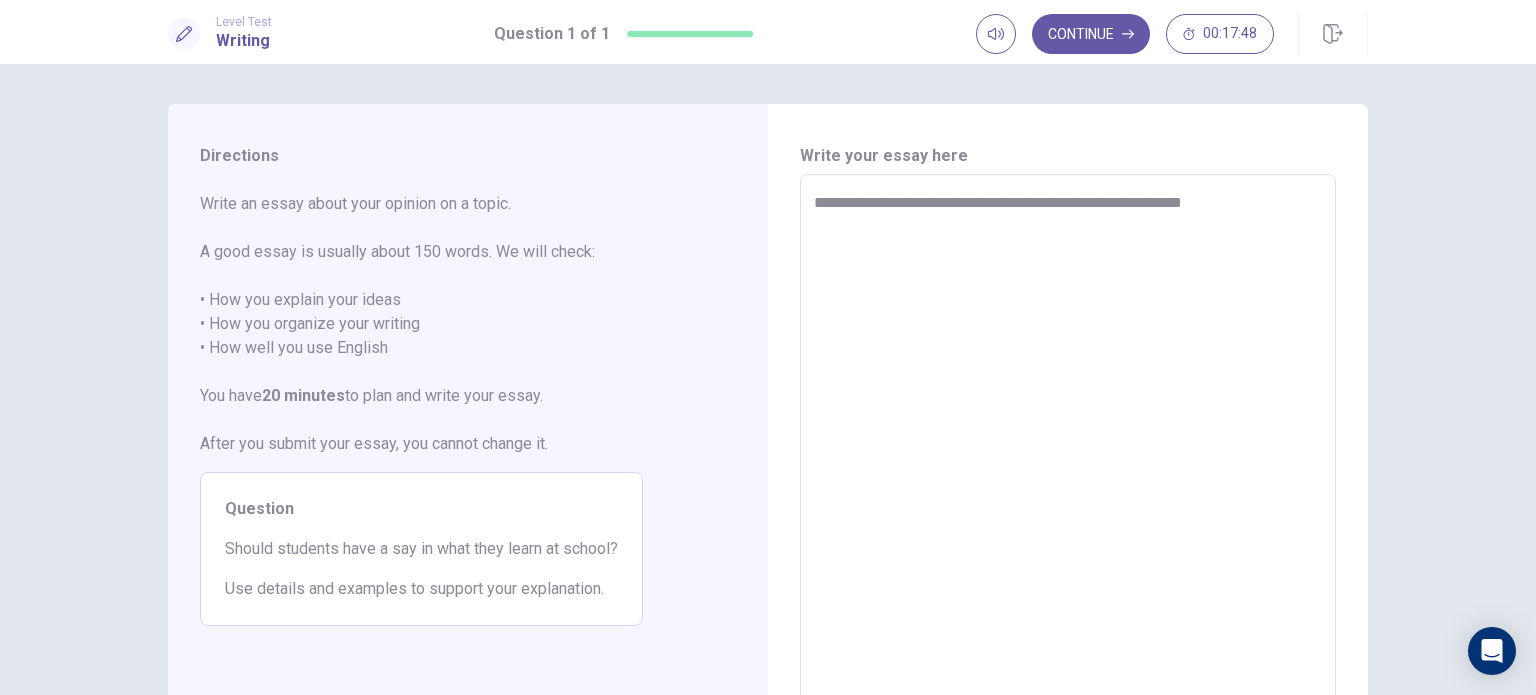 type on "*" 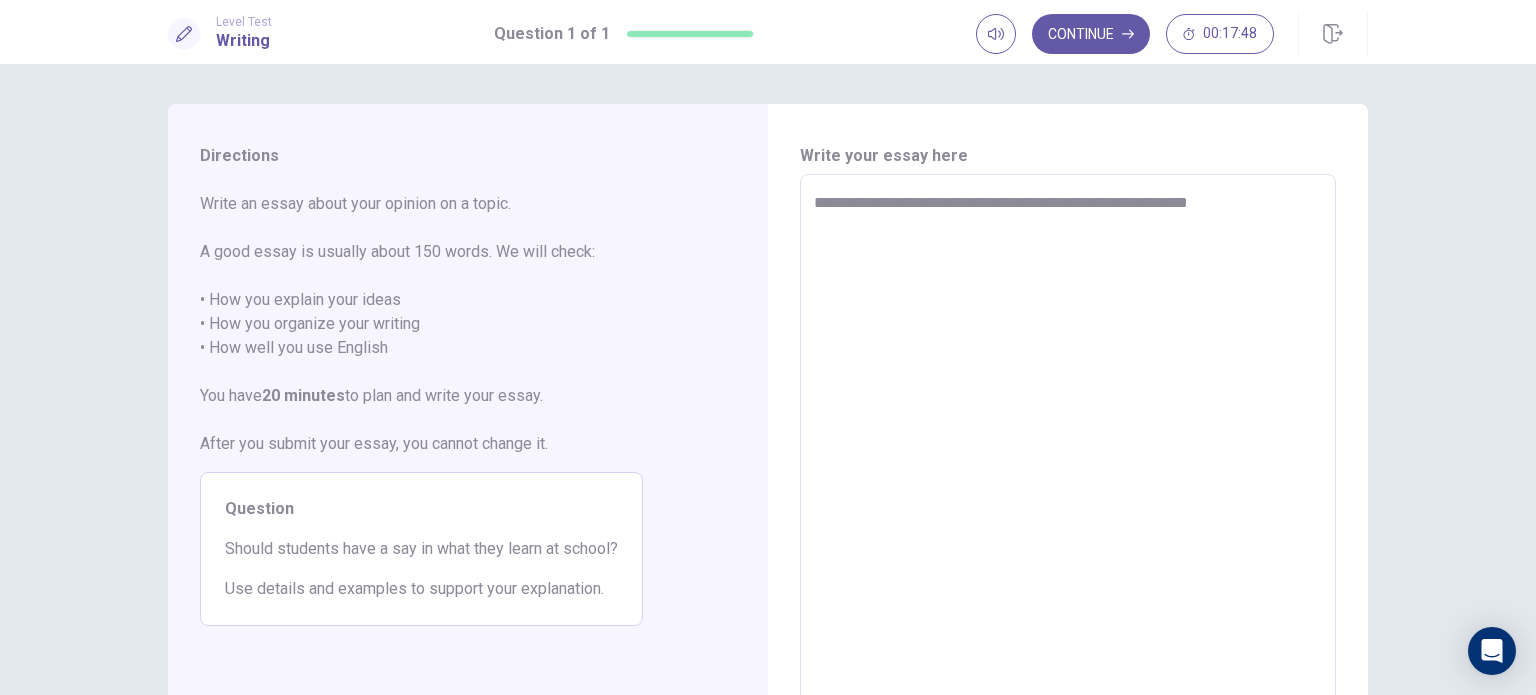 type on "*" 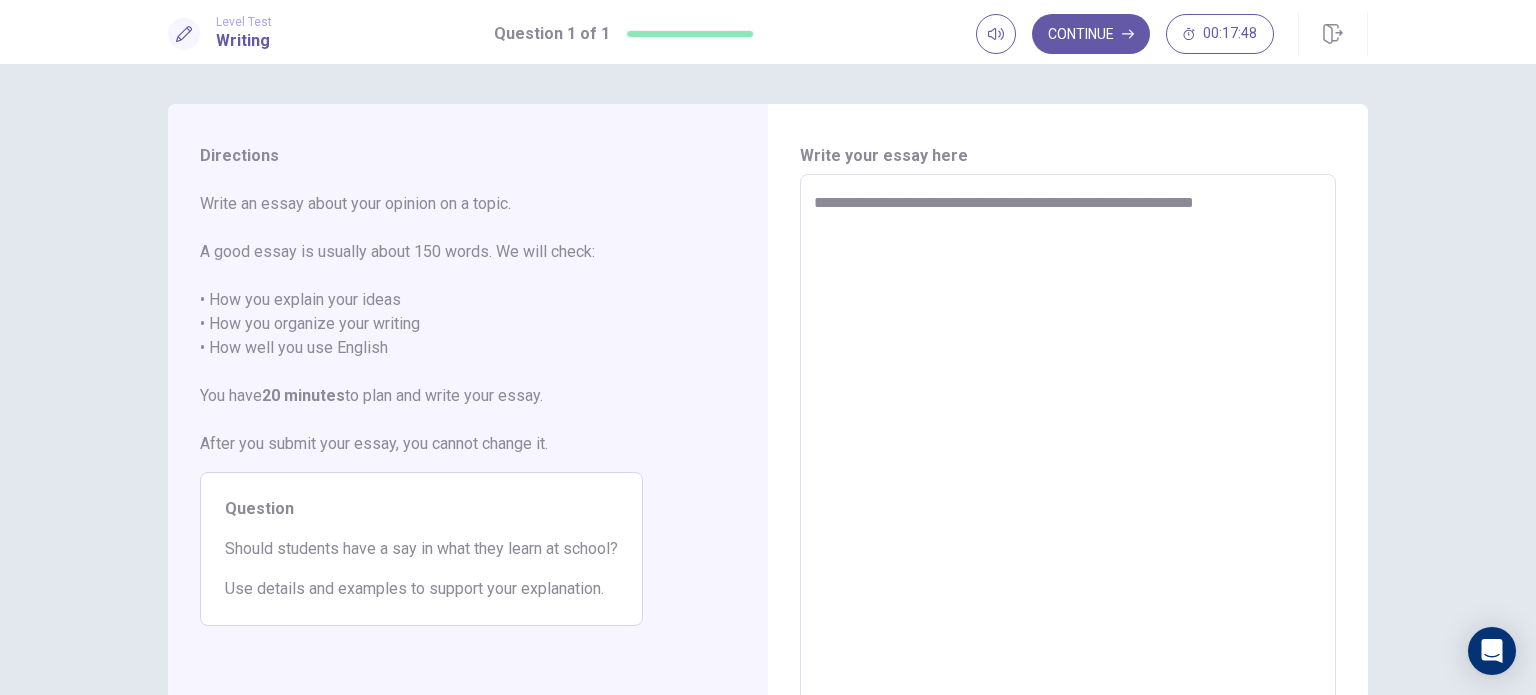 type on "*" 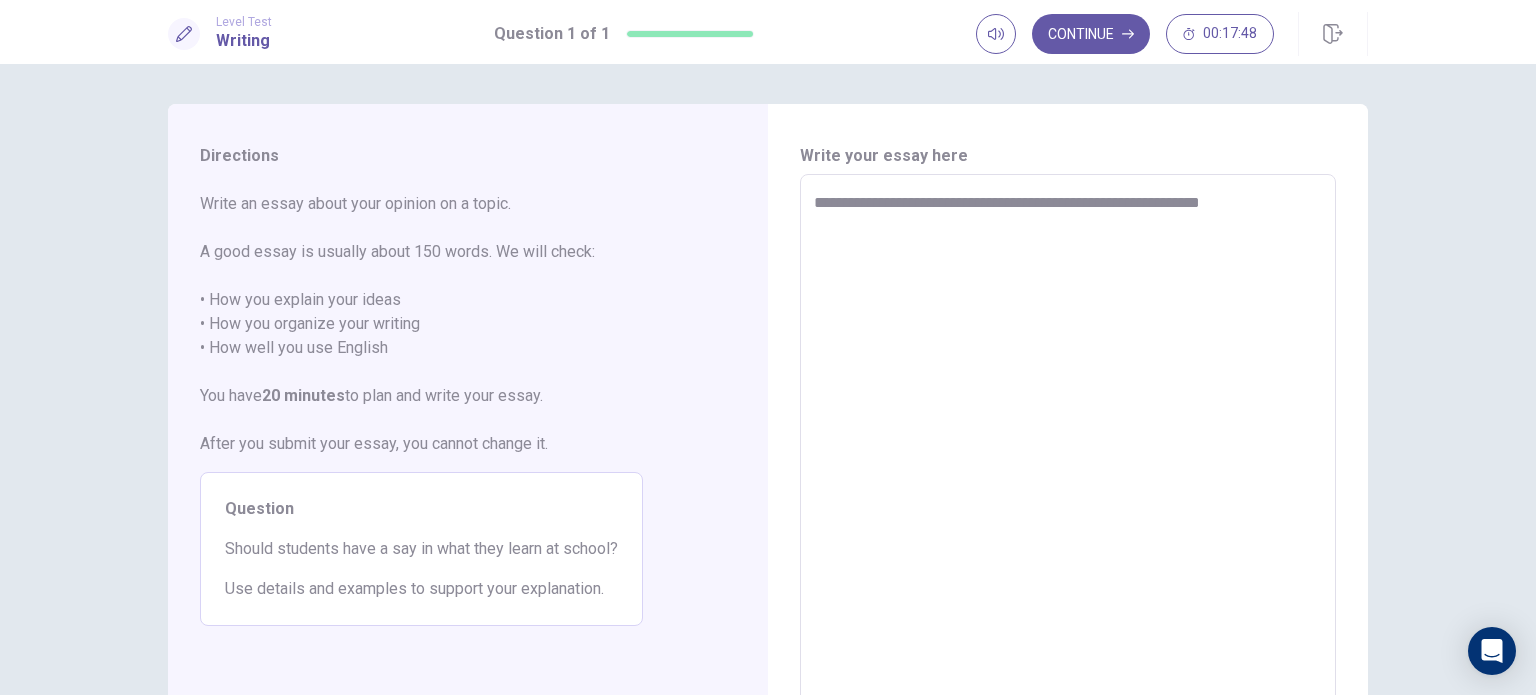 type on "*" 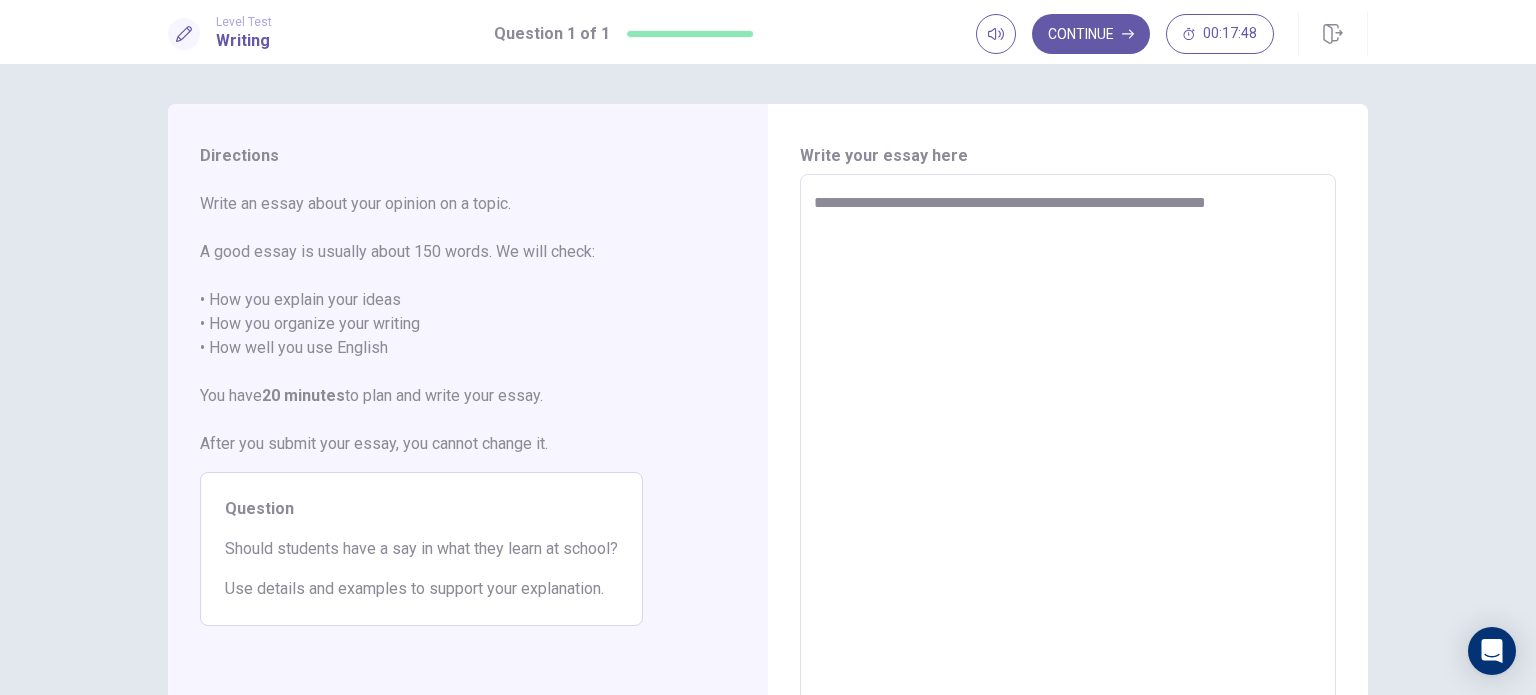 type on "*" 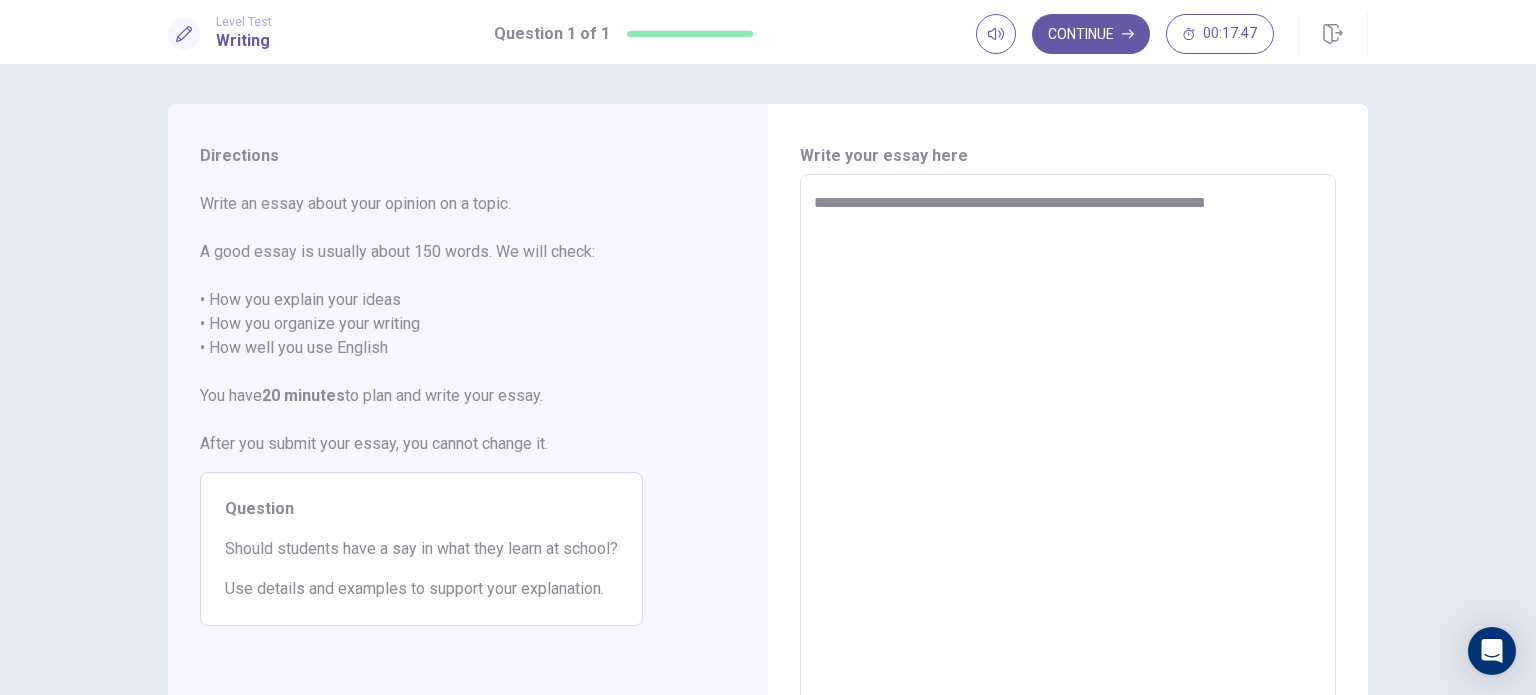 type on "**********" 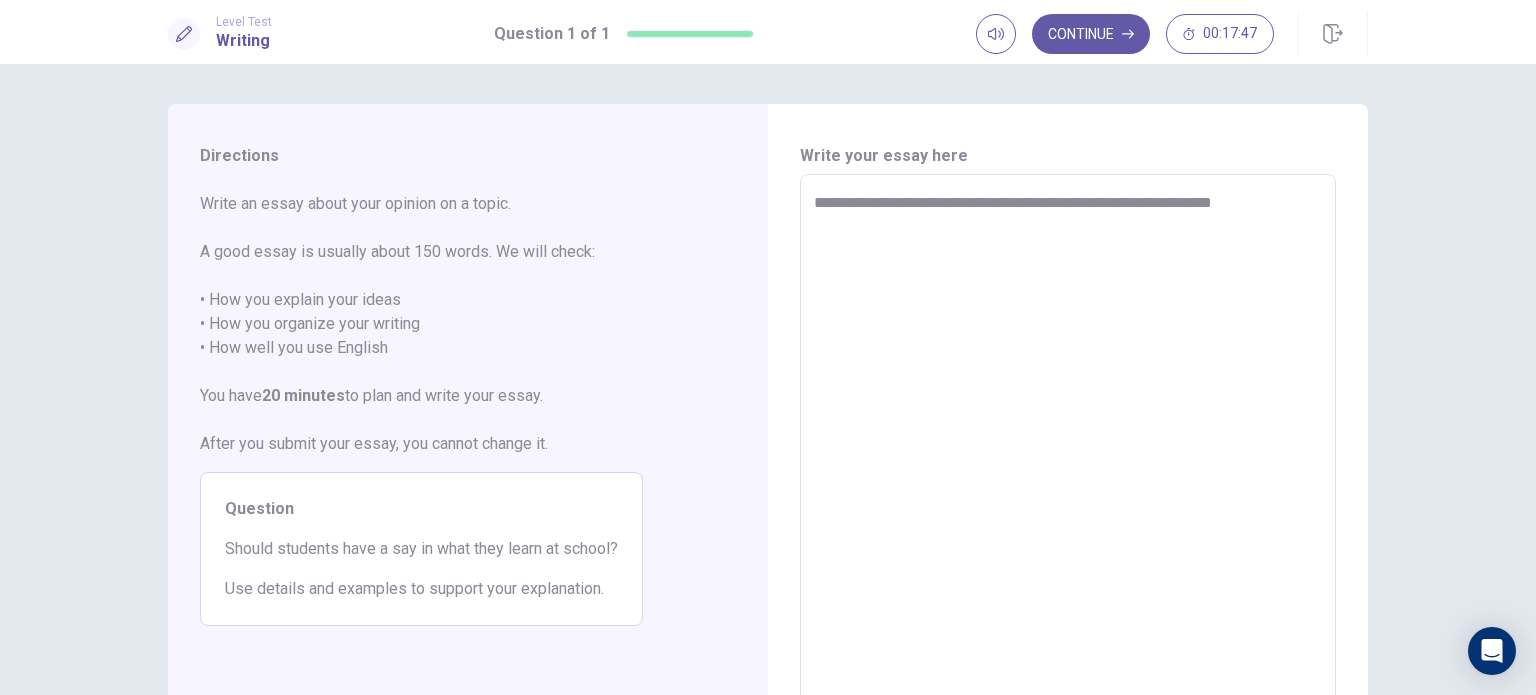 type on "*" 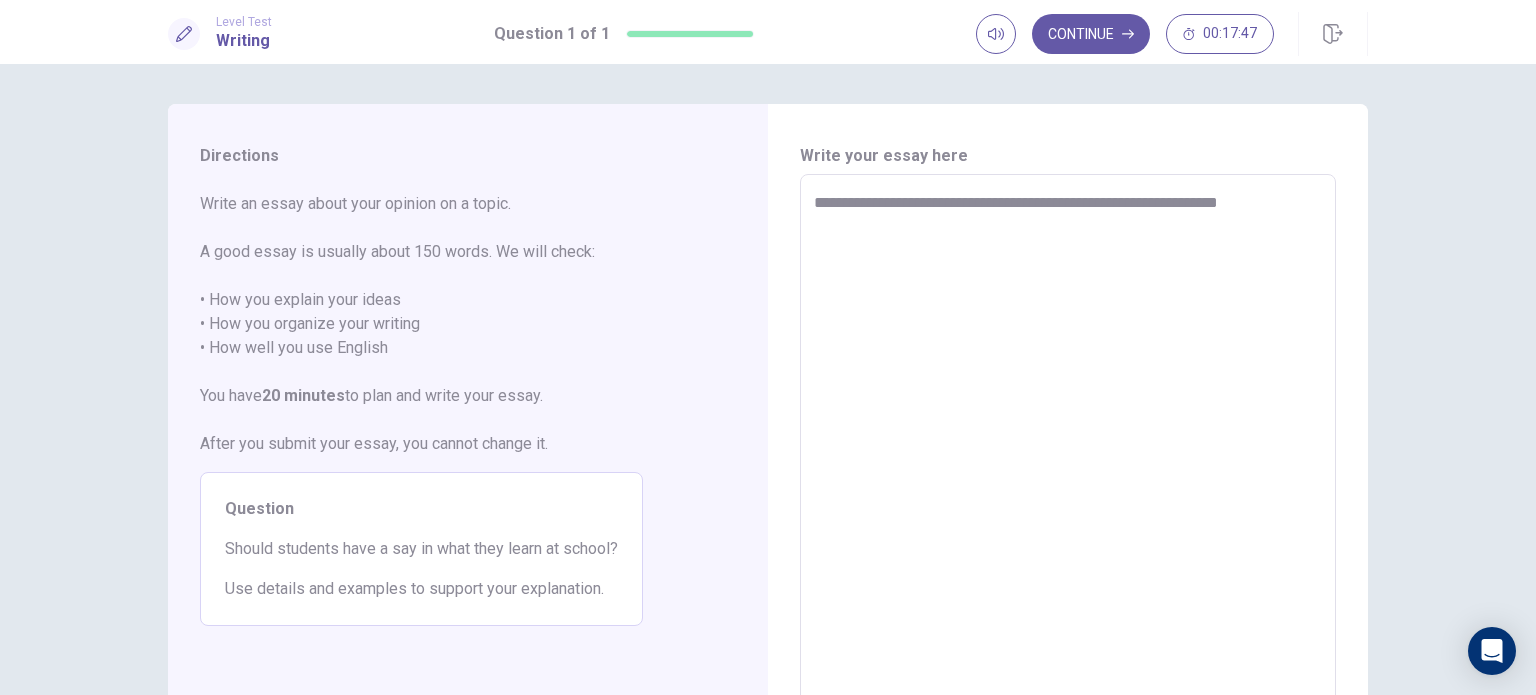 type on "*" 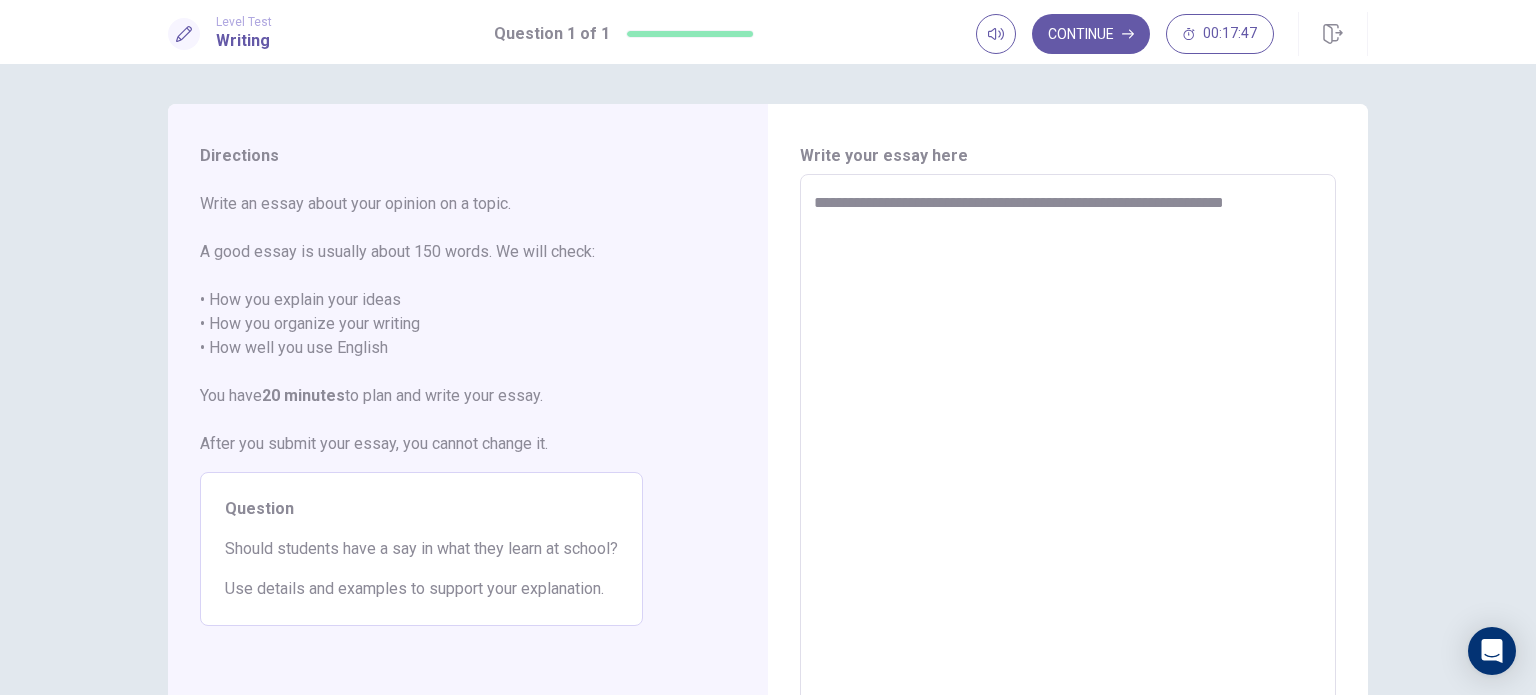 type on "*" 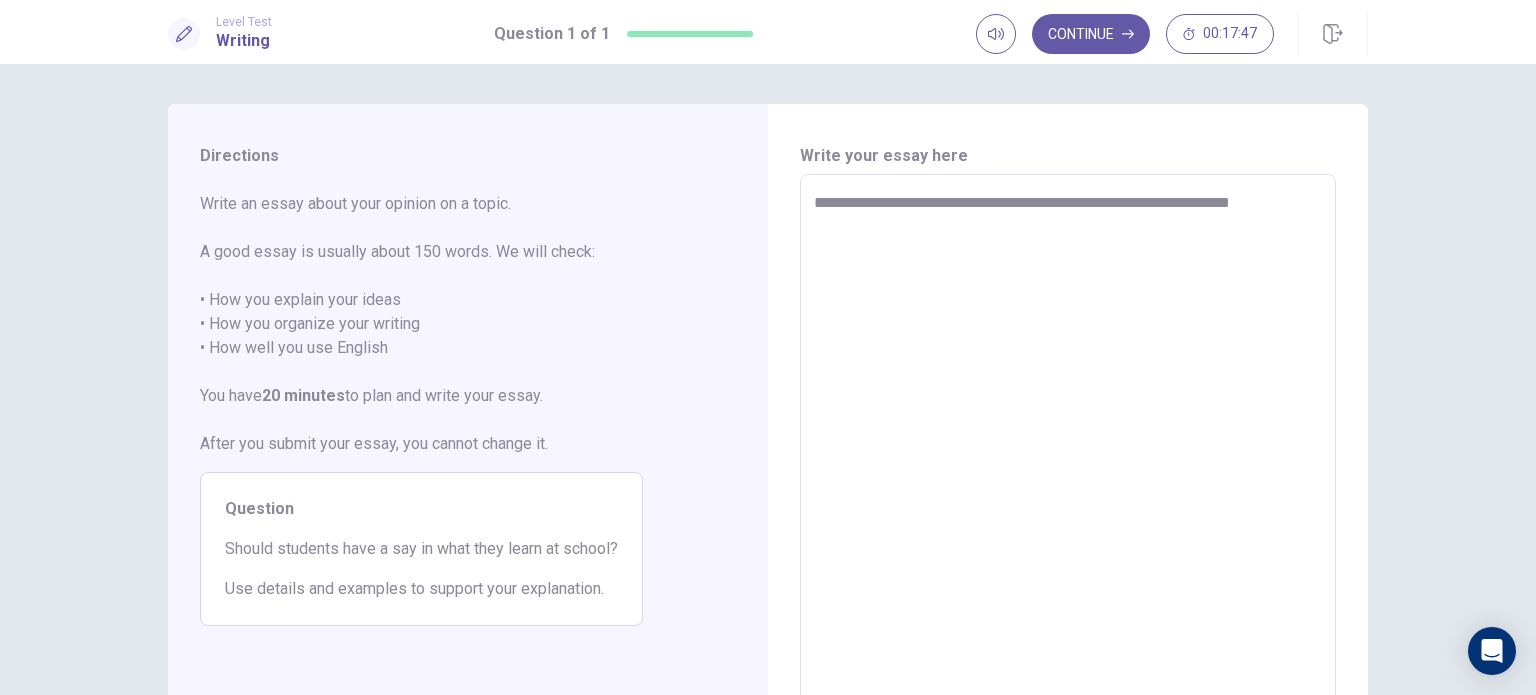 type on "*" 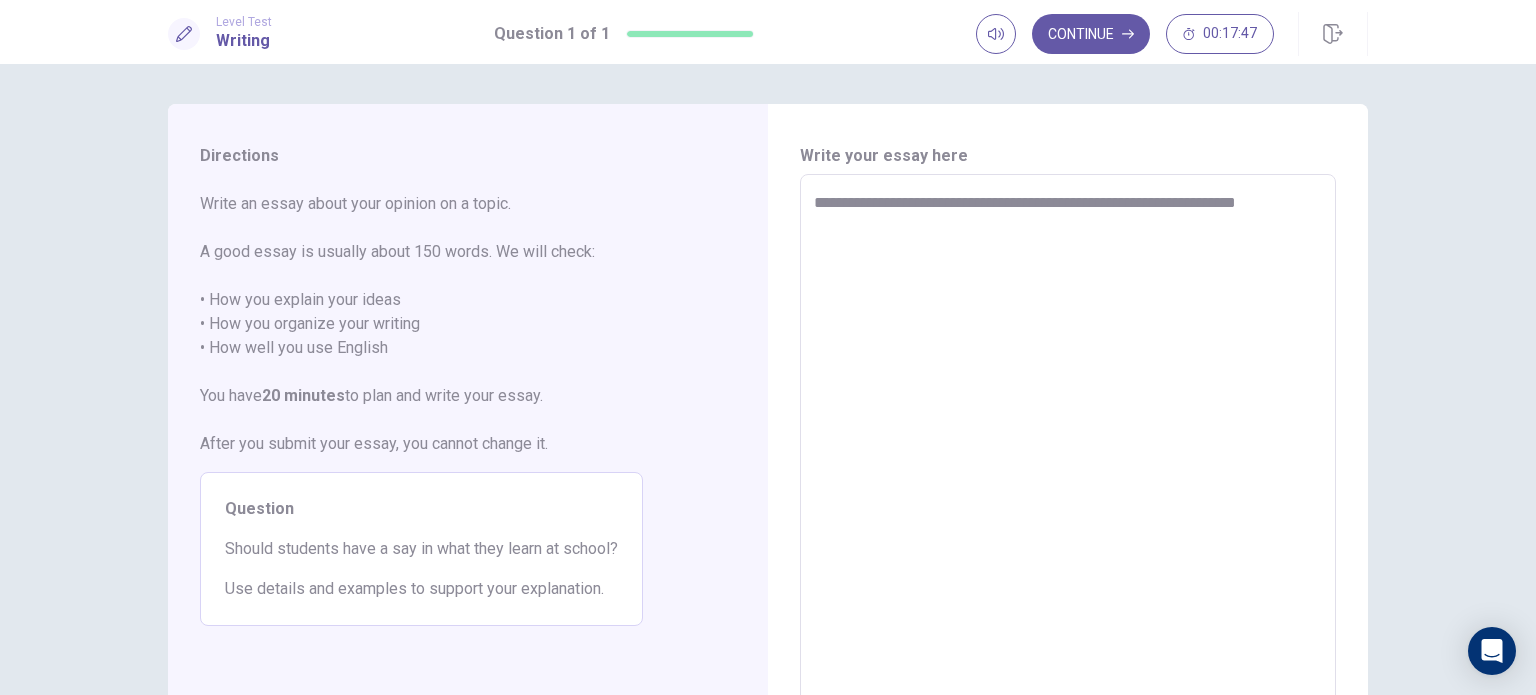 type on "**********" 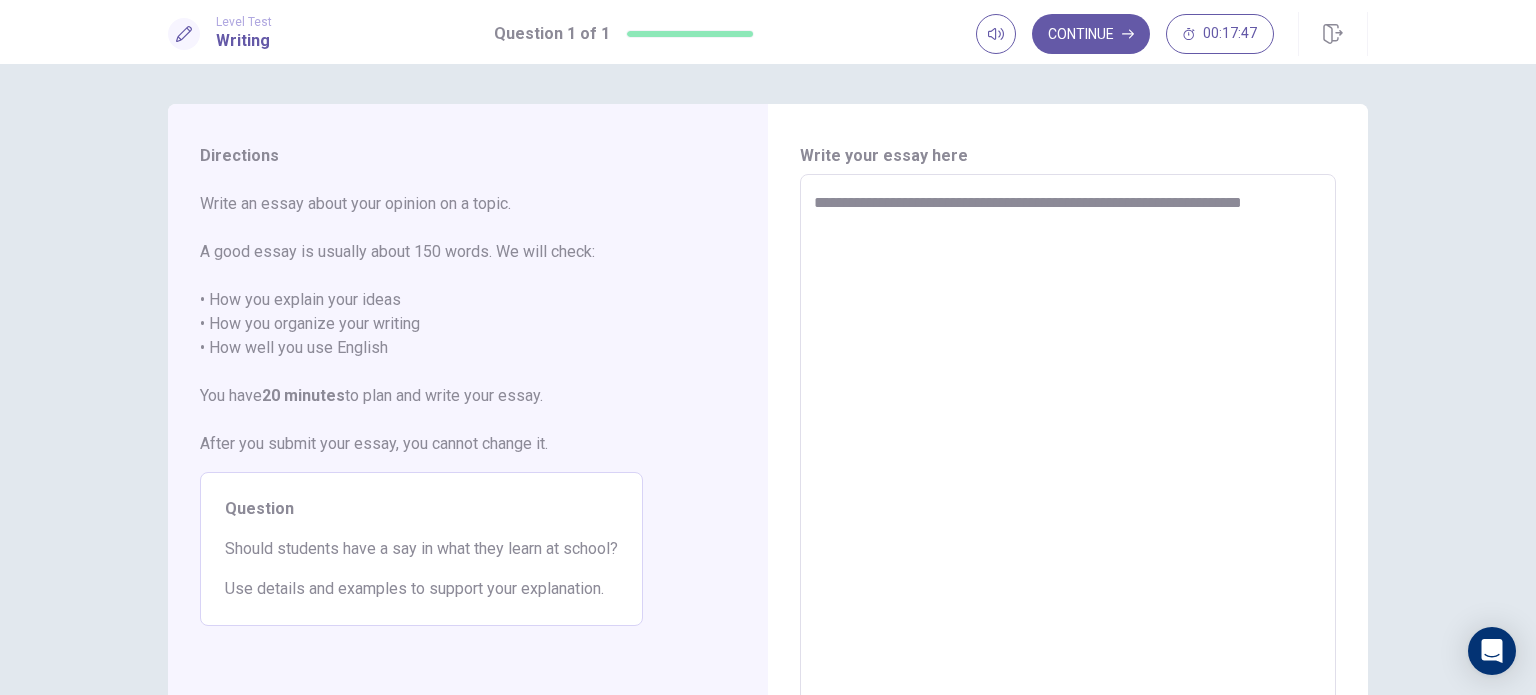type on "*" 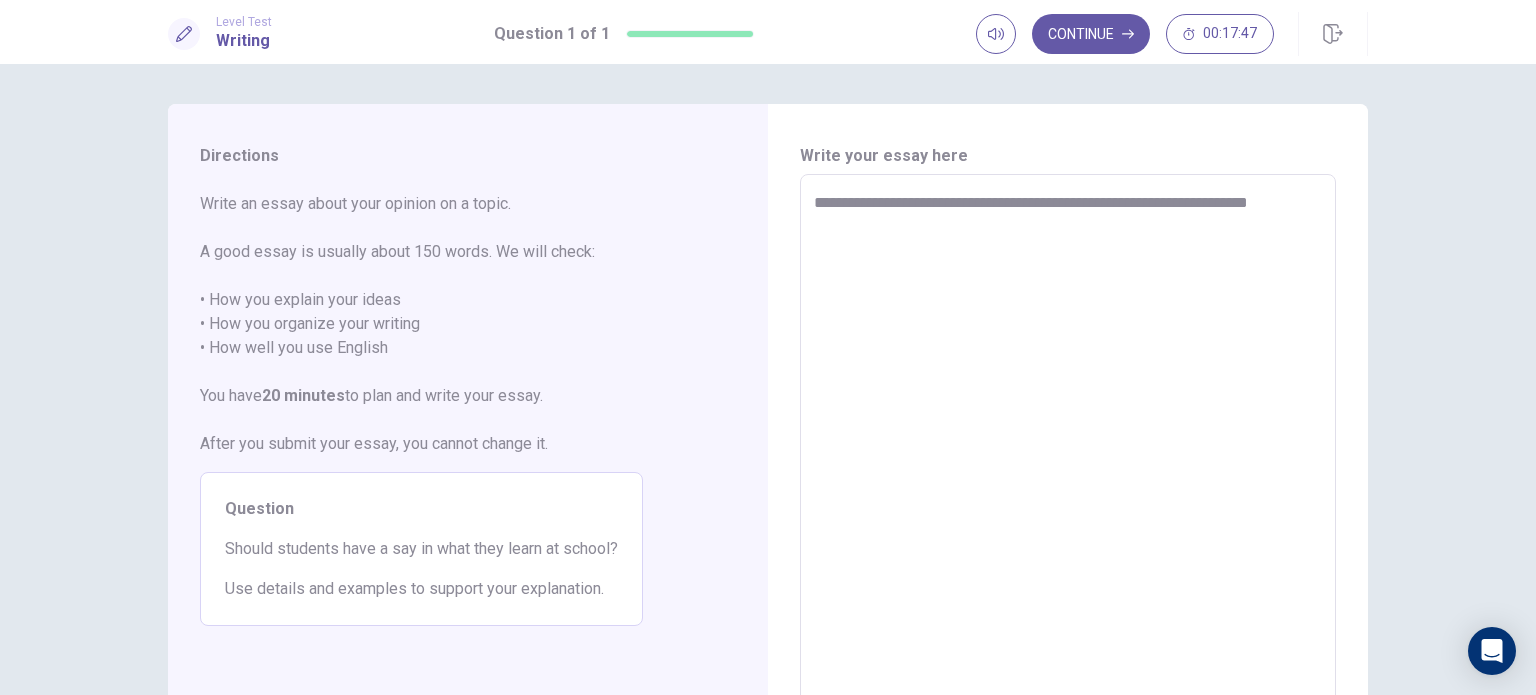 type on "*" 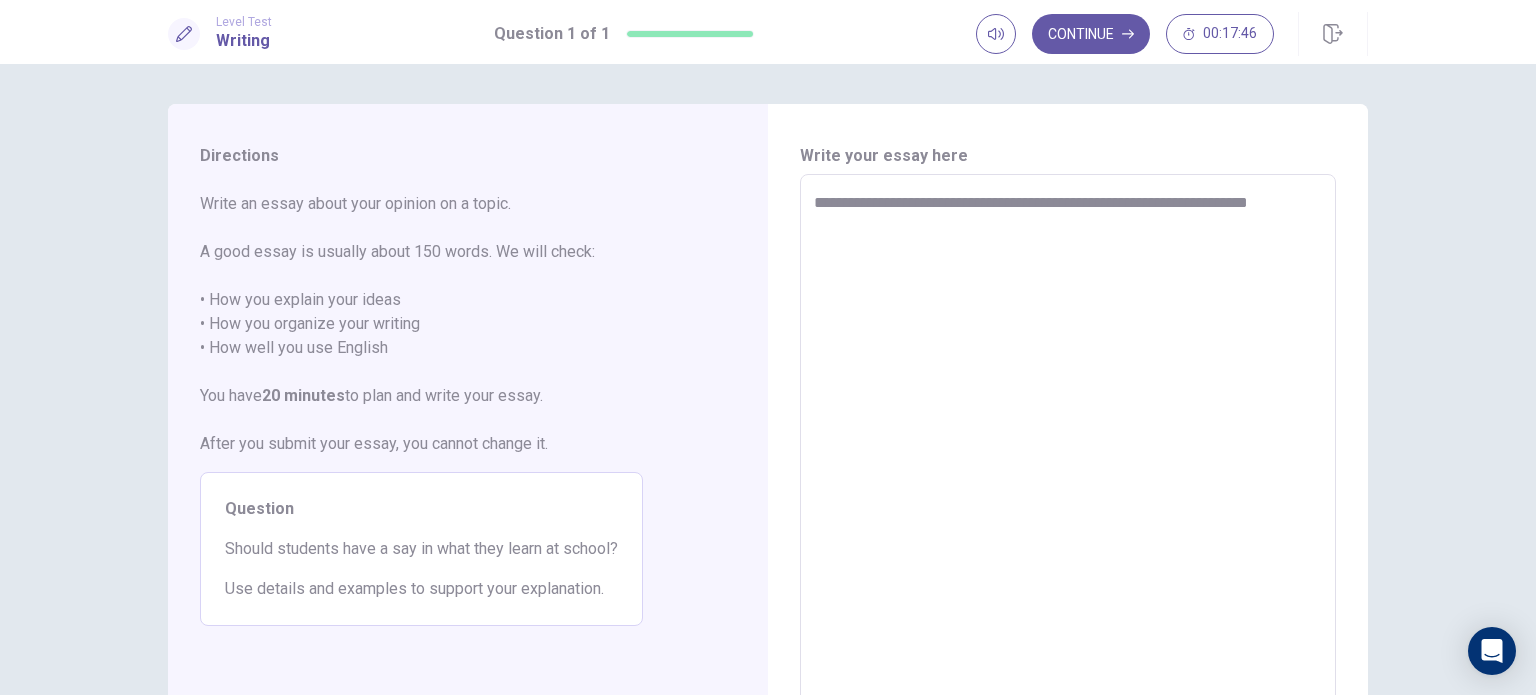 type on "**********" 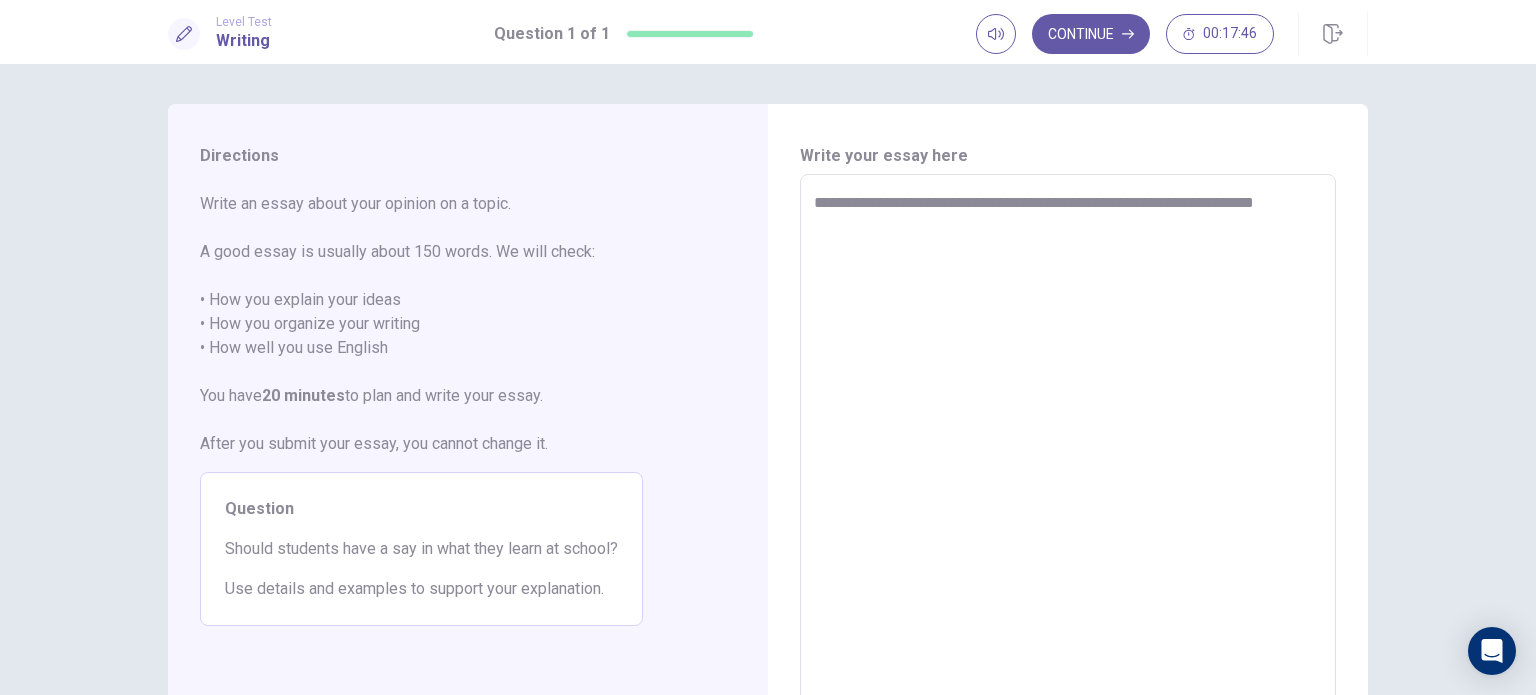 type on "*" 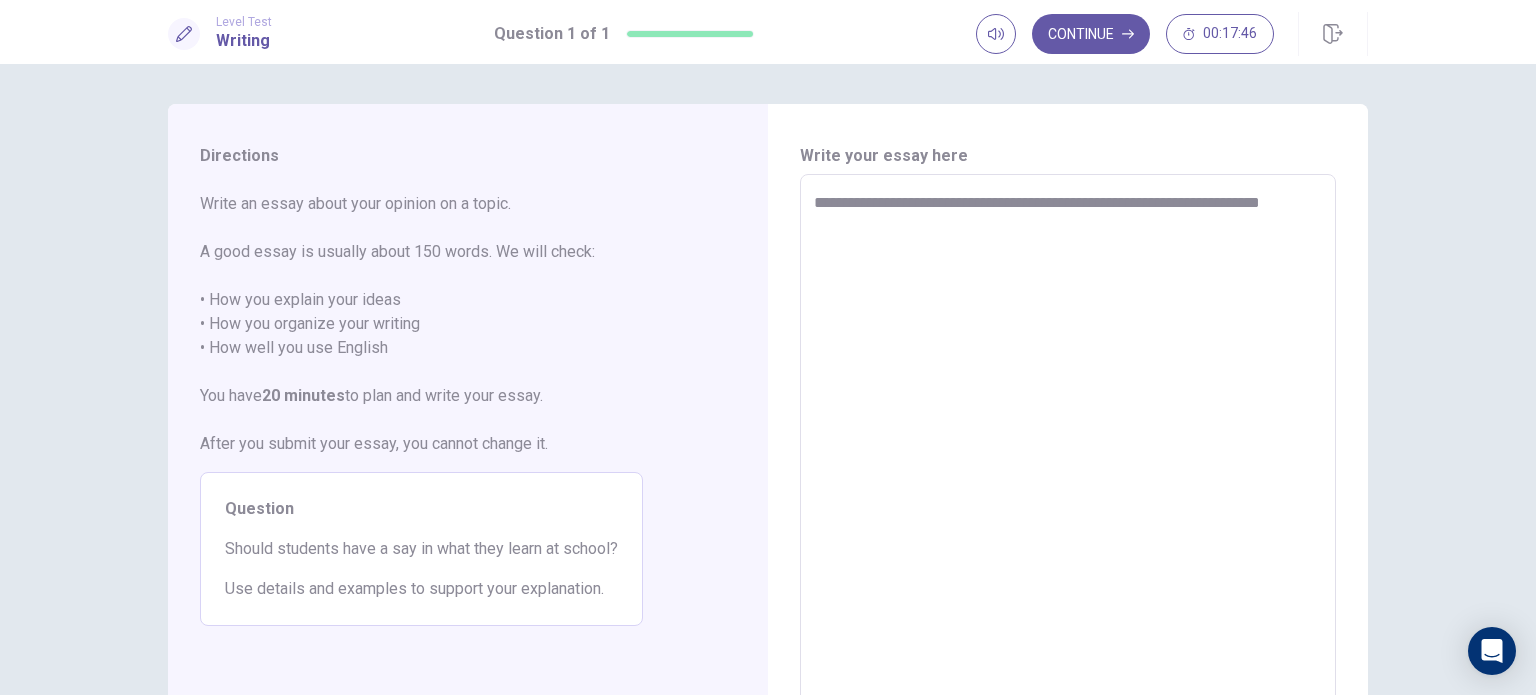 type on "*" 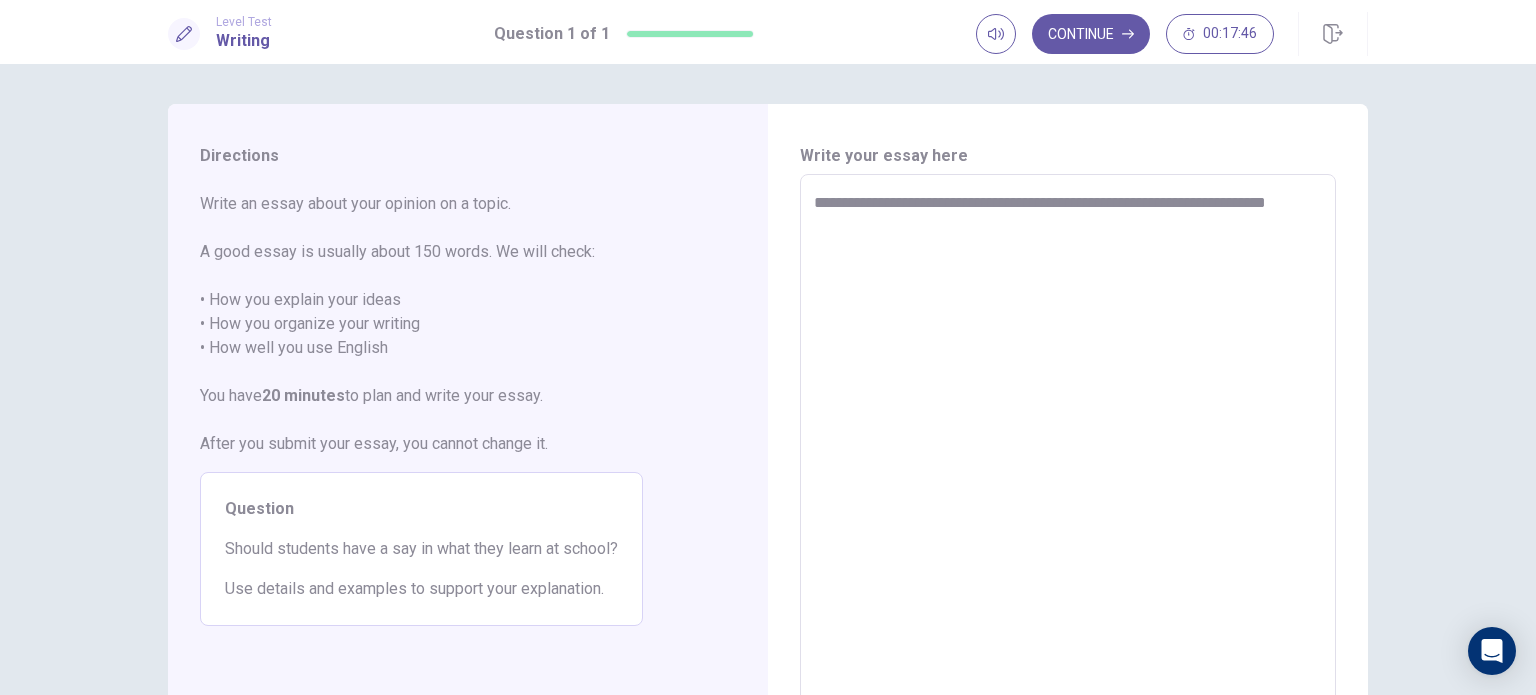 type on "*" 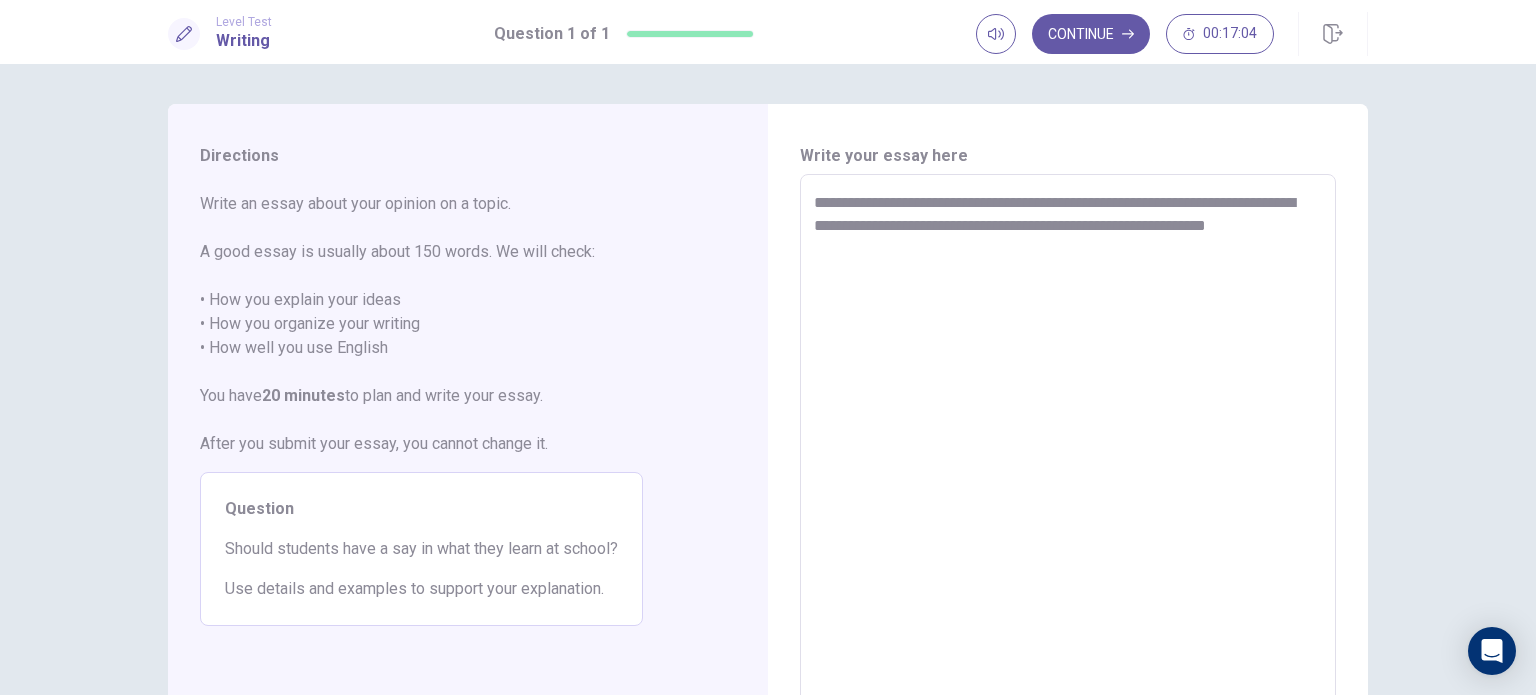 click on "**********" at bounding box center [1068, 451] 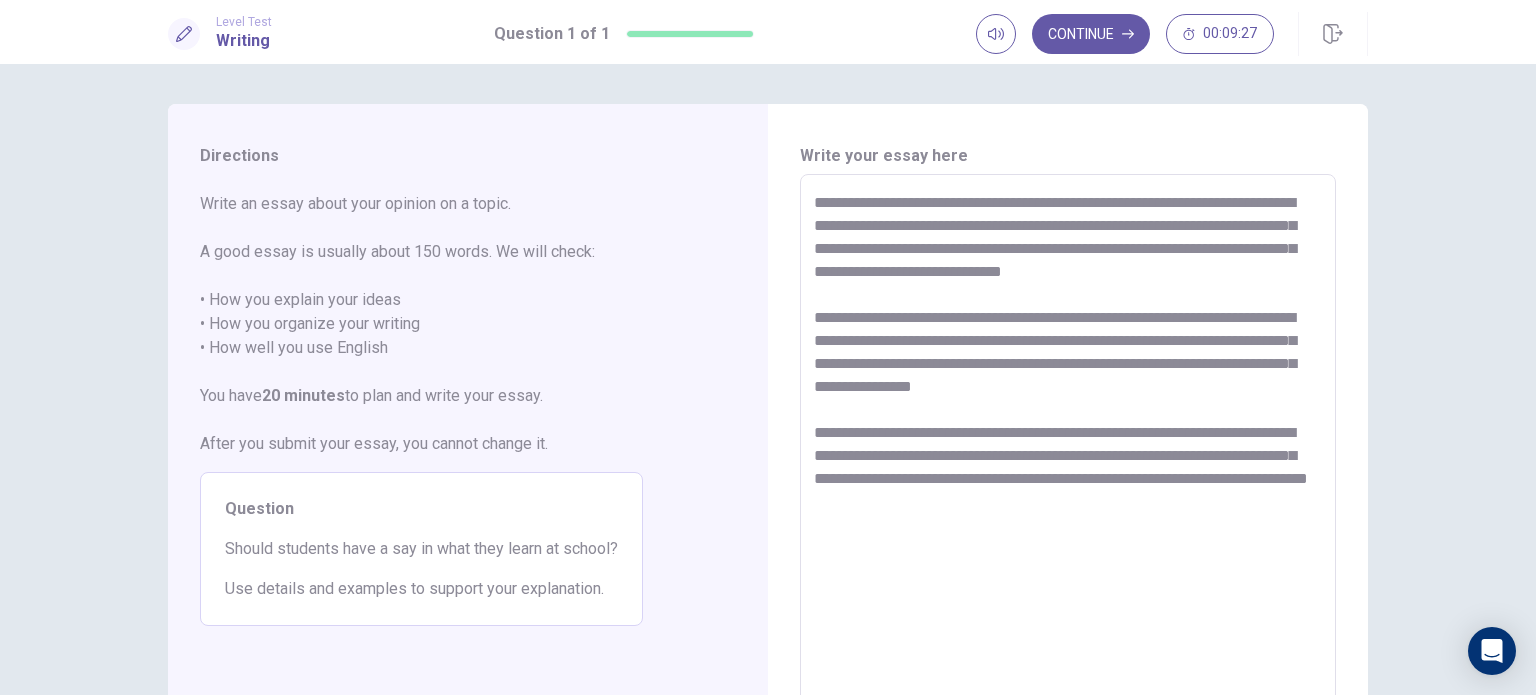click on "**********" at bounding box center [1068, 451] 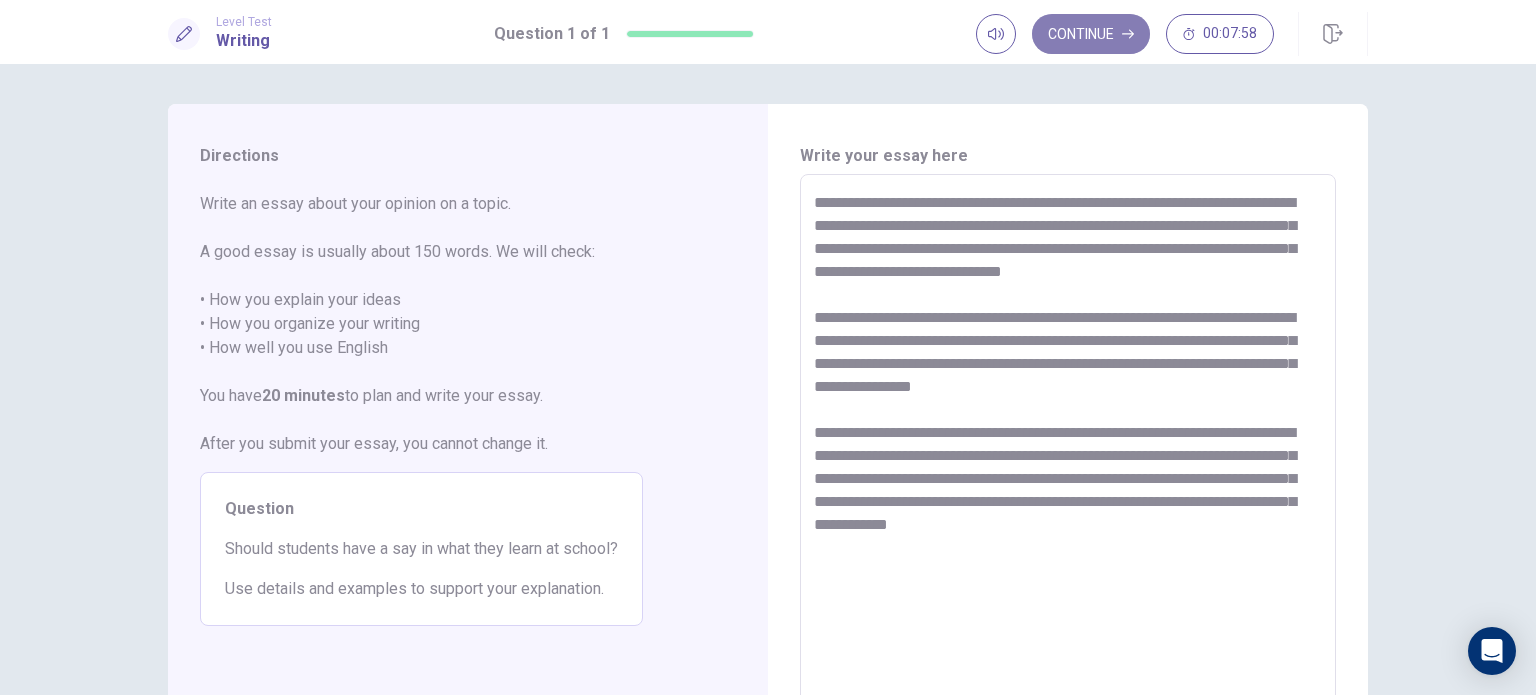 click on "Continue" at bounding box center [1091, 34] 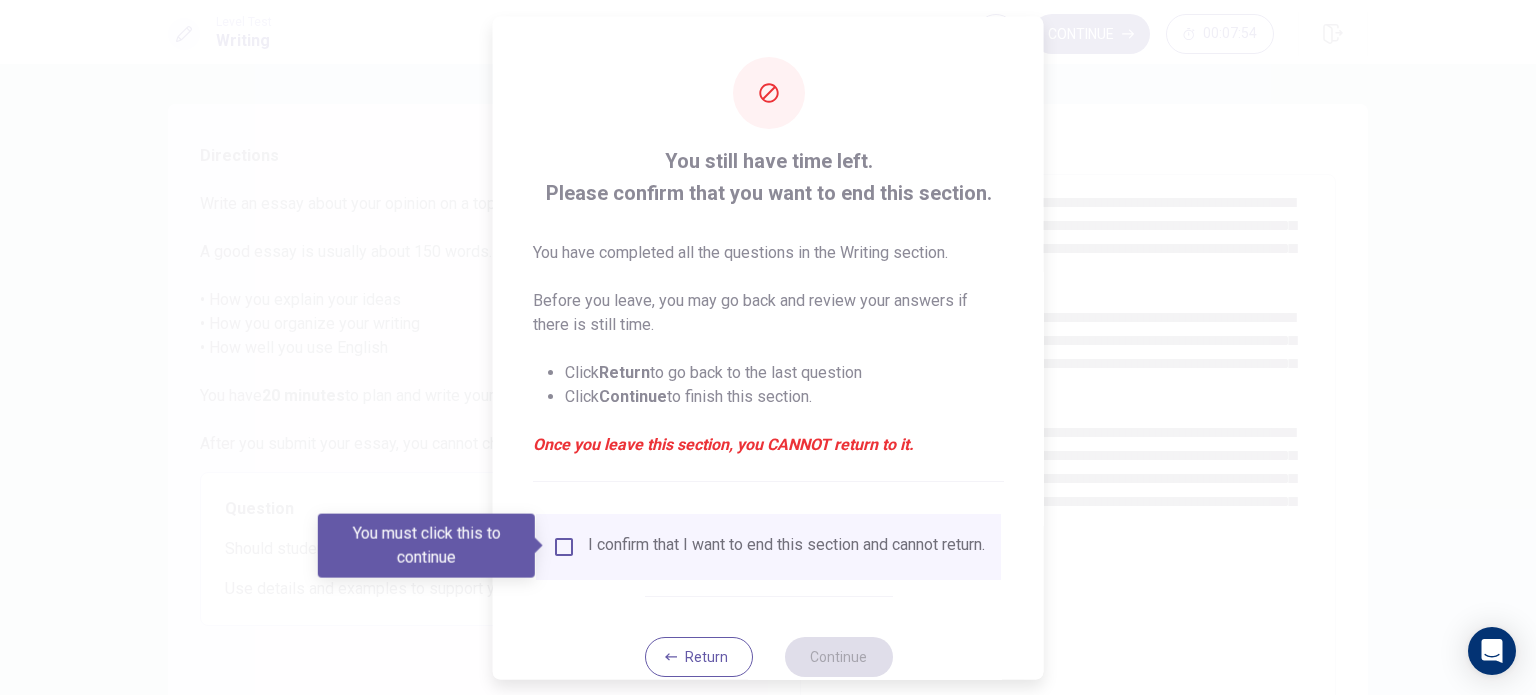 click on "I confirm that I want to end this section and cannot return." at bounding box center [768, 546] 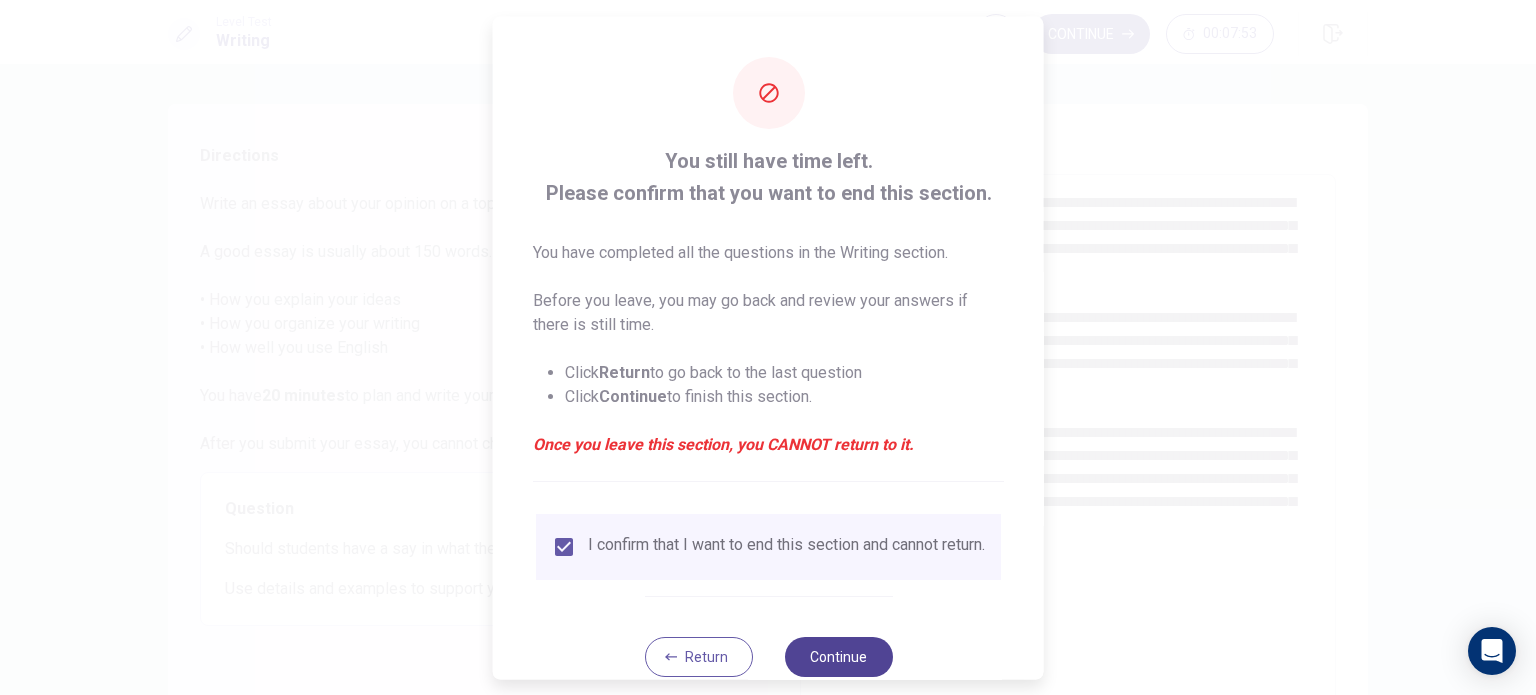 click on "Continue" at bounding box center (838, 656) 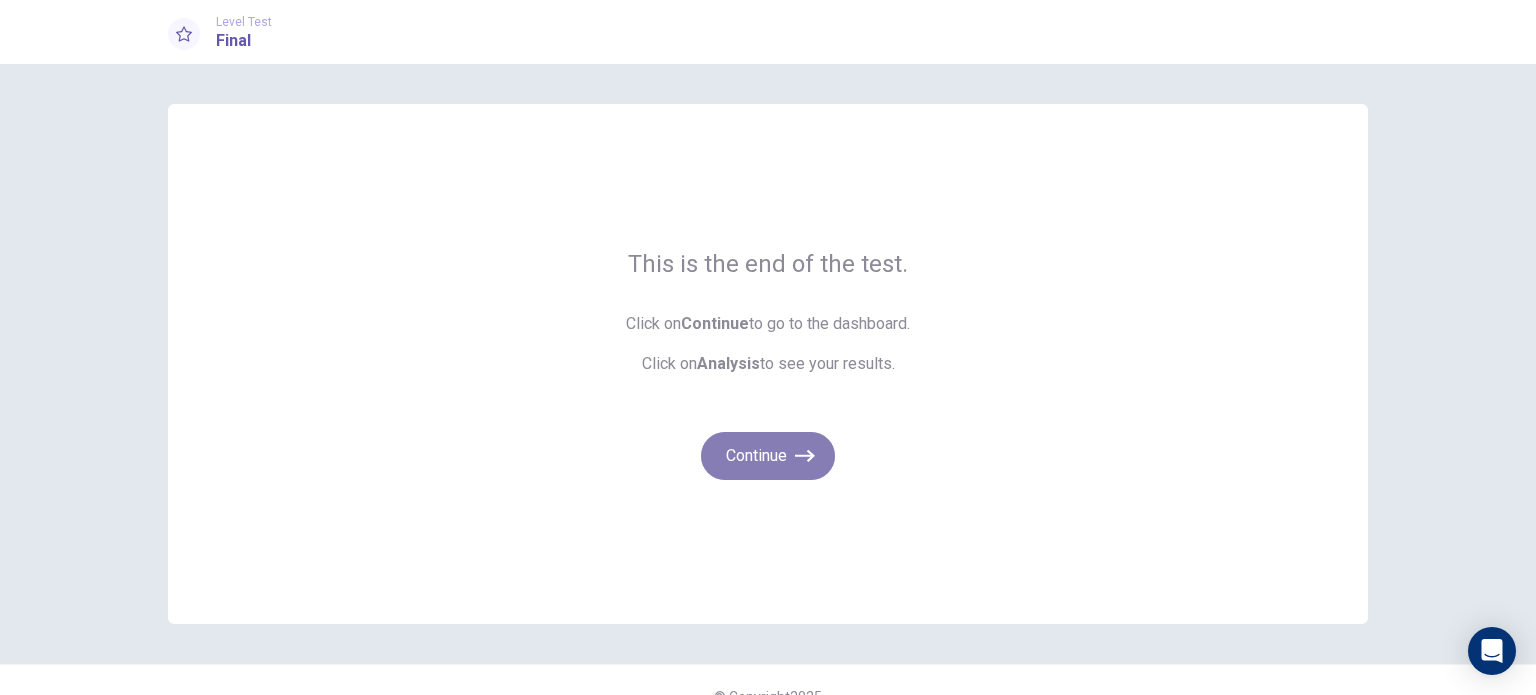 click 